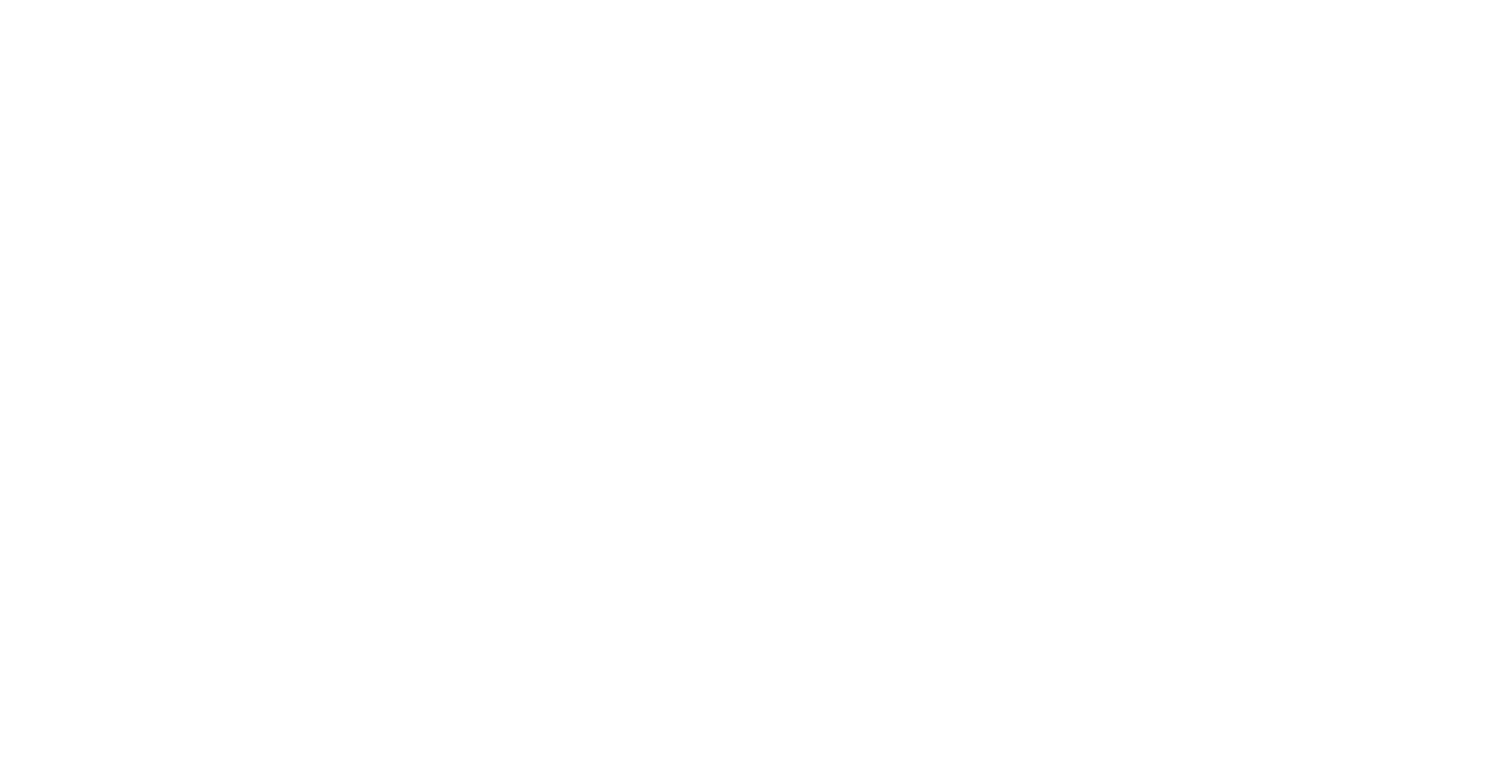 scroll, scrollTop: 0, scrollLeft: 0, axis: both 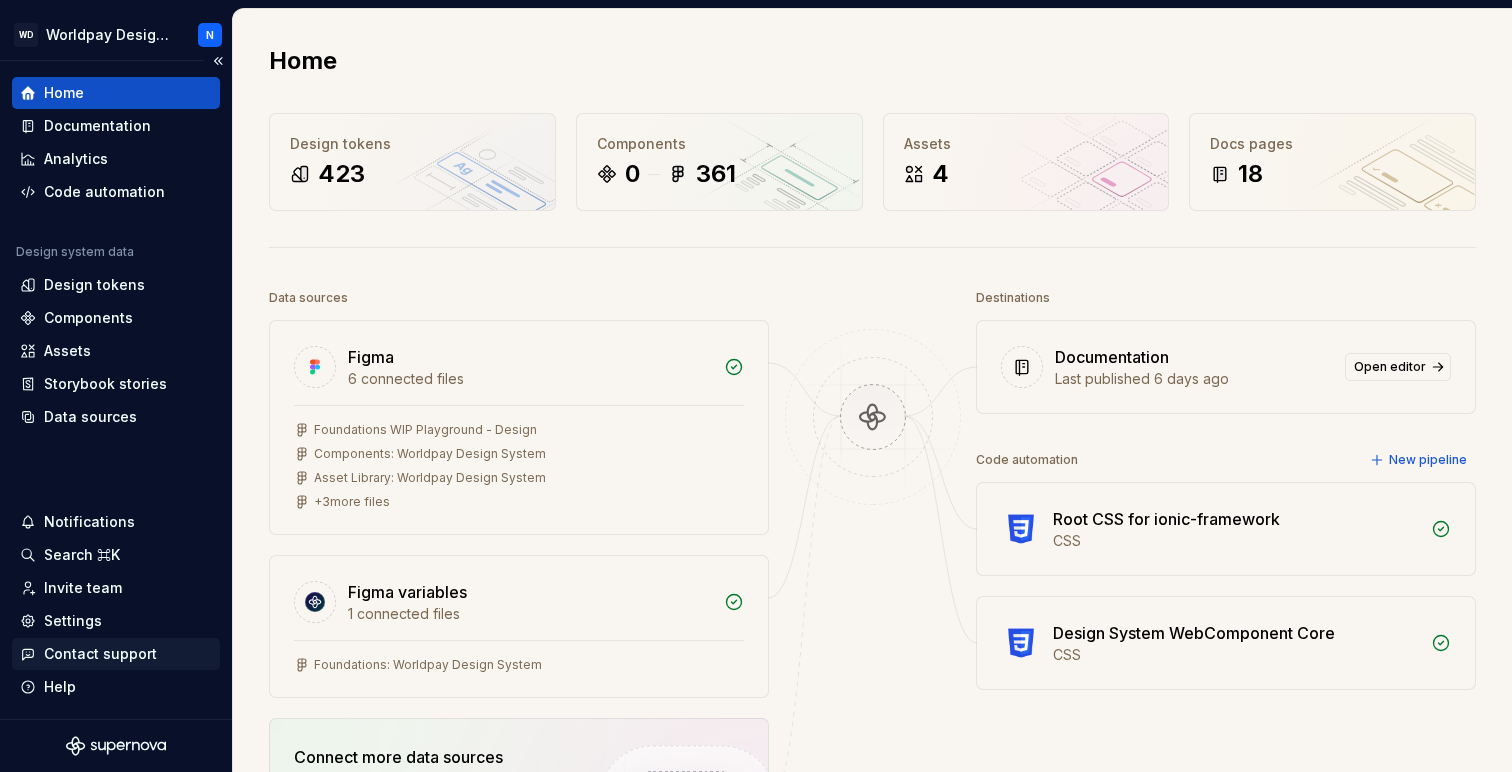 click on "Contact support" at bounding box center [100, 654] 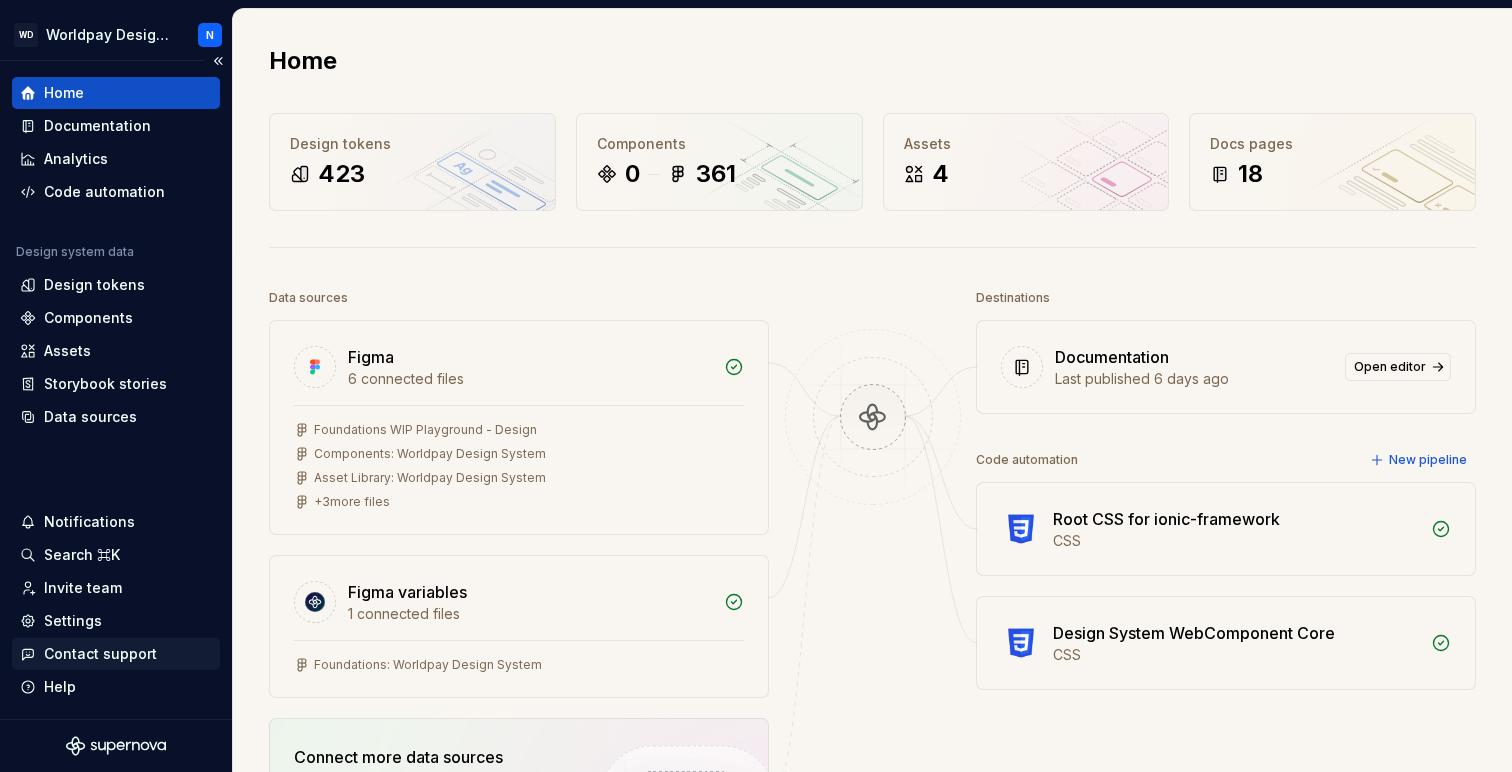 scroll, scrollTop: 0, scrollLeft: 0, axis: both 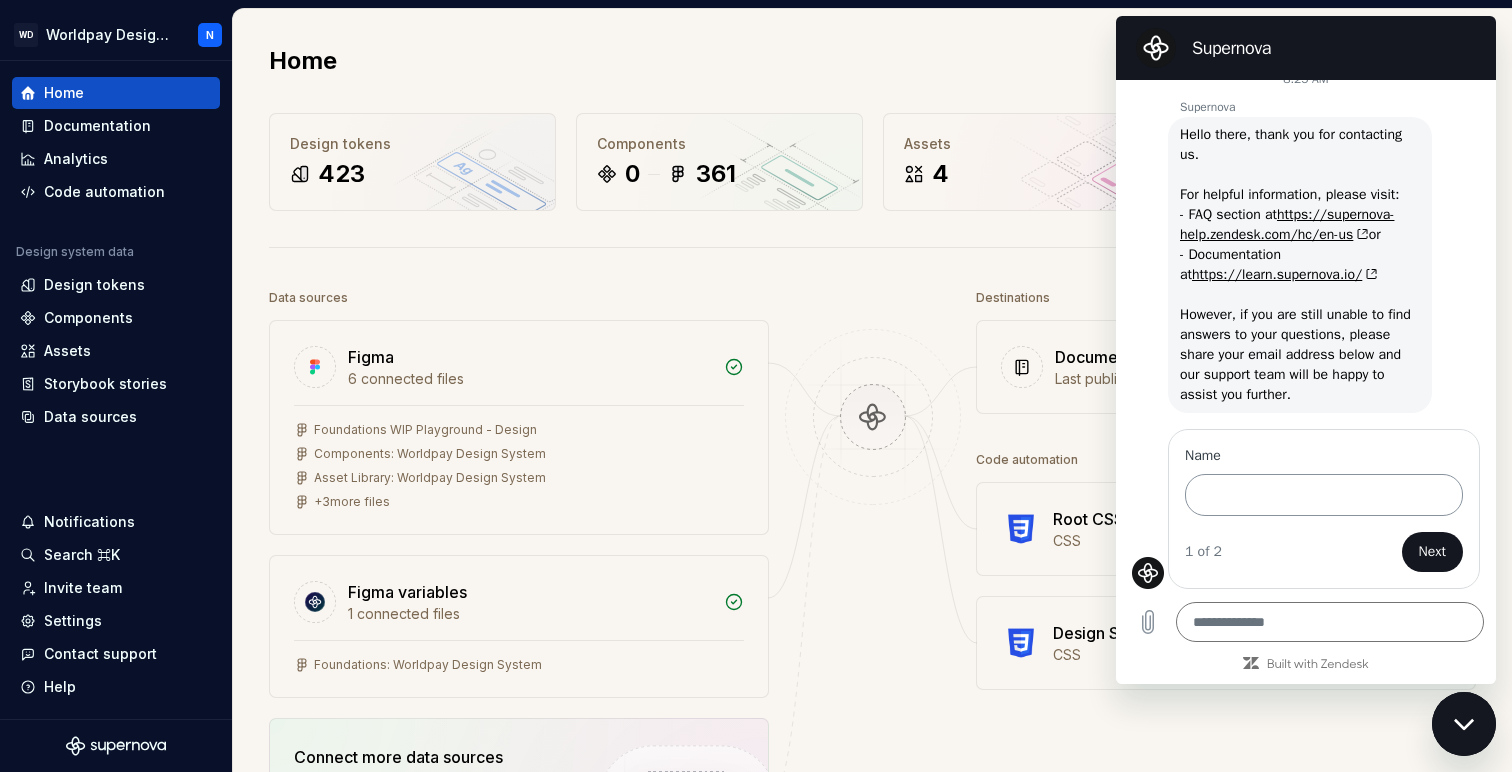 click on "Name" at bounding box center [1324, 495] 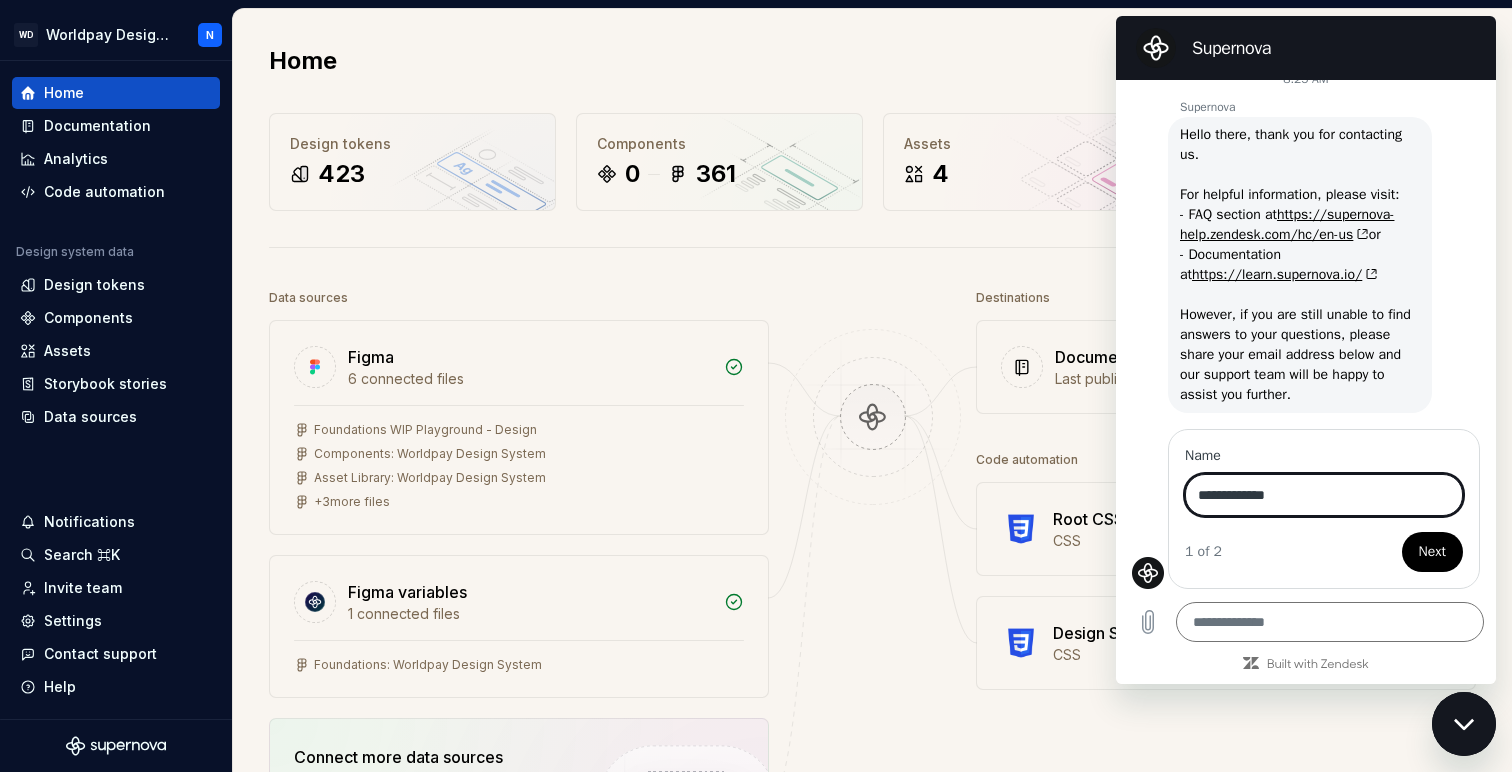 type on "**********" 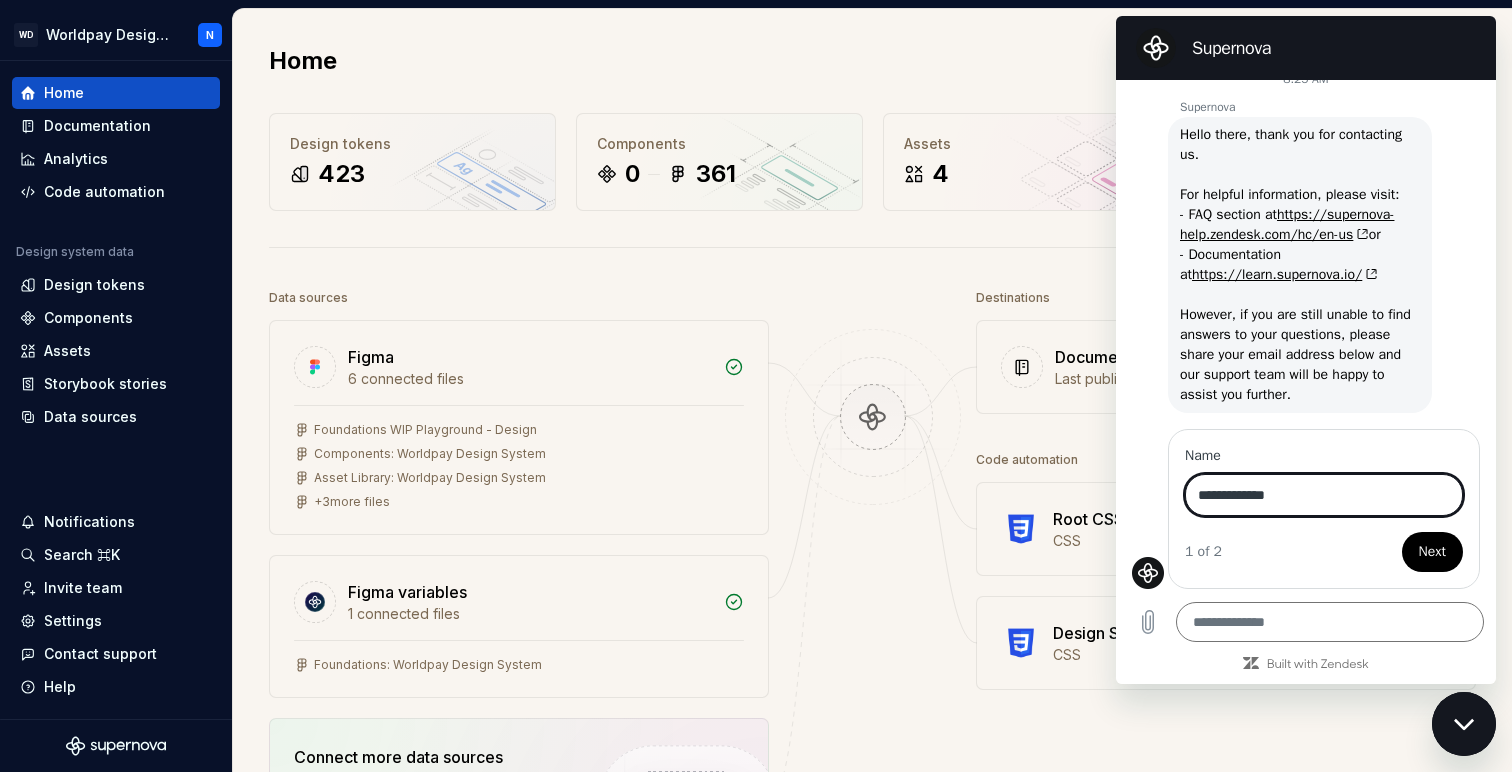 type on "*" 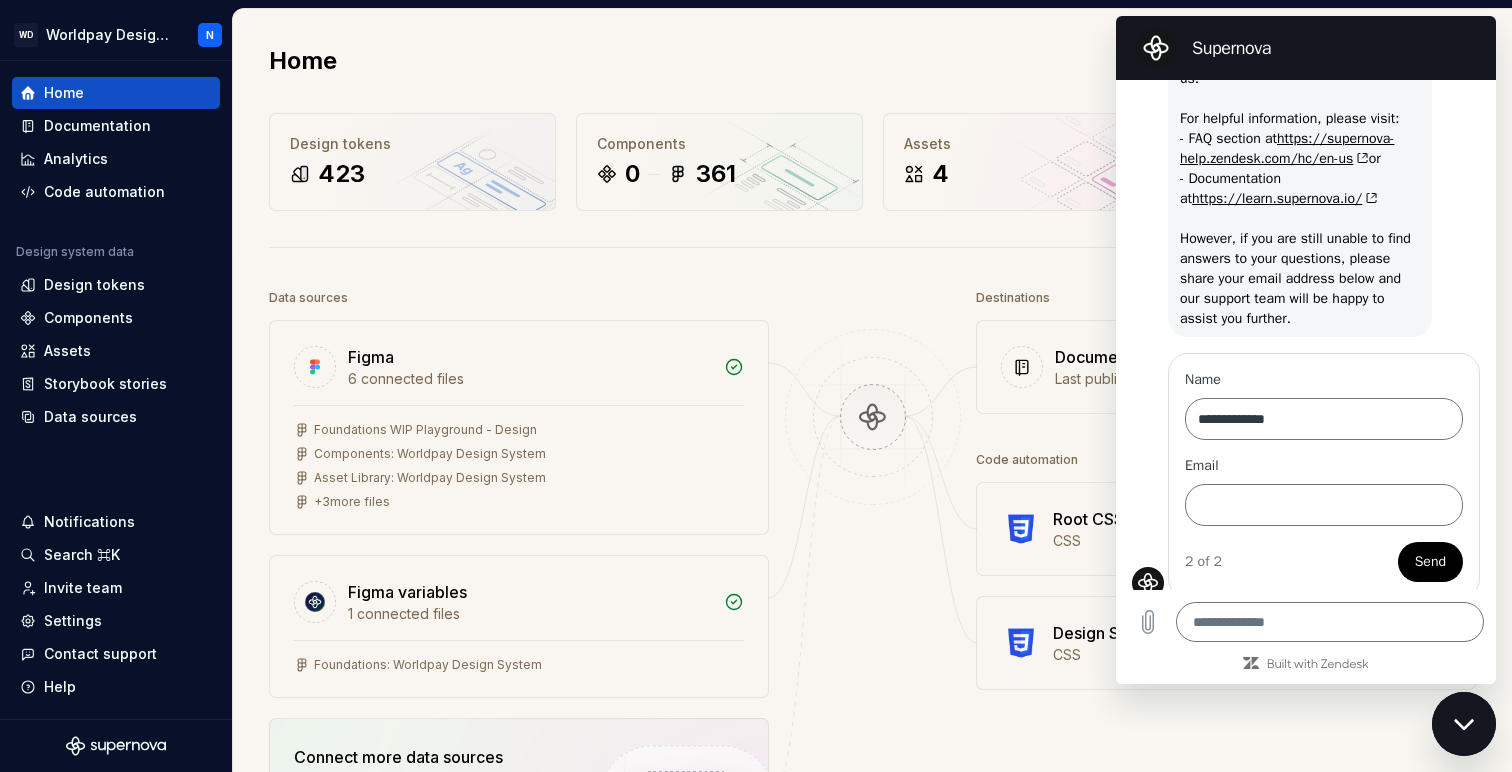 scroll, scrollTop: 107, scrollLeft: 0, axis: vertical 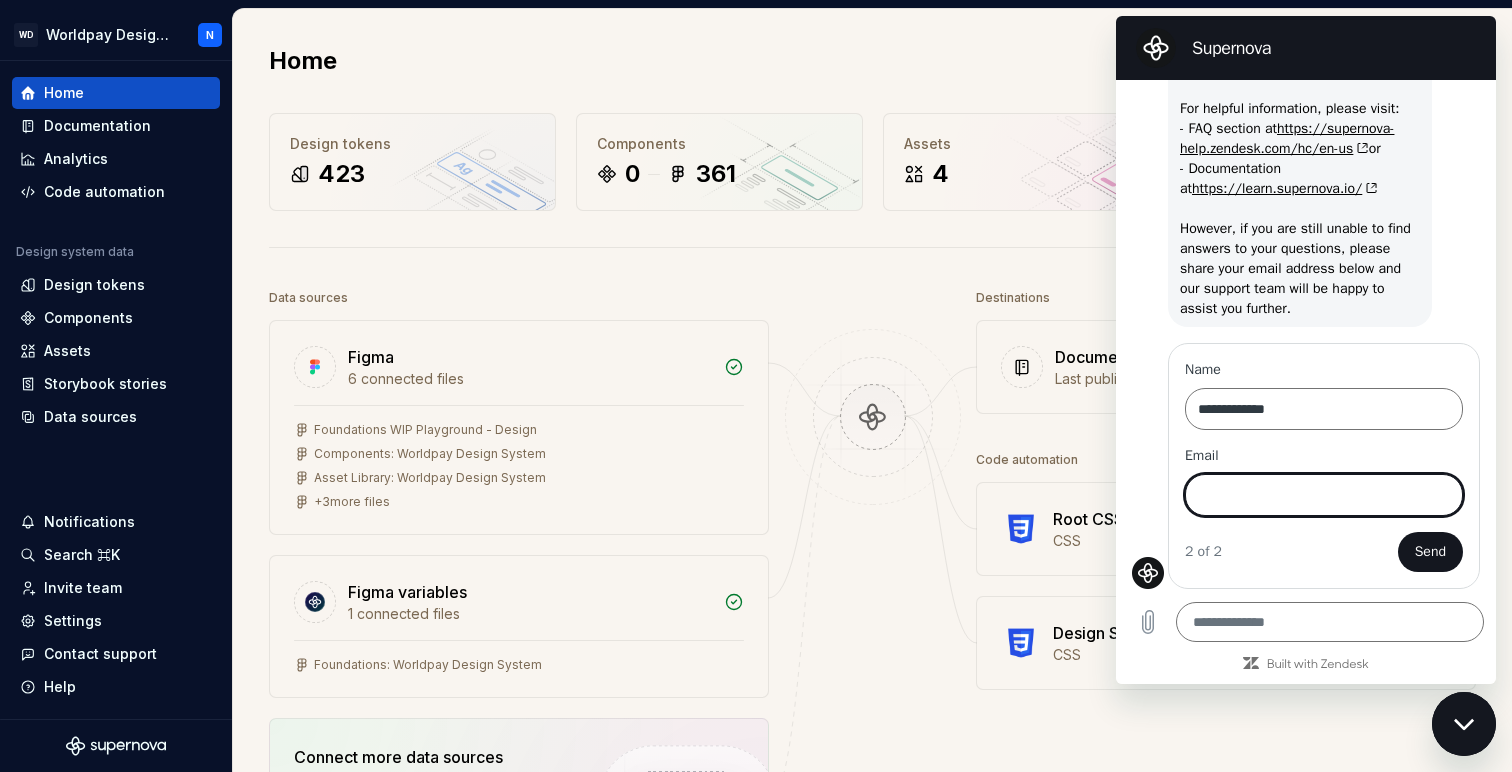 click on "Email" at bounding box center [1324, 495] 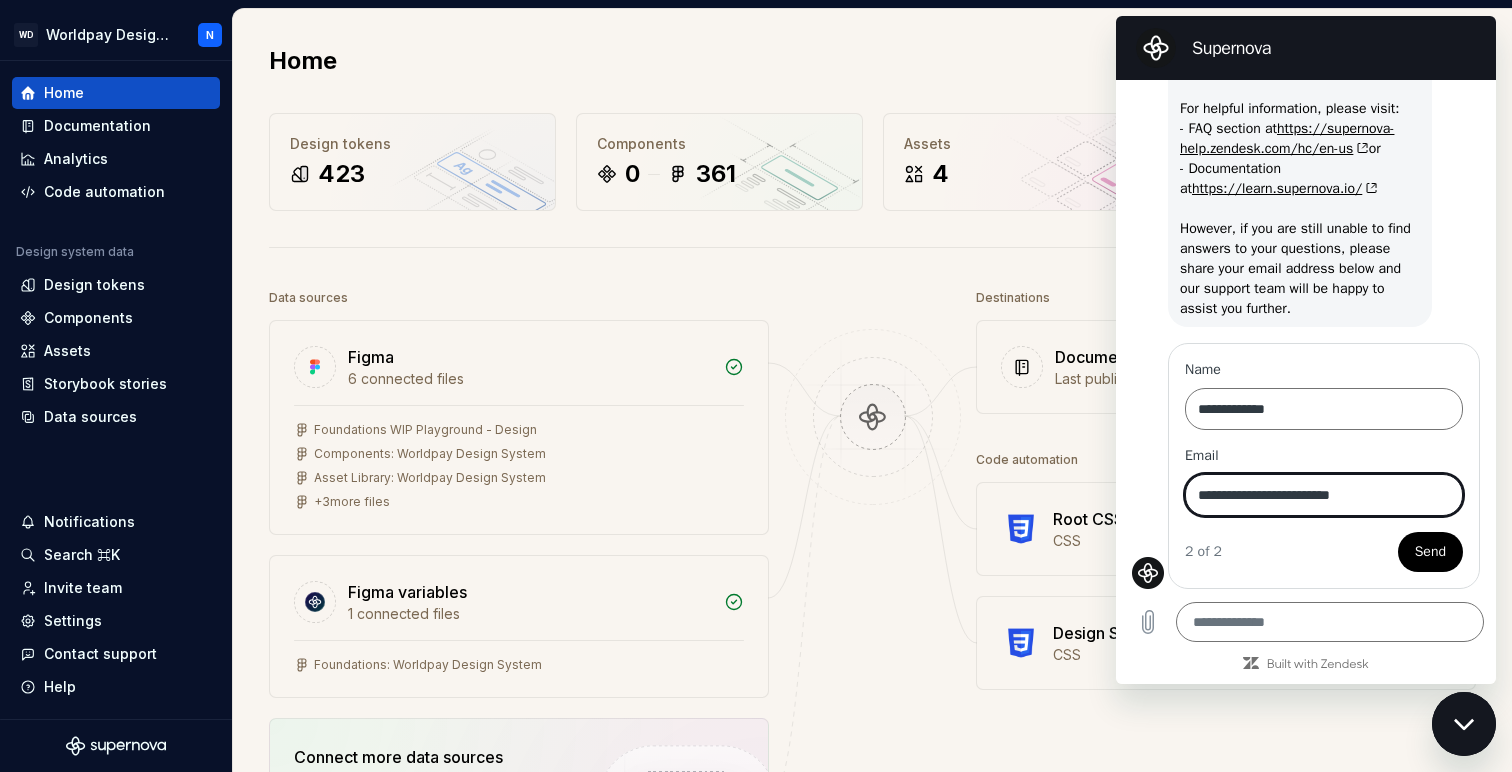 type on "**********" 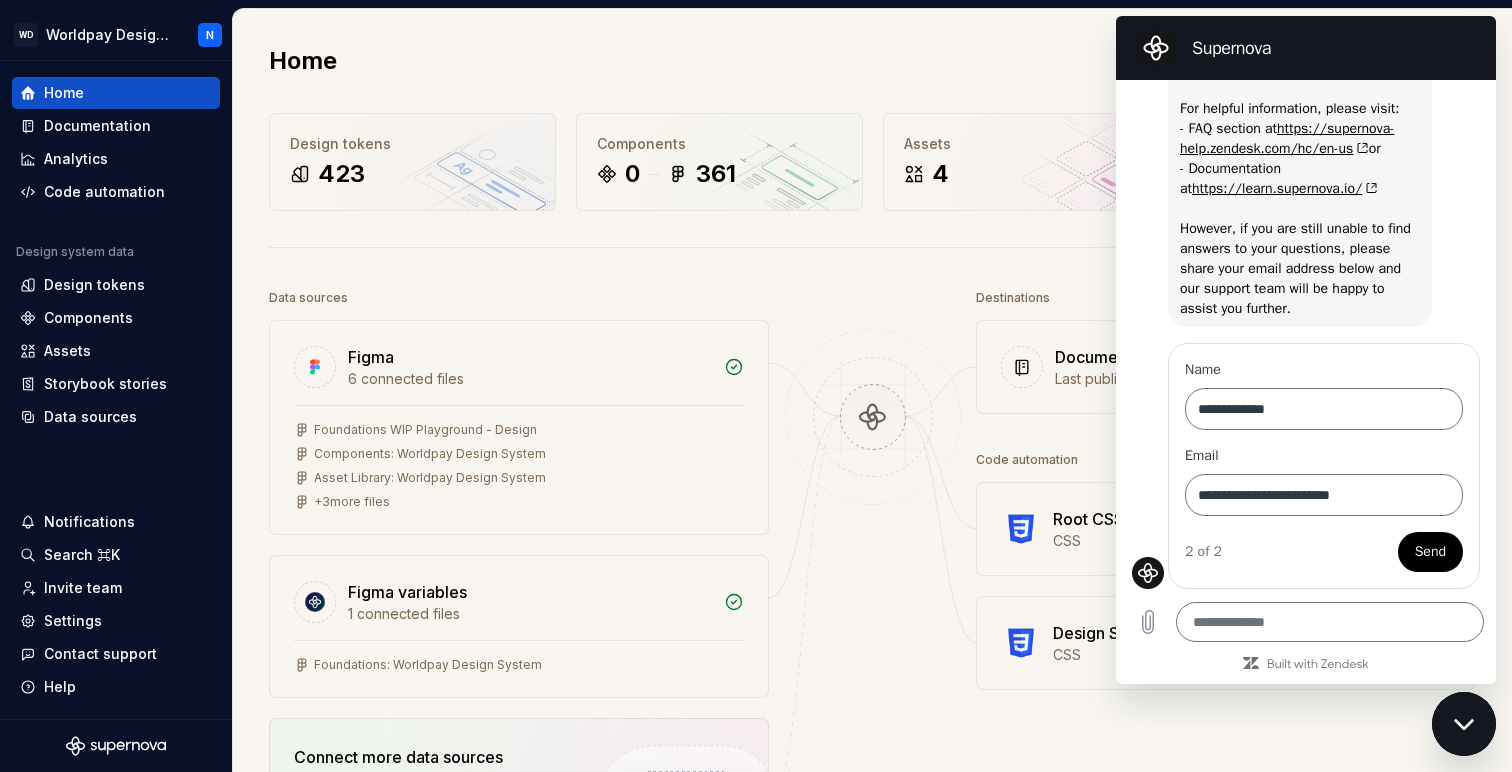 click on "Send" at bounding box center (1430, 552) 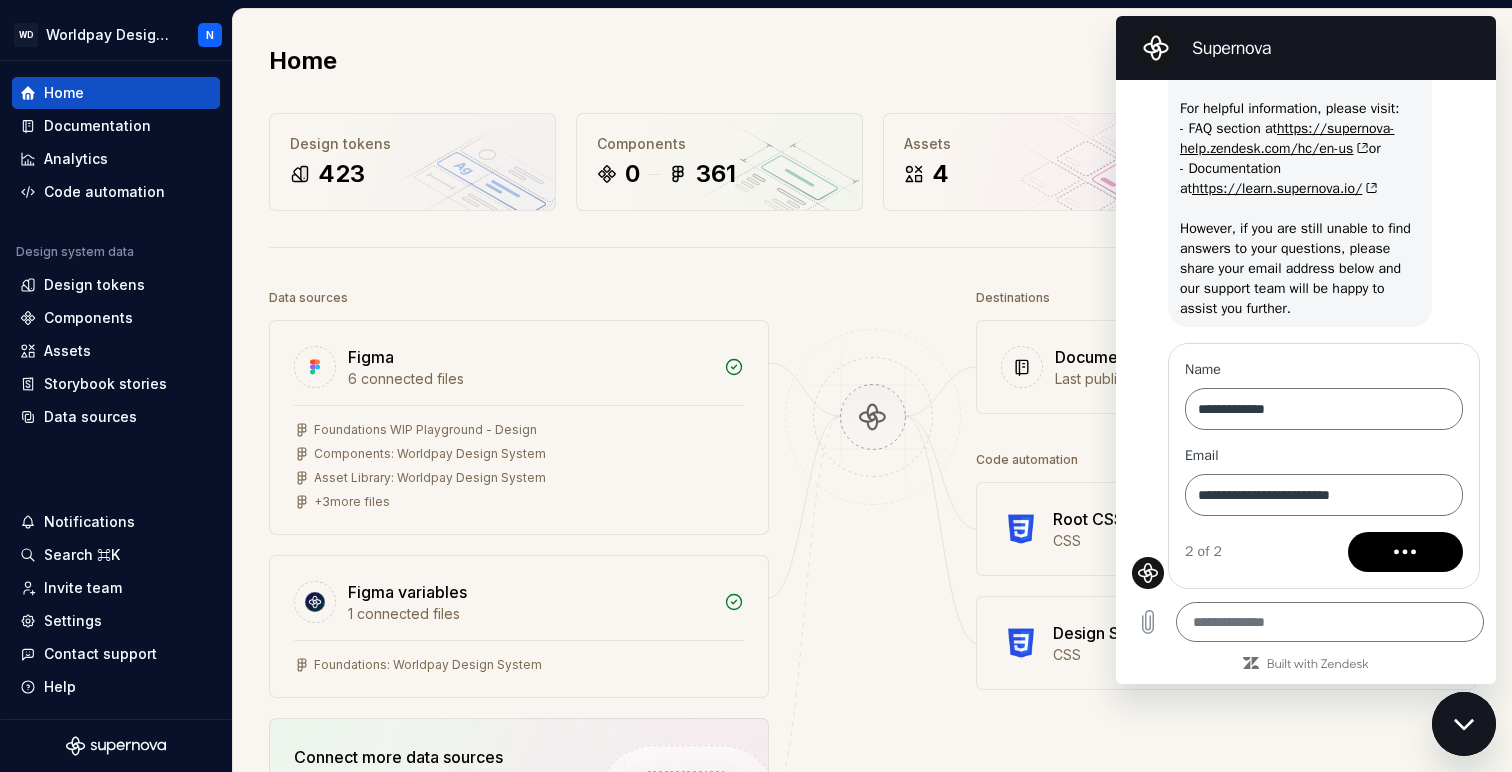 scroll, scrollTop: 51, scrollLeft: 0, axis: vertical 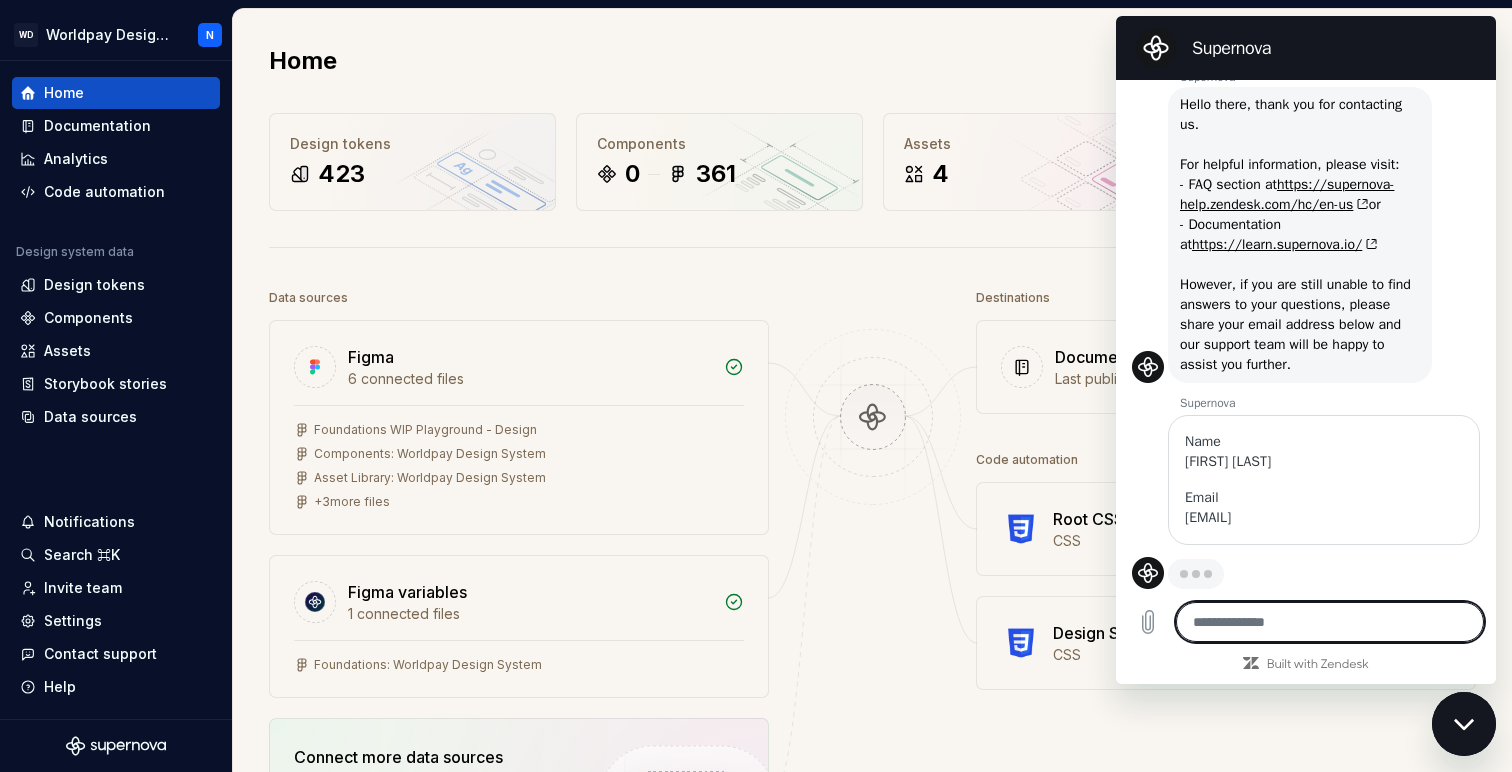 type on "*" 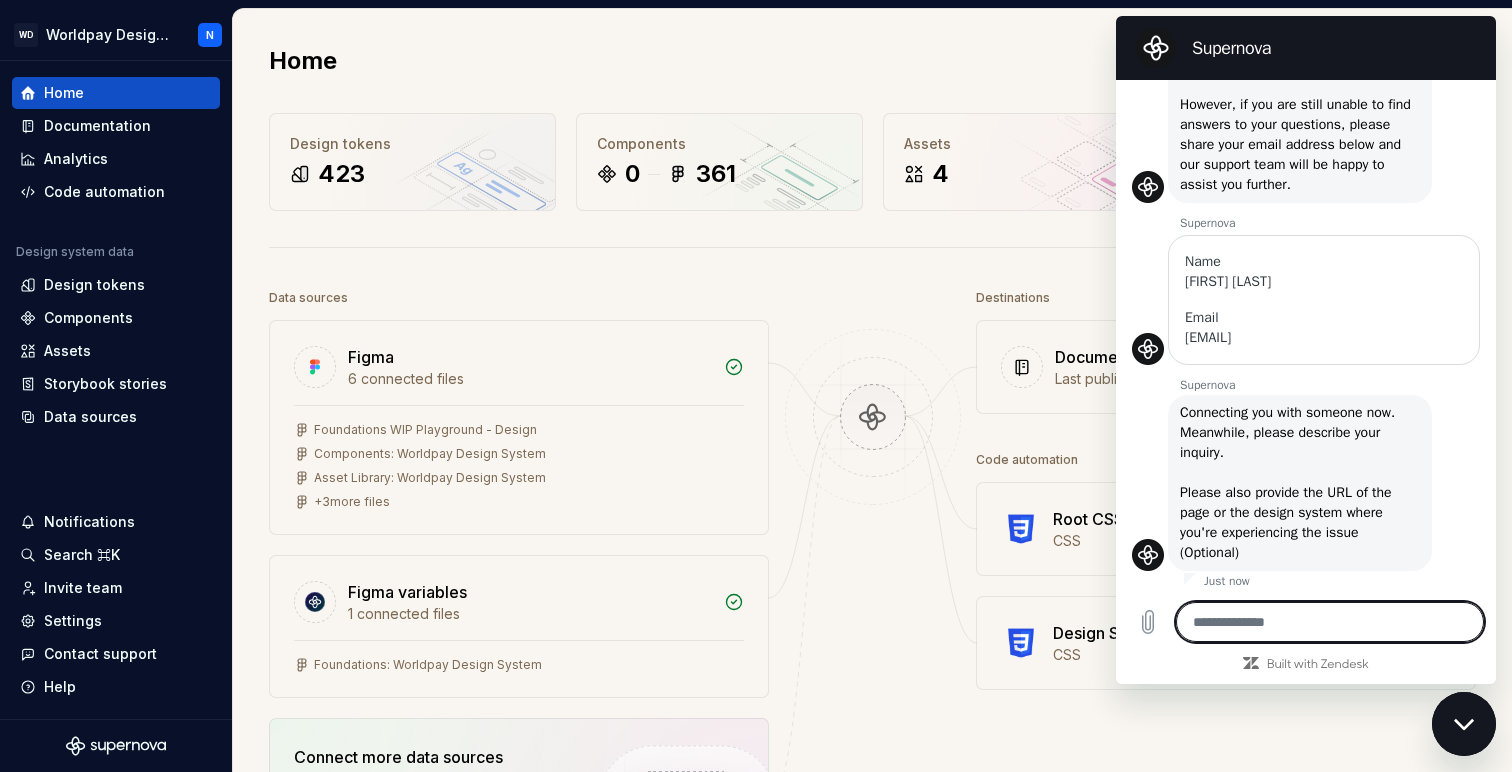 scroll, scrollTop: 235, scrollLeft: 0, axis: vertical 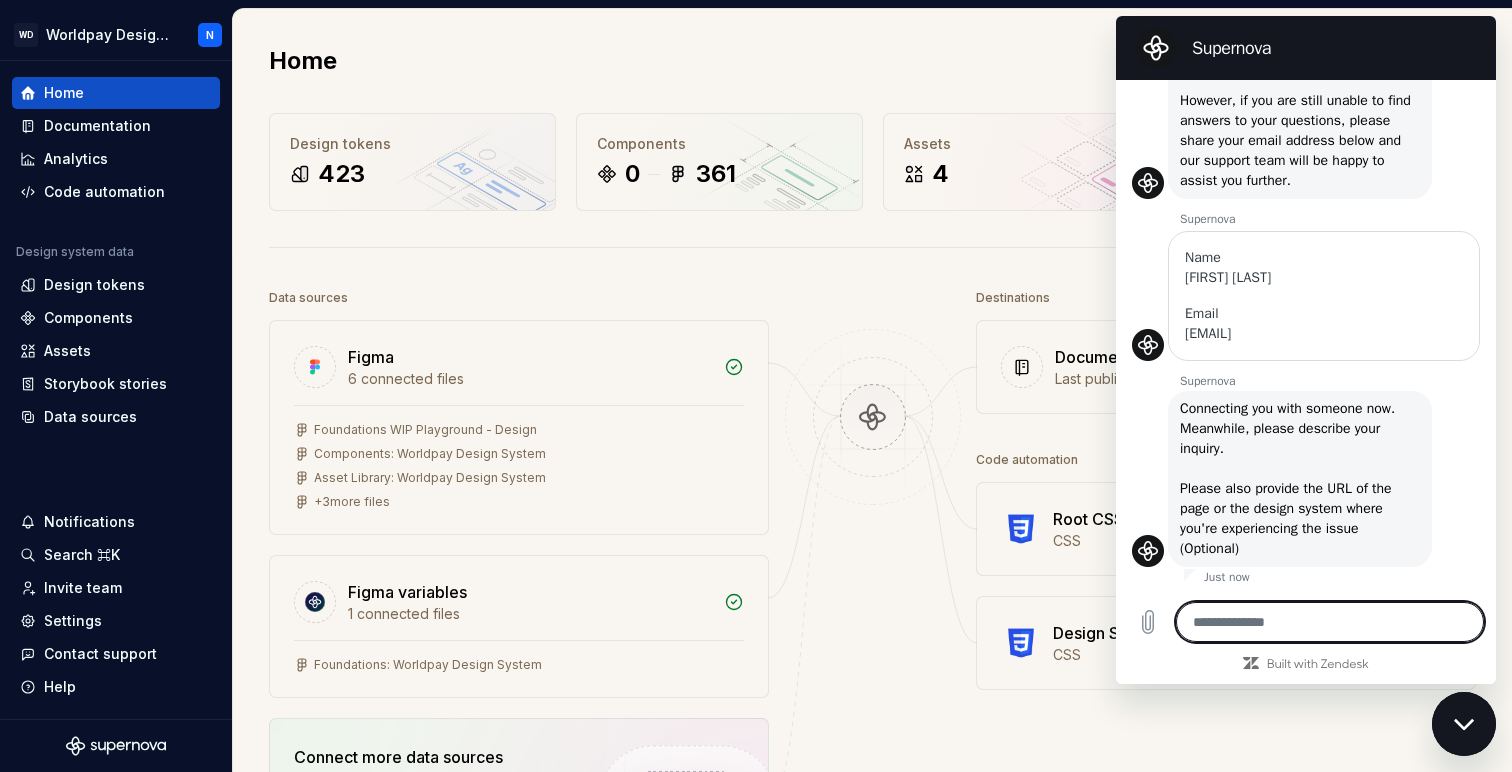 type on "*" 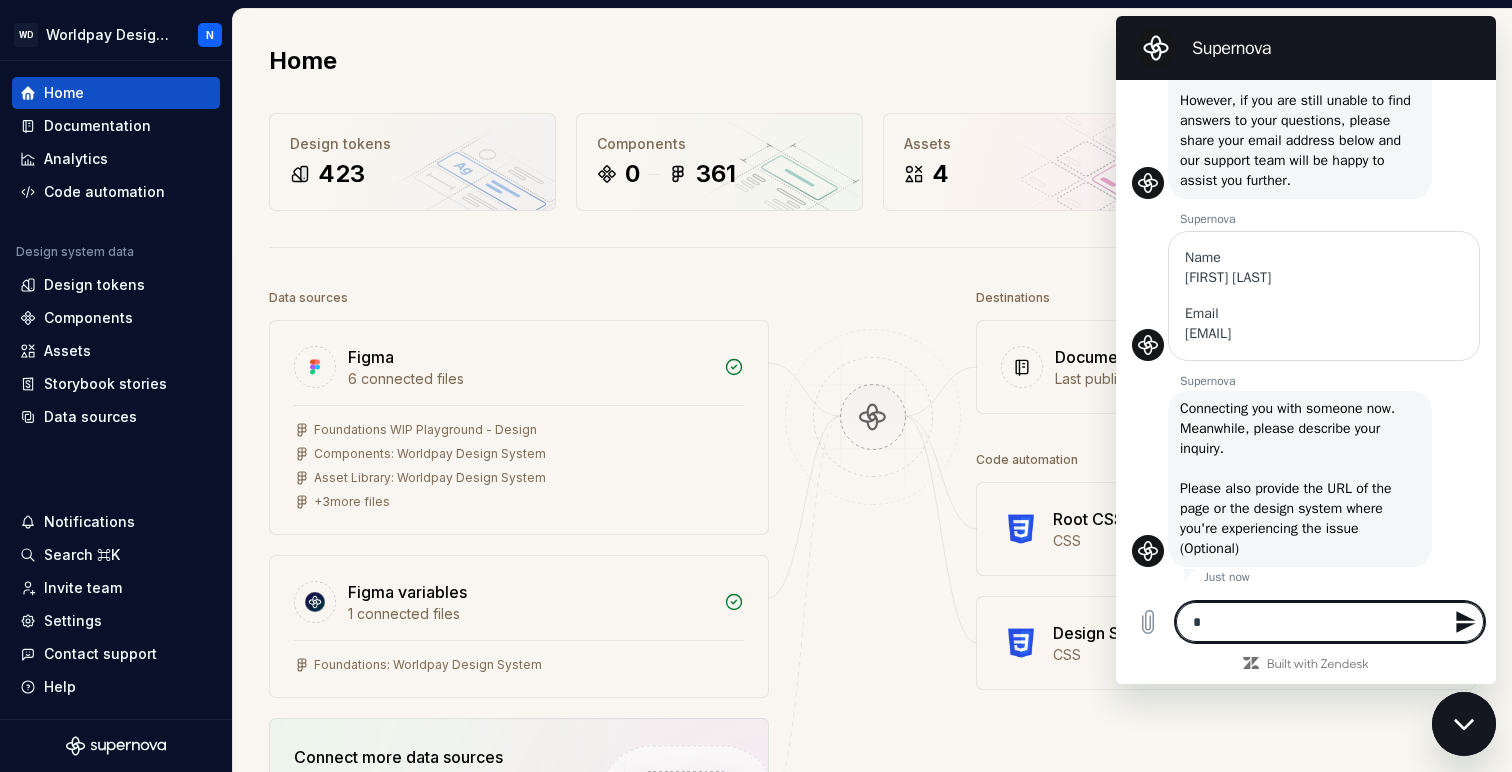 type on "**" 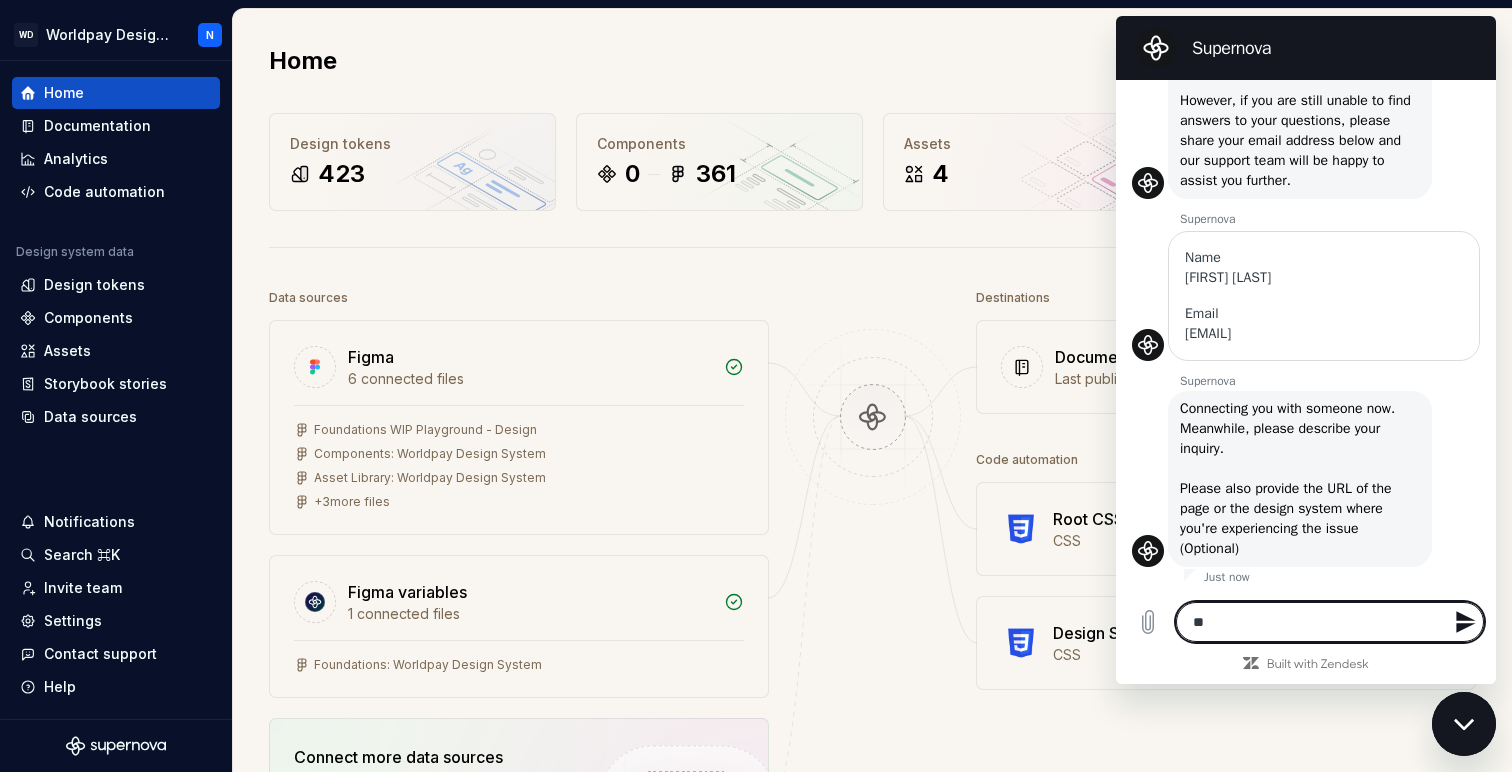 type on "***" 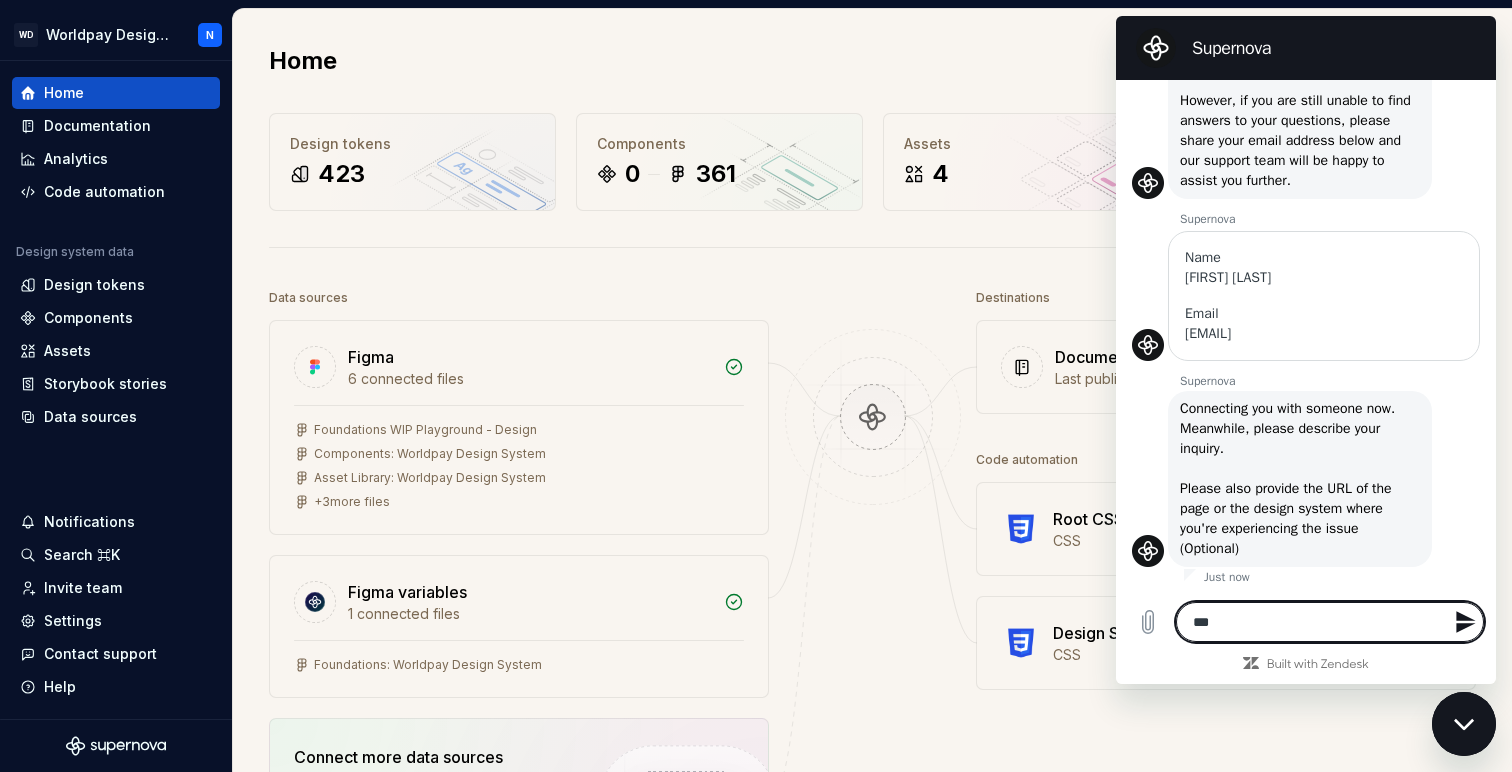 type on "***" 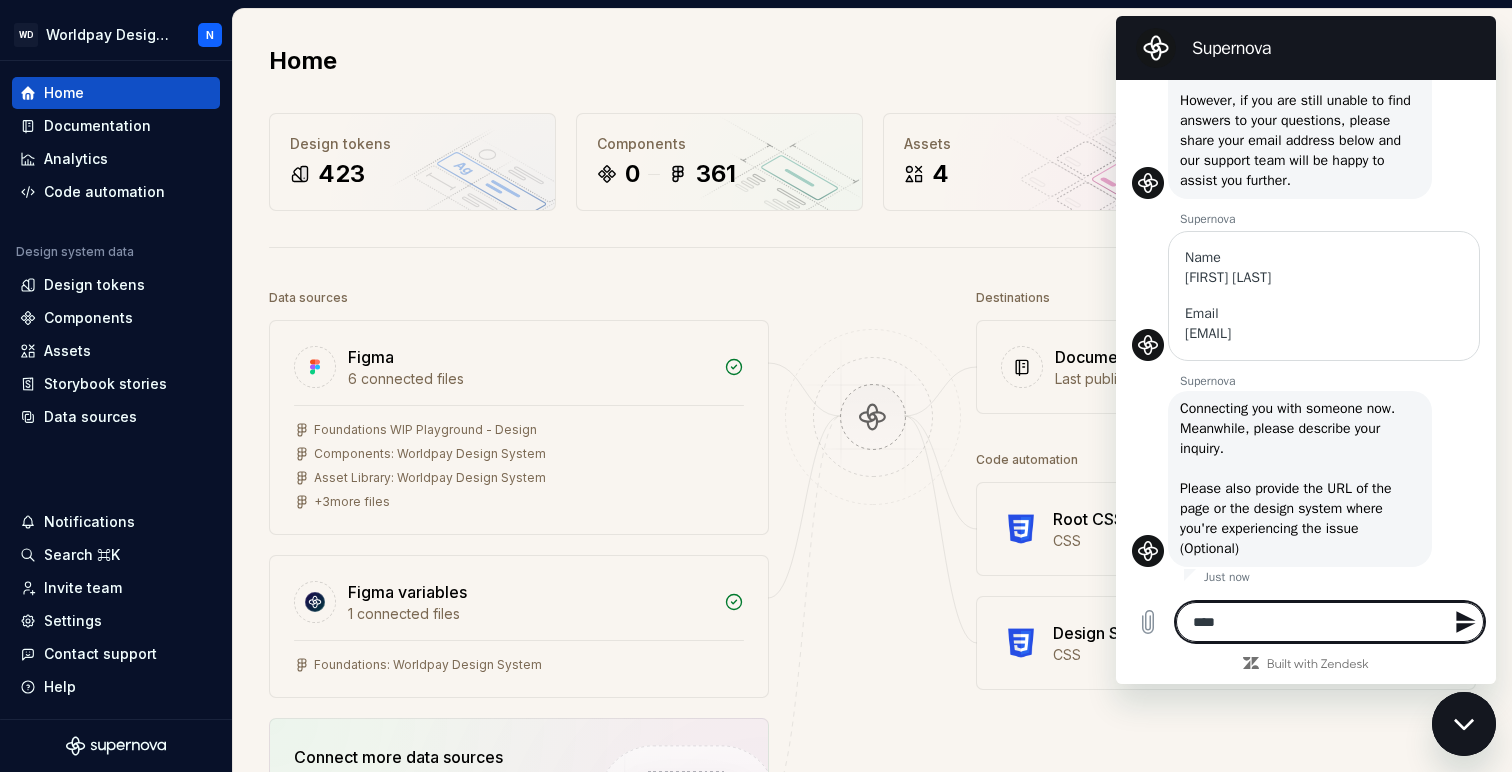 type on "*****" 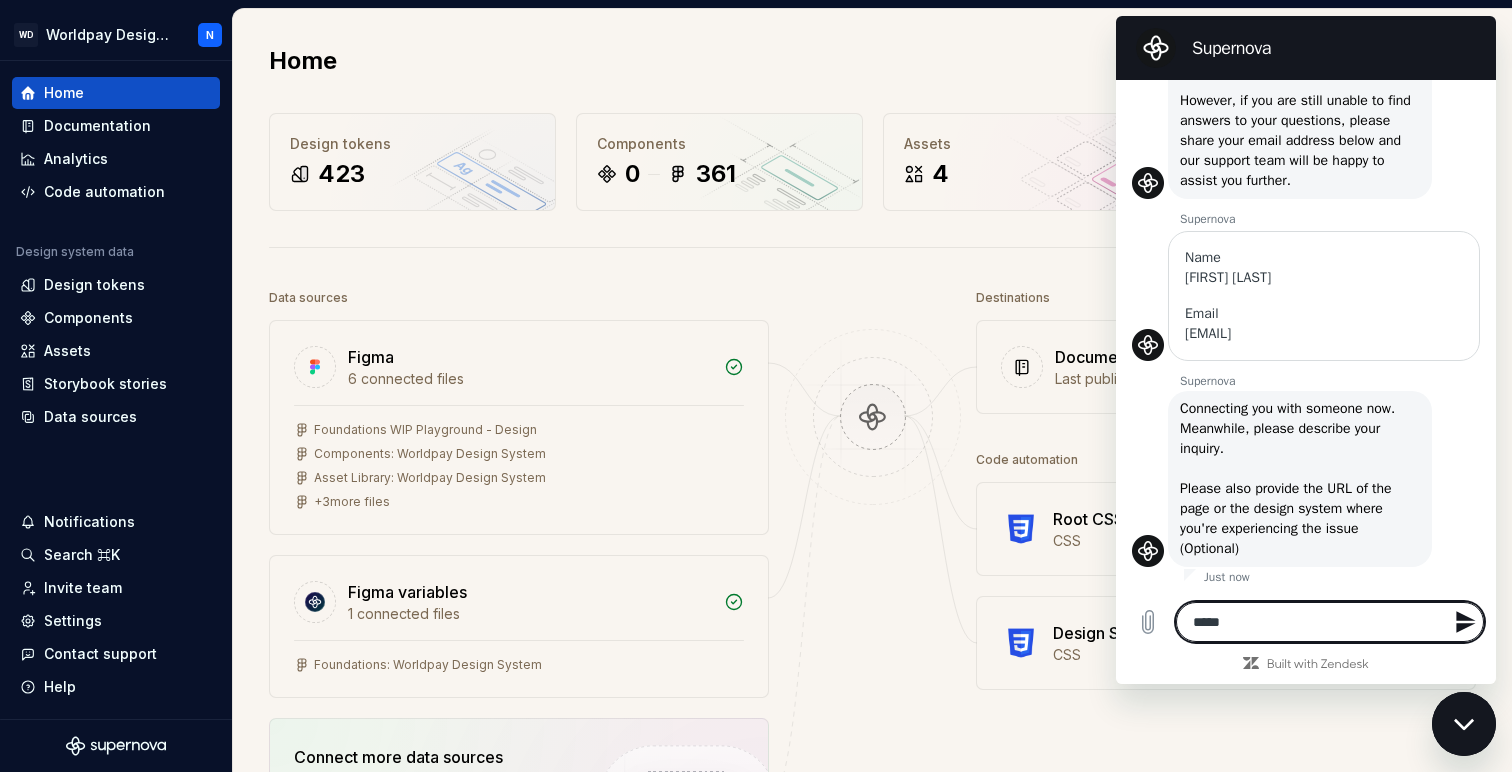 type on "*****" 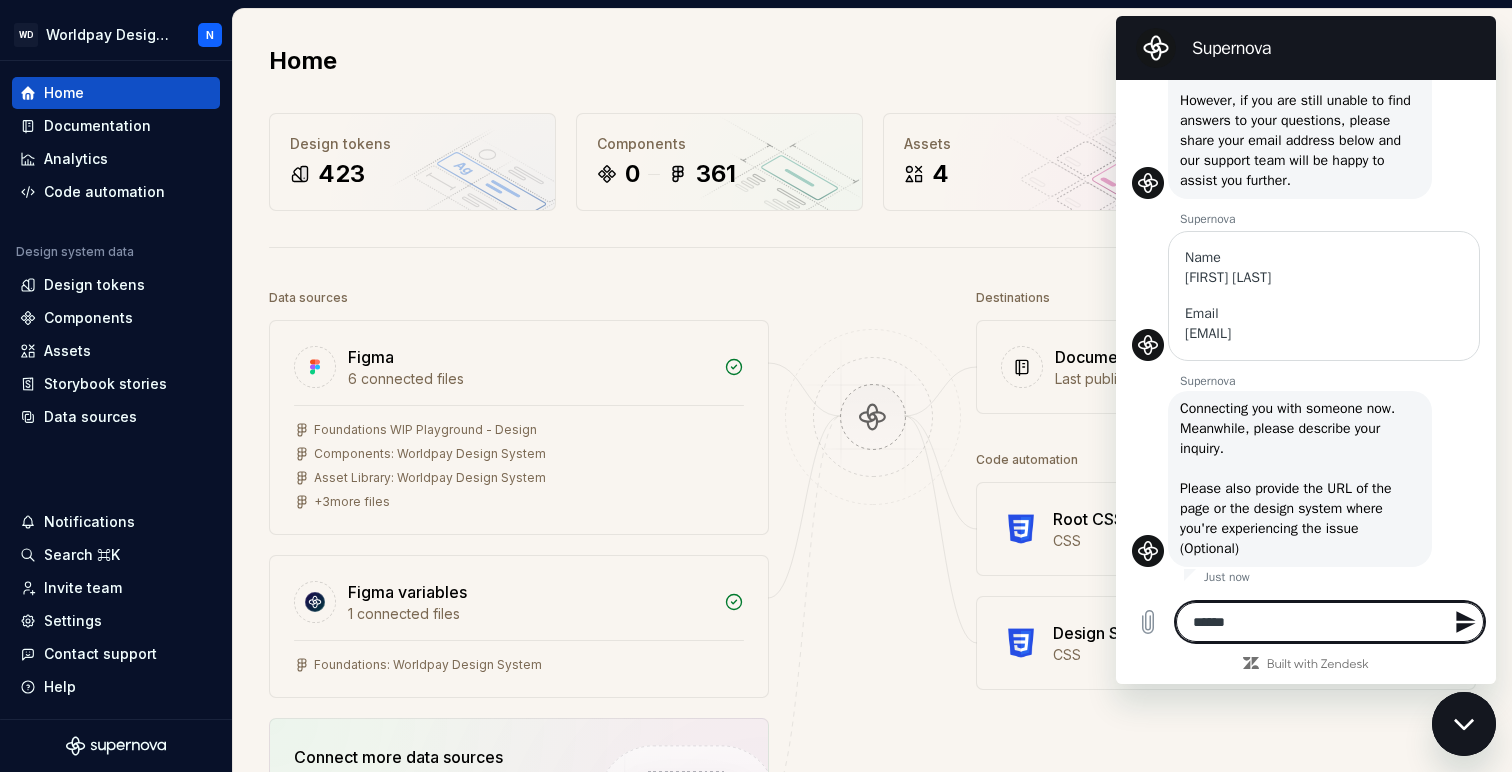 type on "*******" 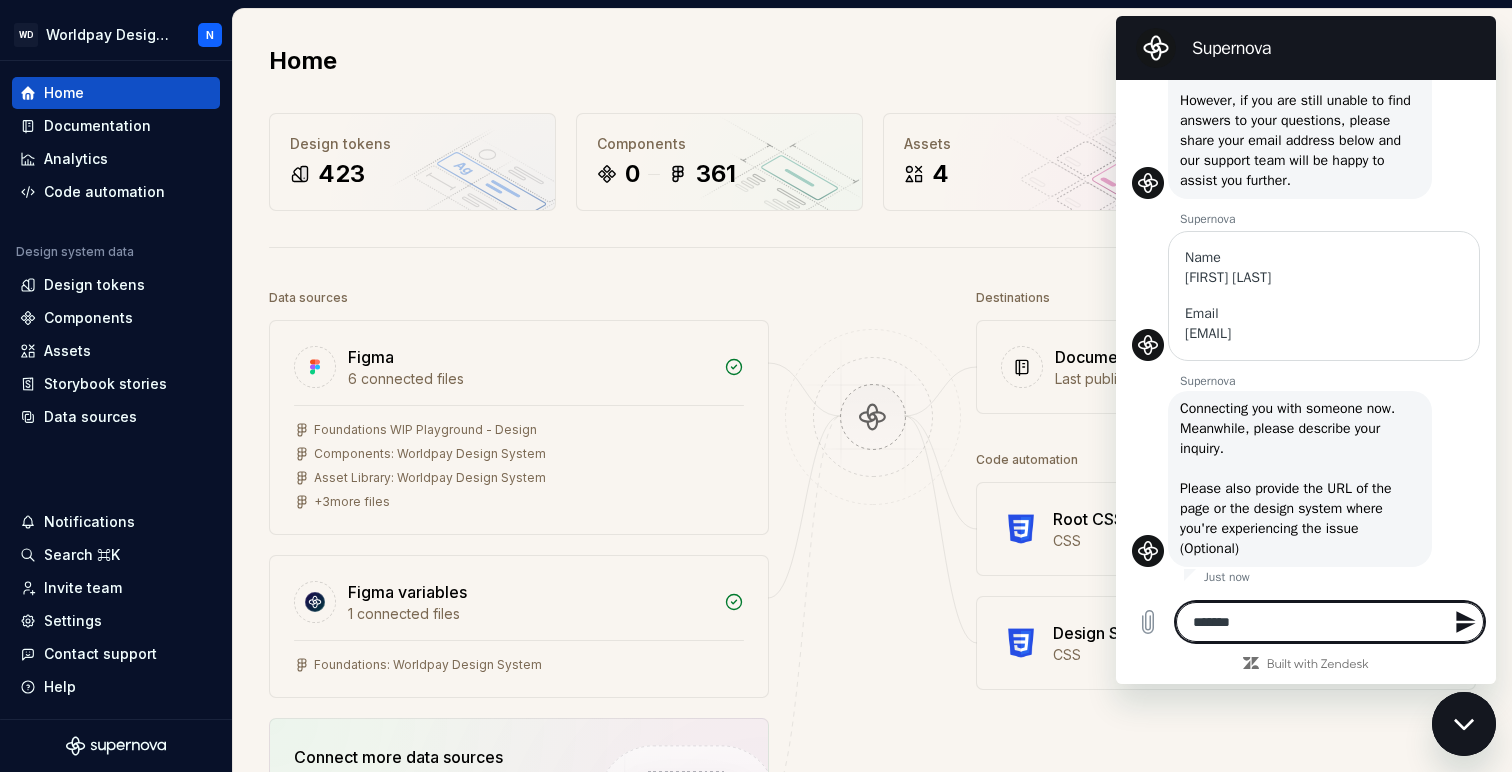 type on "********" 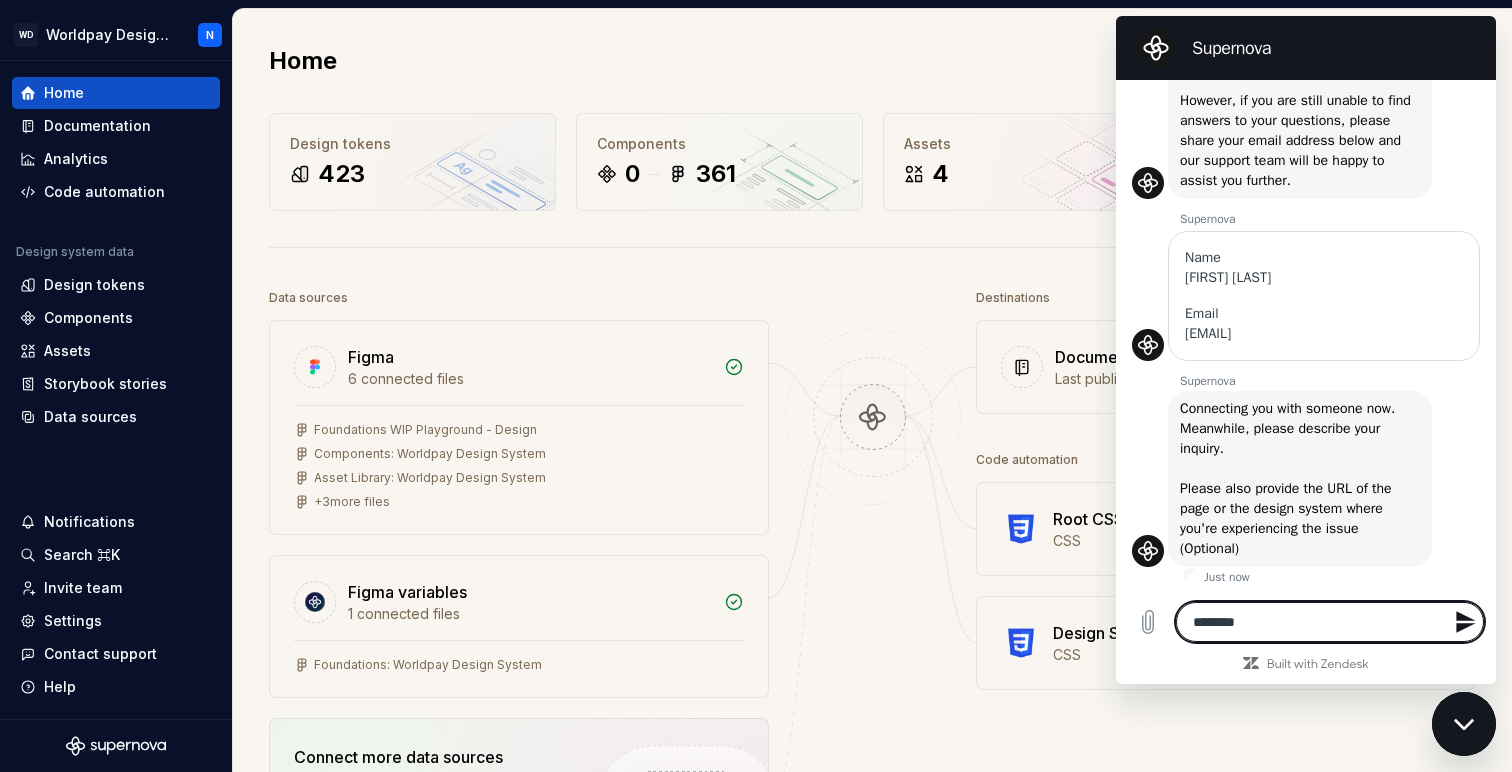 type on "********" 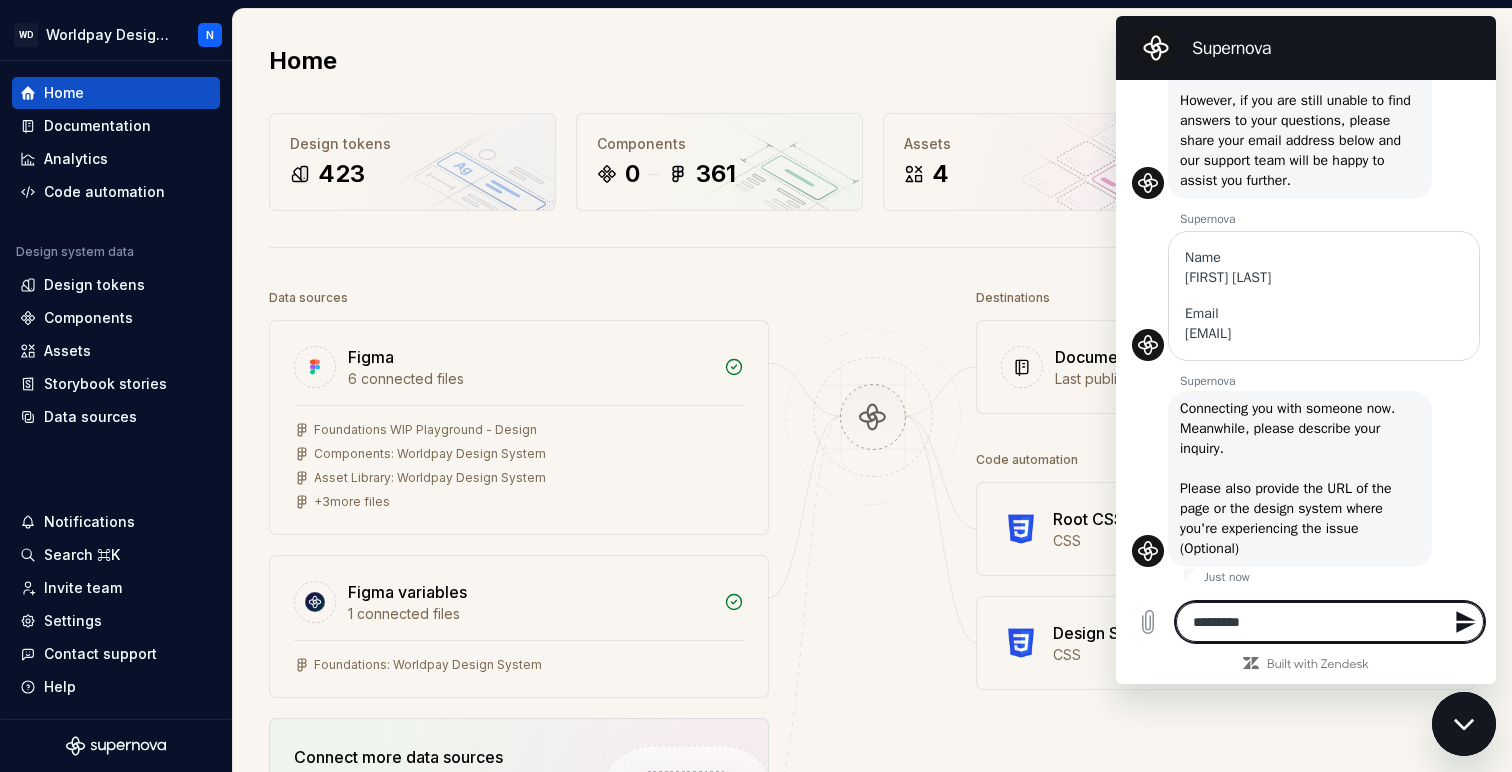 type on "**********" 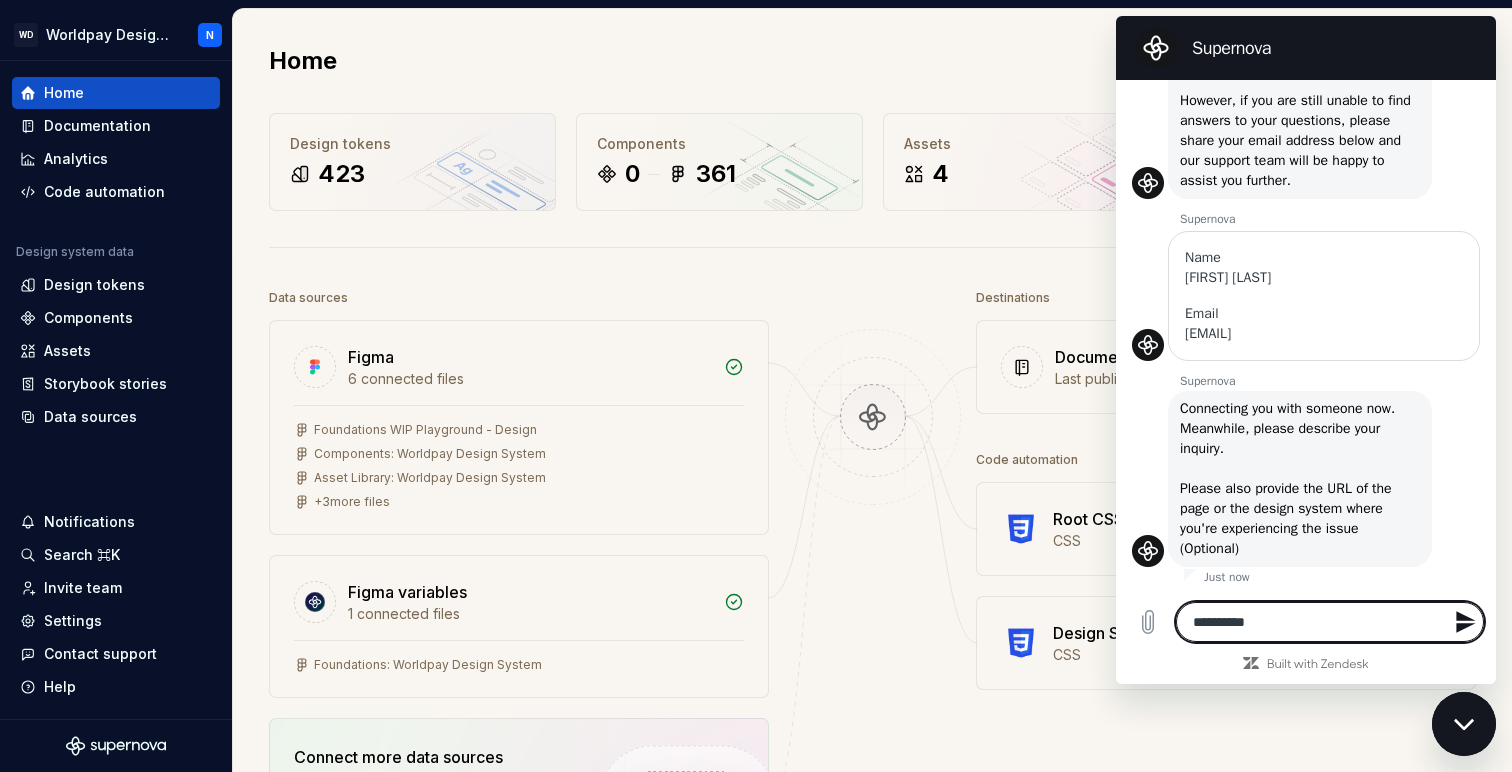 type on "**********" 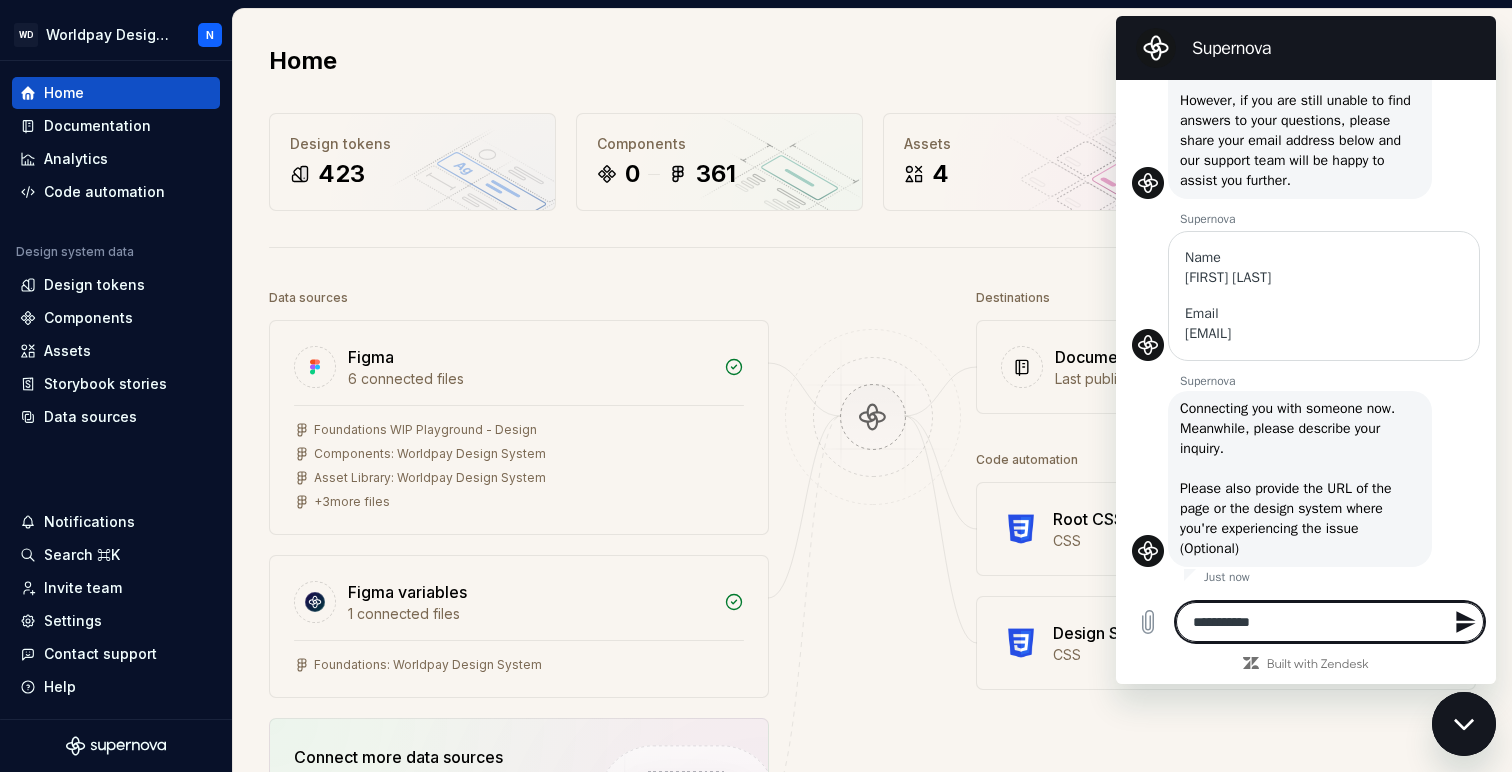 type on "**********" 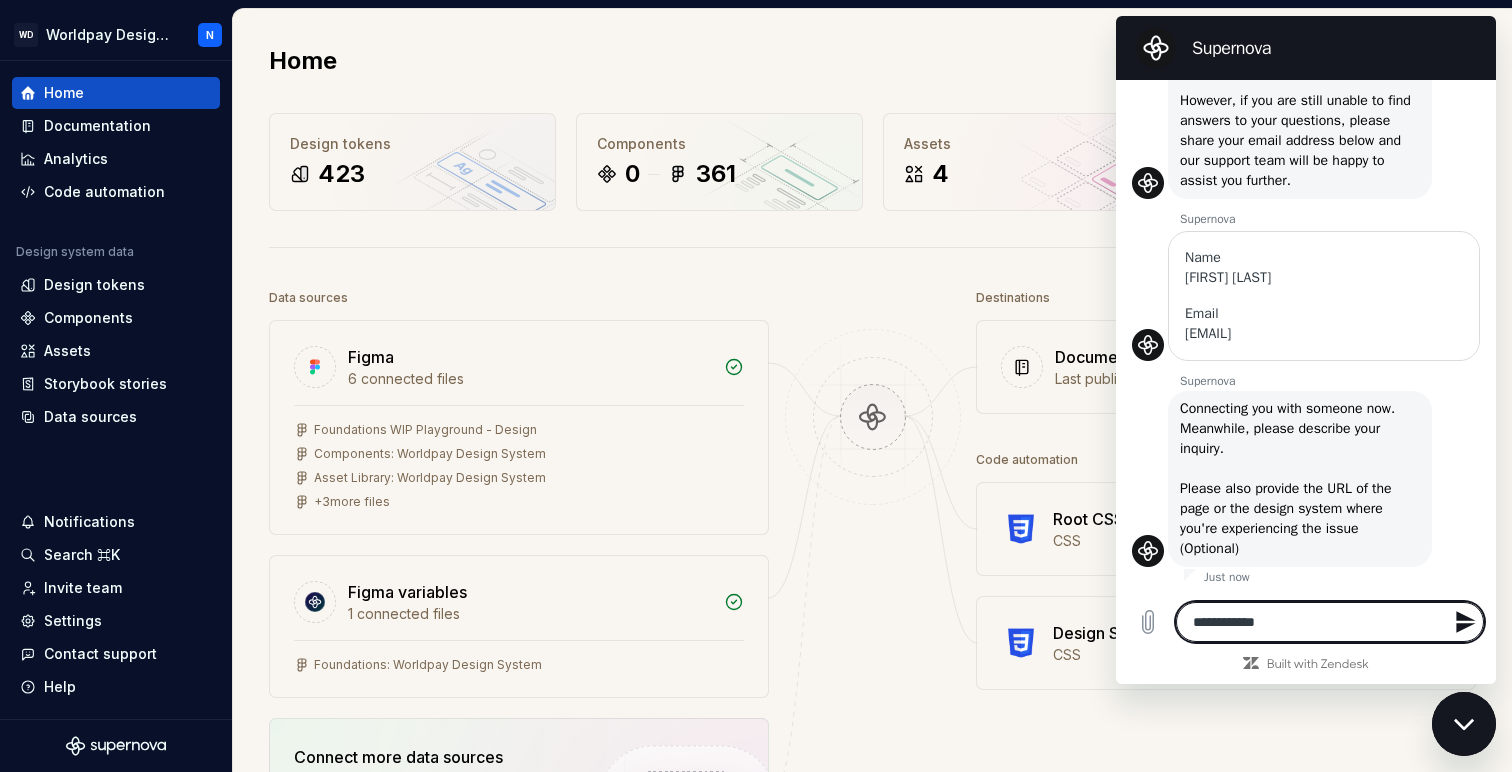 type on "**********" 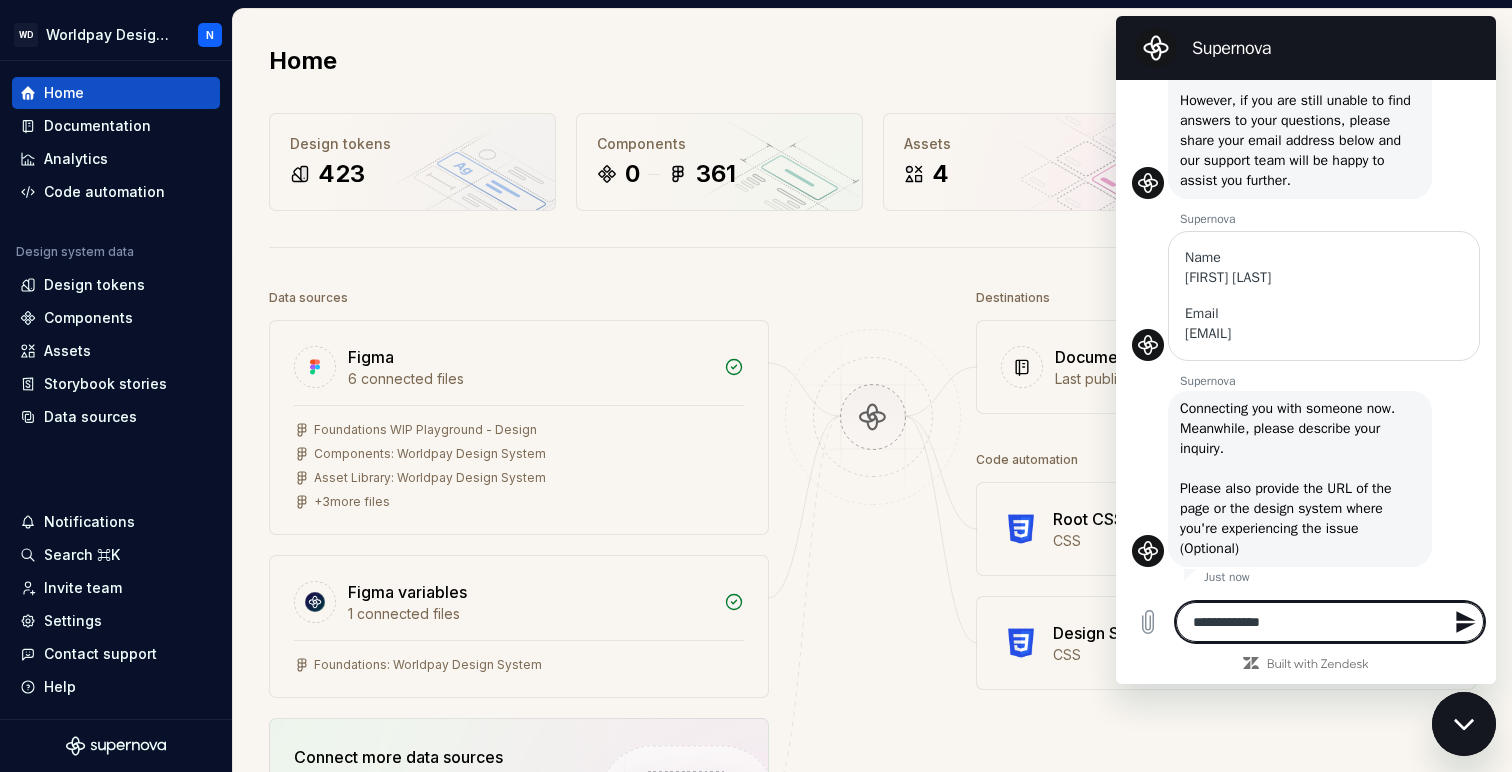 type on "*" 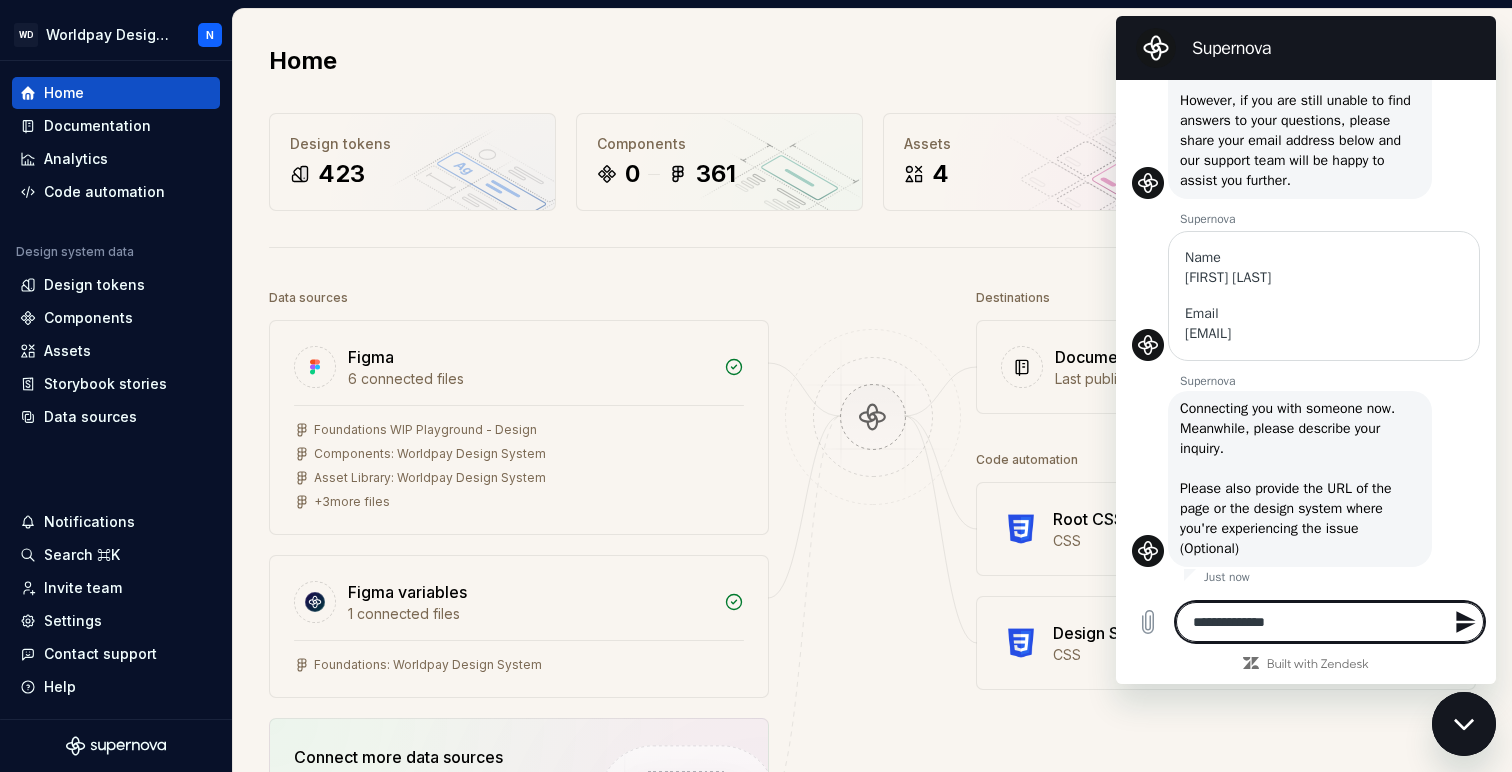 type on "**********" 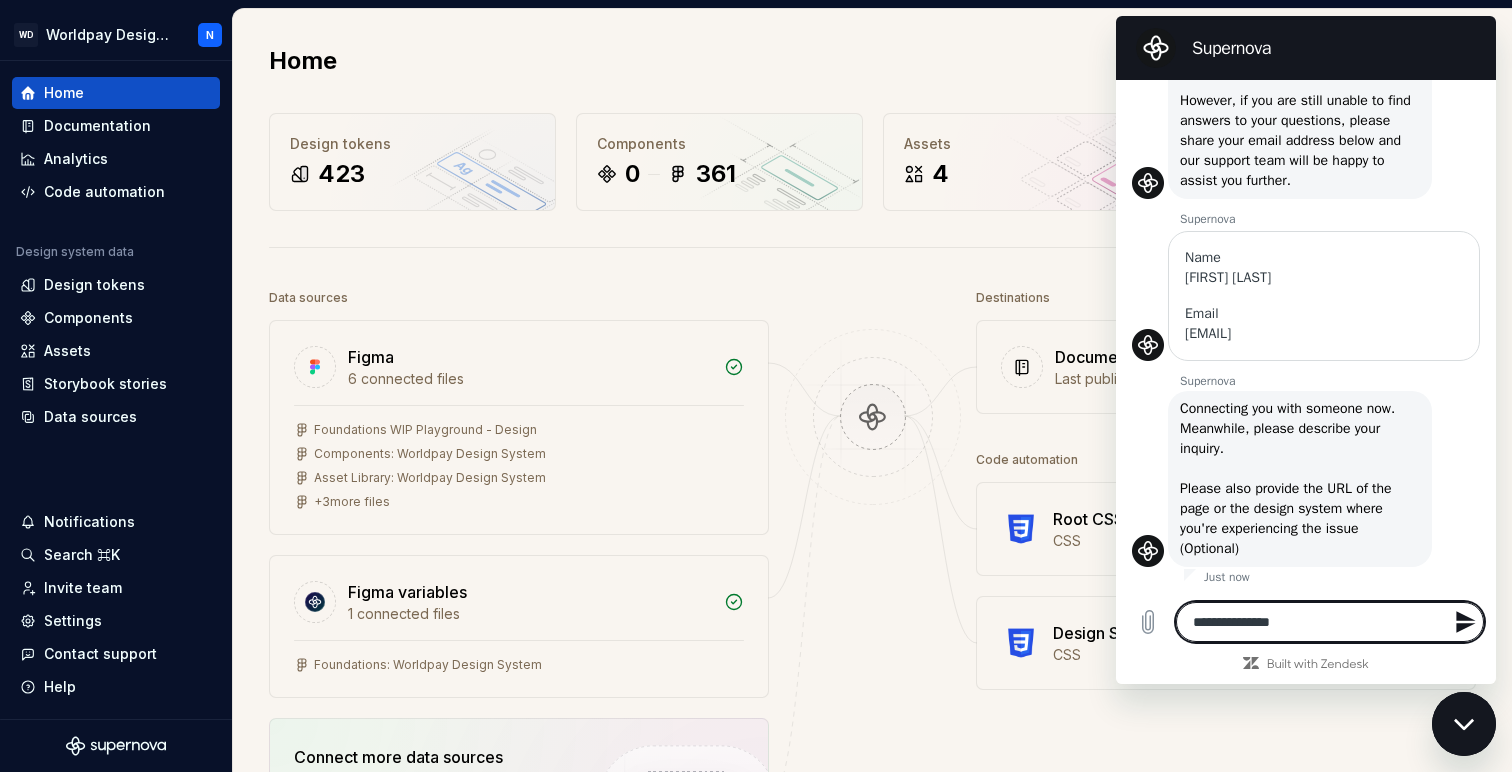 type on "**********" 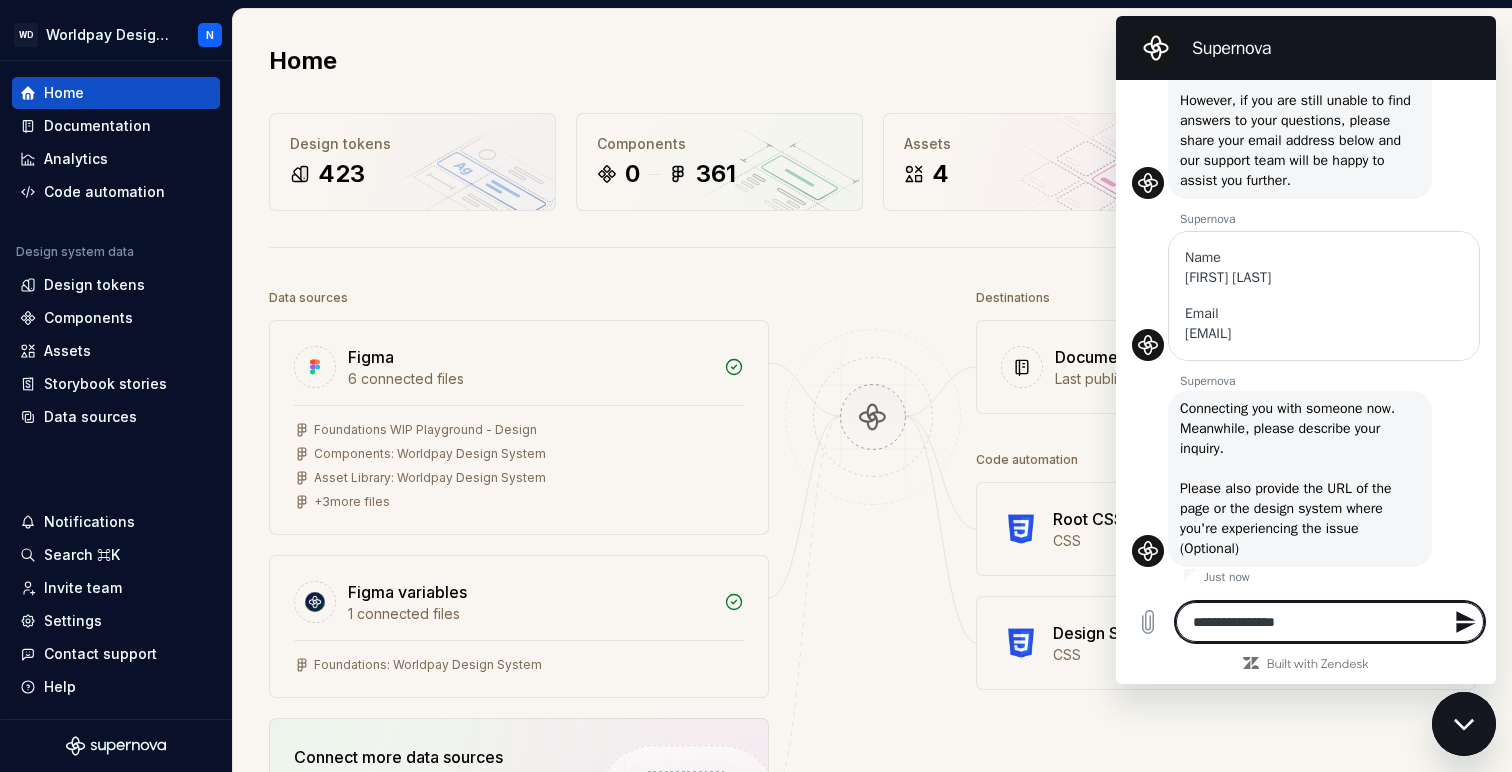 type on "**********" 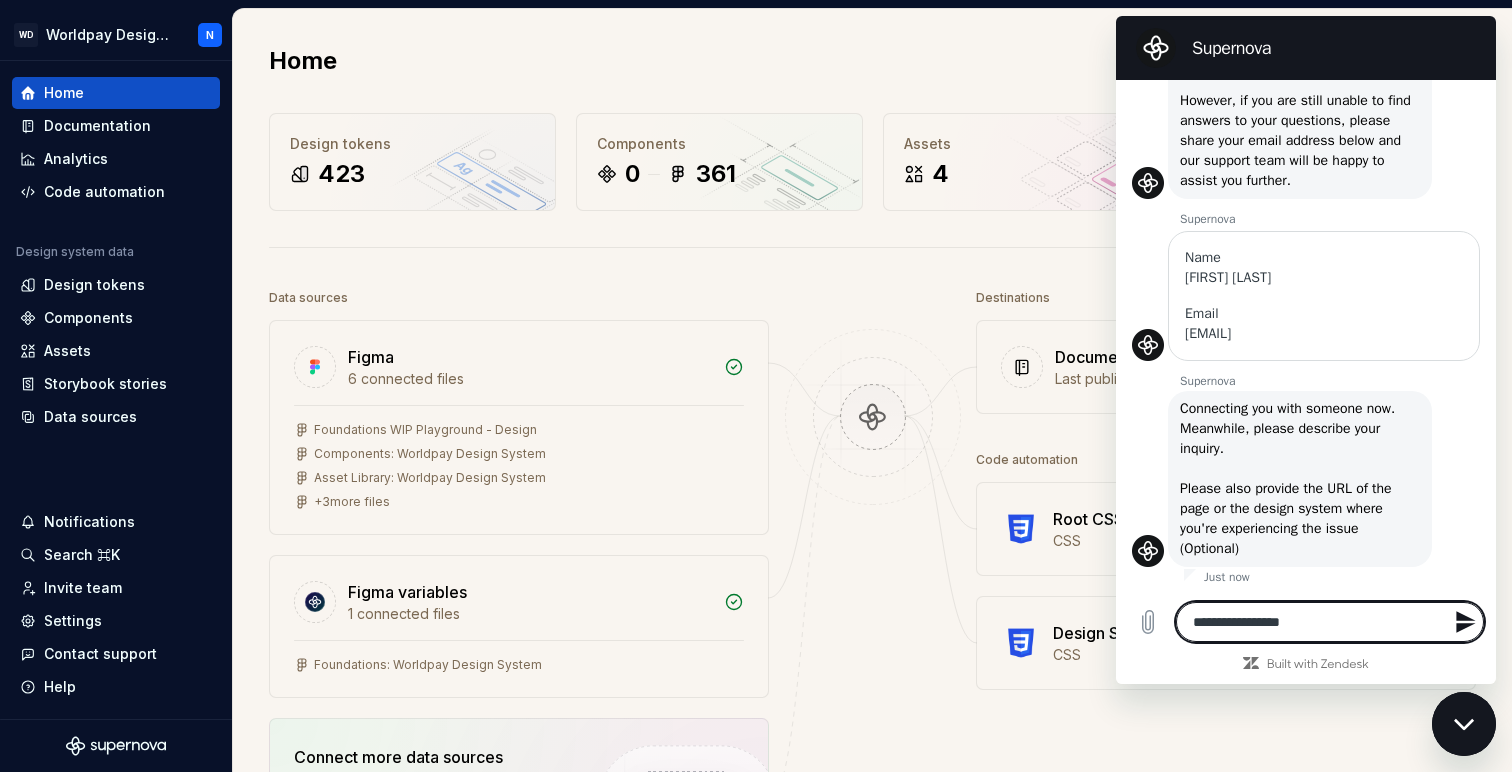 type on "**********" 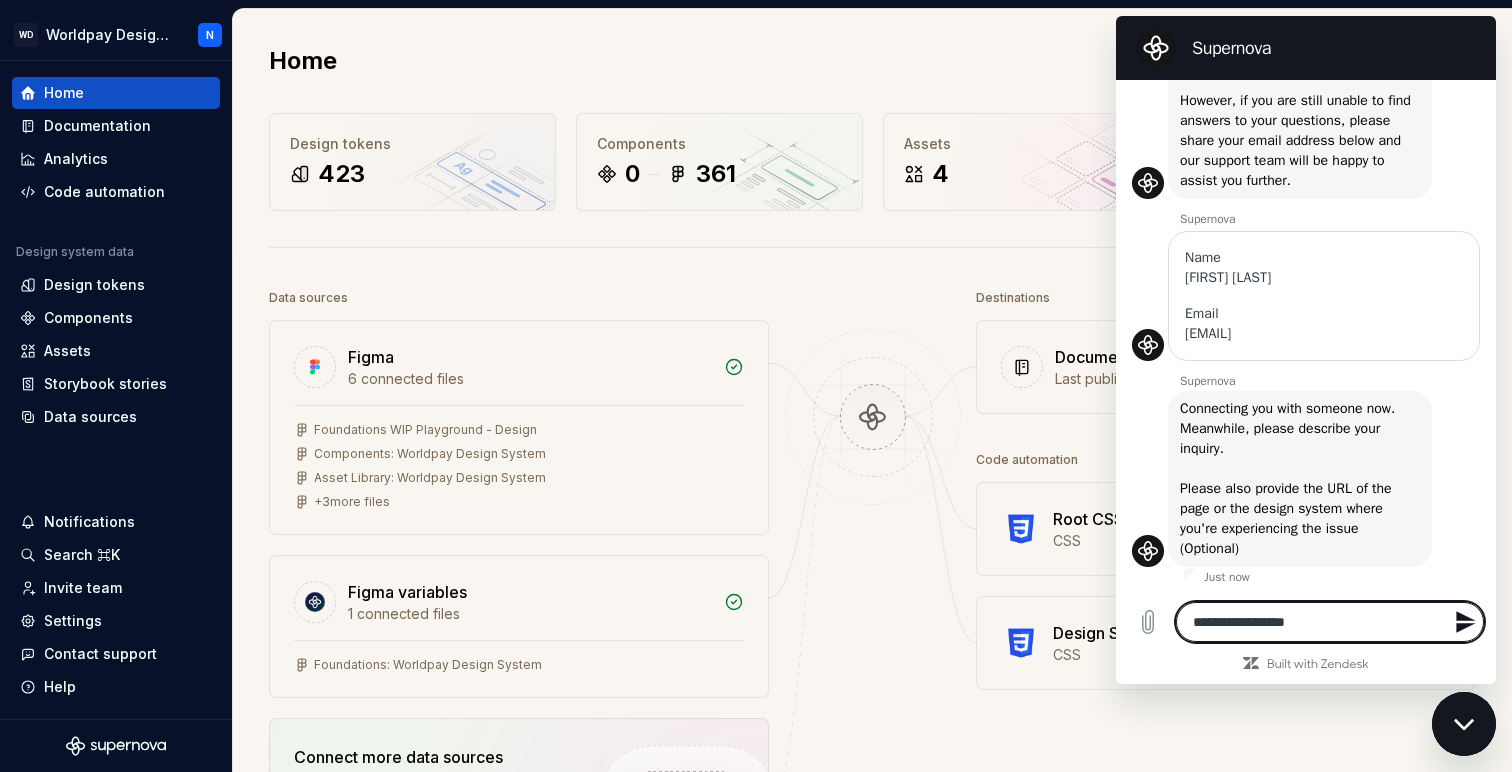 type on "**********" 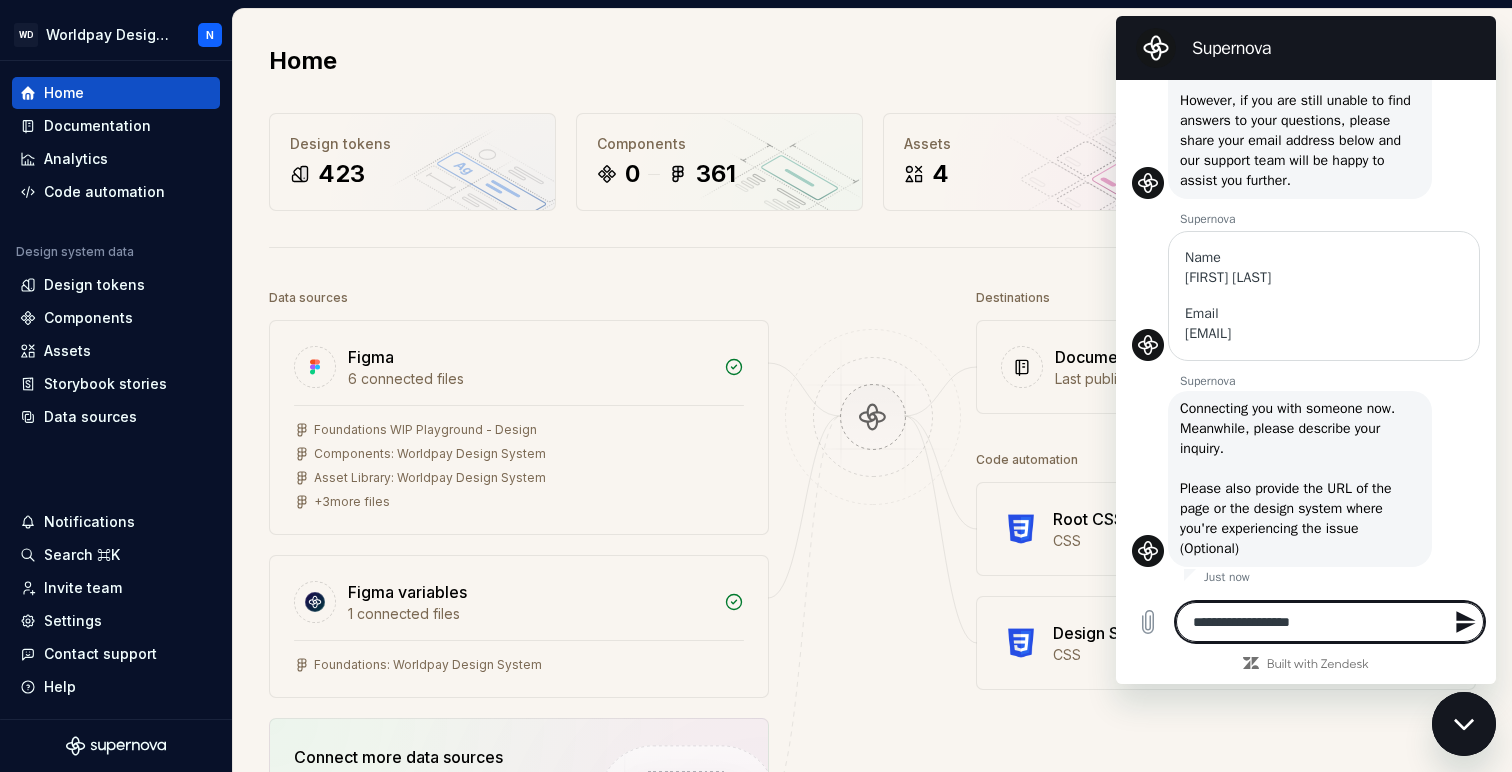 type on "**********" 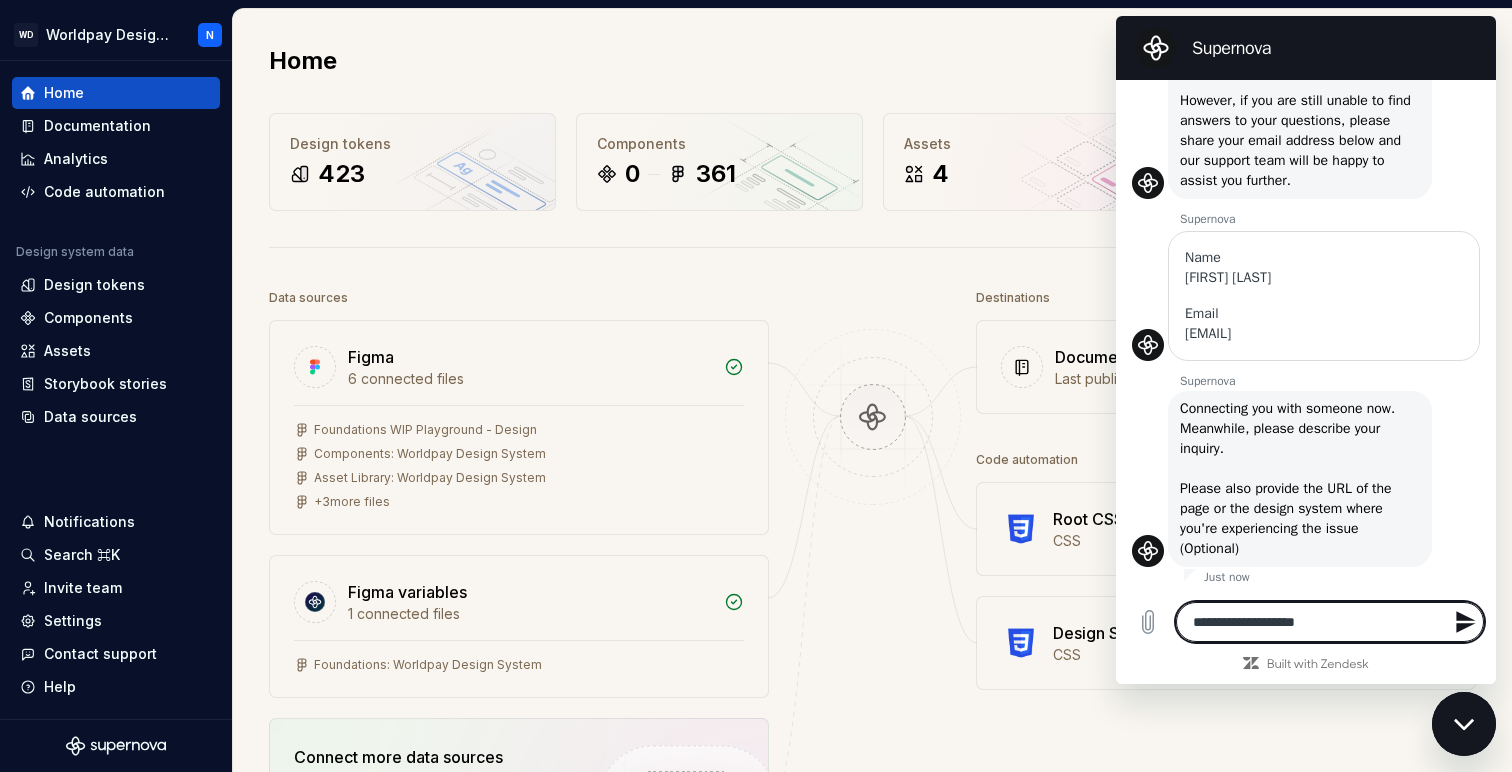 type on "**********" 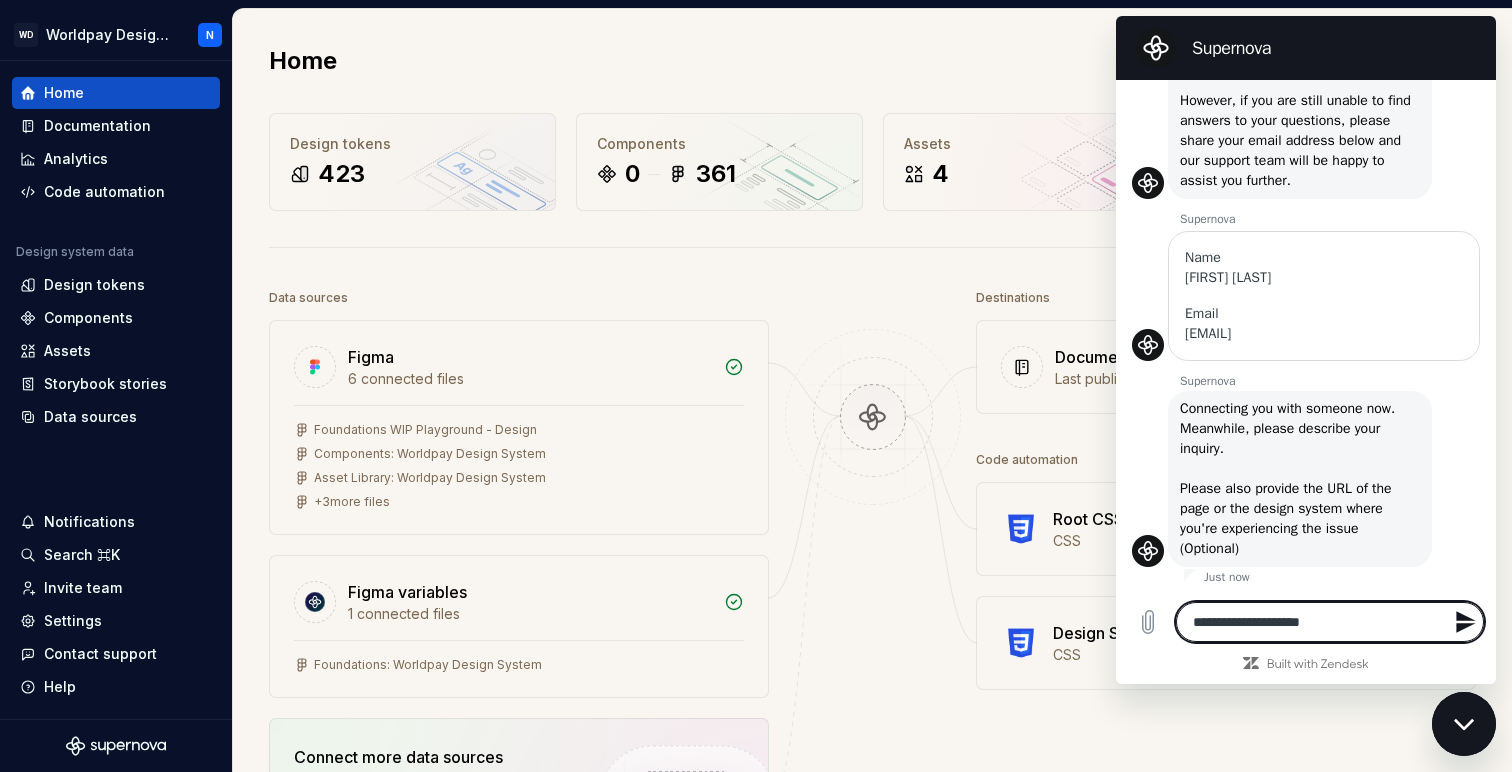 type on "**********" 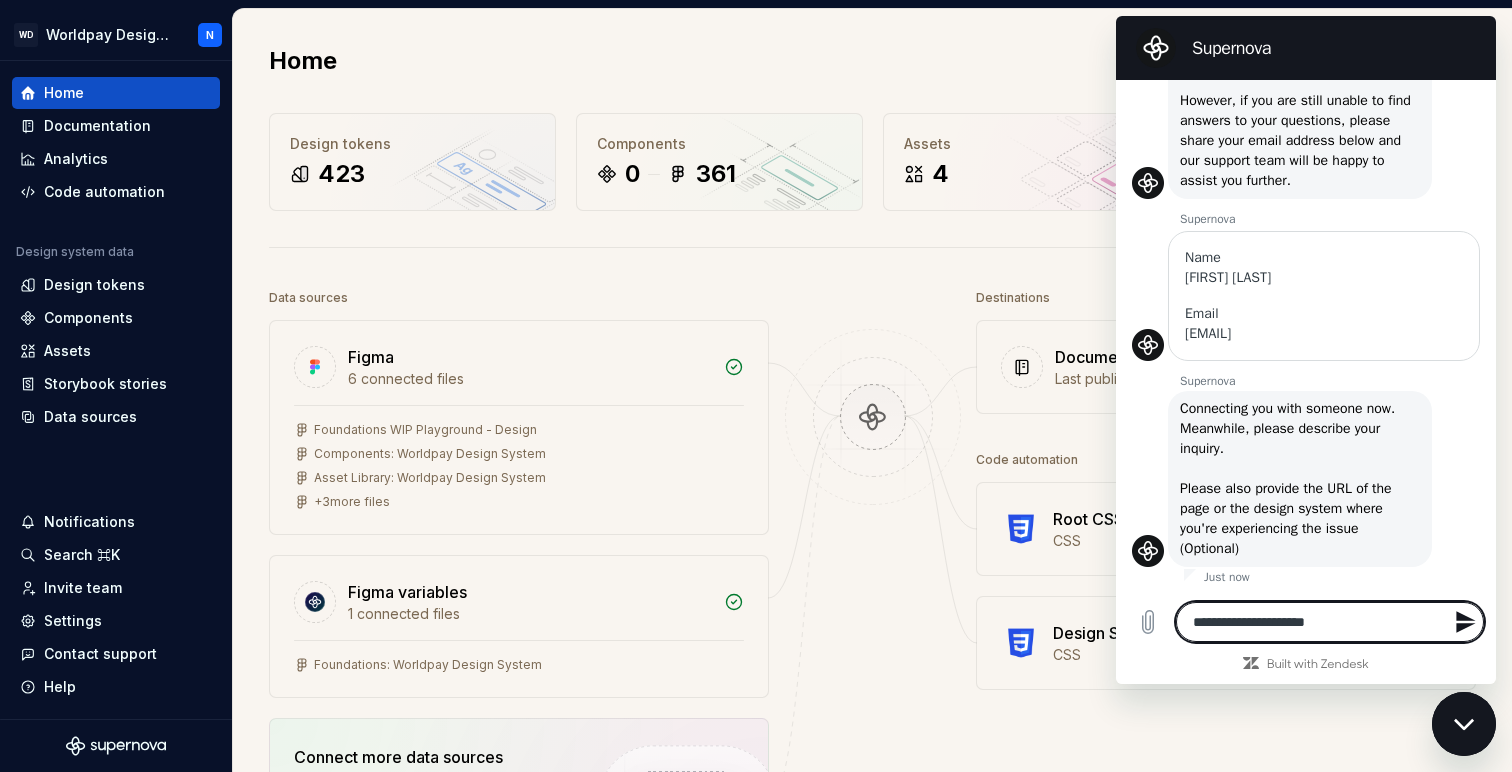 type on "**********" 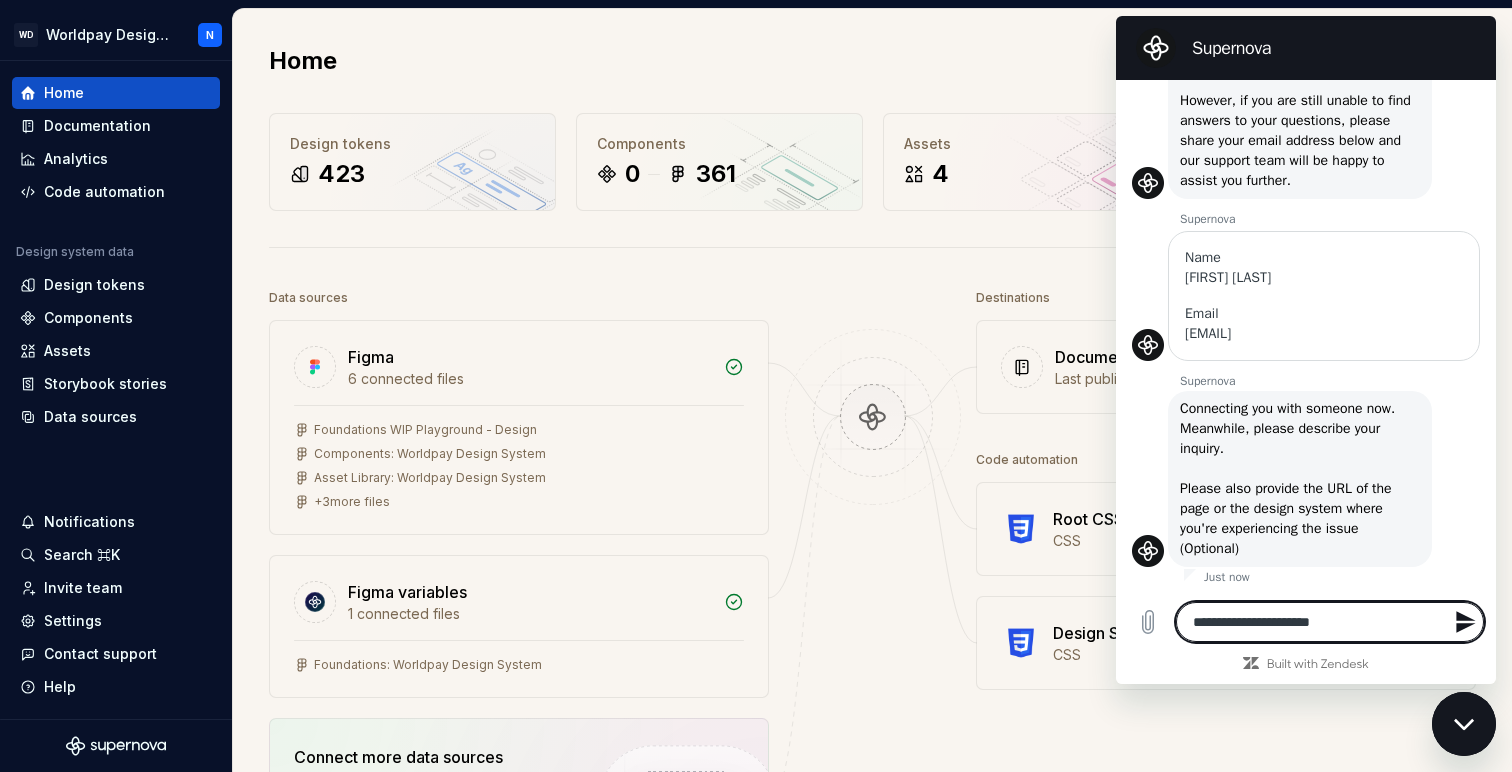 type on "**********" 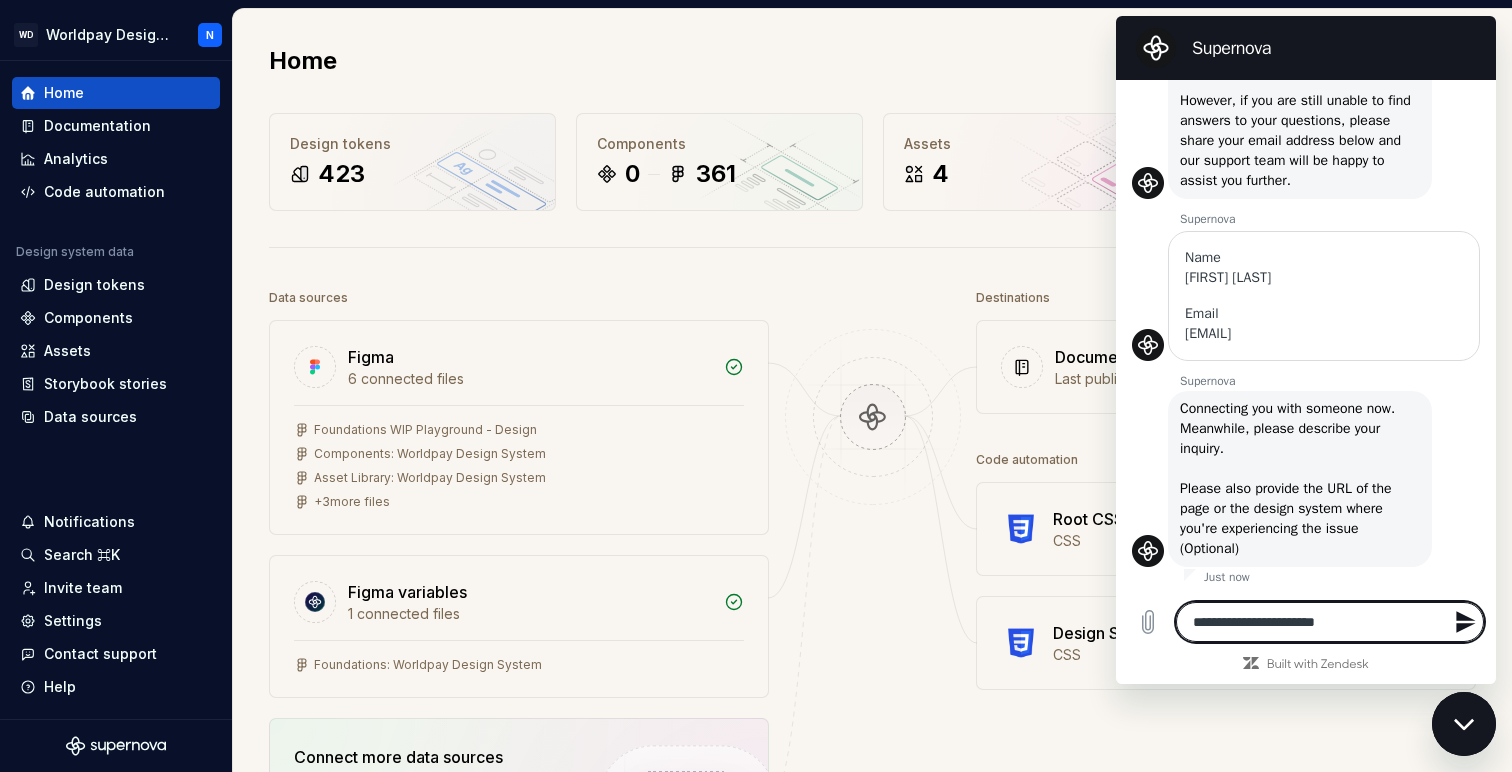 type on "**********" 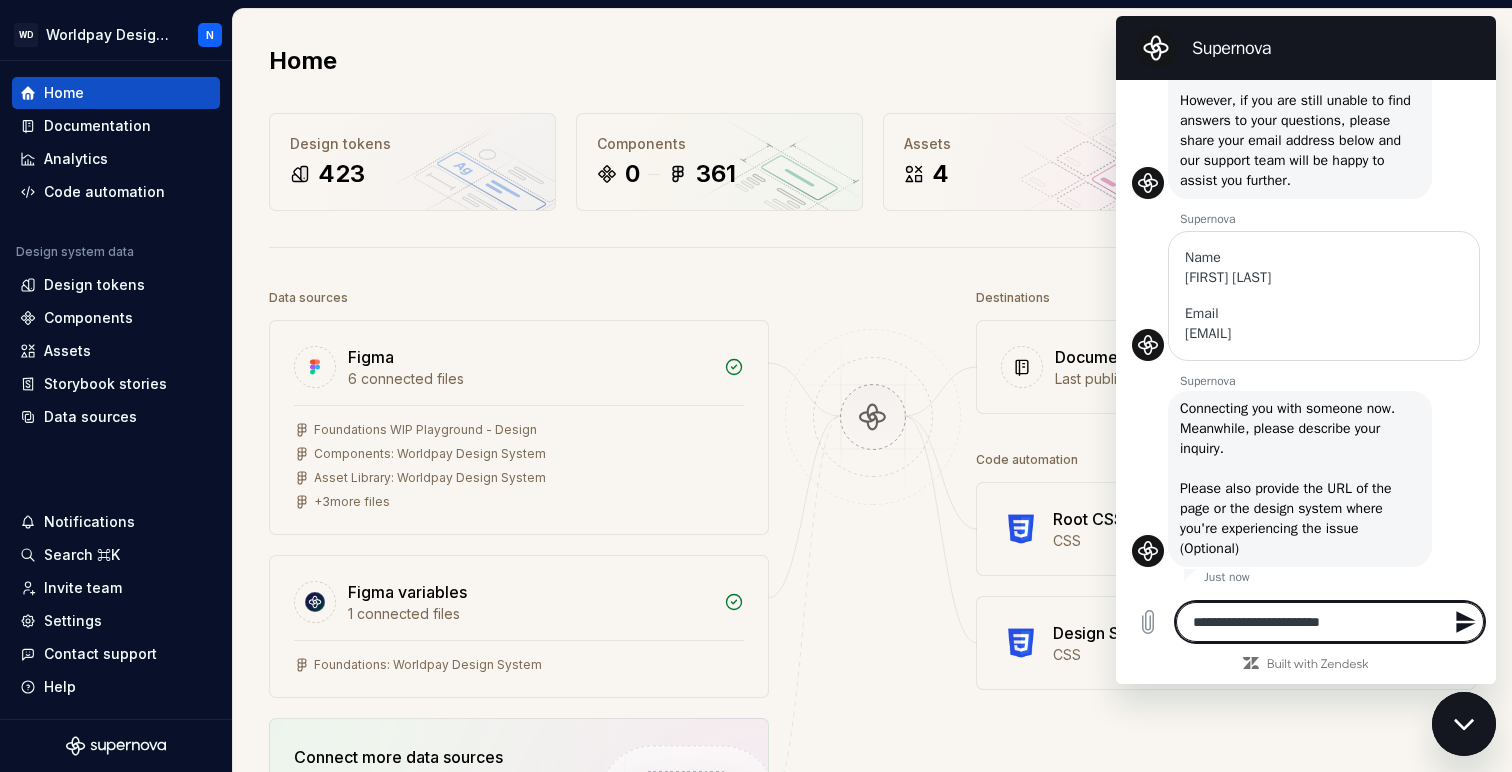 type on "**********" 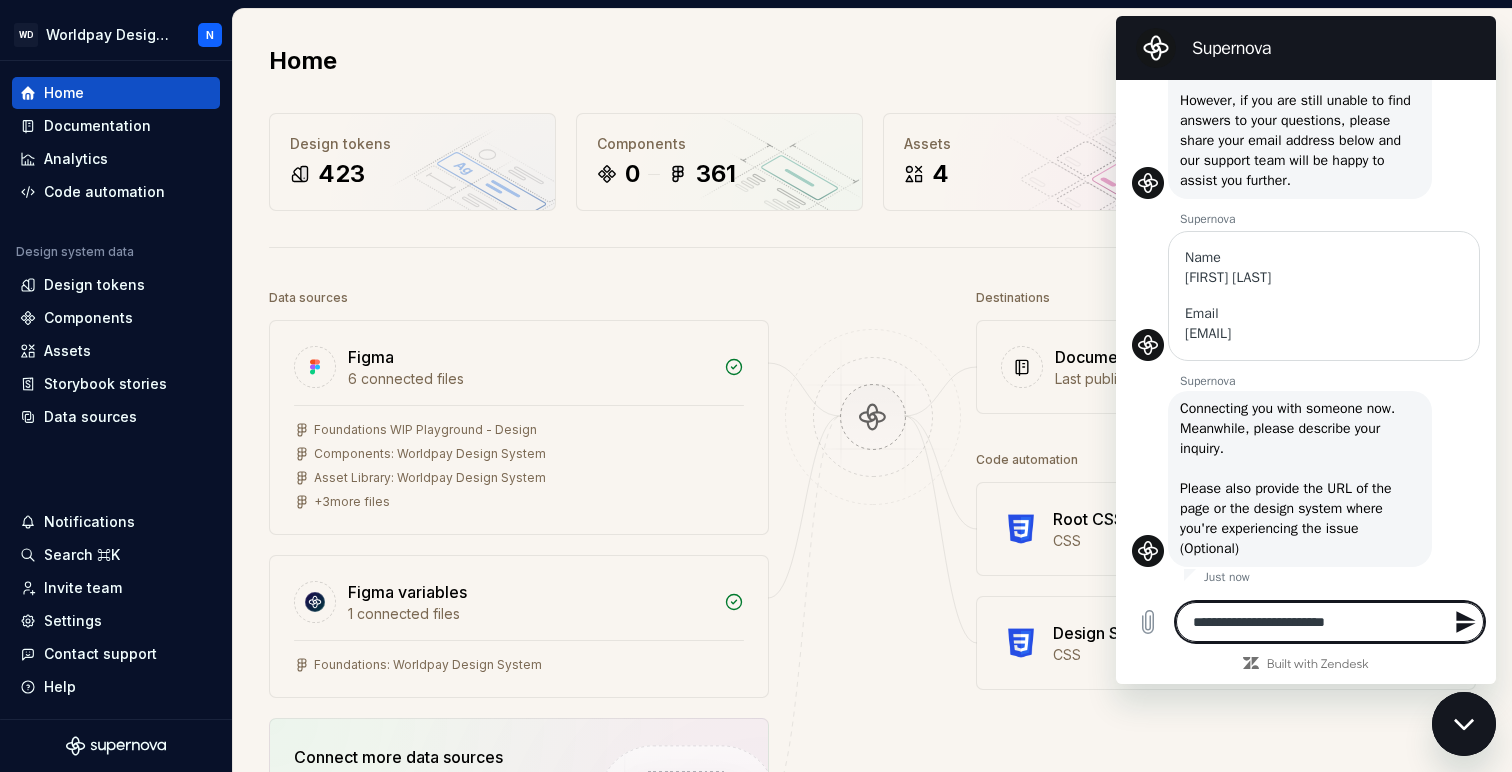 type on "**********" 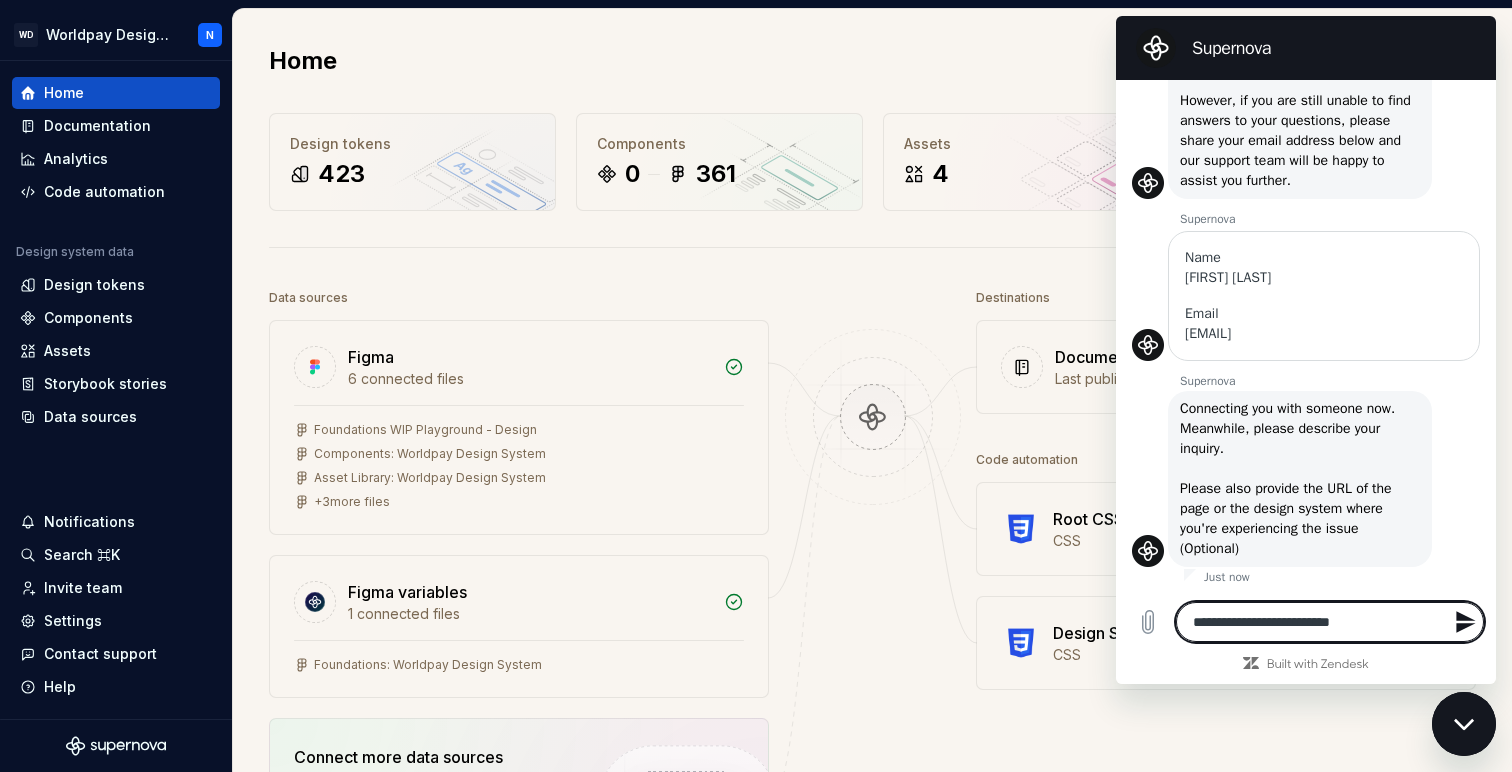 type on "**********" 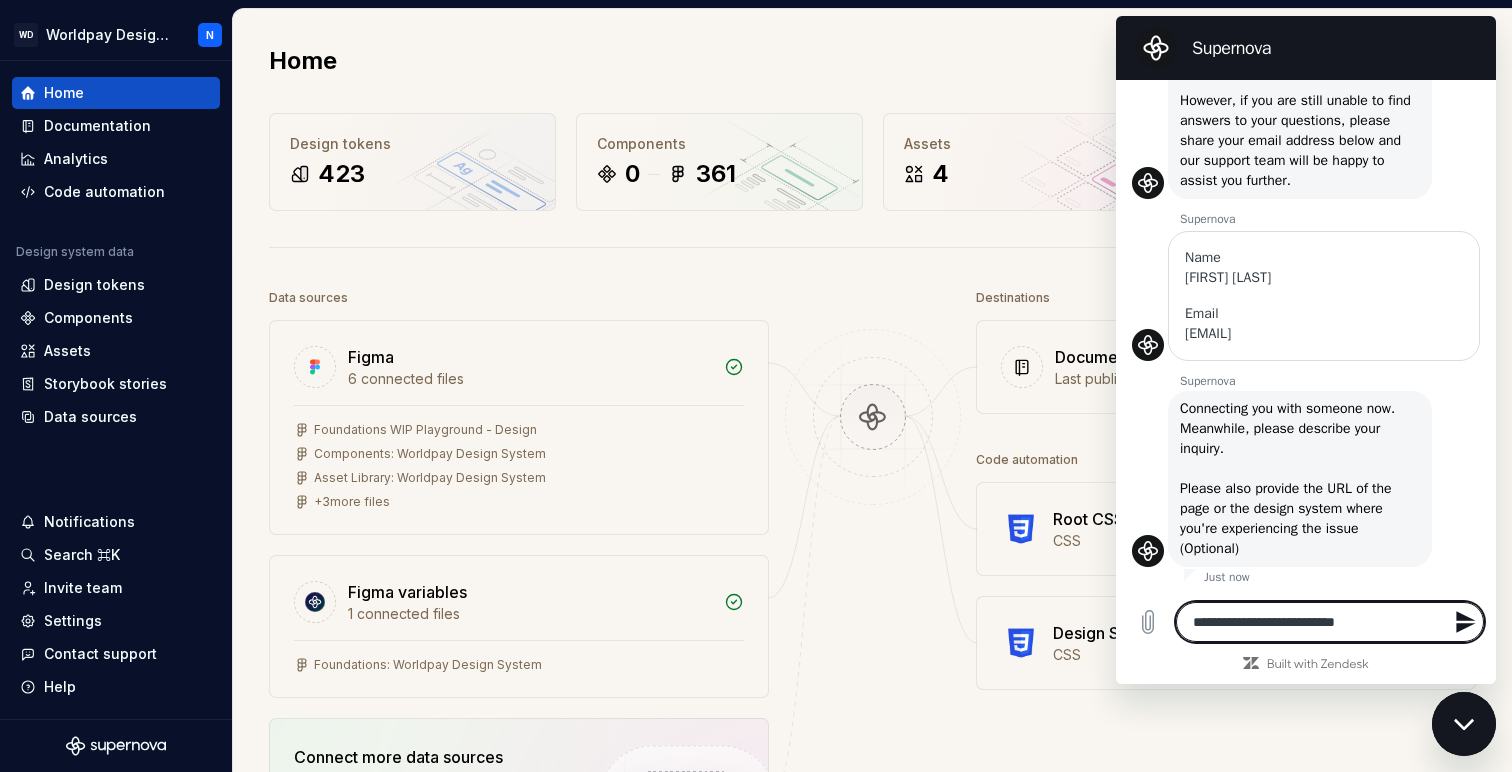 type on "**********" 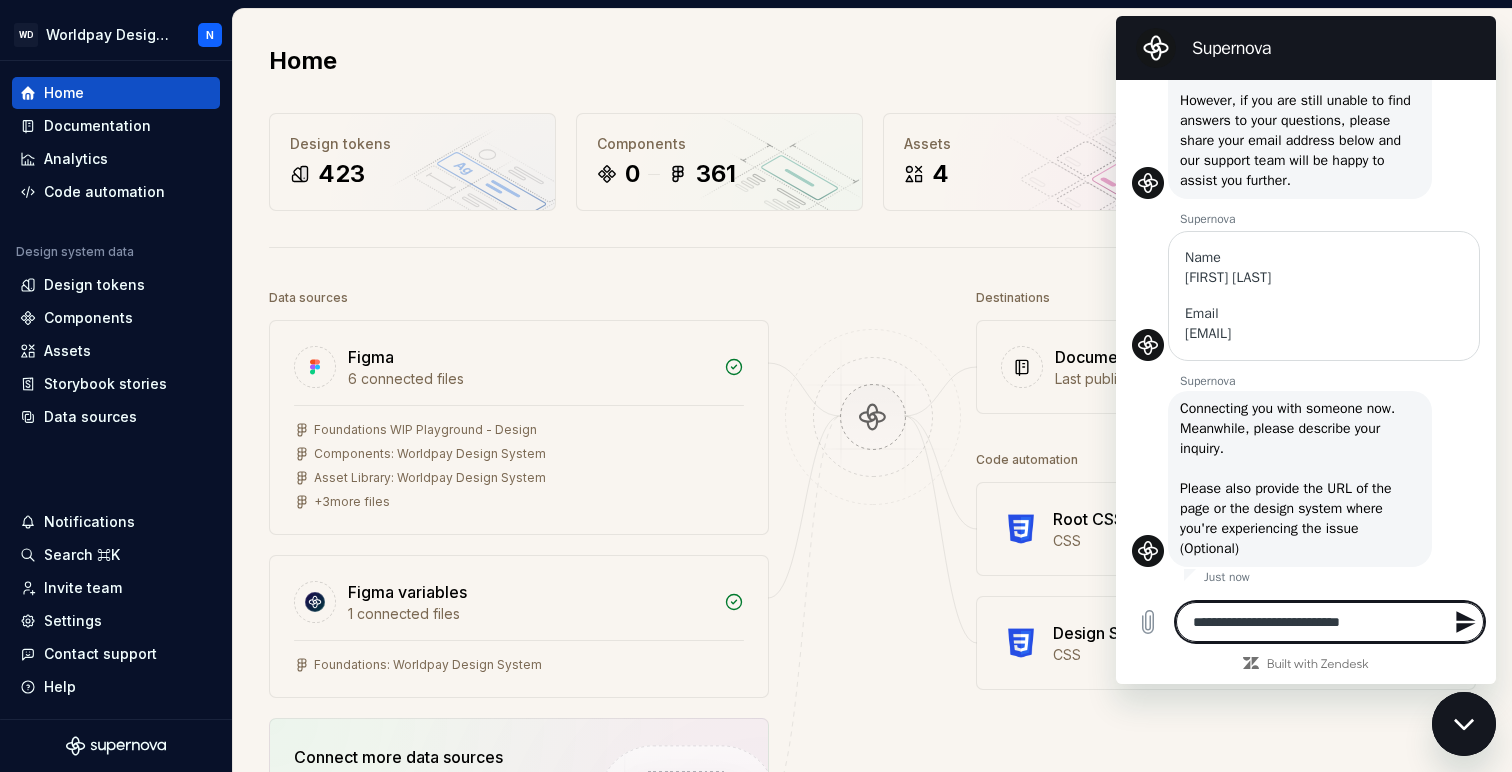 type on "*" 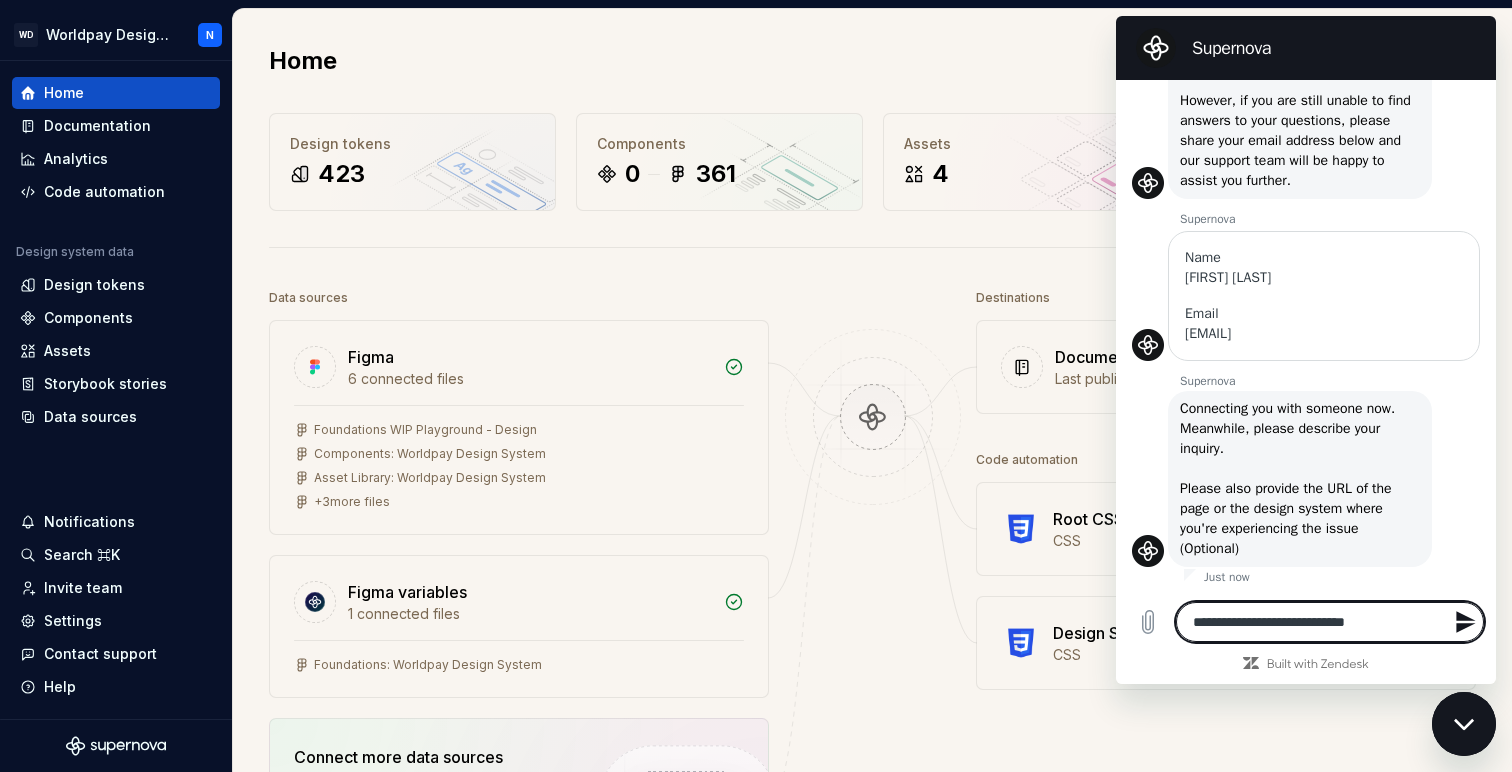 type on "**********" 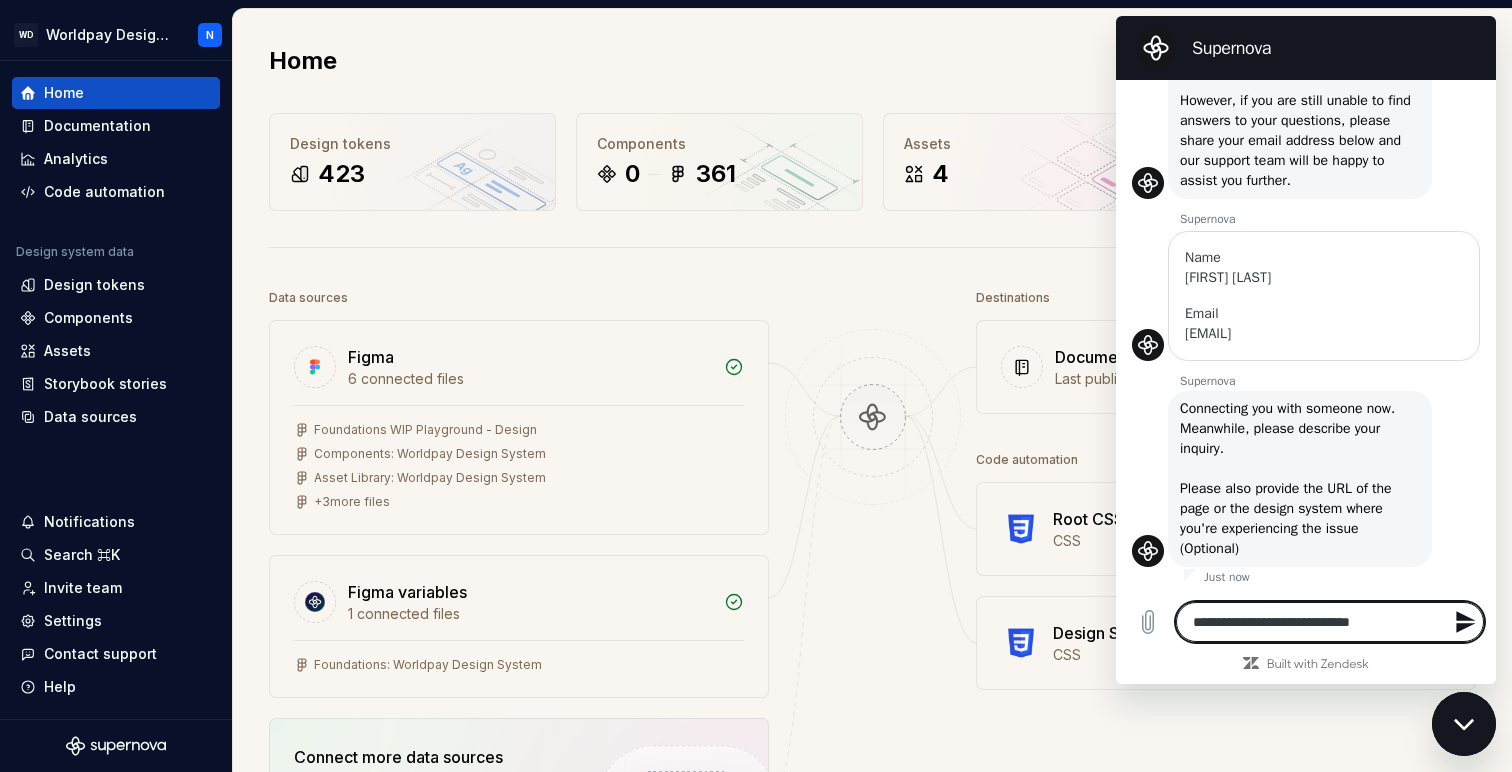type on "**********" 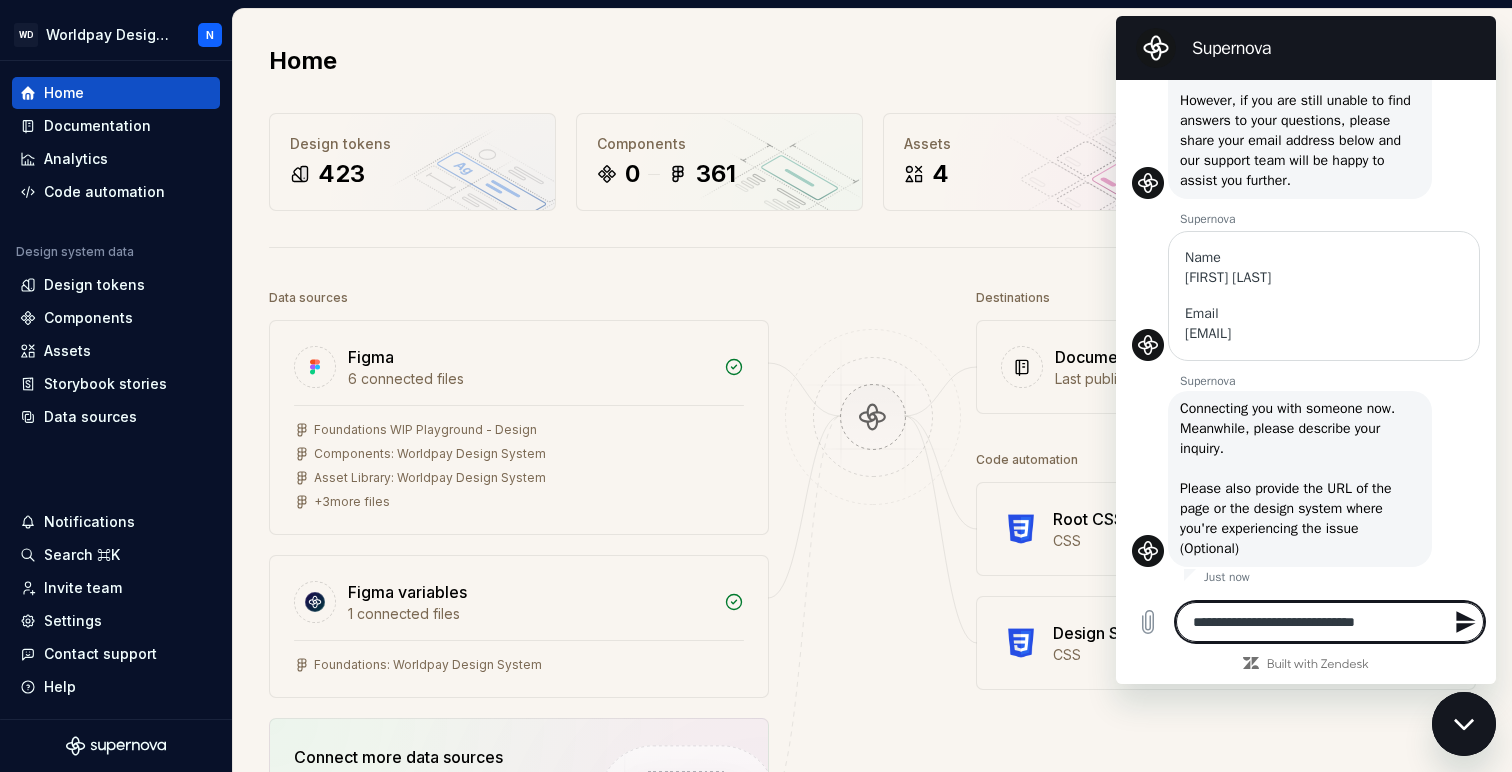 type on "**********" 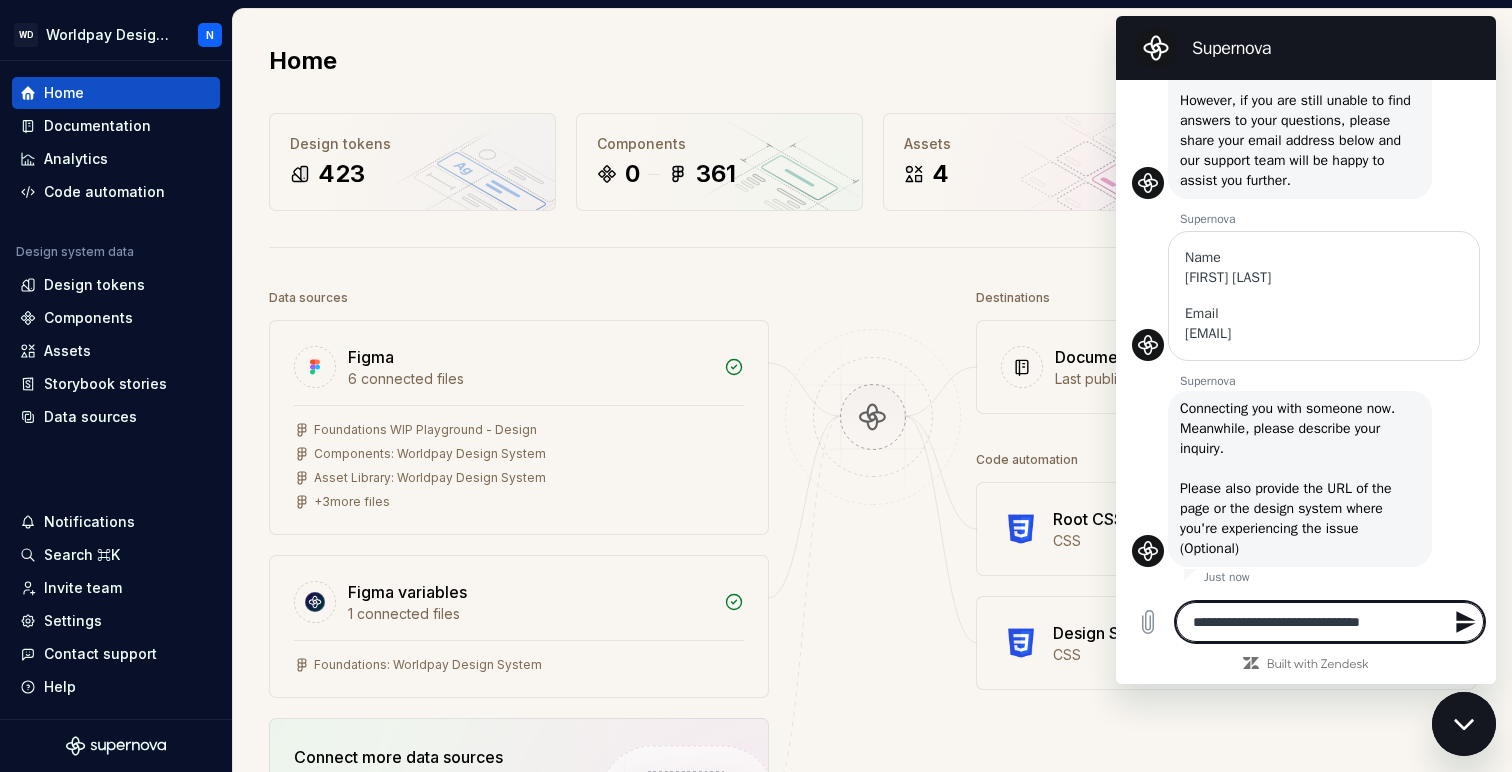 type on "**********" 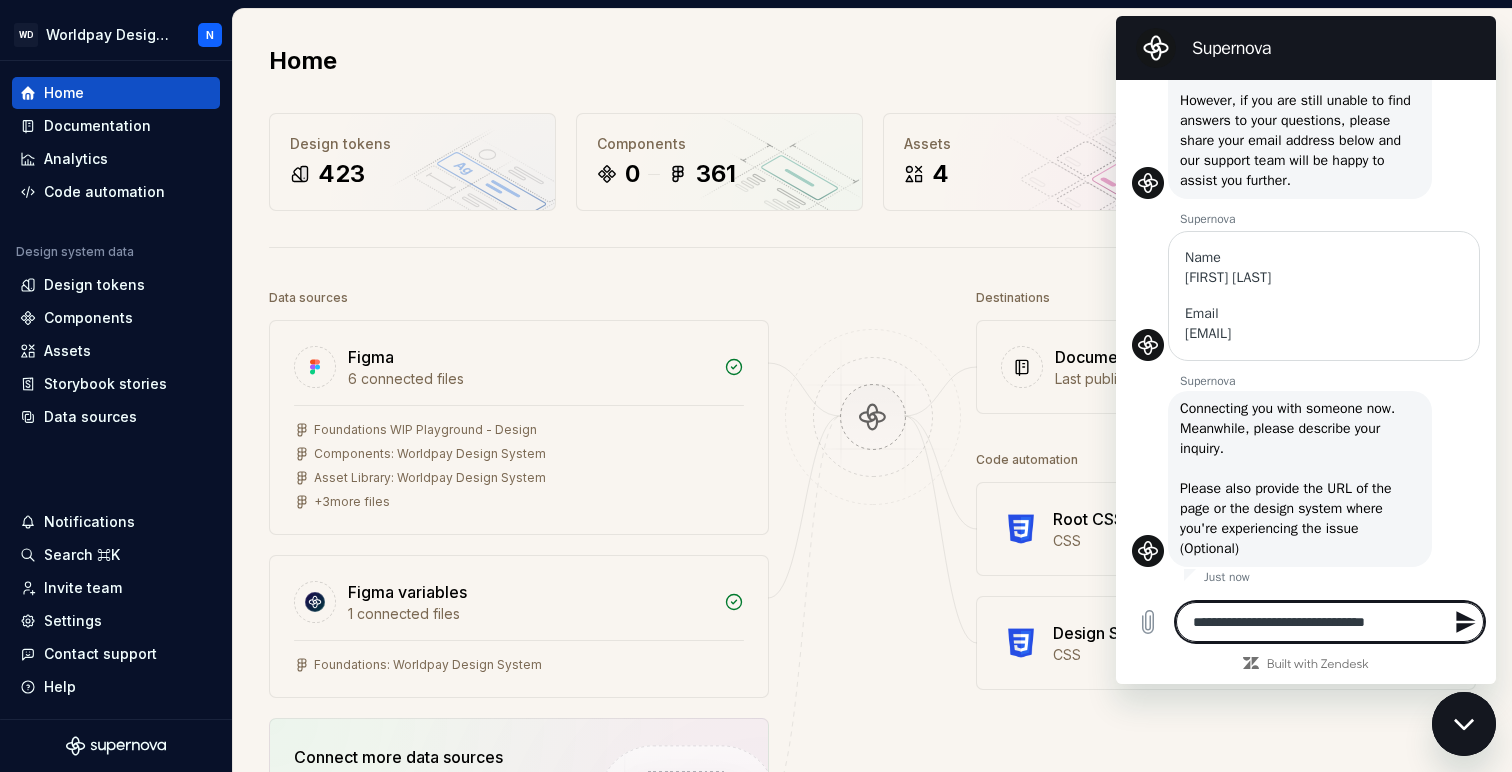 type on "**********" 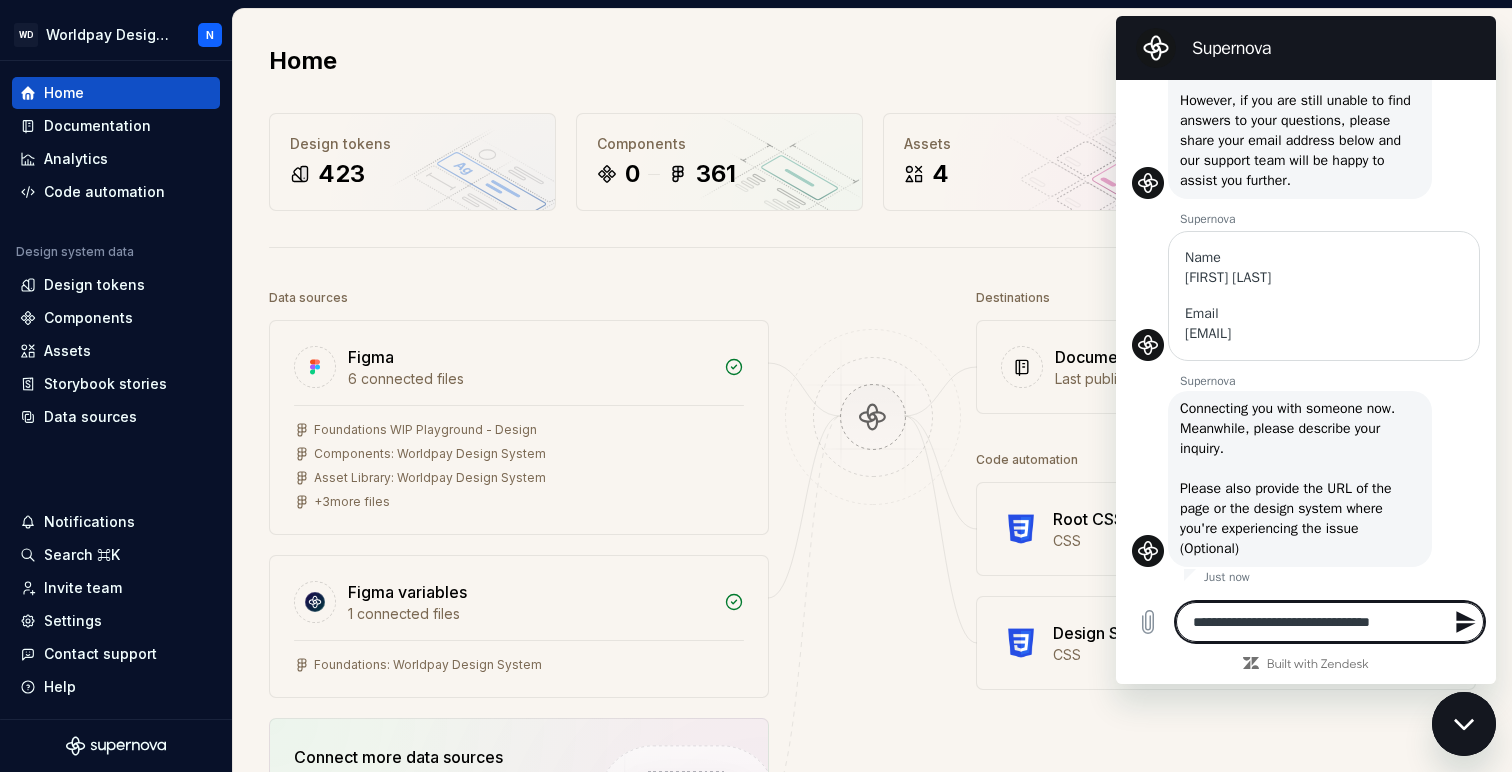 type on "**********" 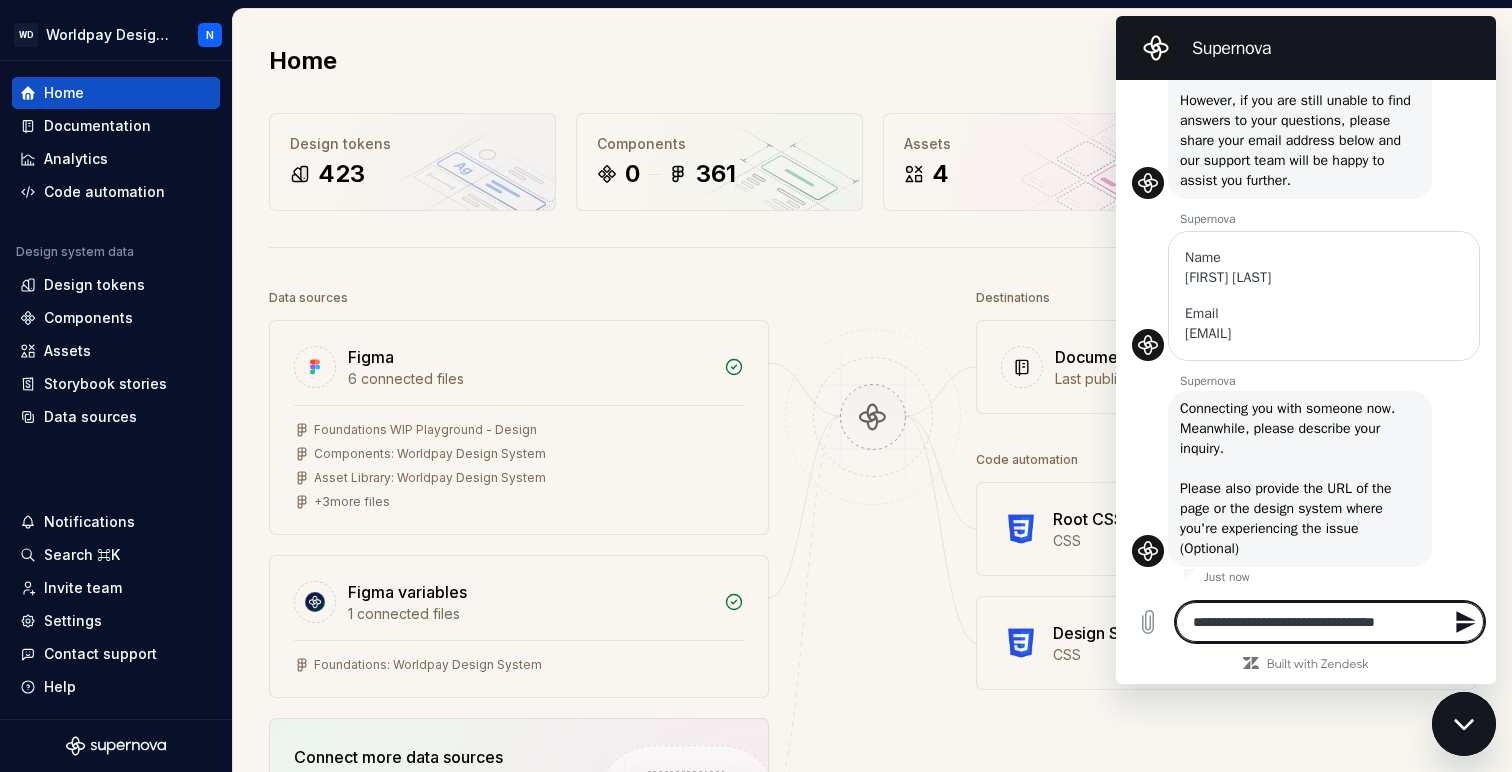 type on "**********" 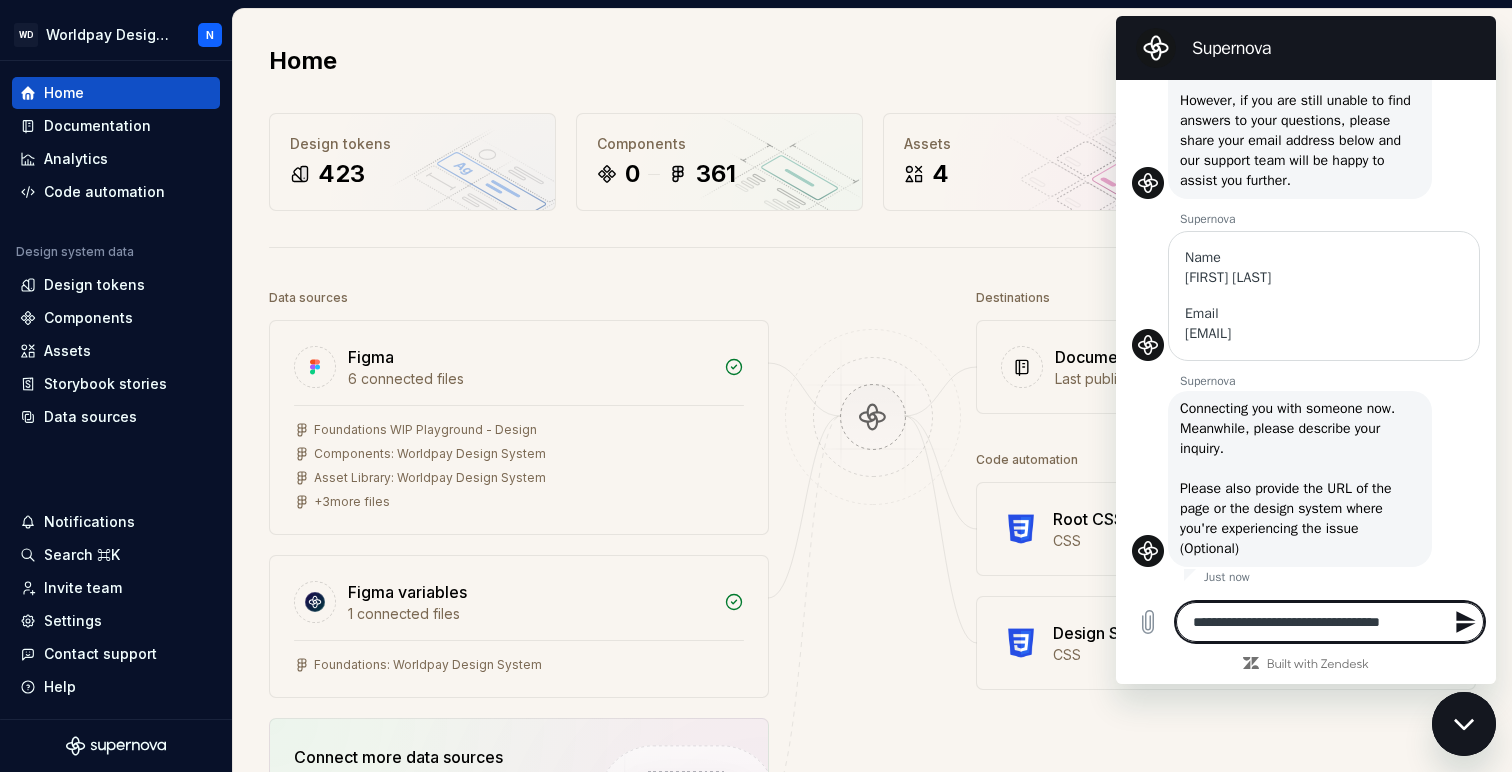 type on "**********" 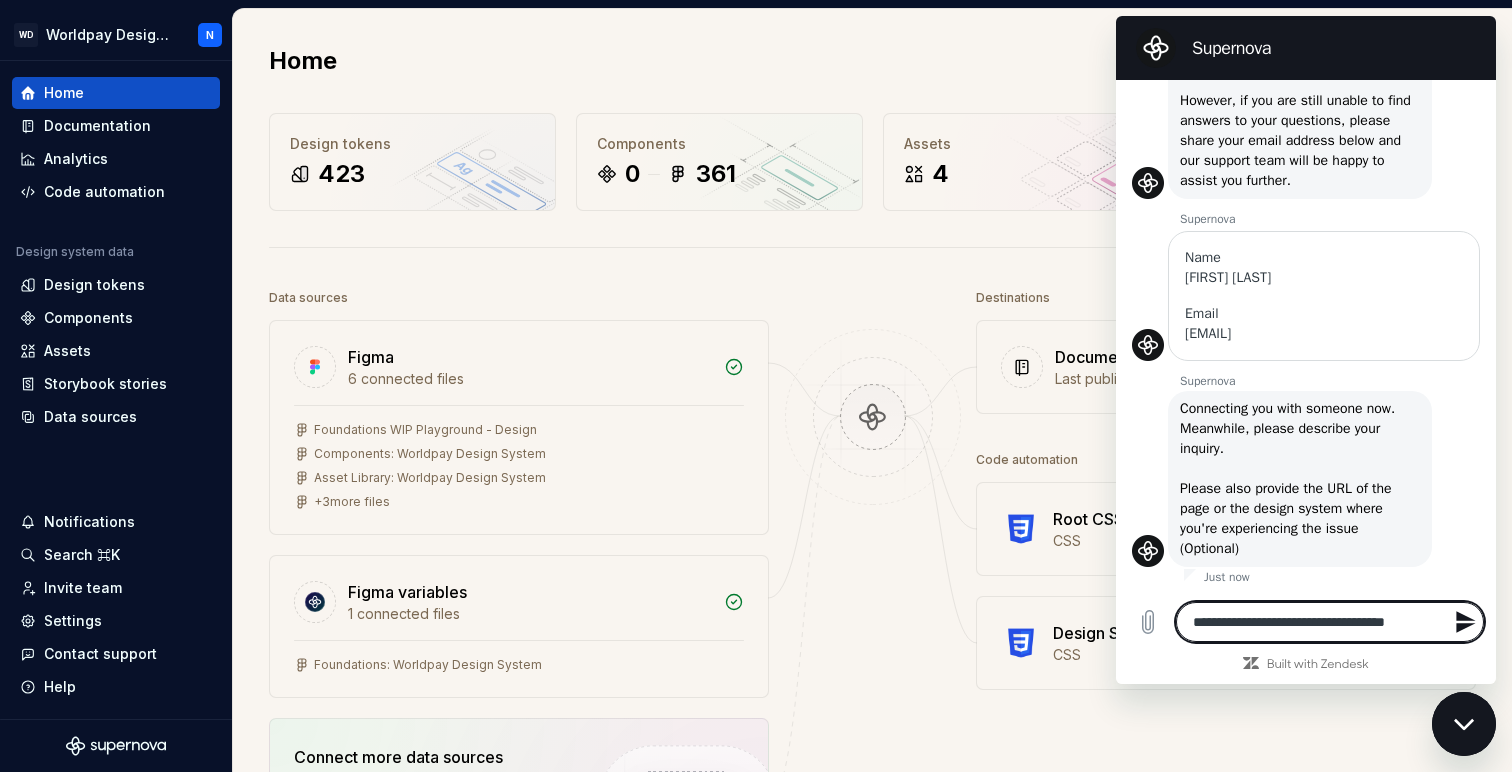 type on "**********" 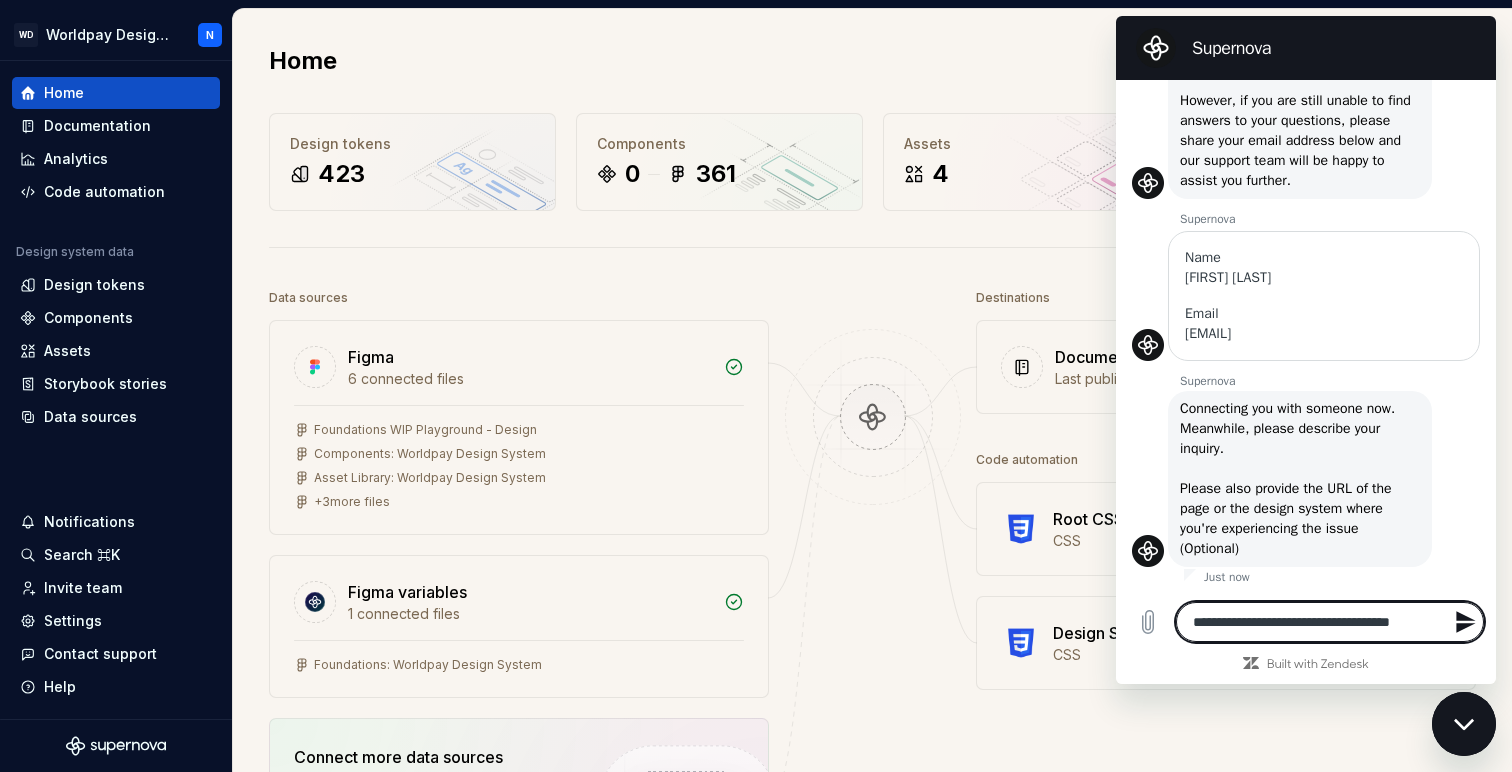 type on "**********" 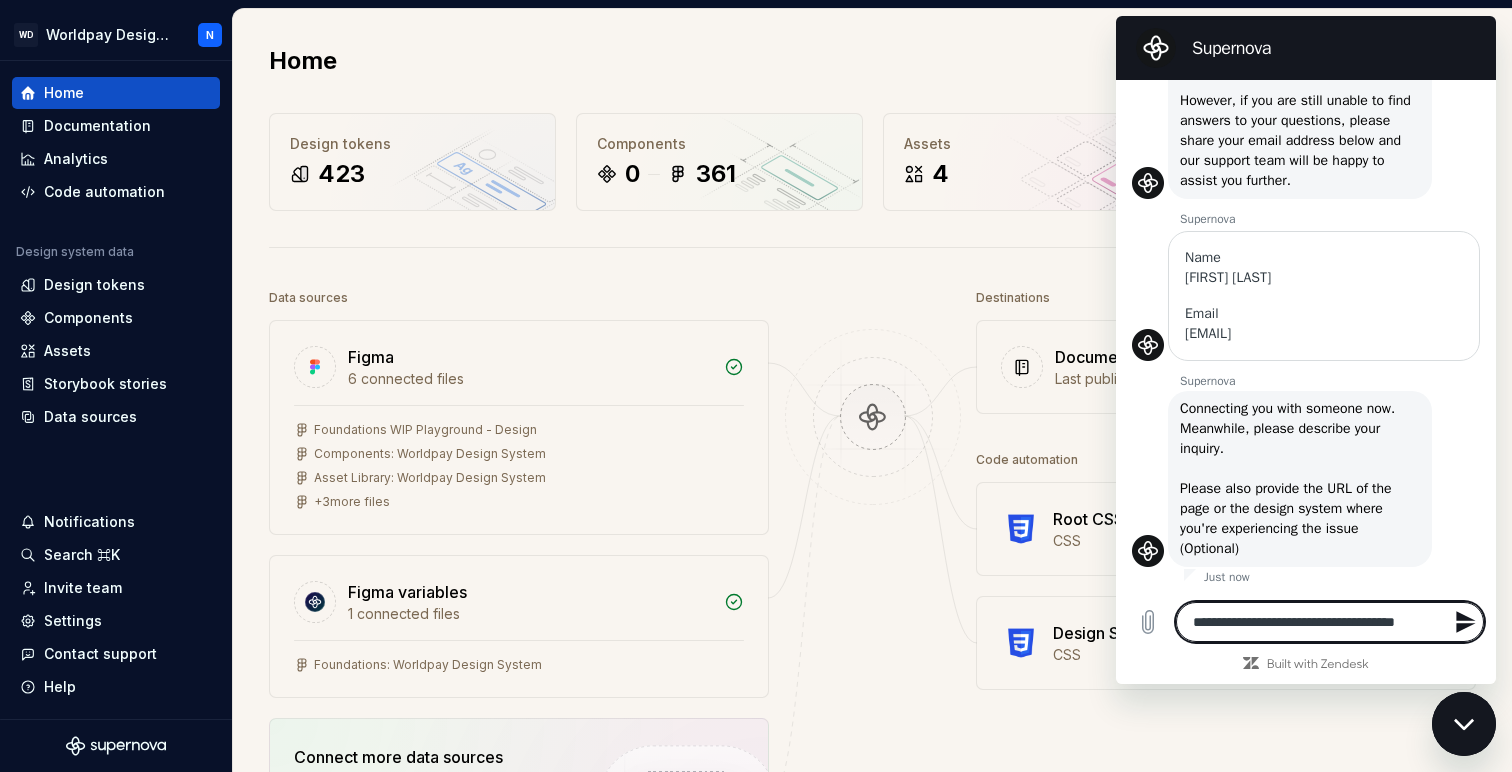 type on "*" 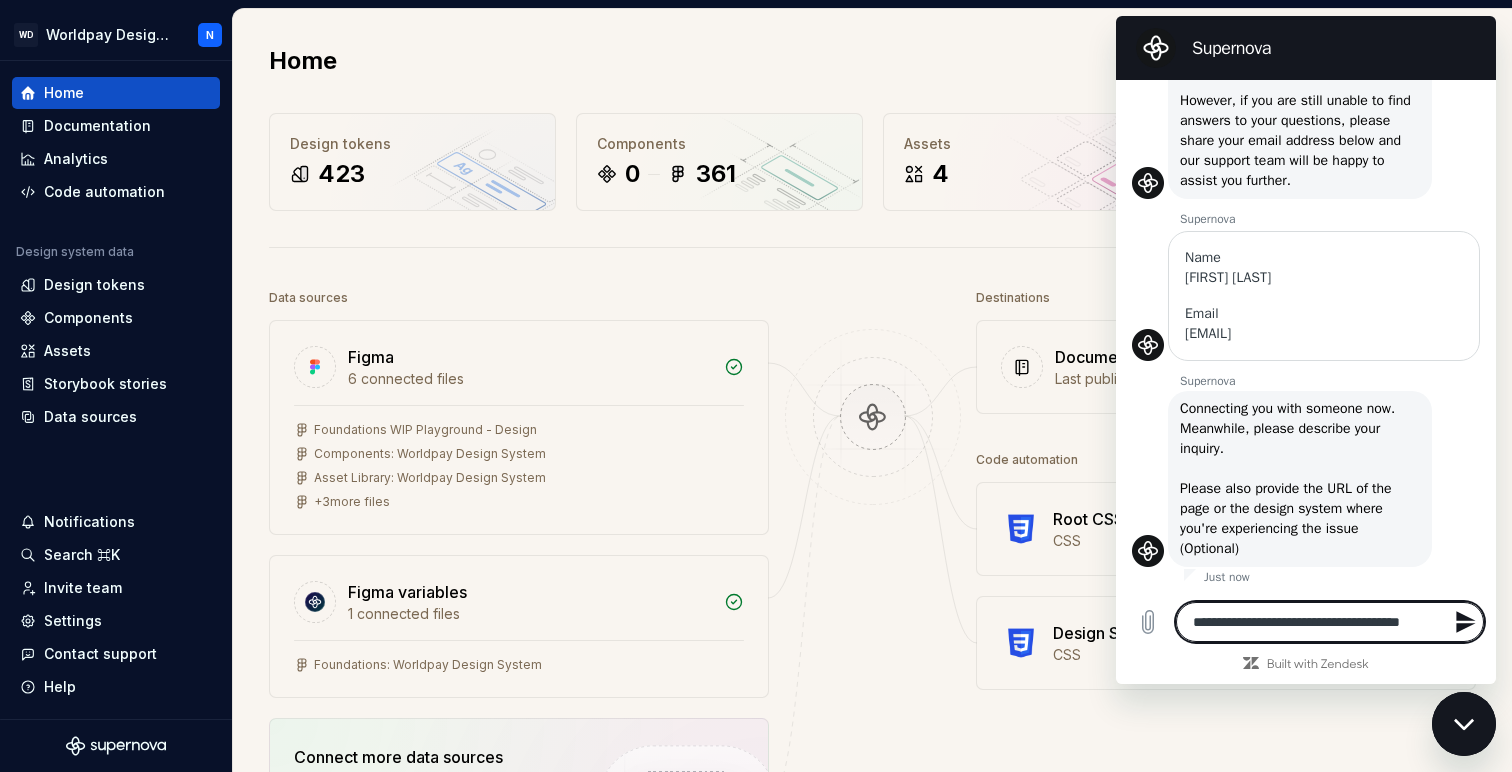 type on "**********" 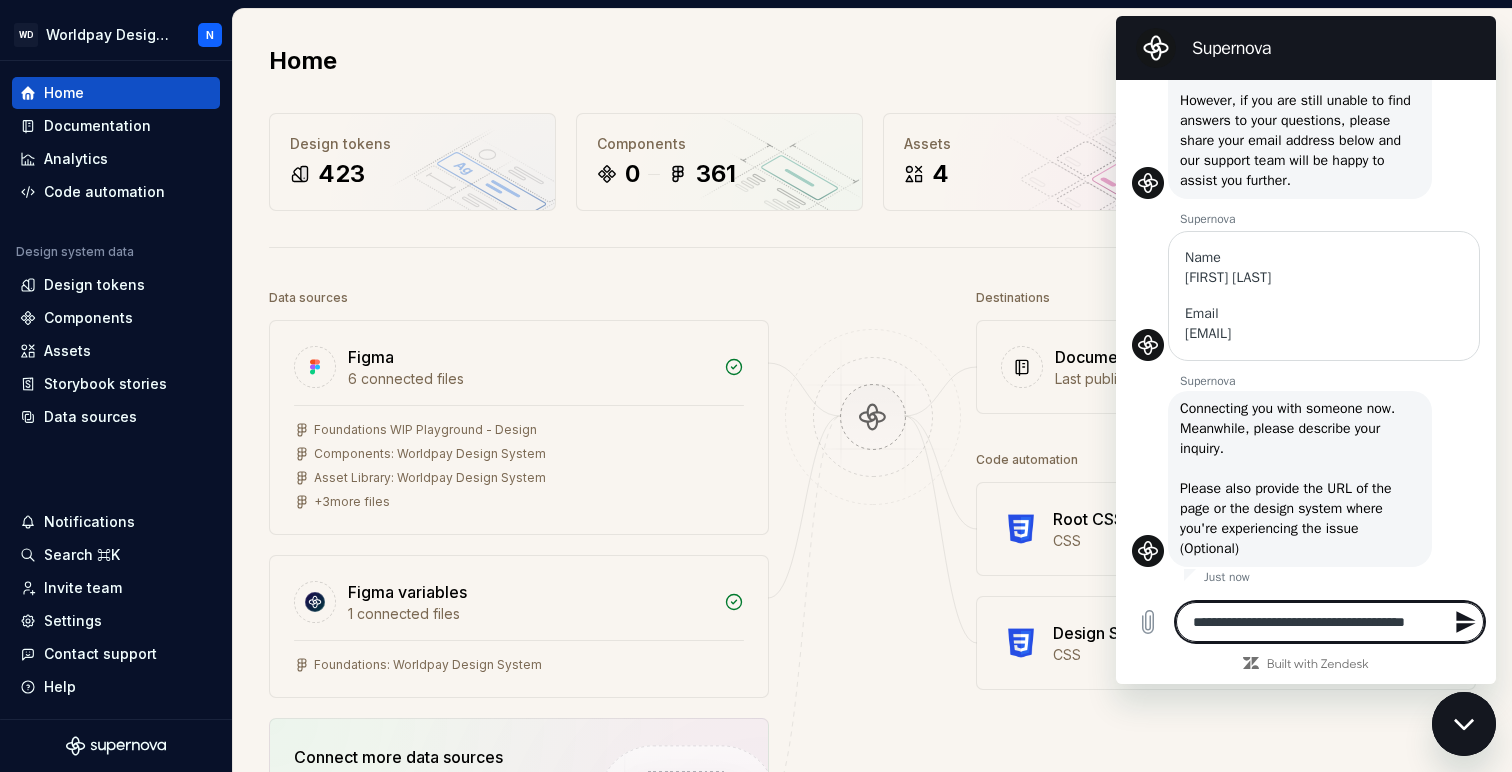 type on "**********" 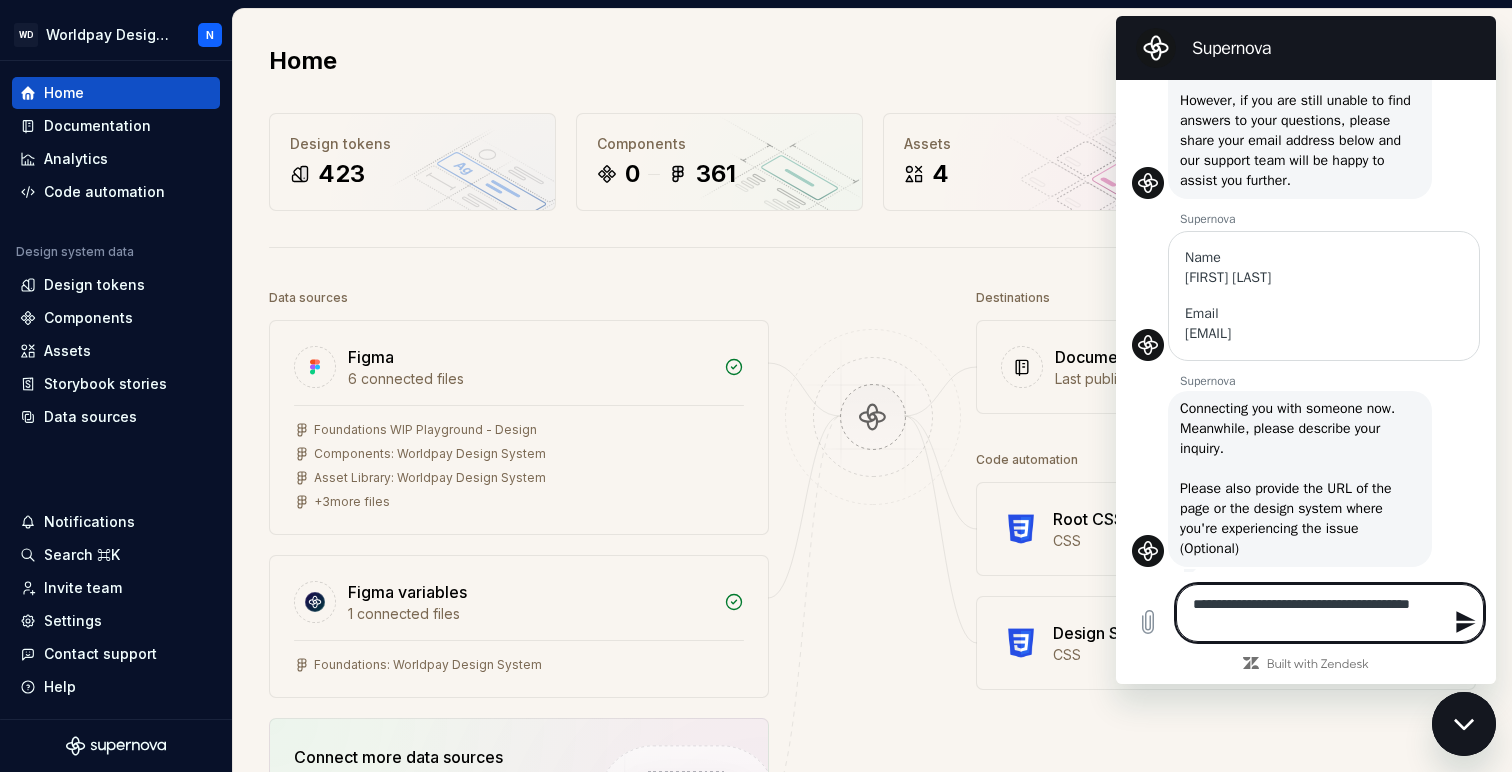 type on "**********" 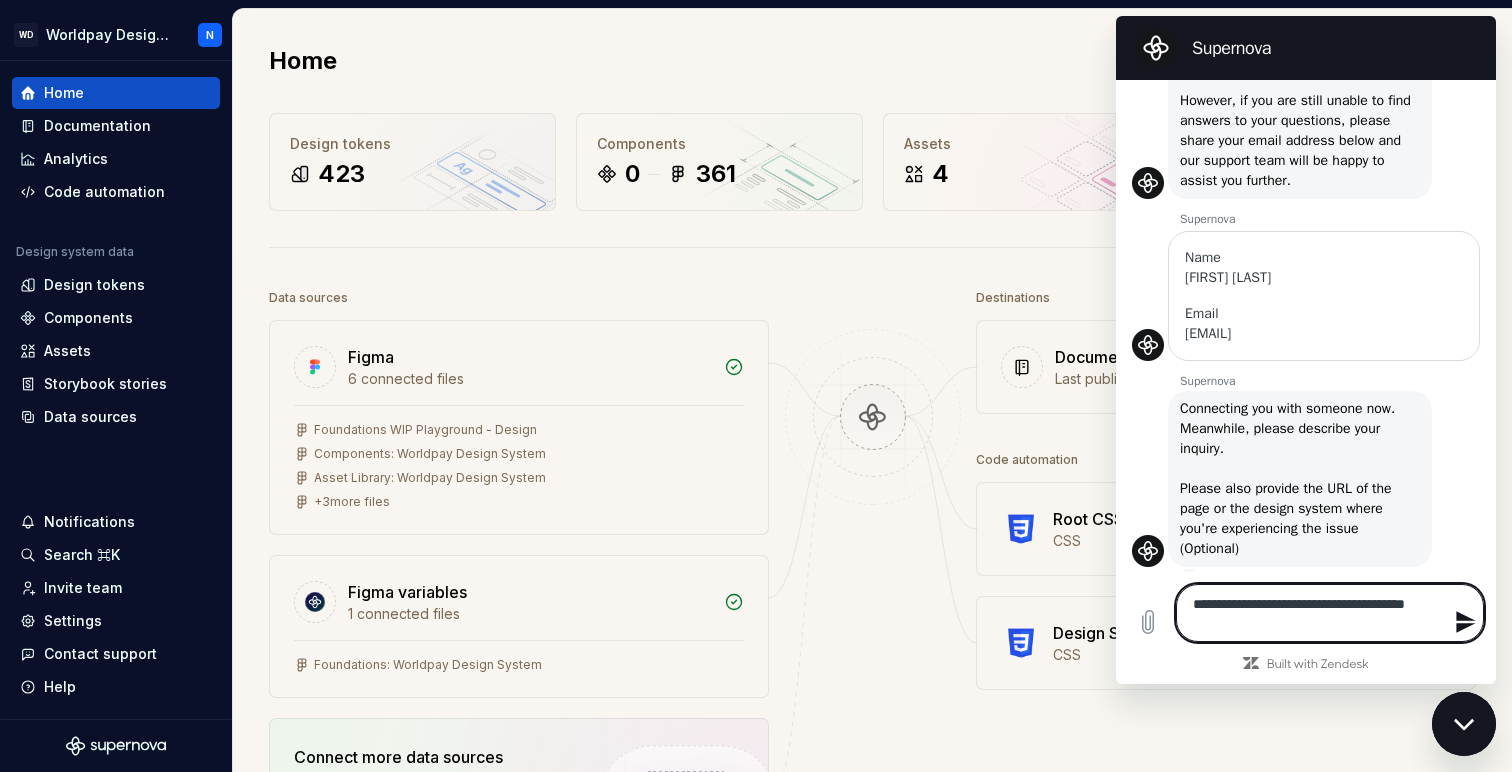 type on "**********" 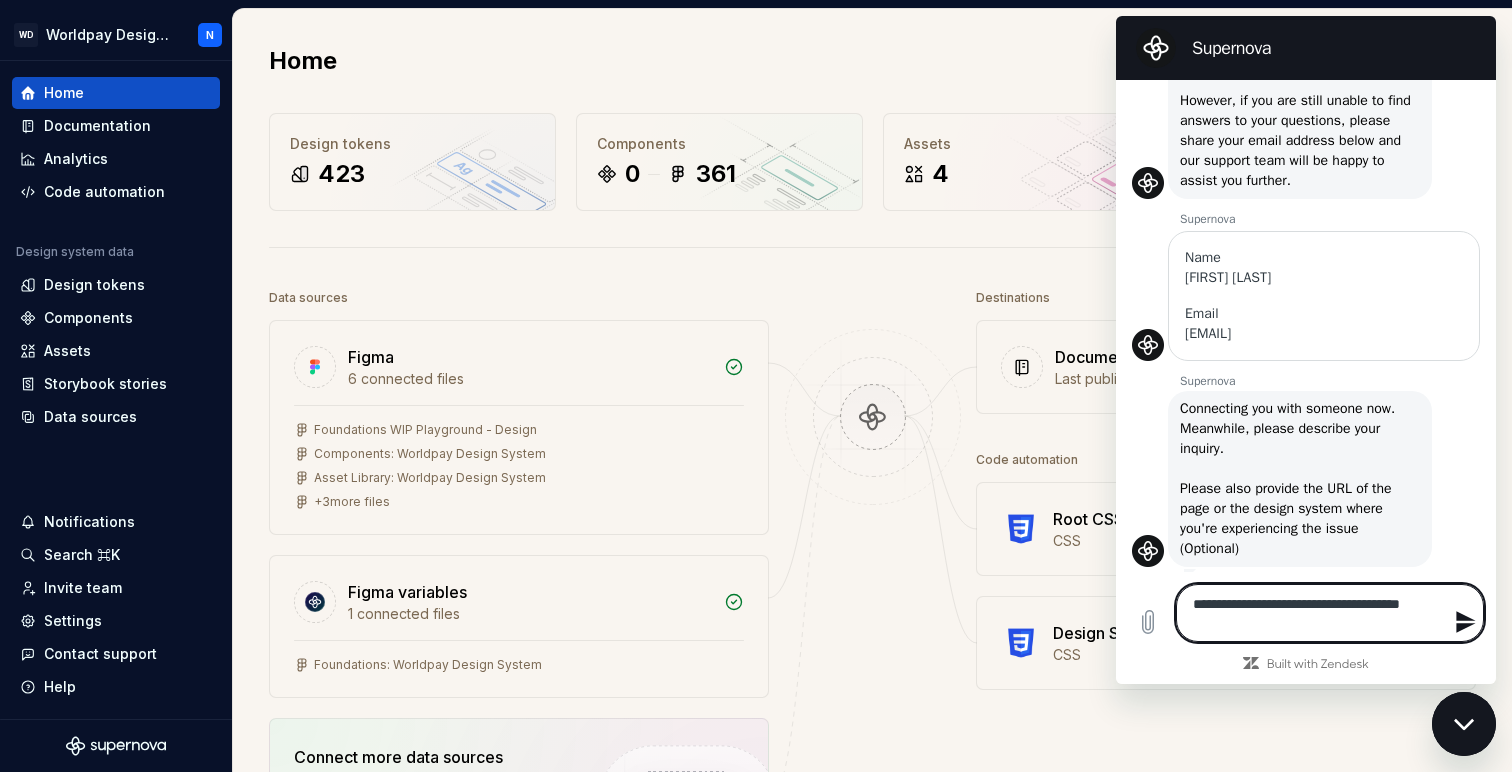 type on "**********" 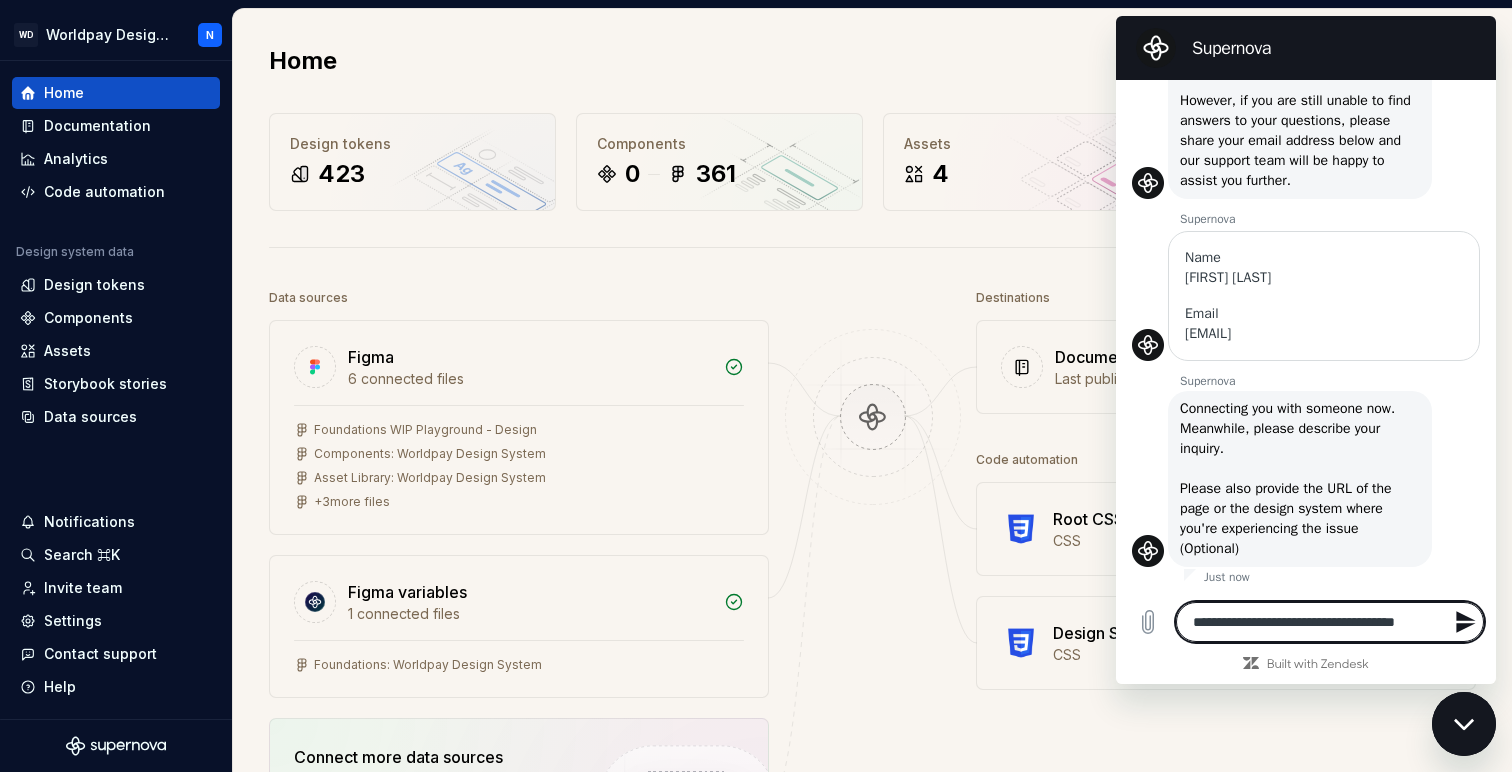 type on "**********" 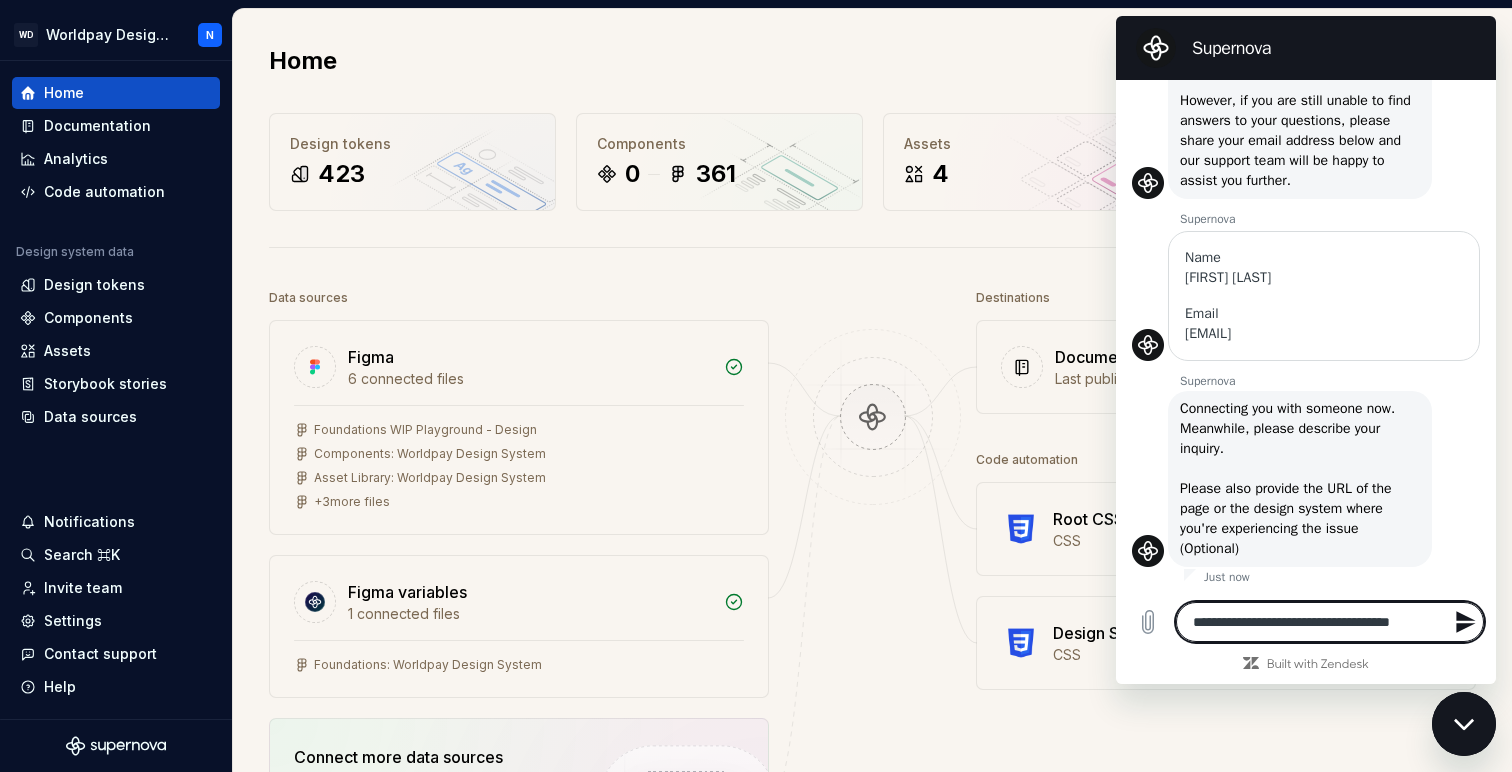 type on "**********" 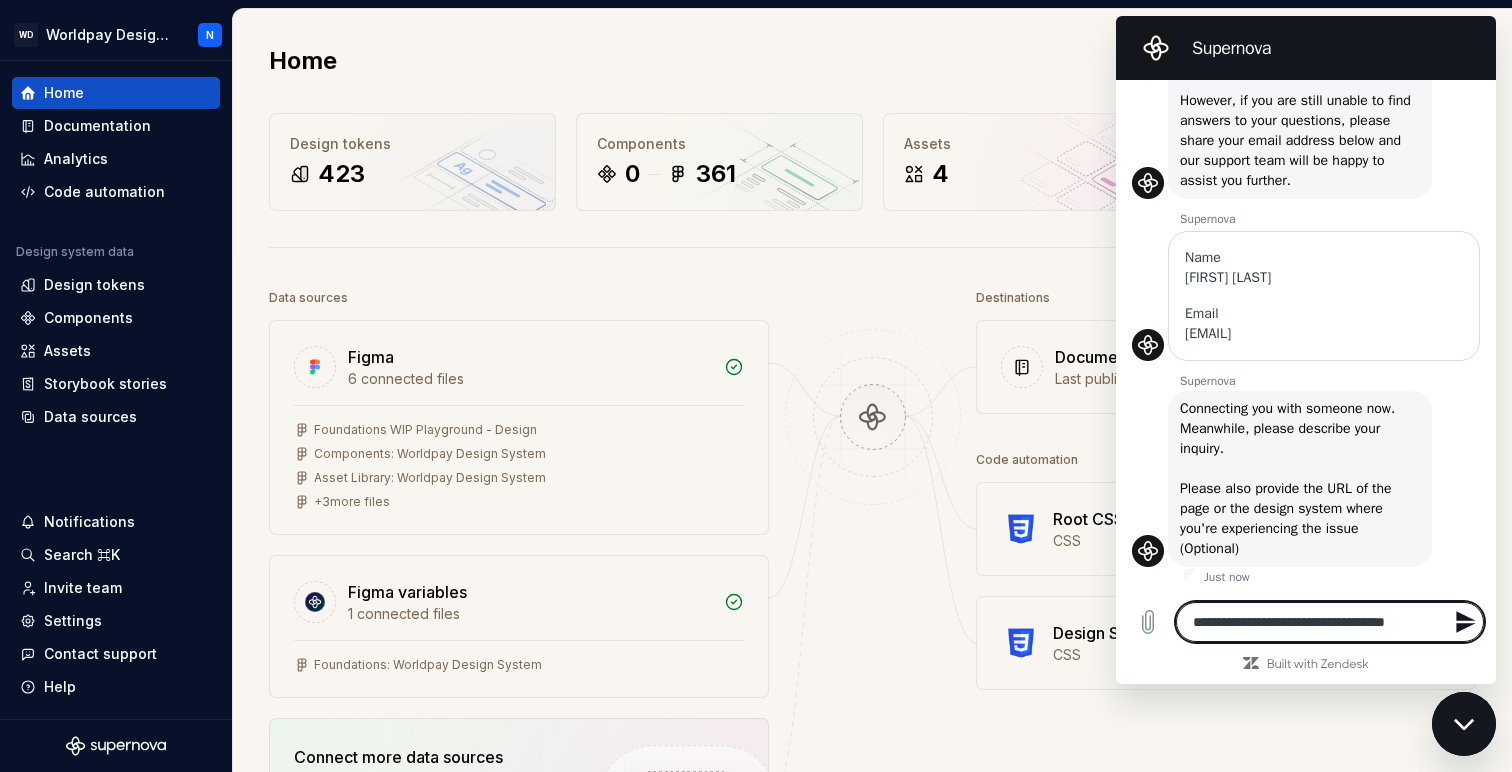 type on "**********" 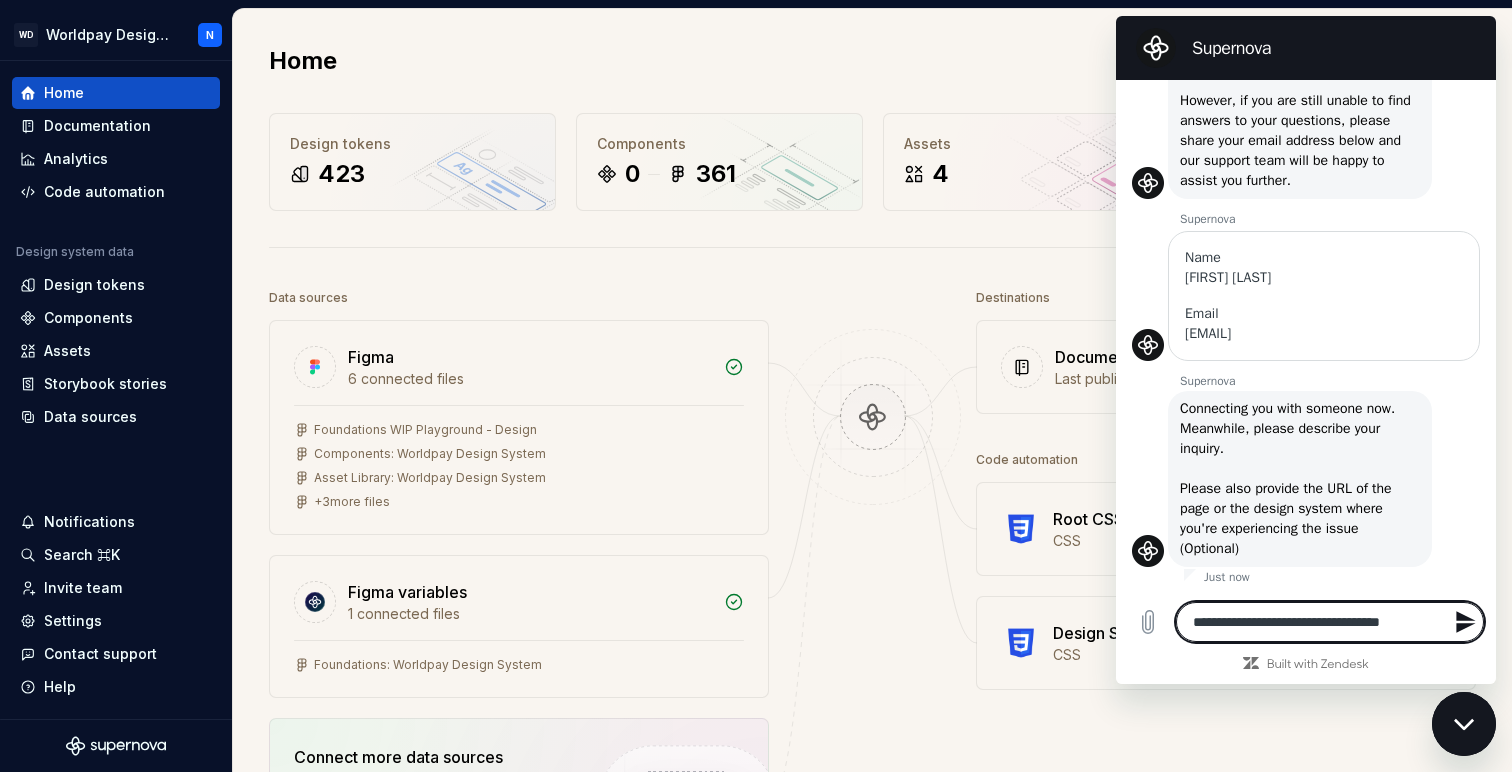 type on "**********" 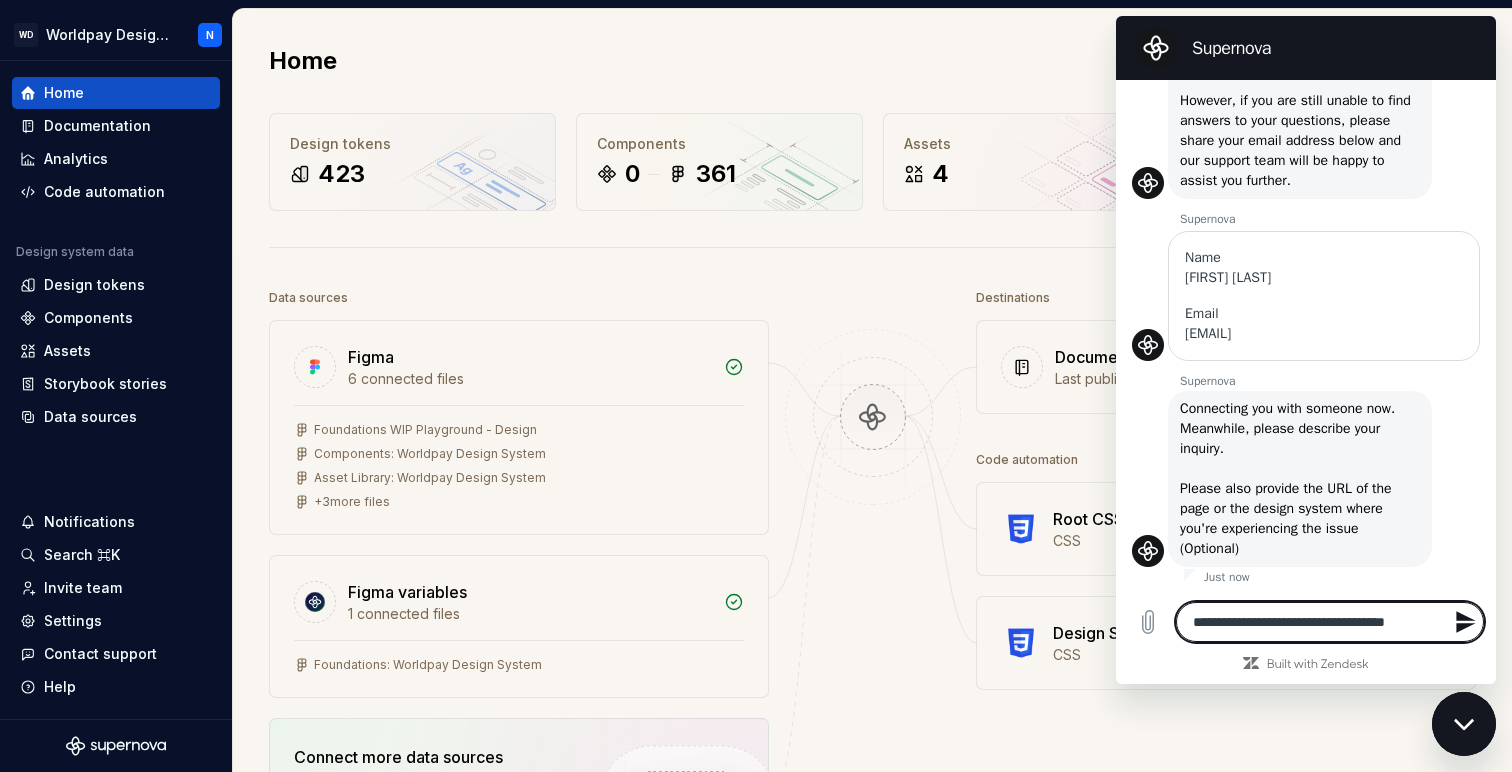type on "**********" 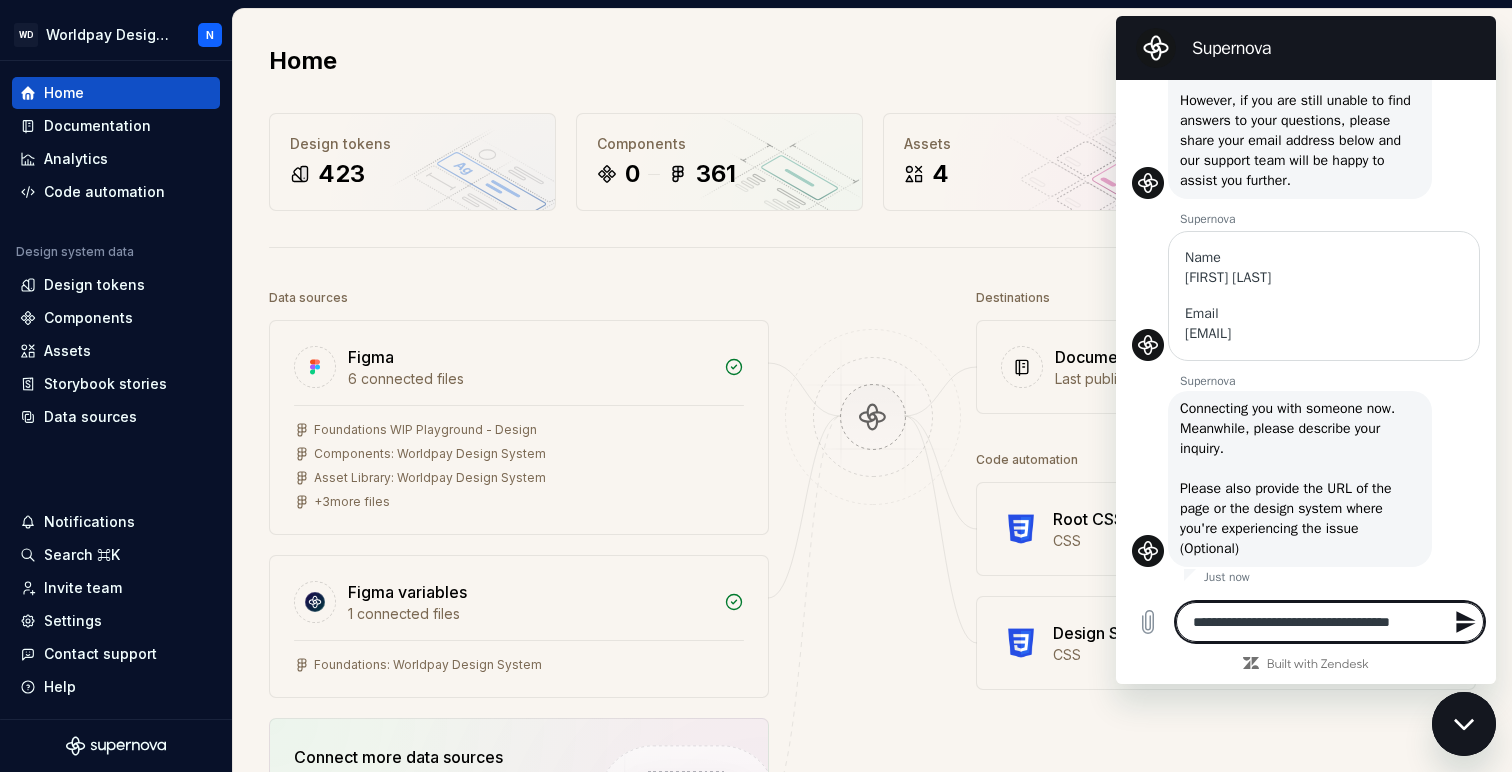 type on "**********" 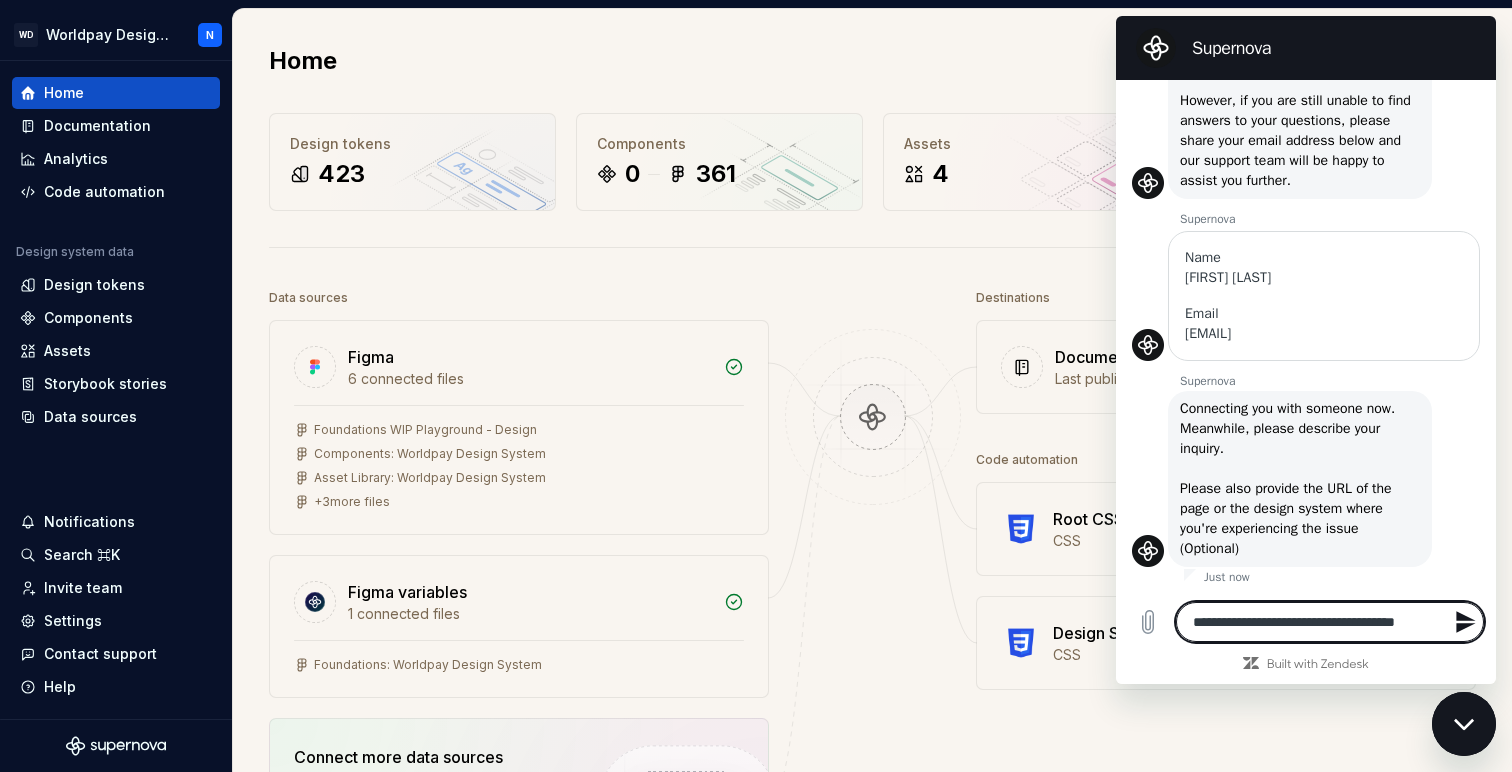 type on "**********" 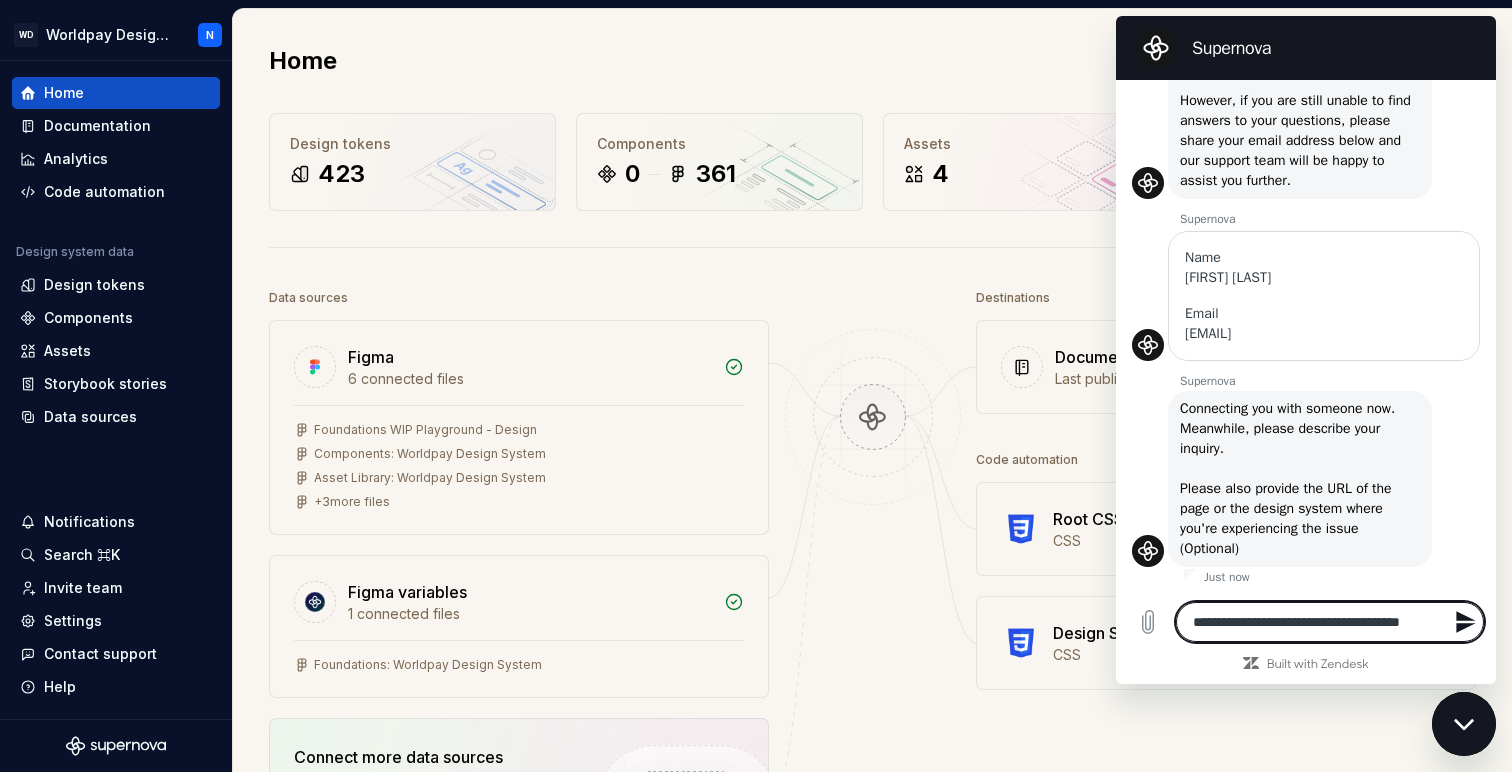 type on "**********" 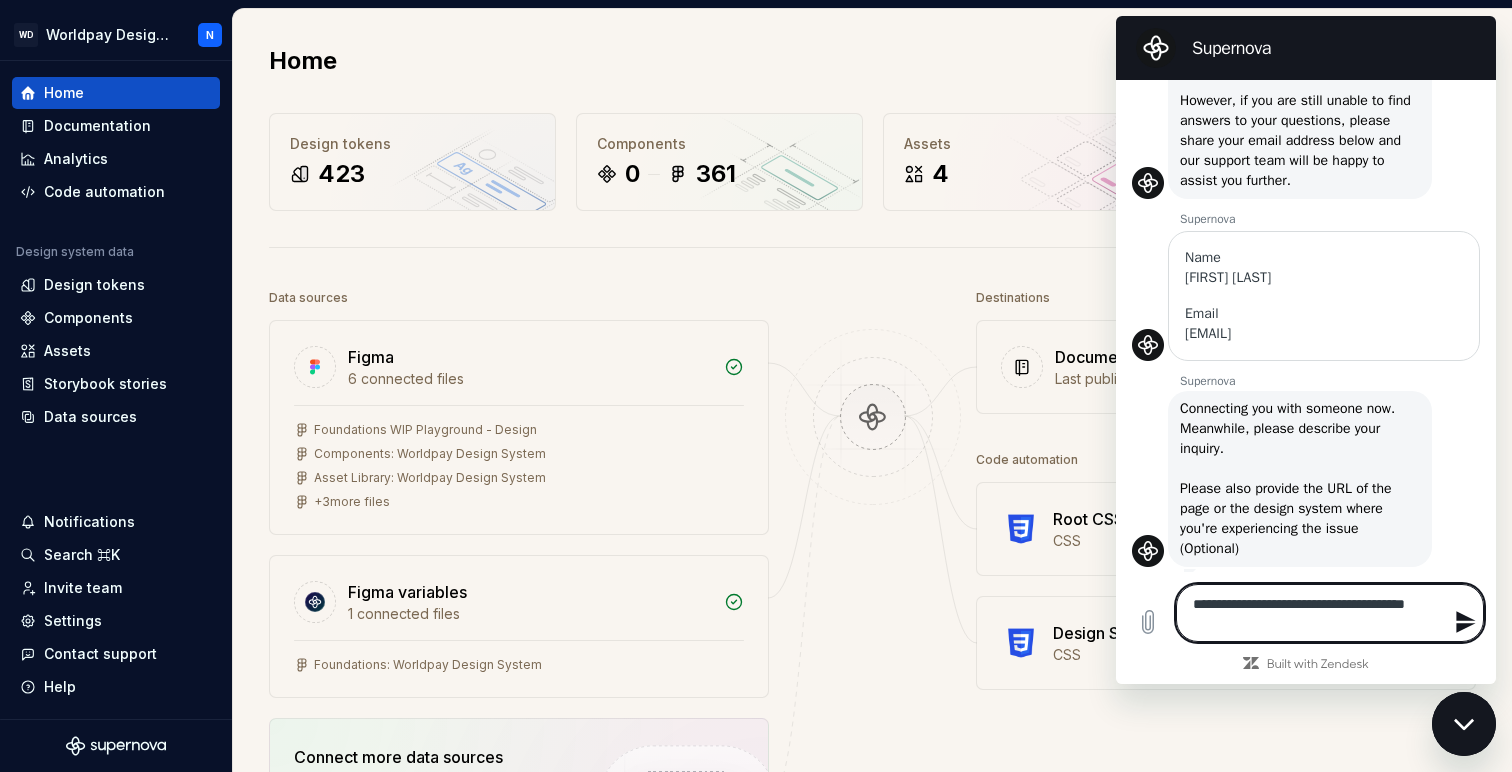 type on "**********" 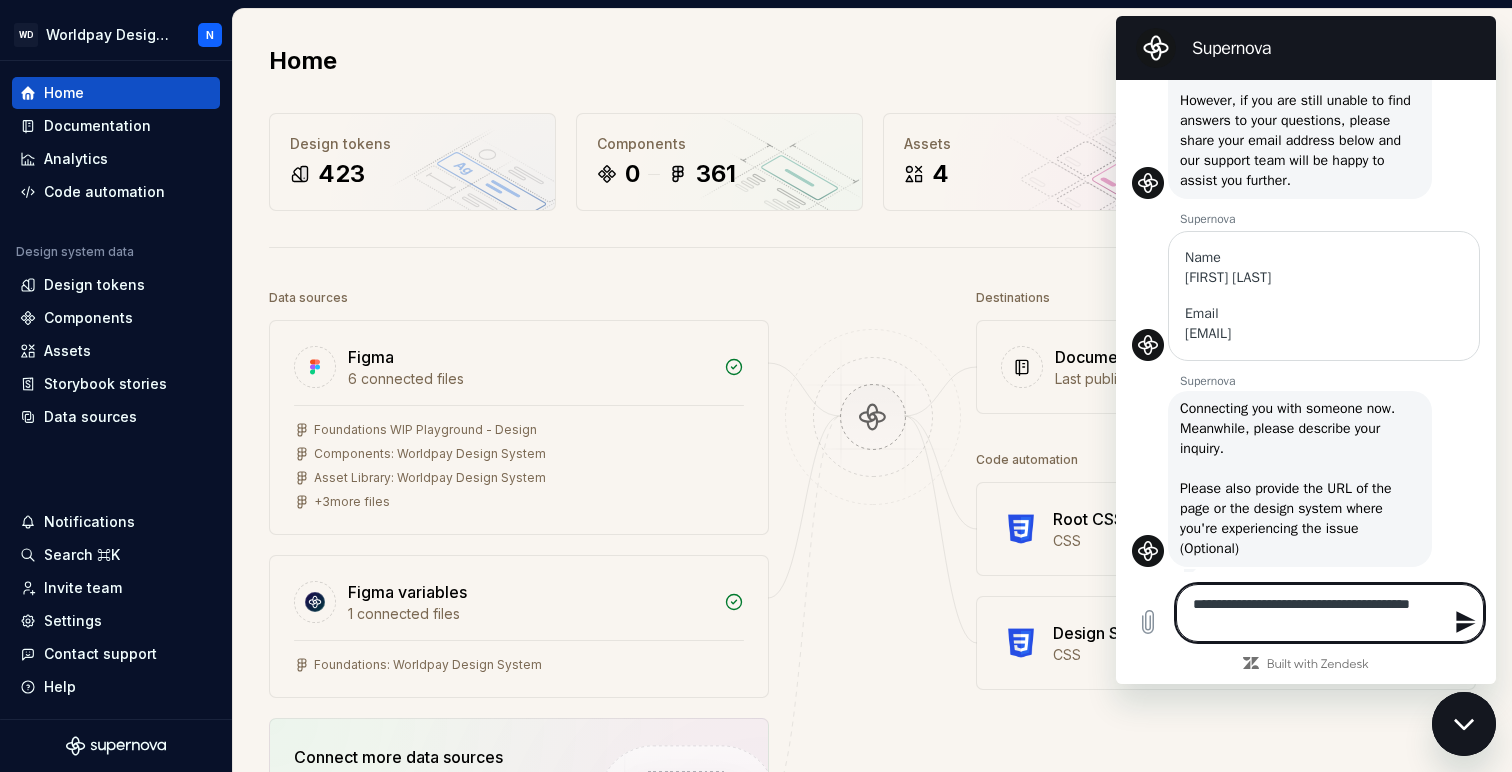 type on "**********" 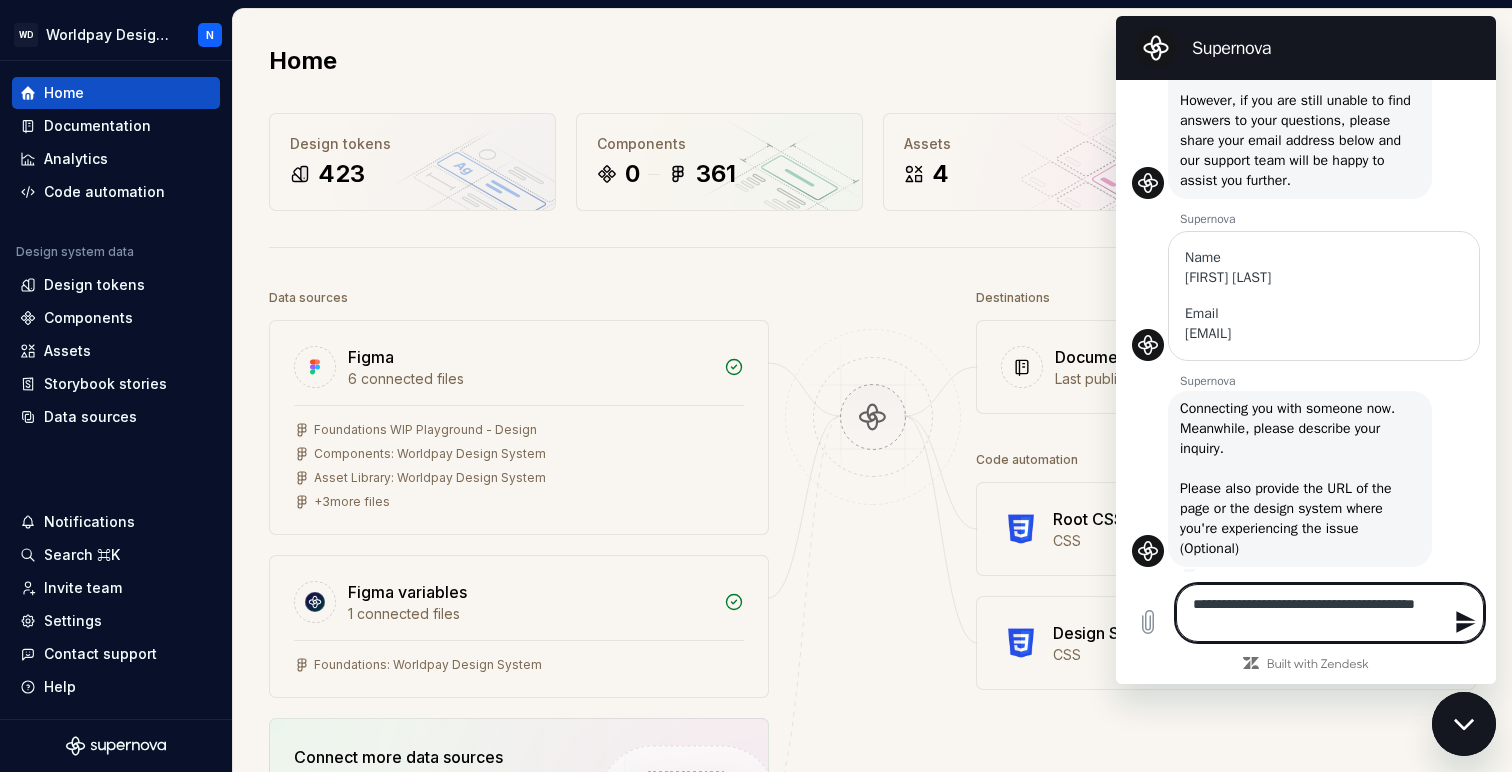 type on "**********" 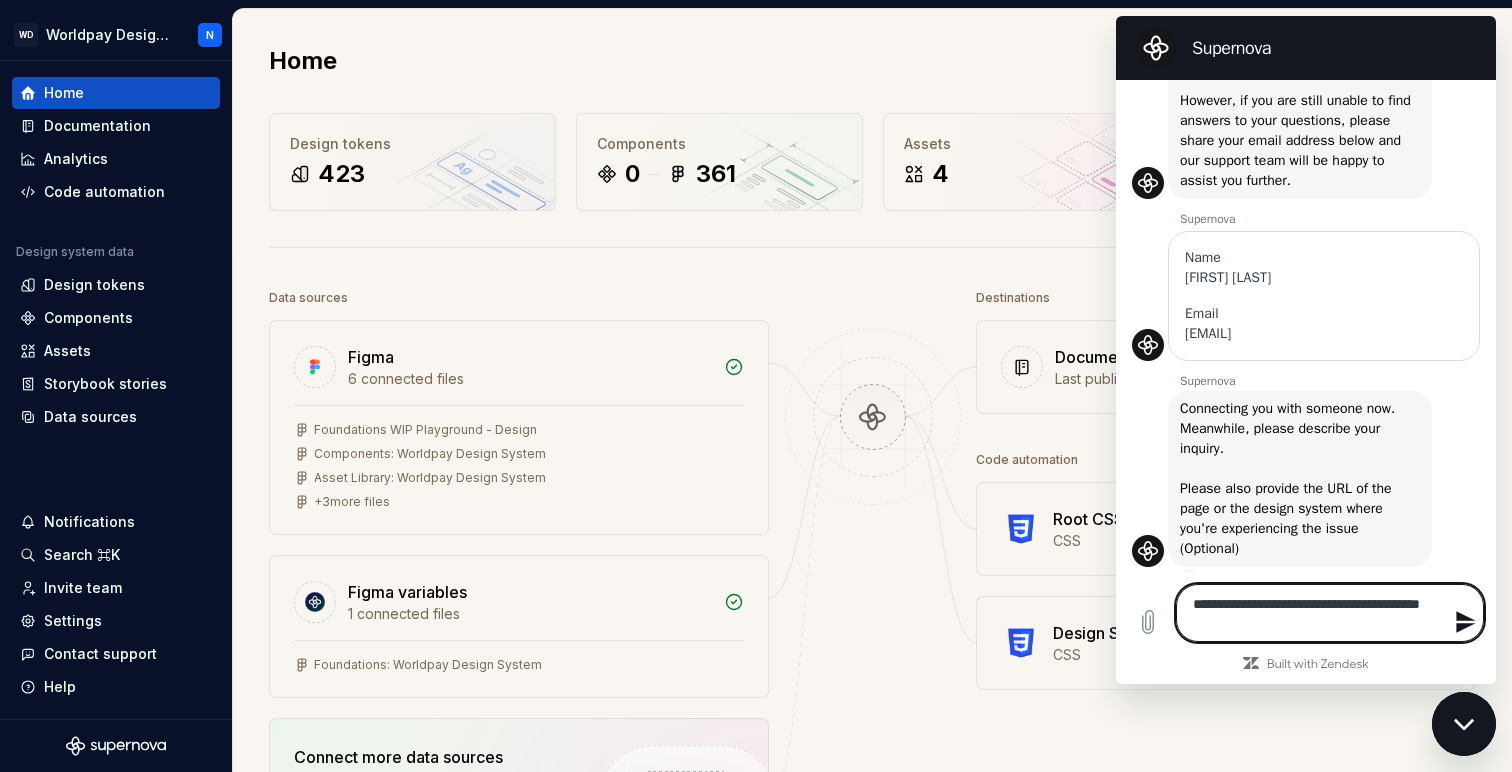 type on "**********" 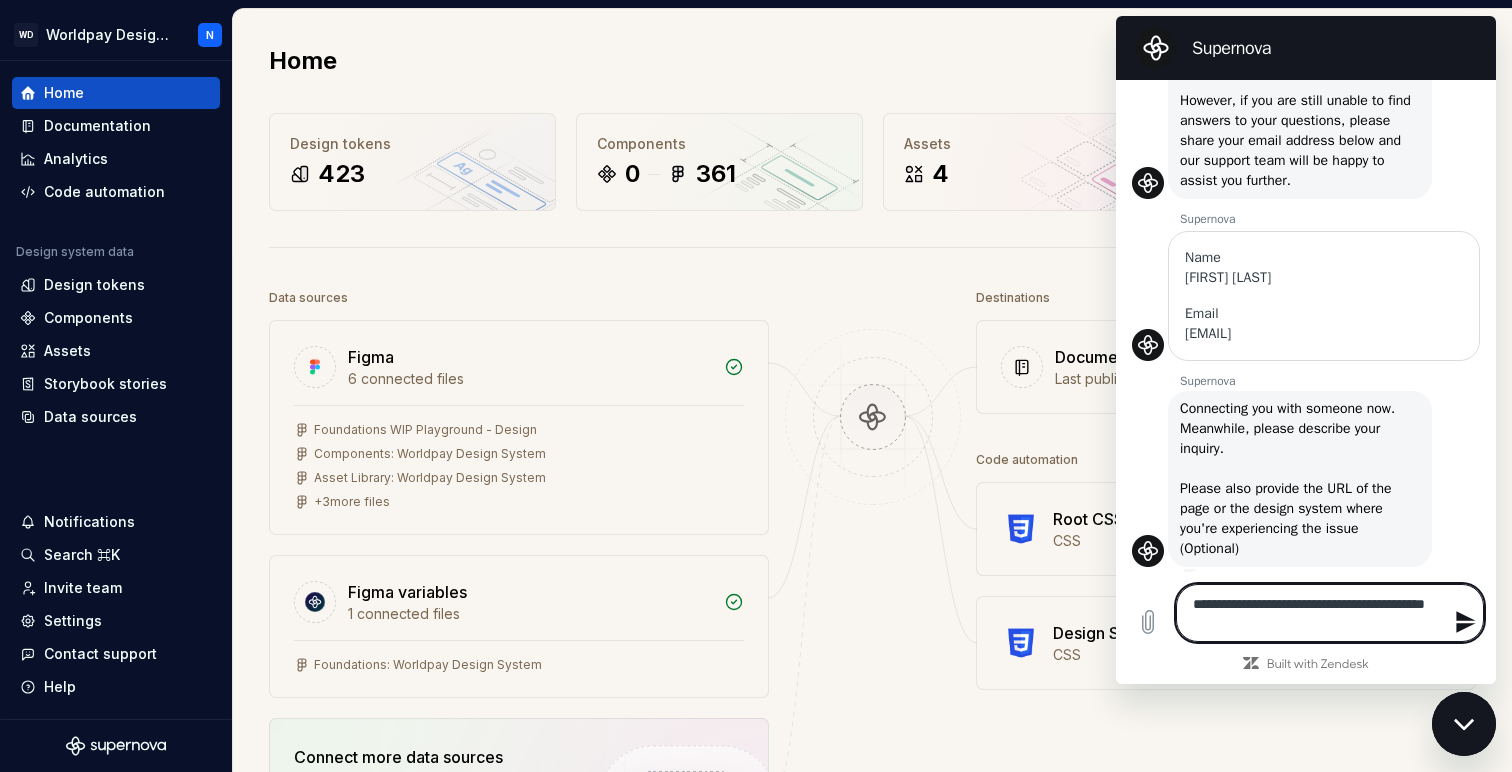 type on "**********" 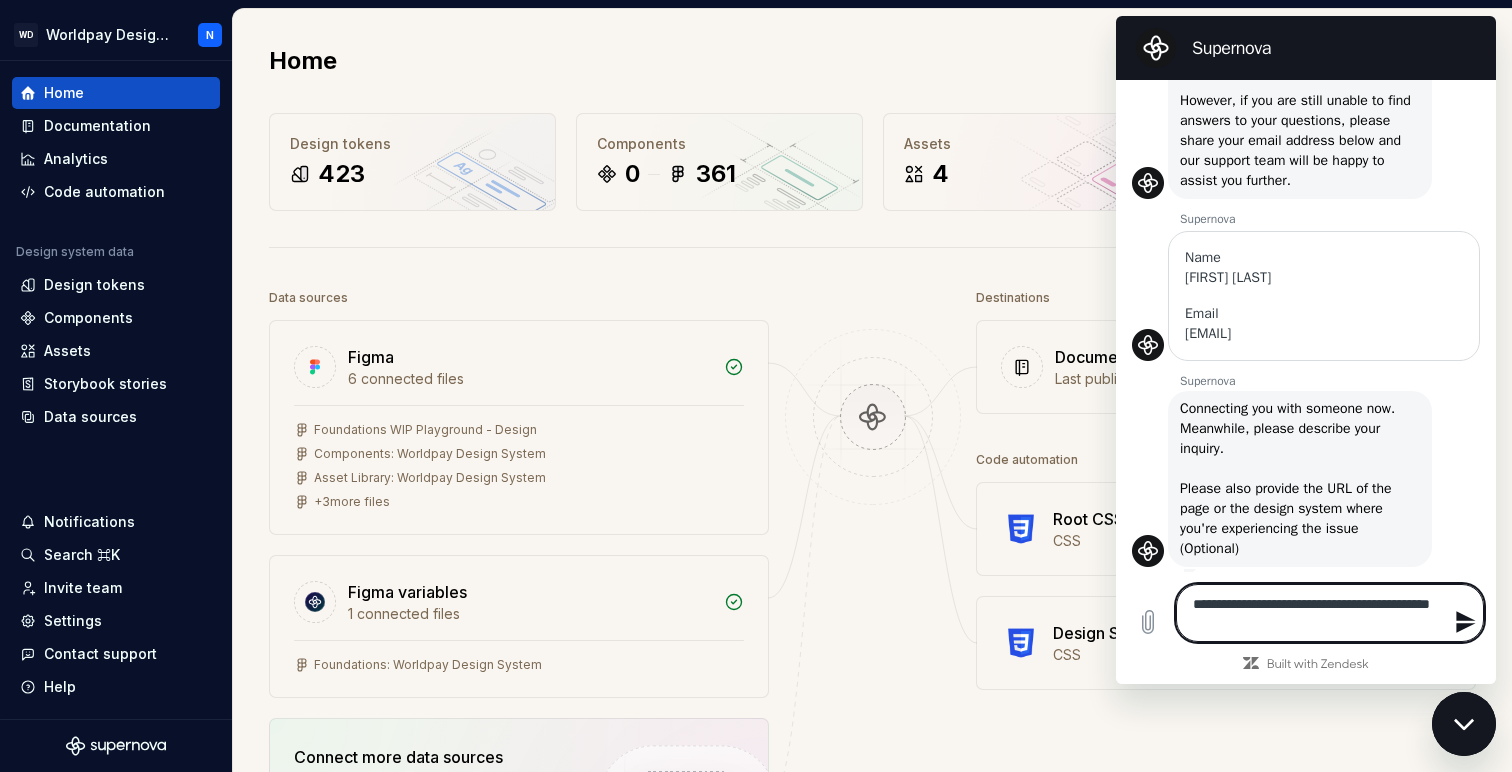 type on "**********" 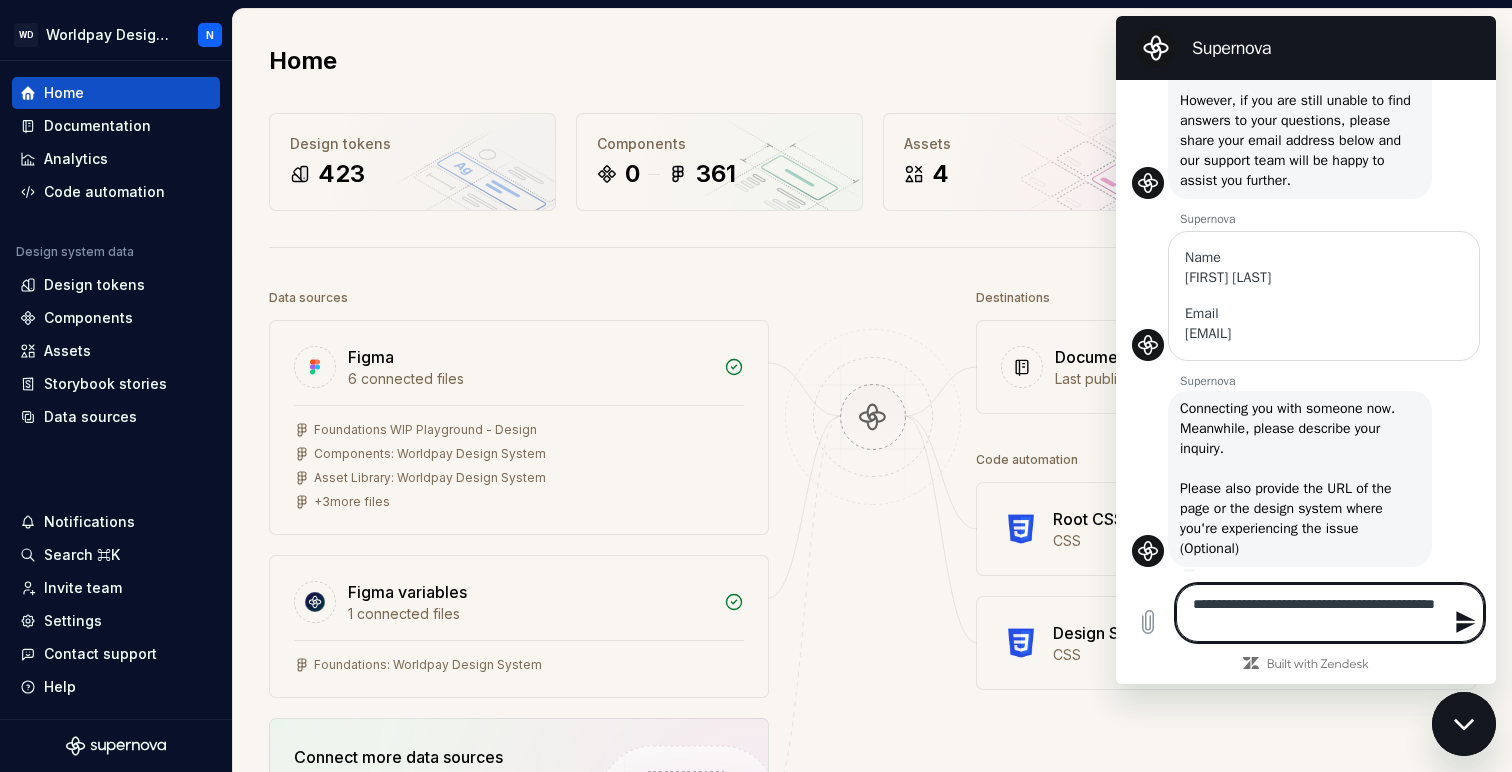 type on "**********" 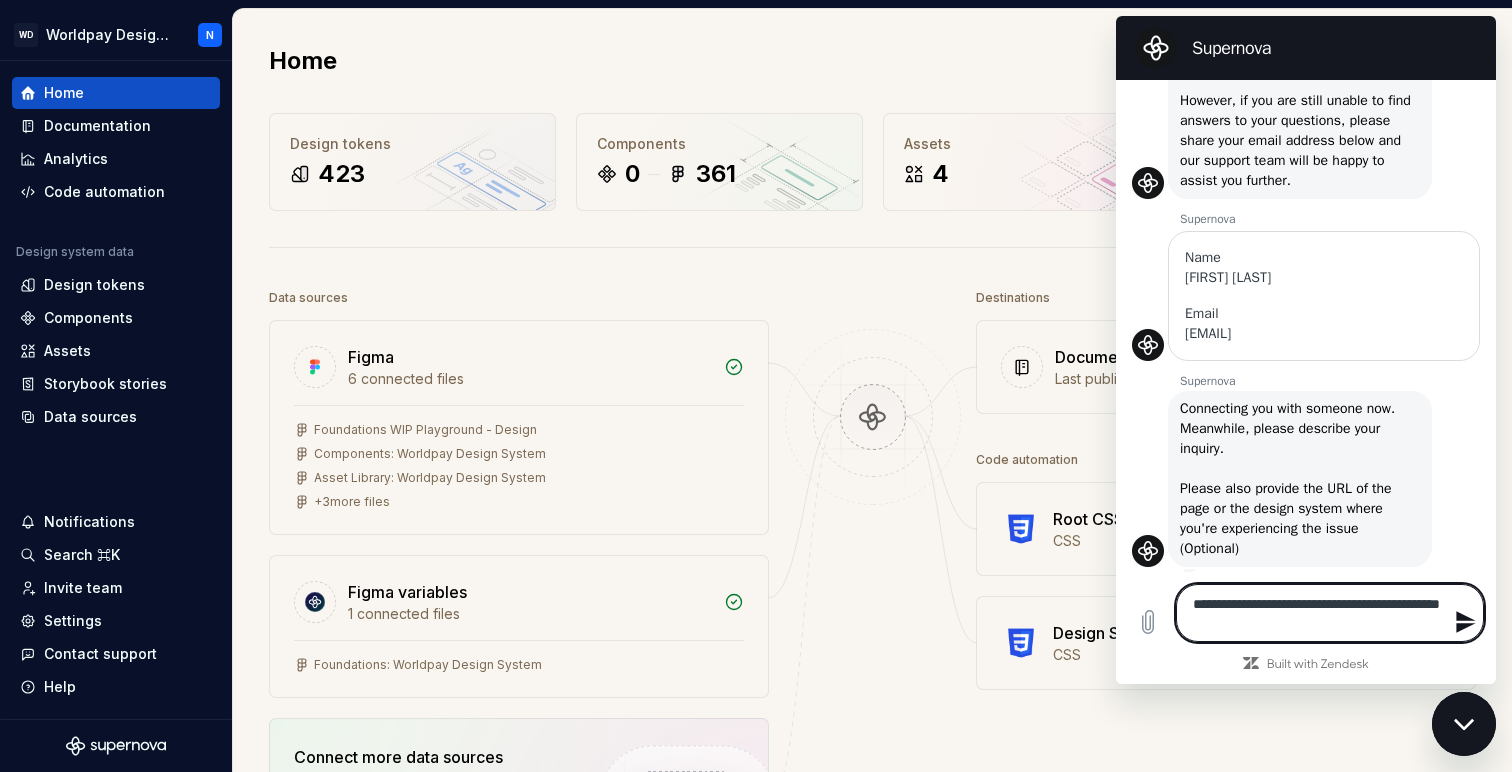 type on "**********" 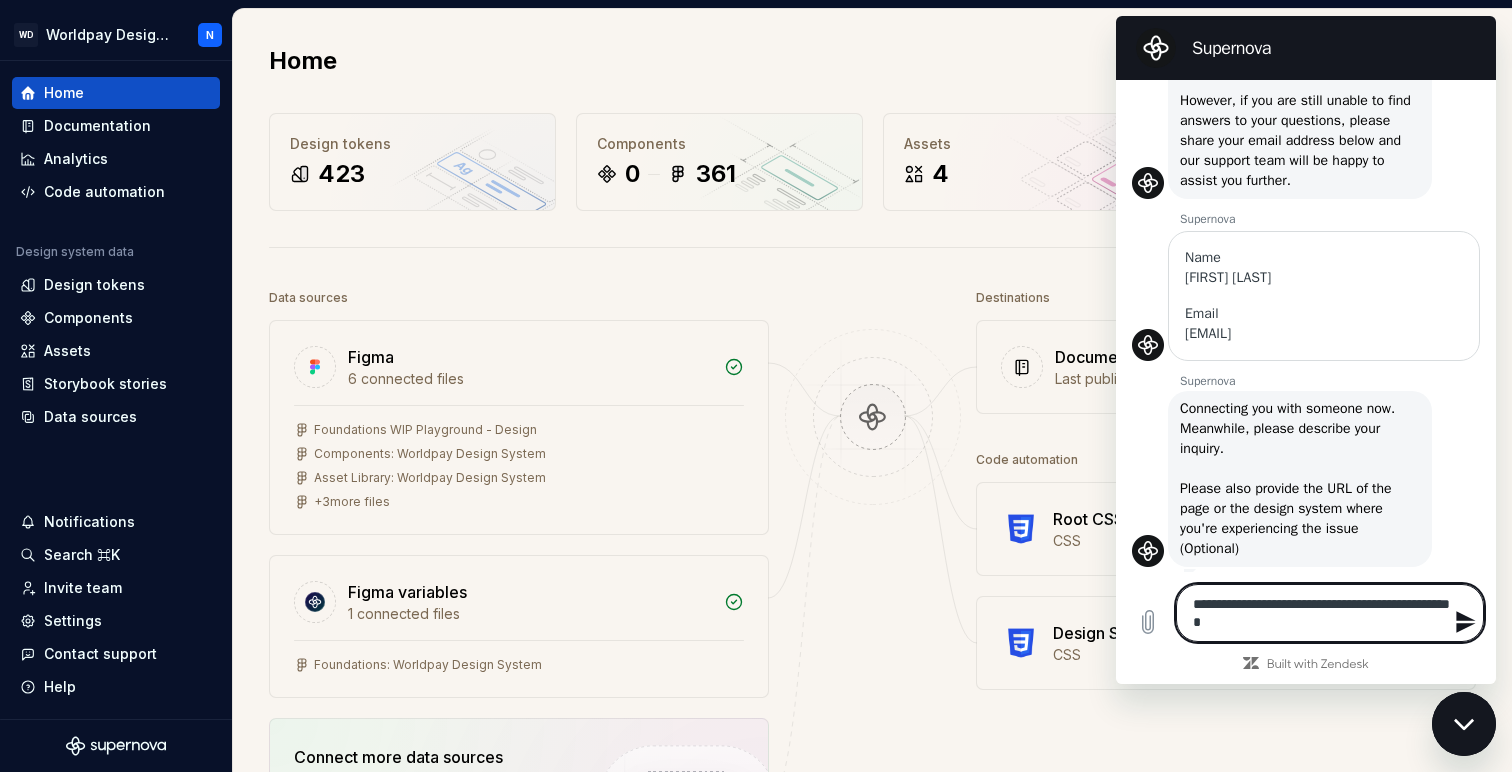 type on "**********" 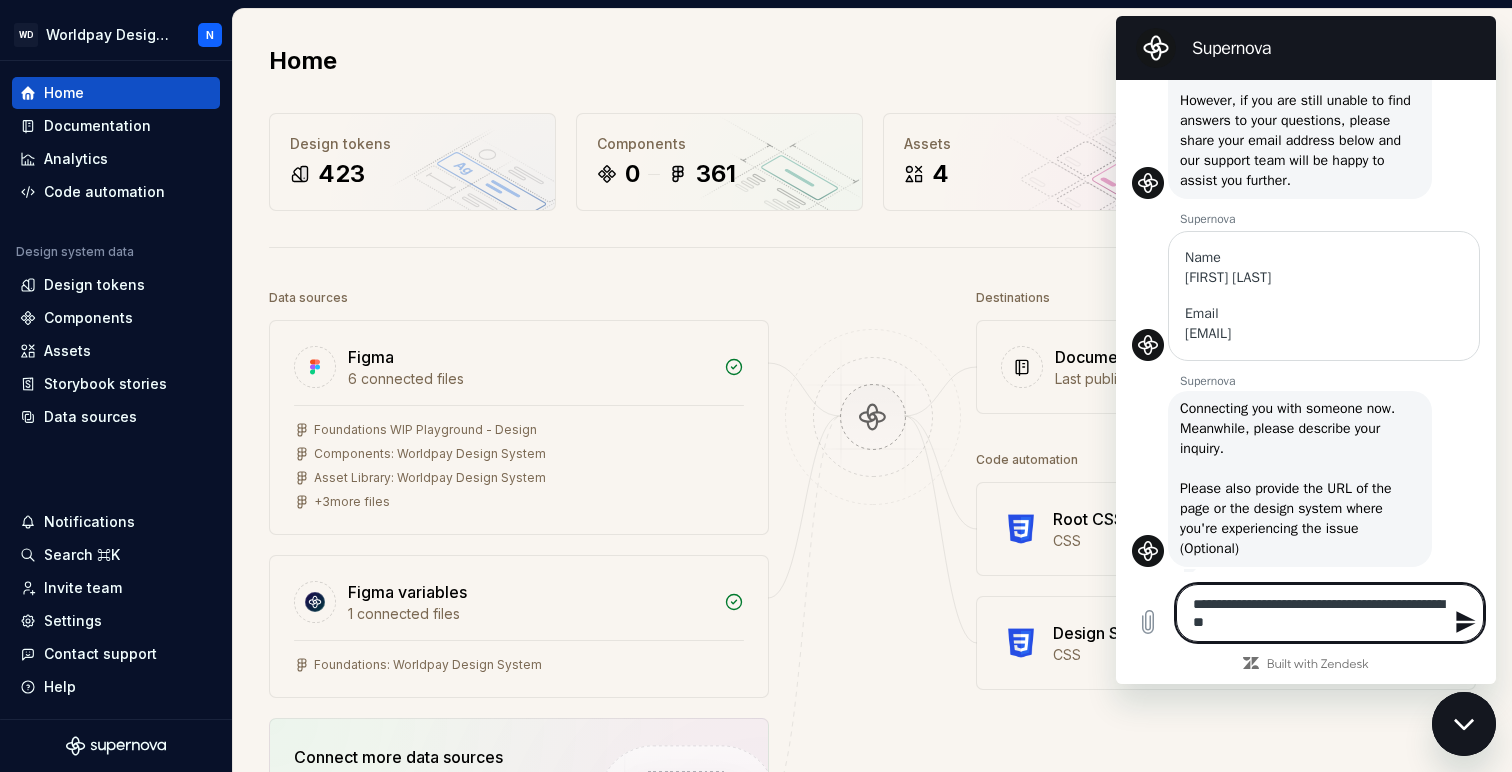 type on "**********" 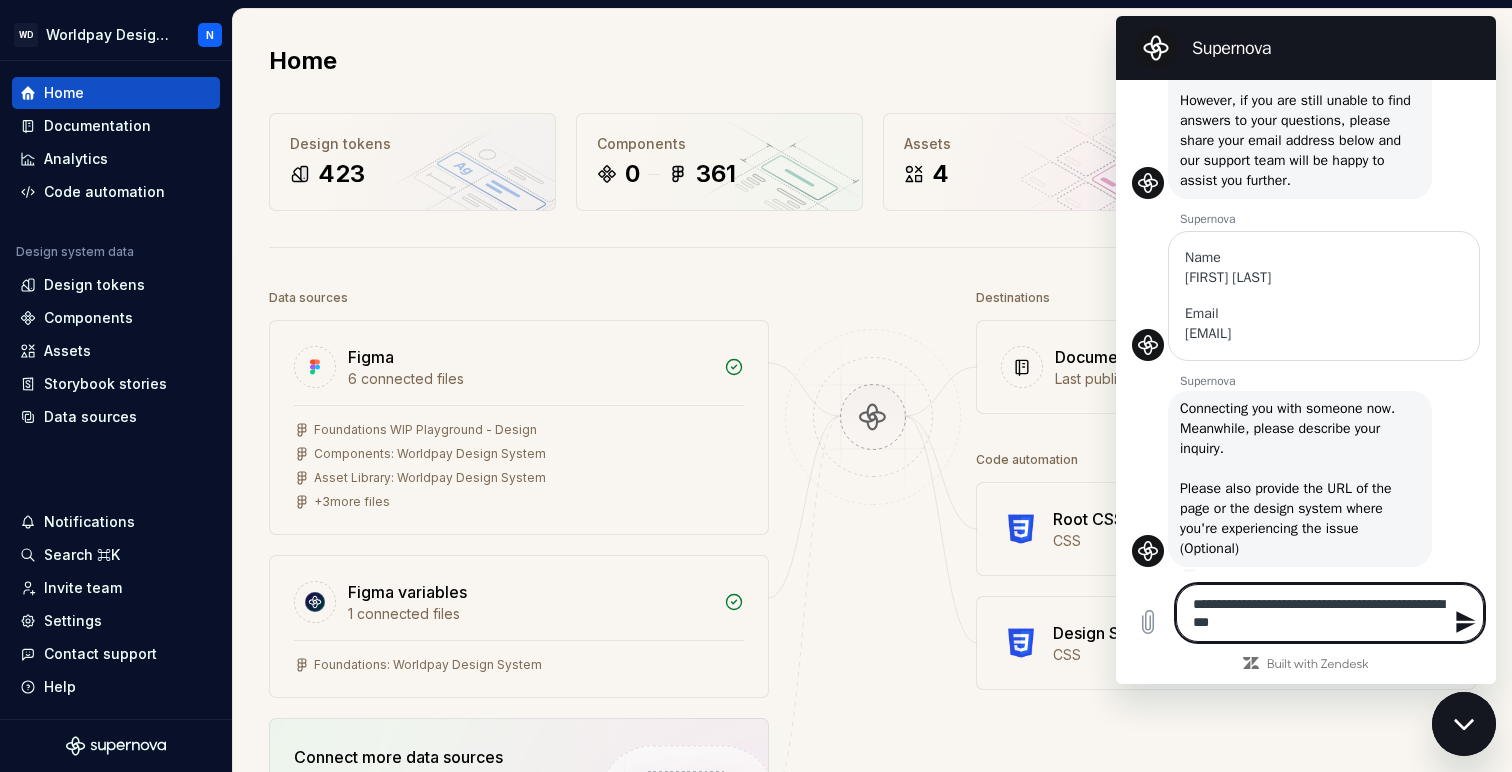 type on "**********" 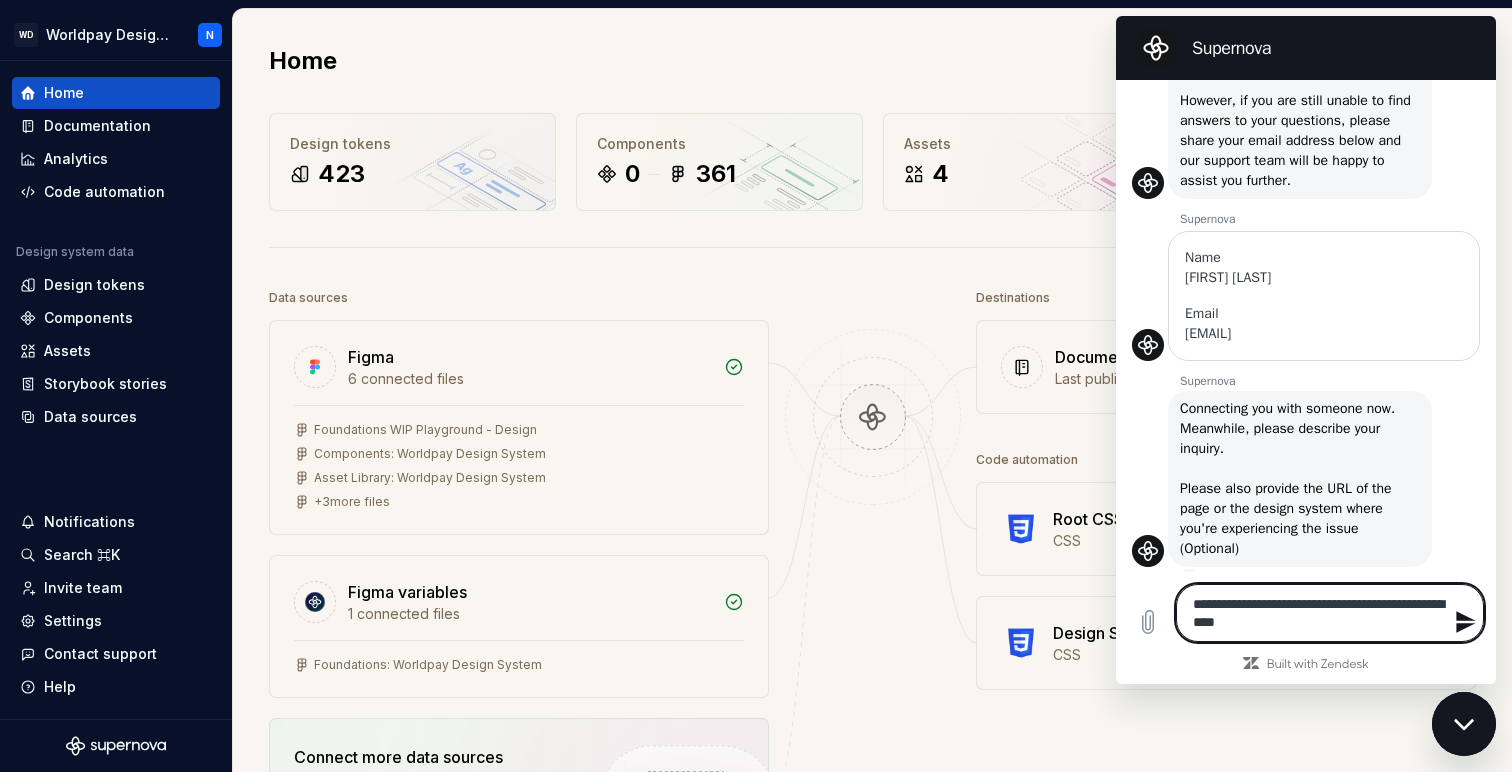 type on "**********" 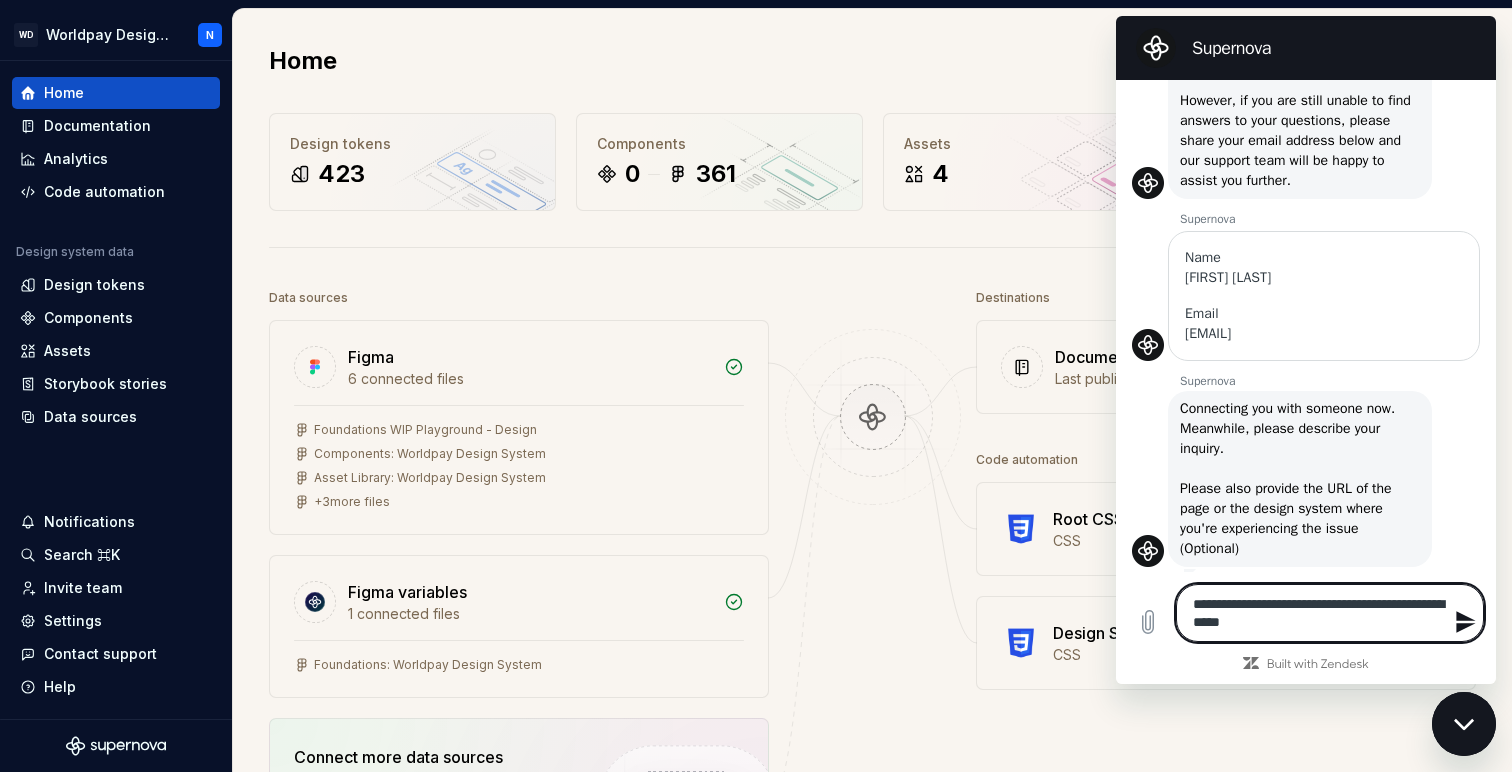 type on "**********" 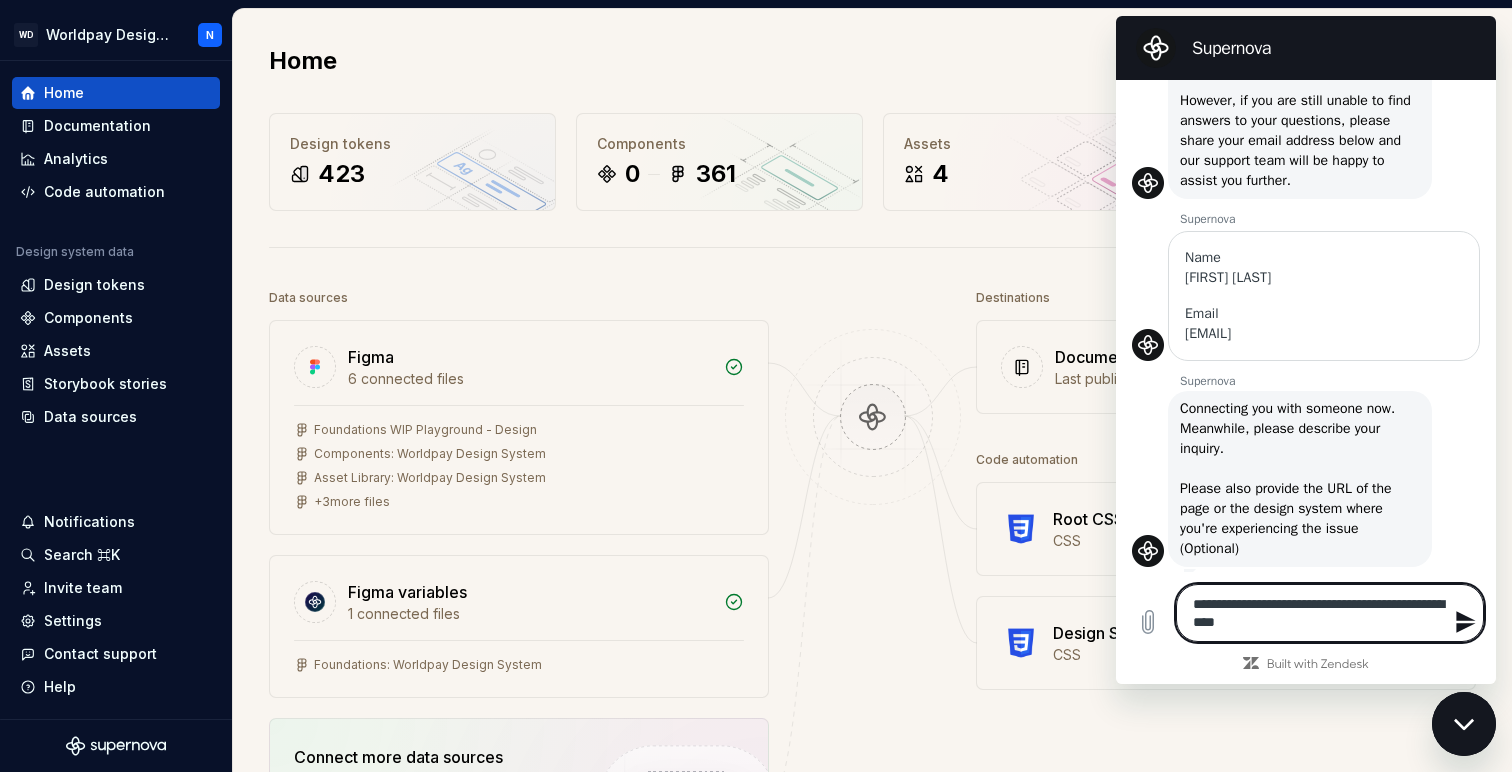 type on "**********" 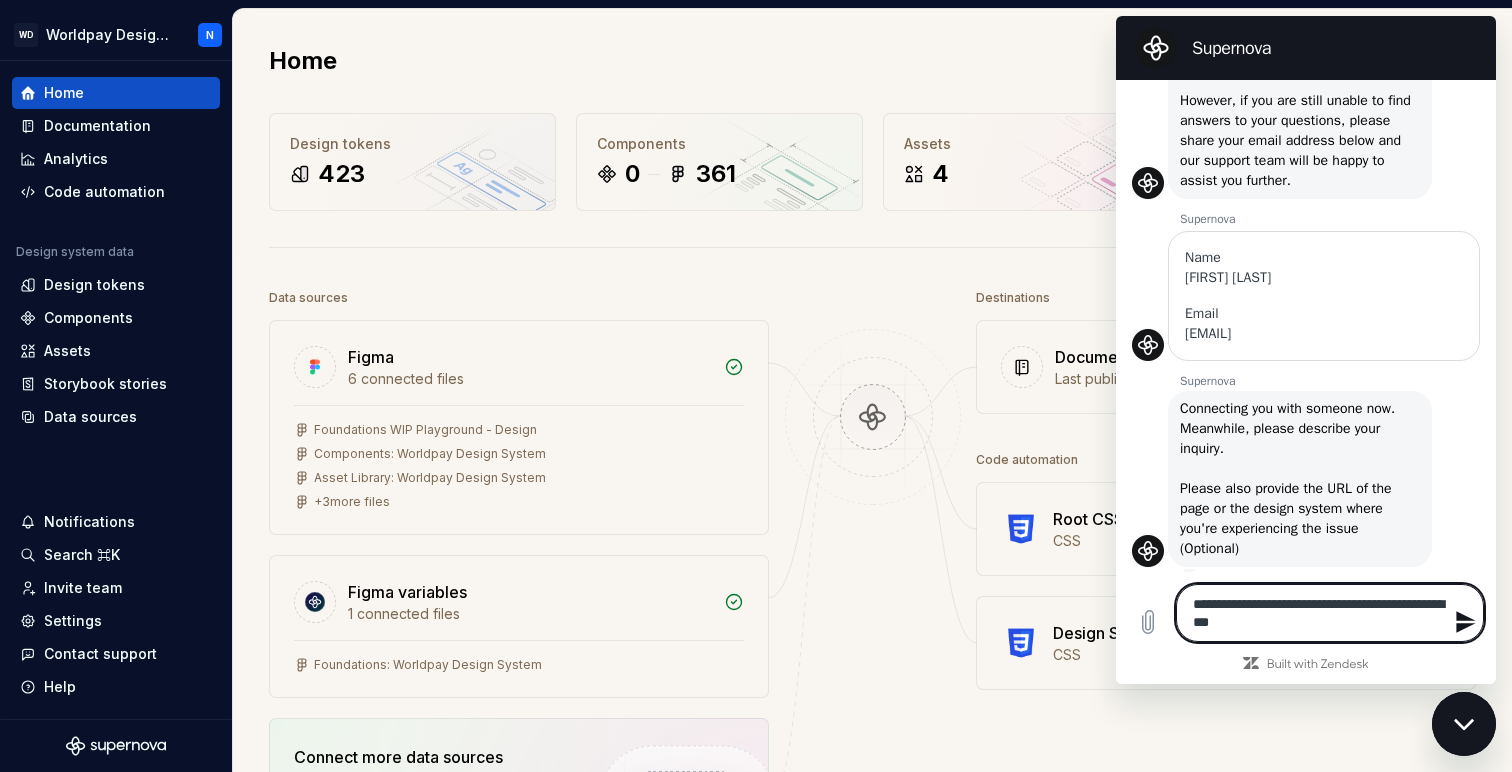 type on "**********" 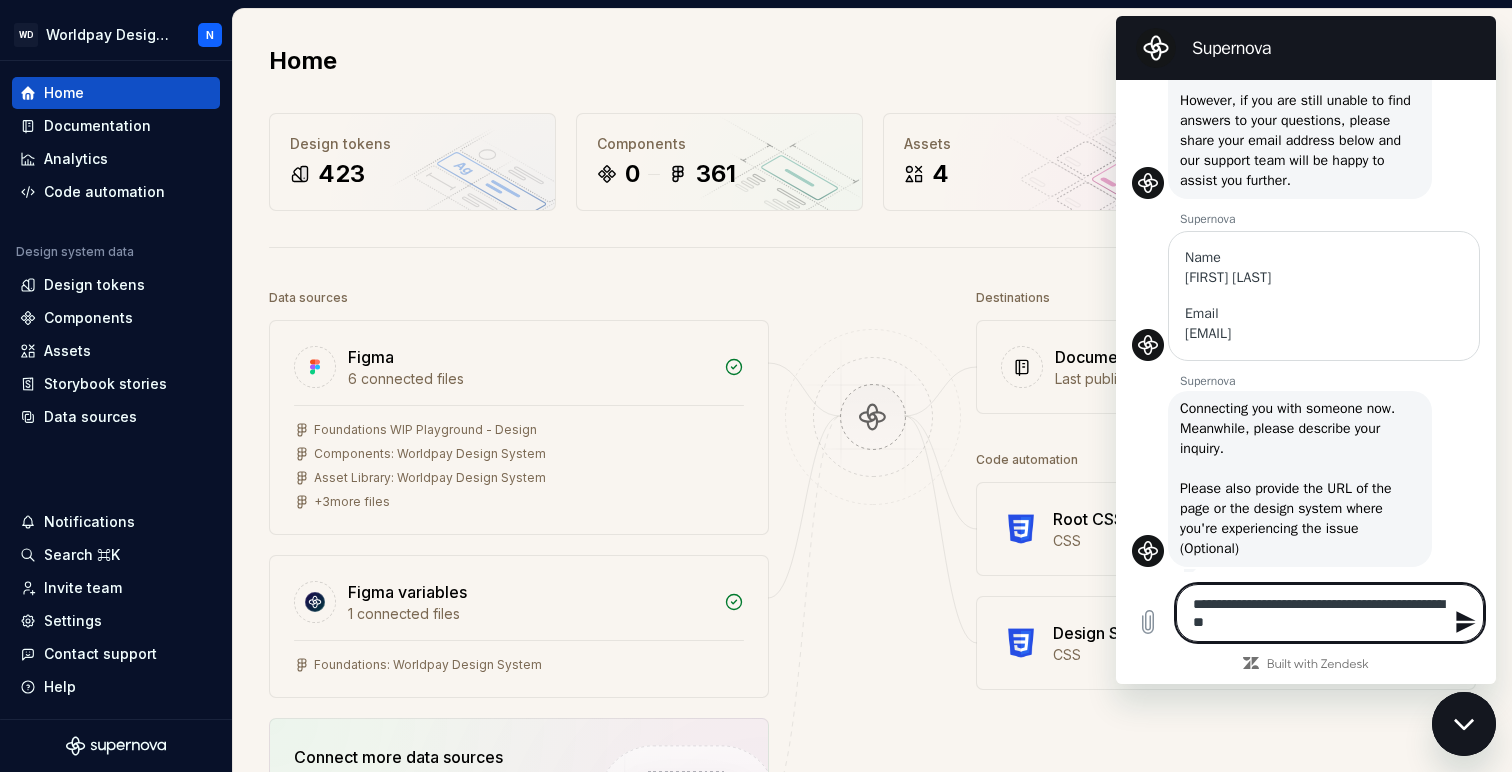 type on "**********" 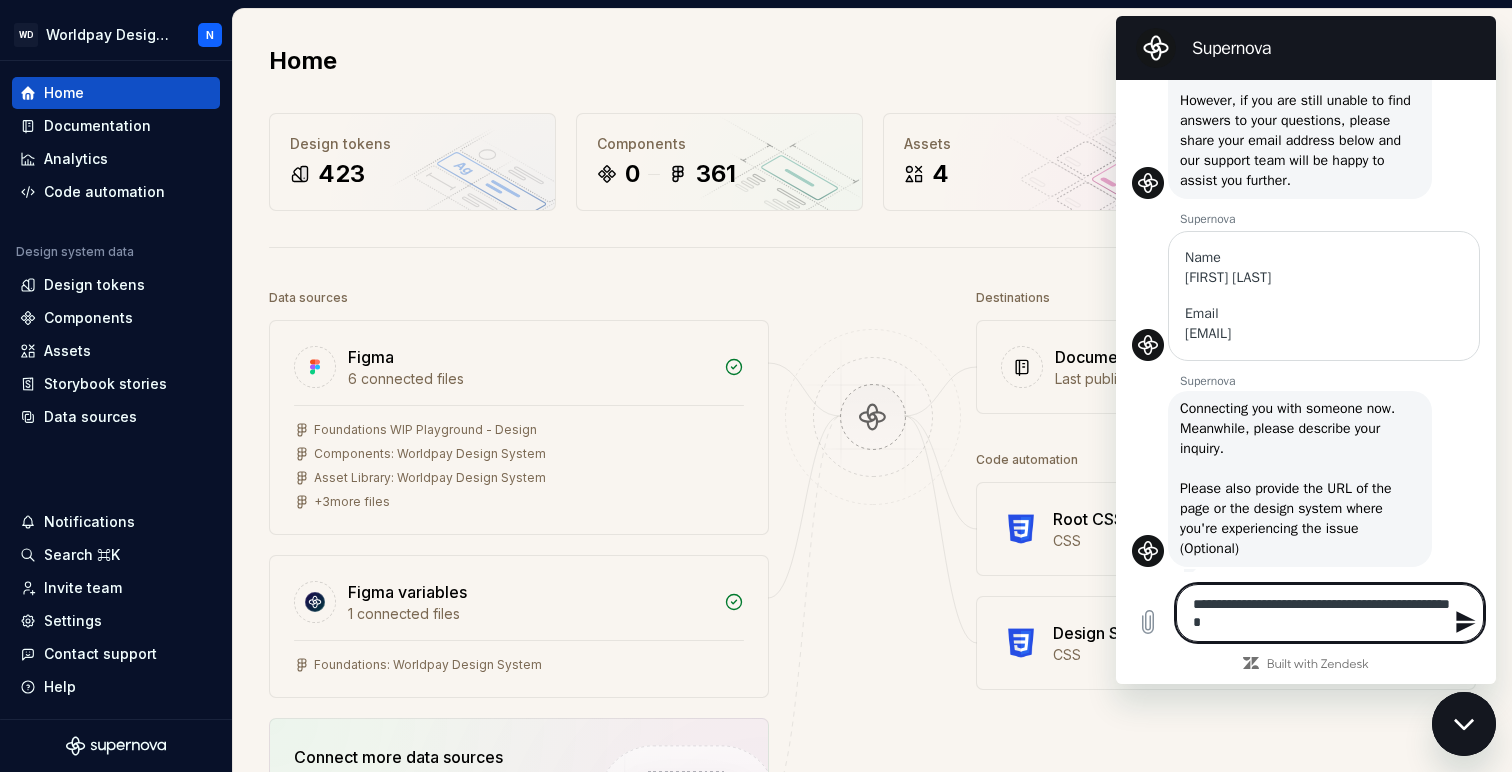 type on "**********" 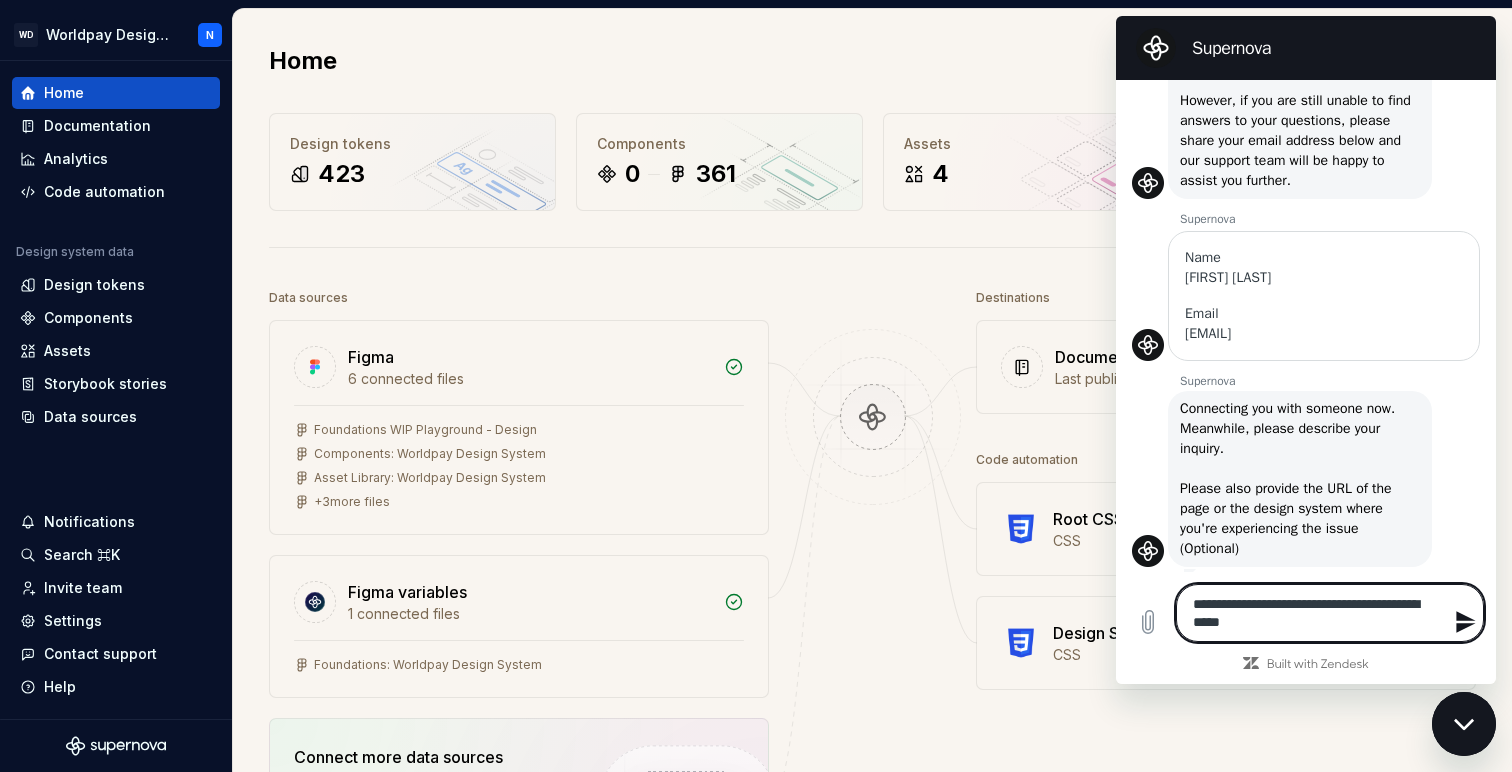 type on "**********" 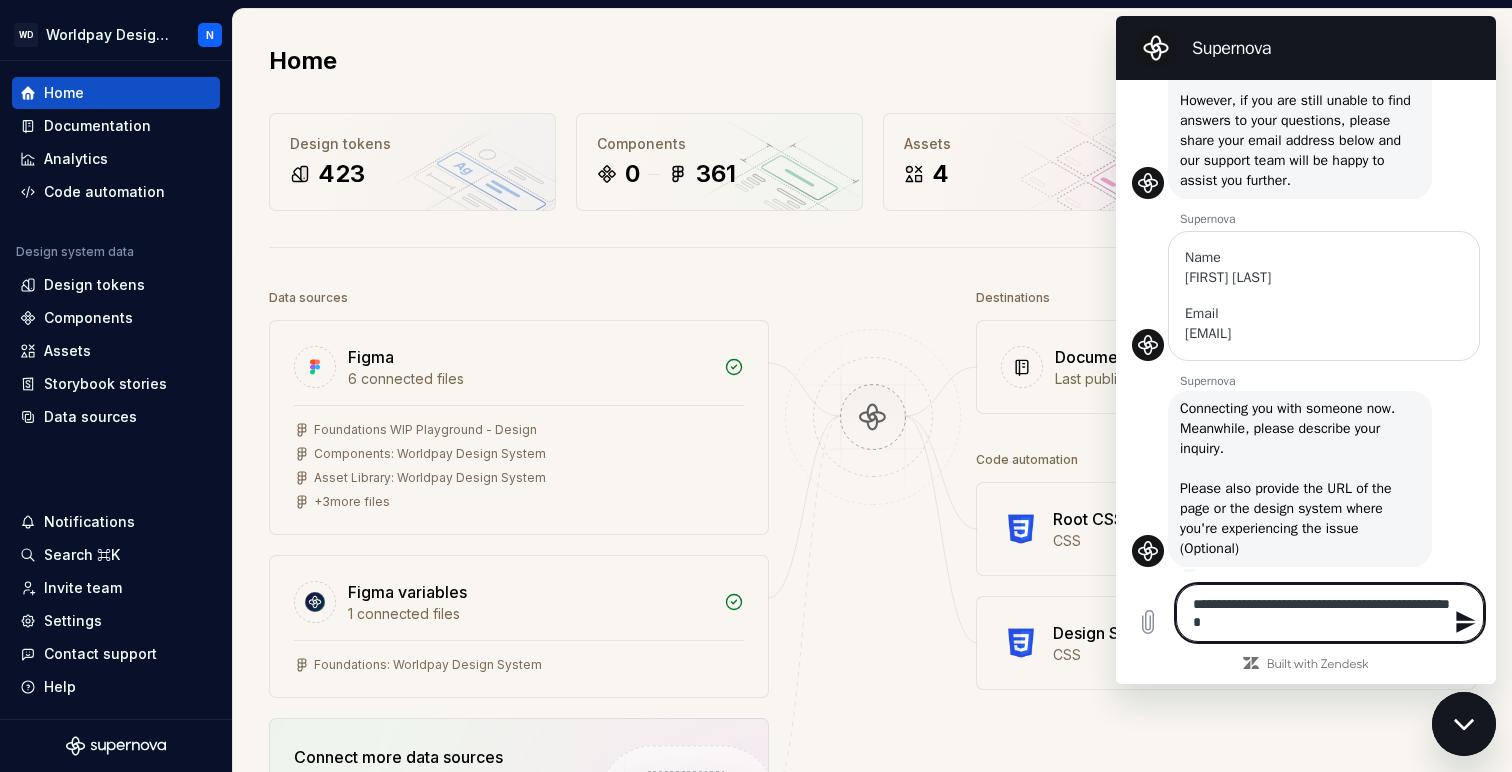 type on "**********" 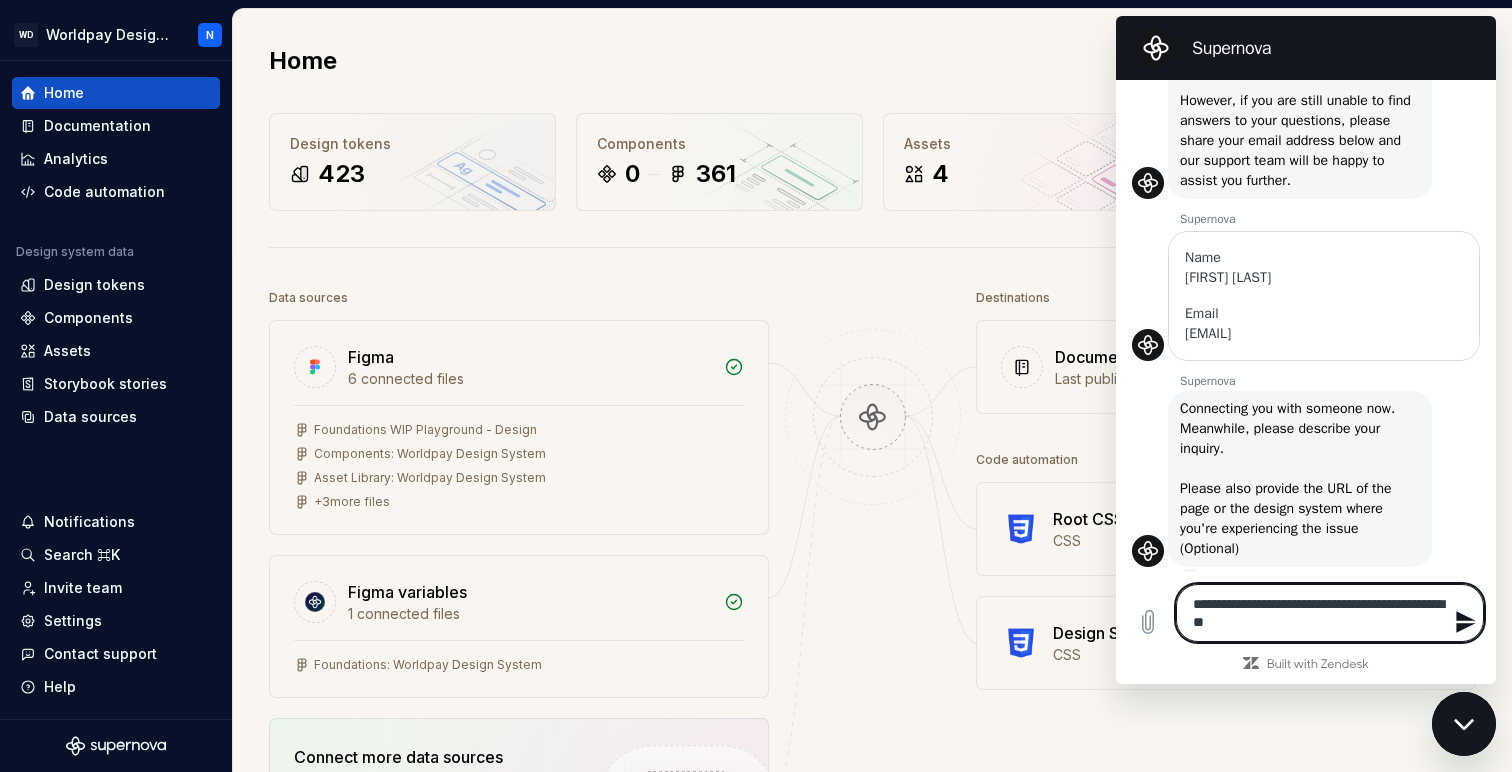 type on "**********" 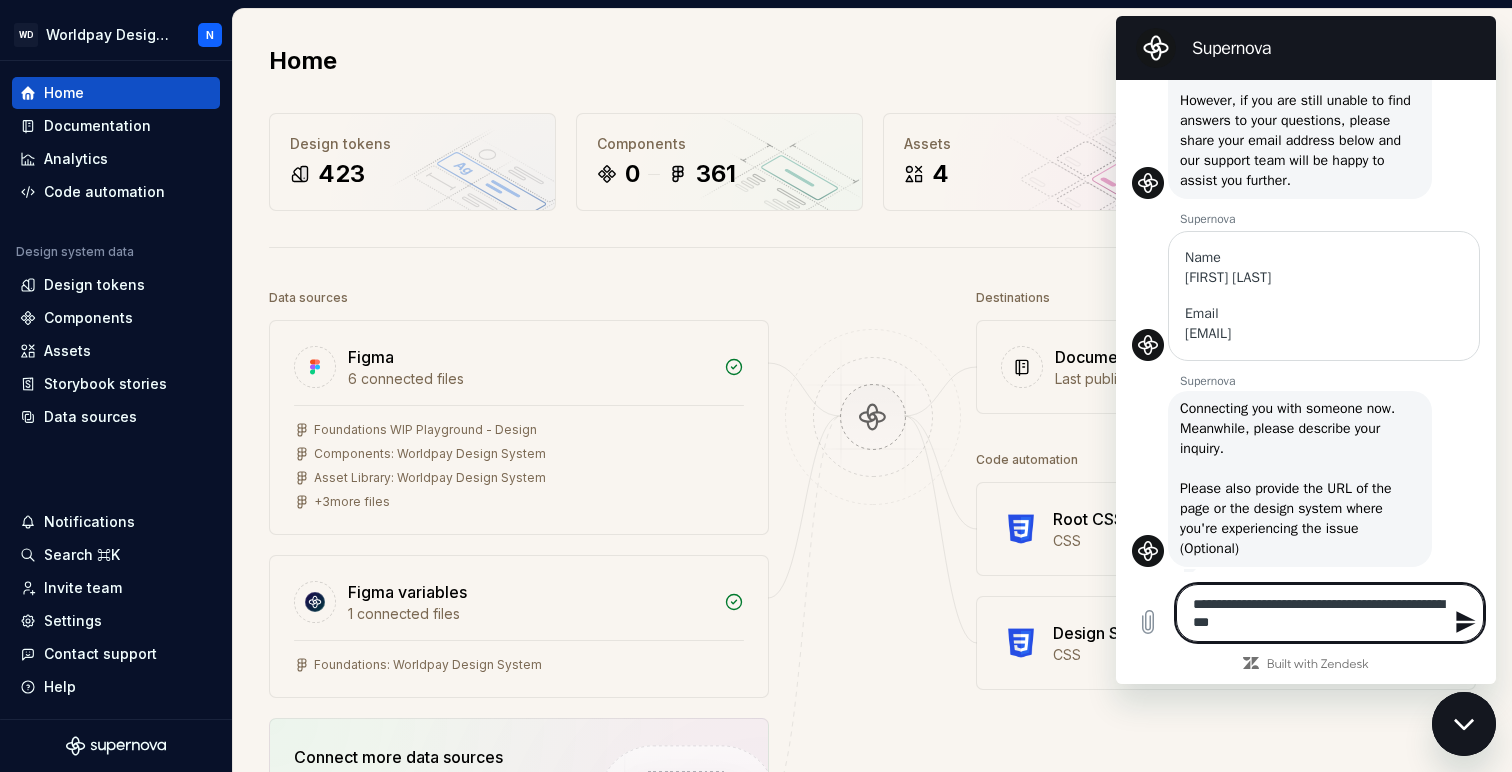 type on "**********" 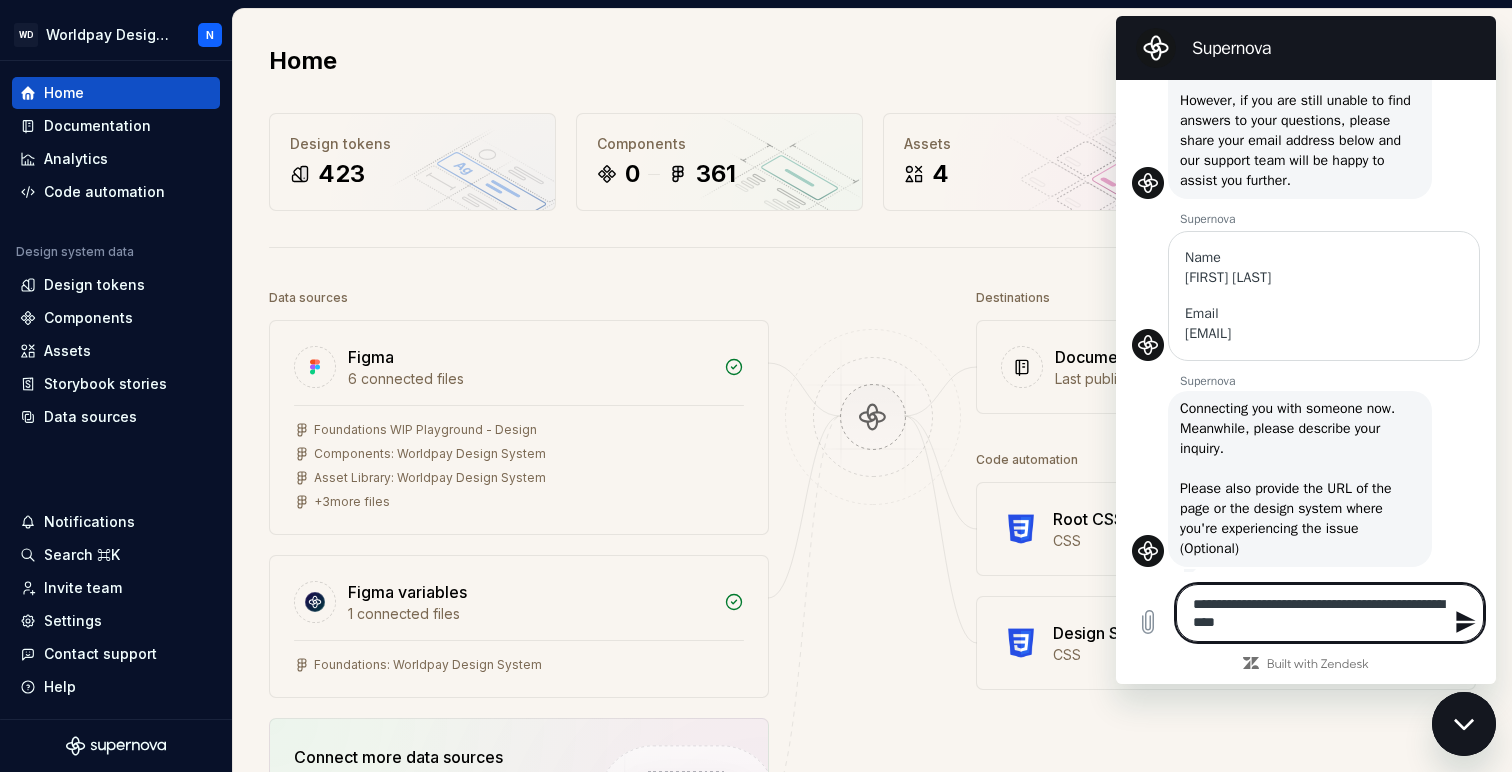type on "**********" 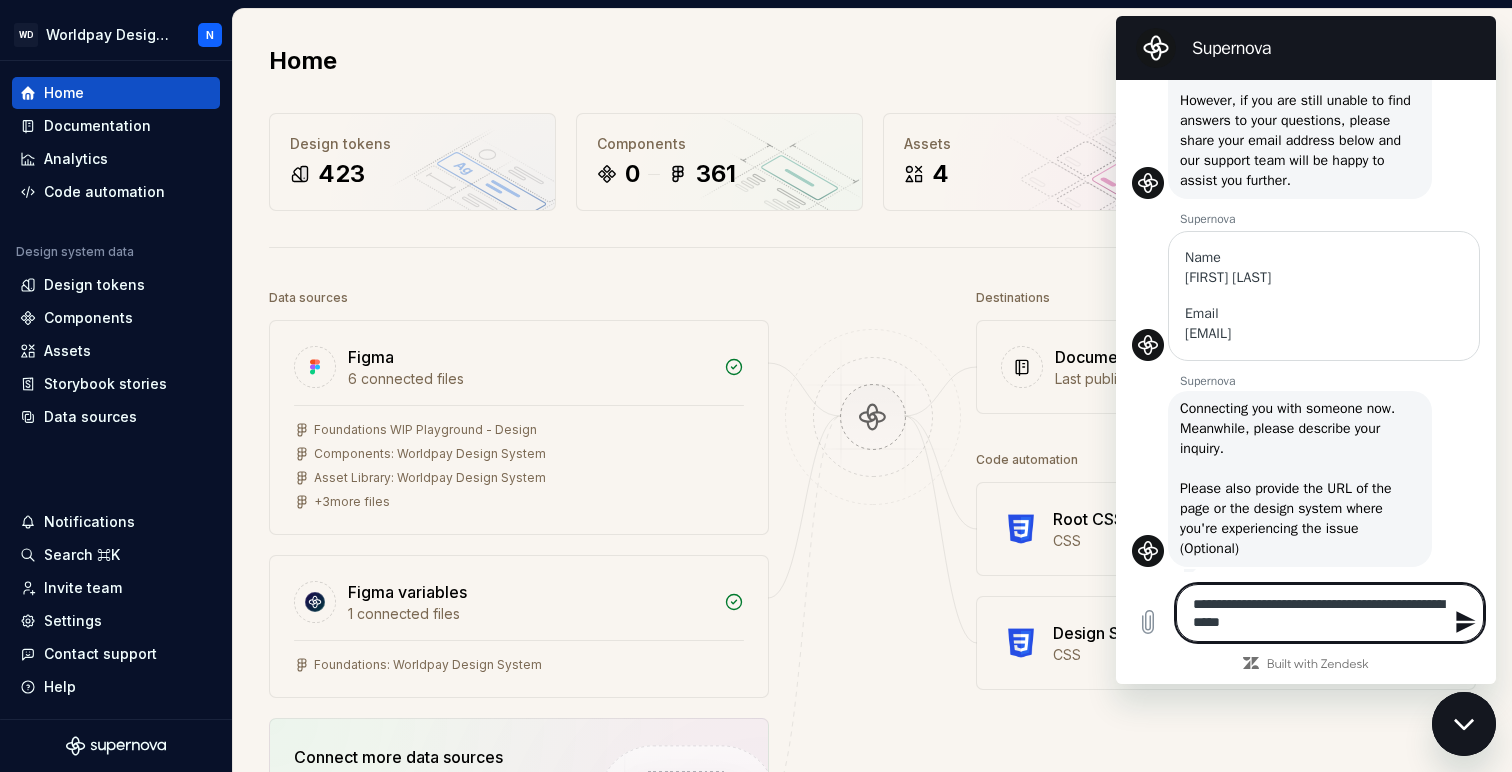 type on "**********" 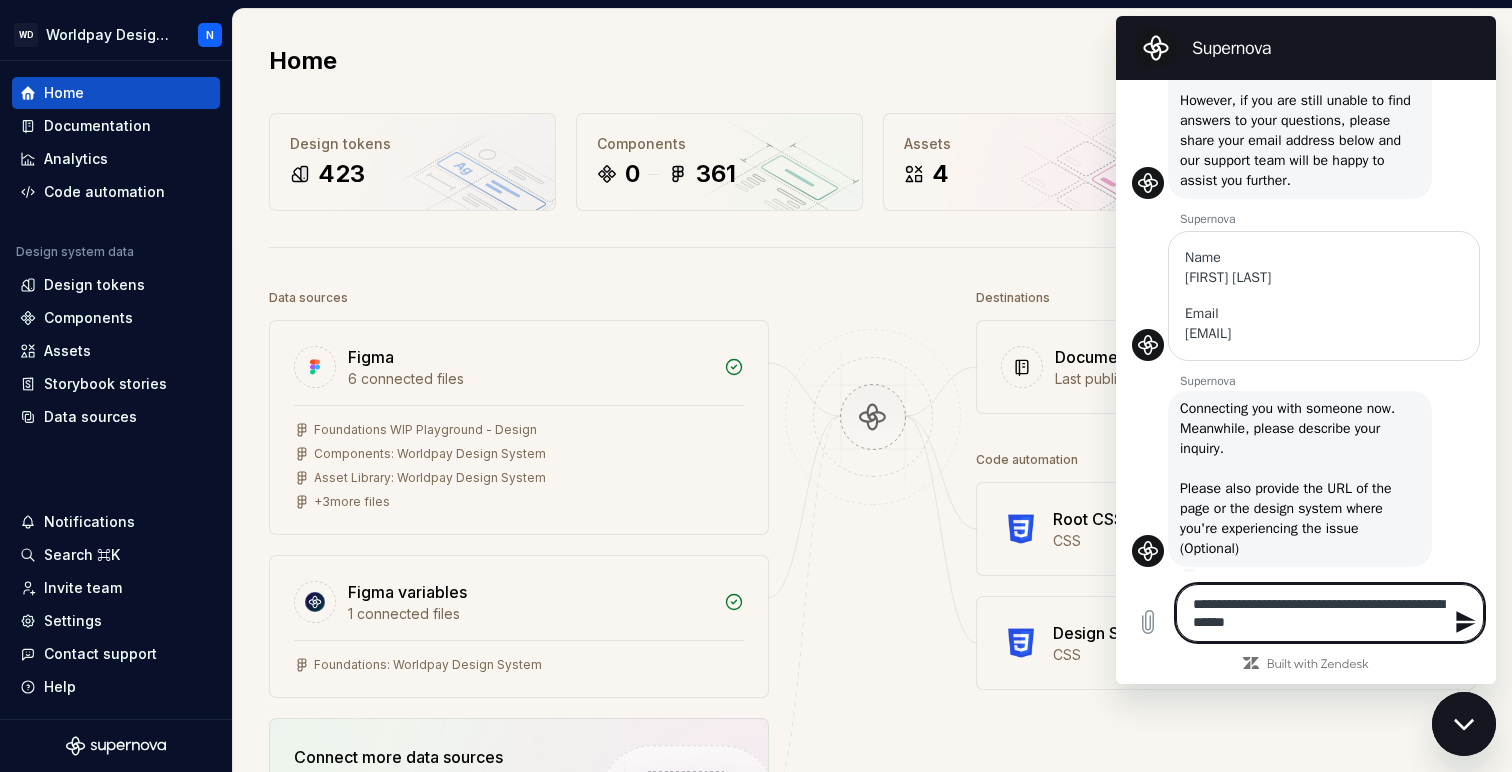 type on "**********" 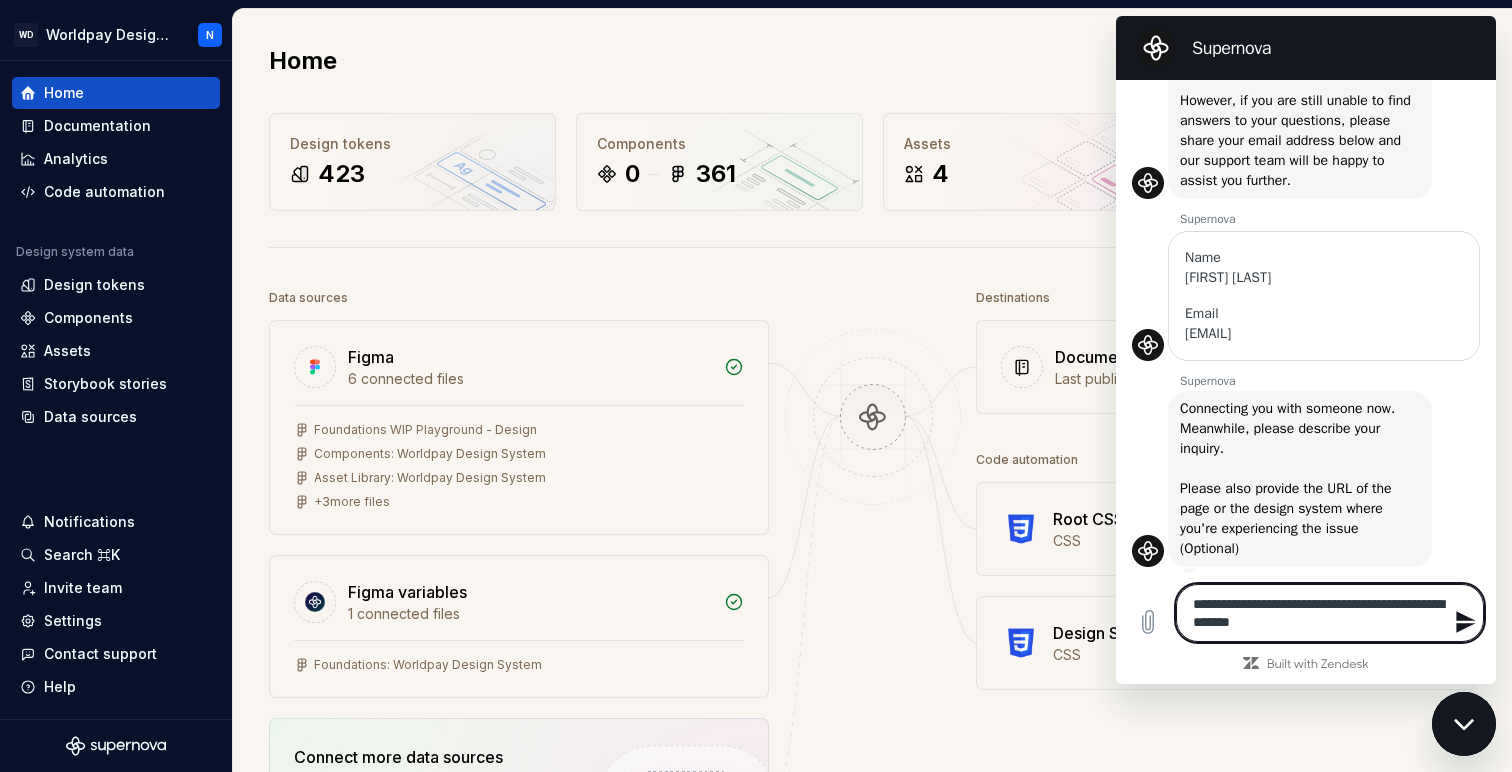 type on "**********" 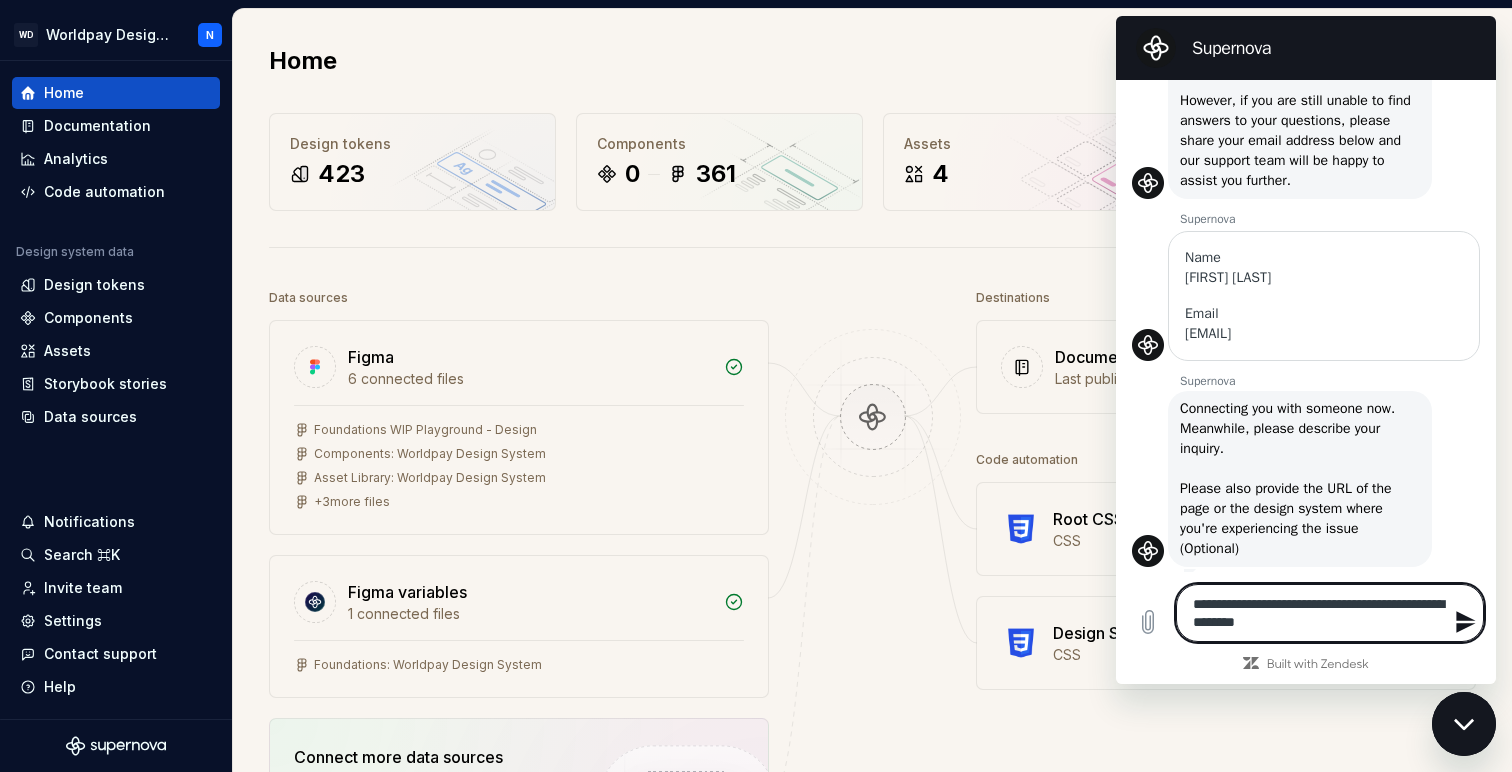 type on "*" 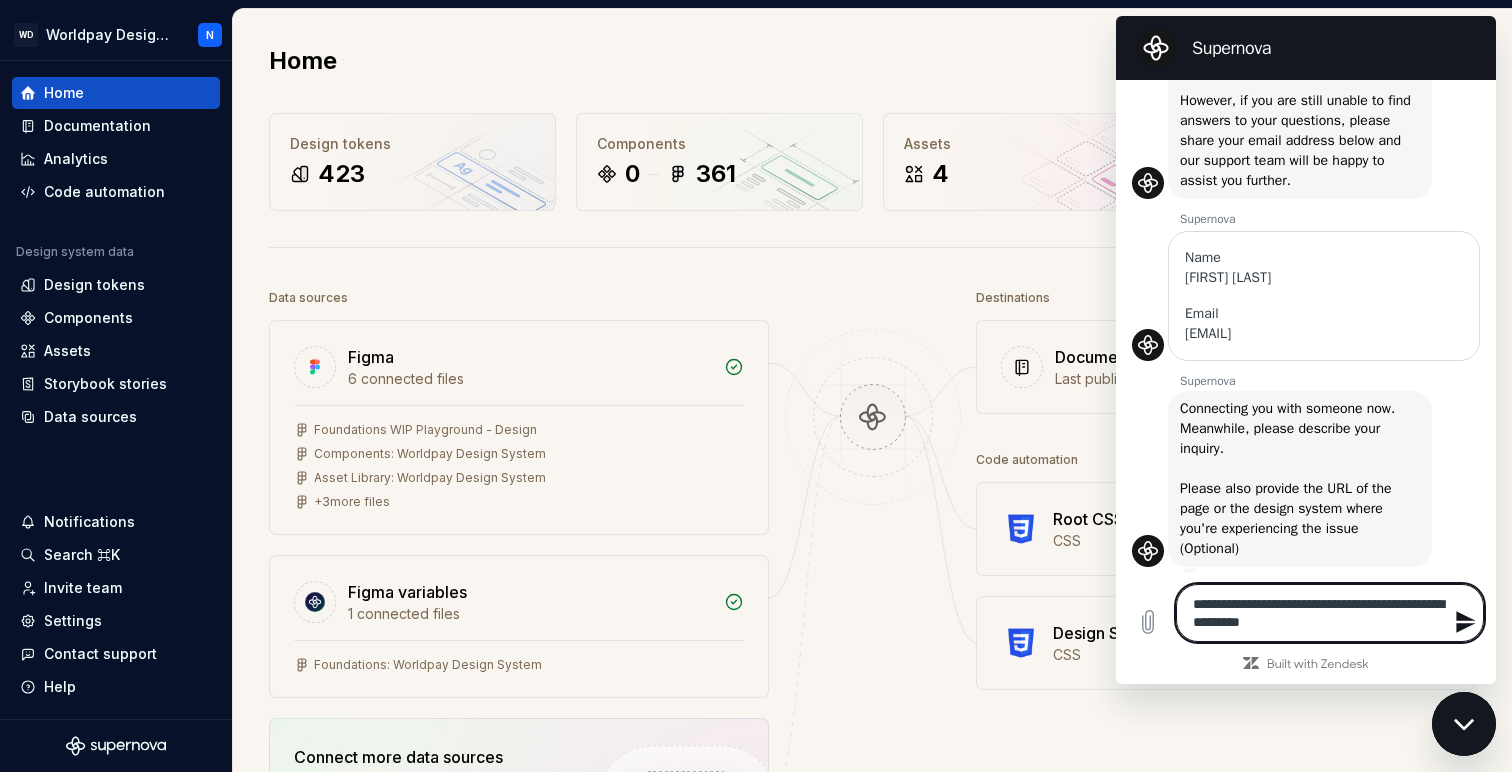 type on "*" 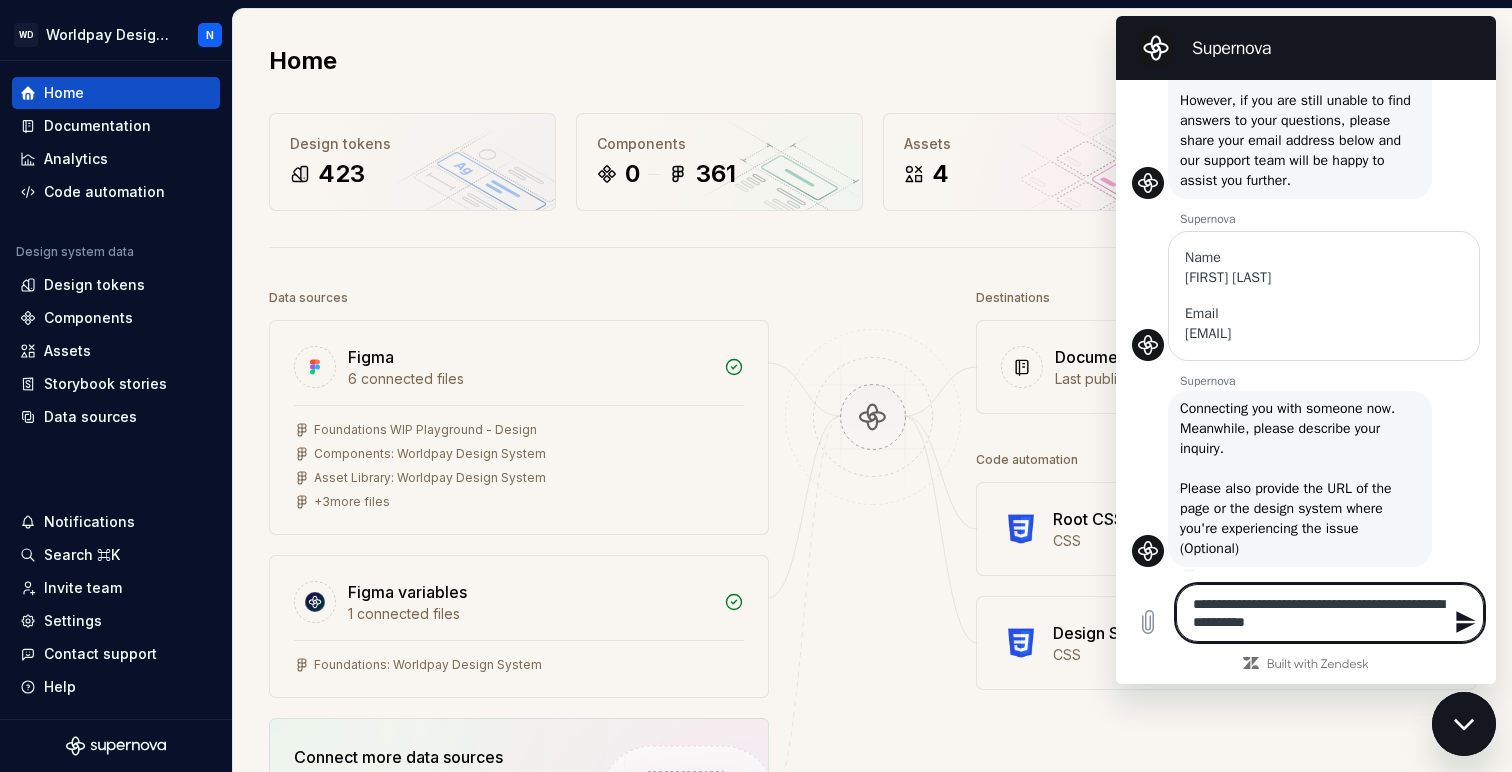 type on "**********" 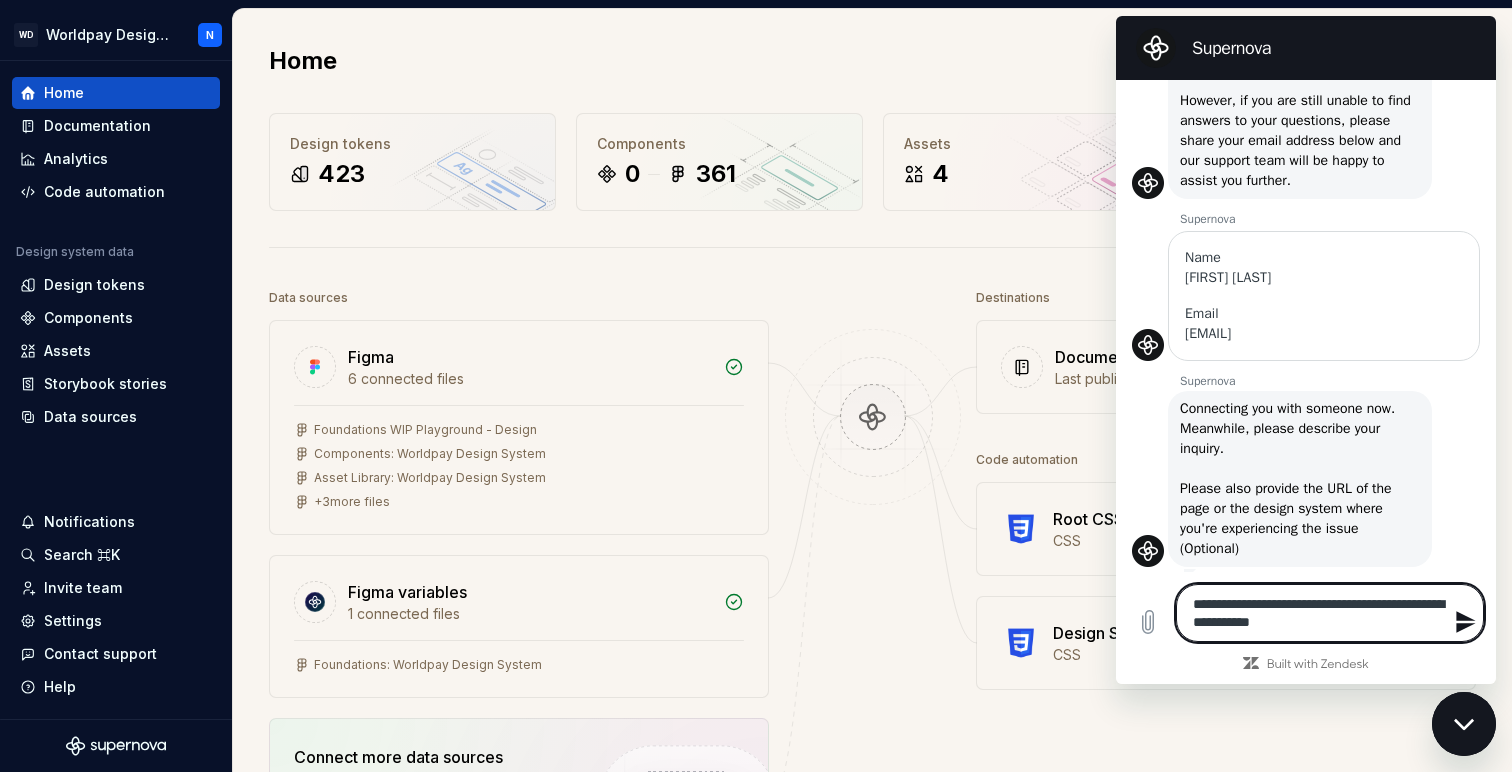 type on "**********" 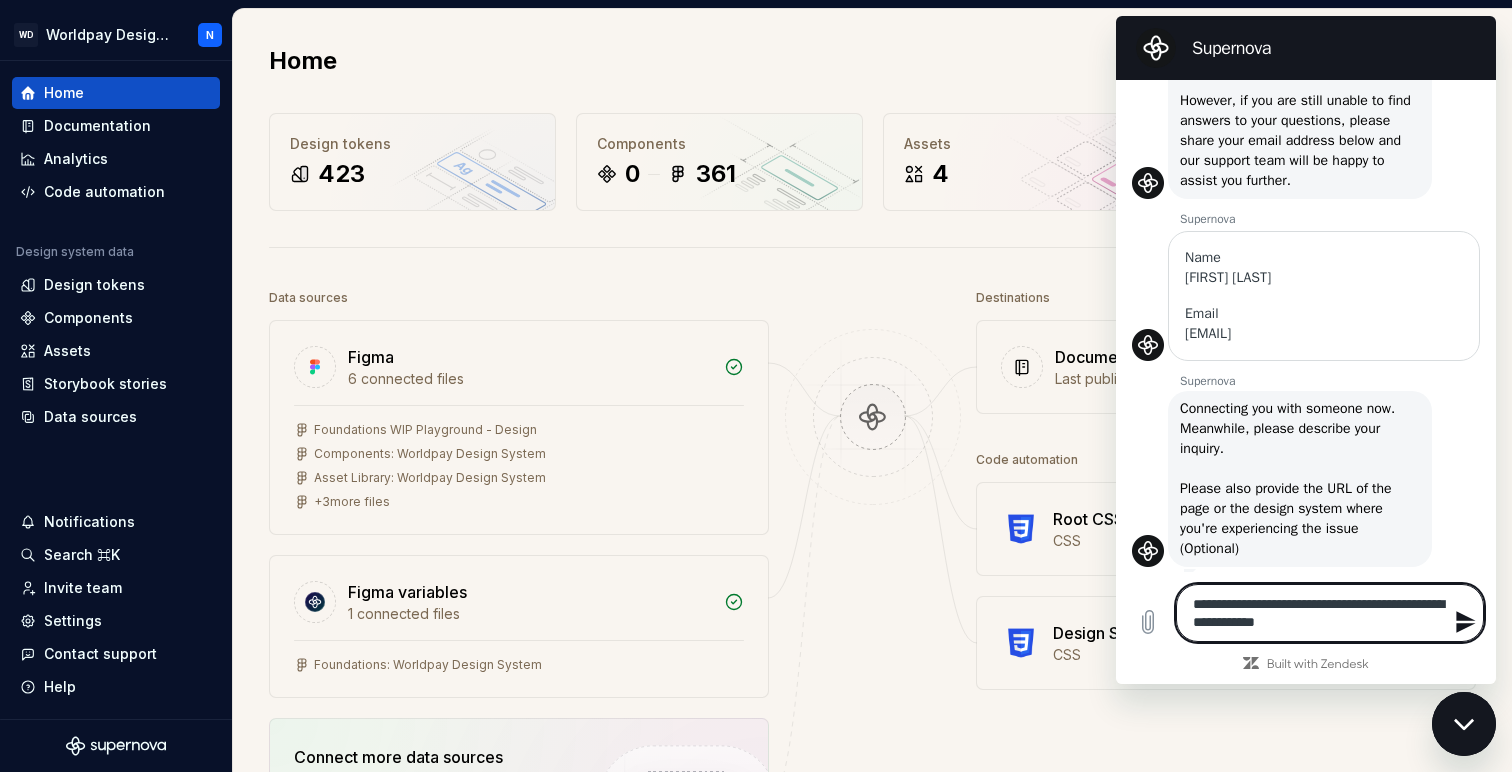 type on "**********" 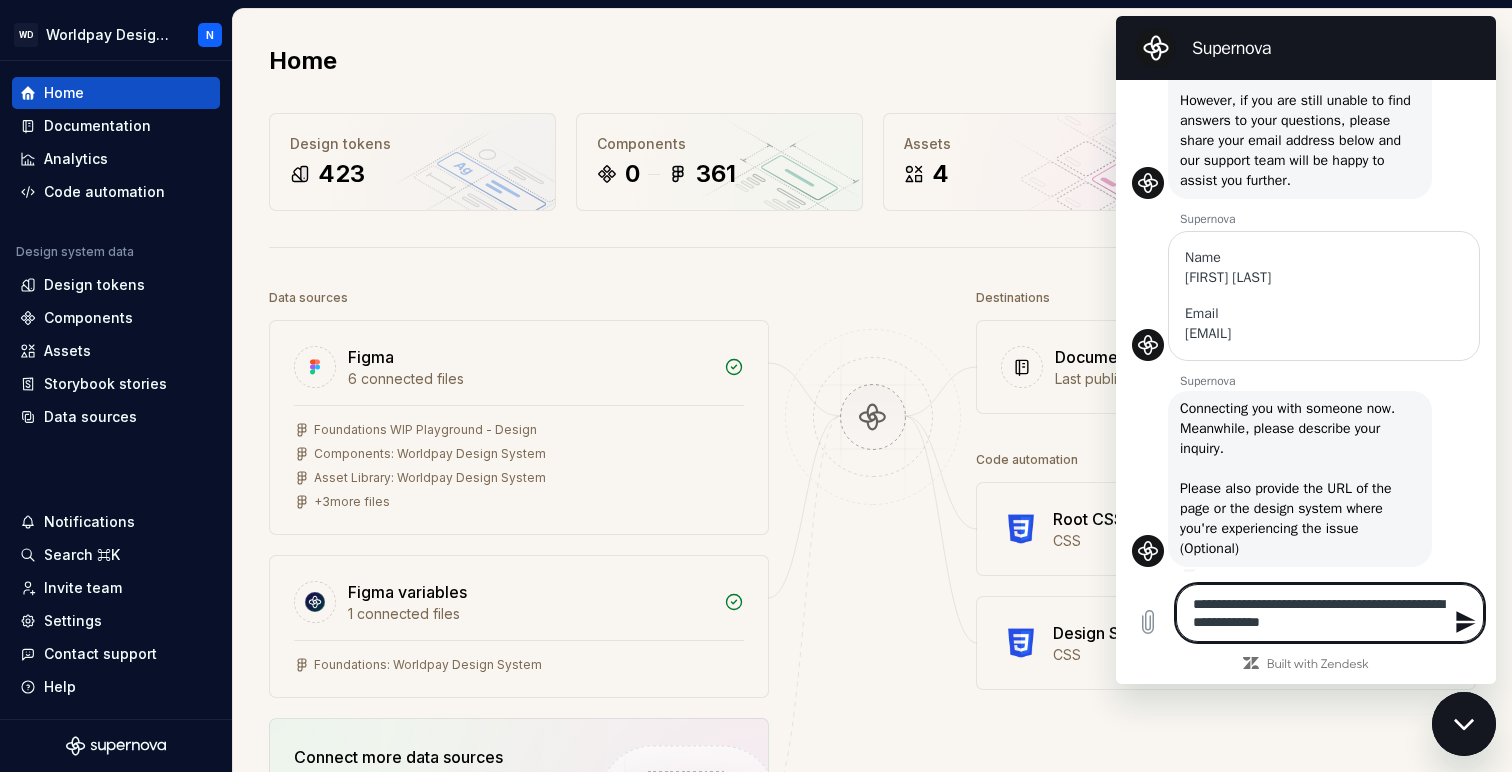 type on "**********" 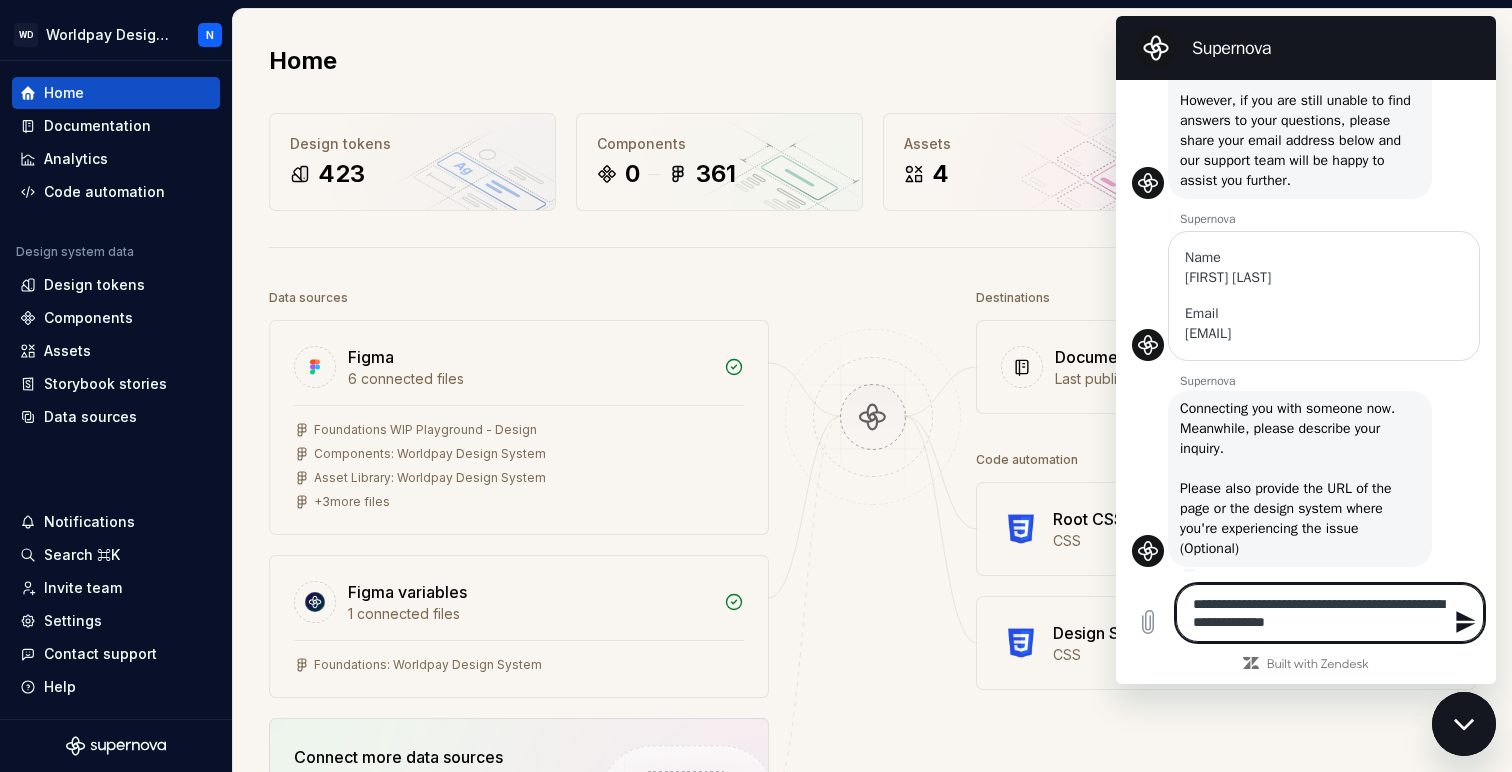 type on "**********" 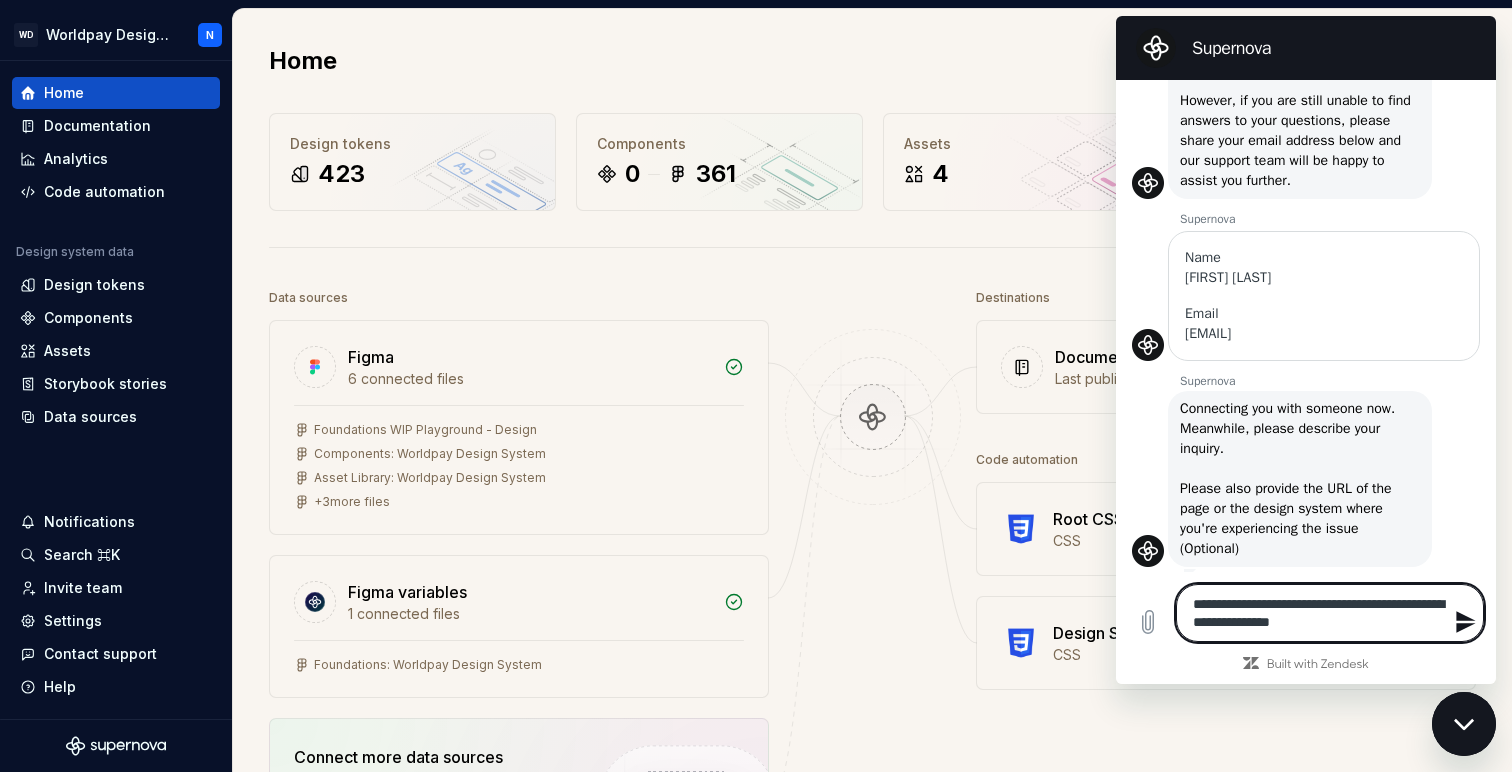 type on "**********" 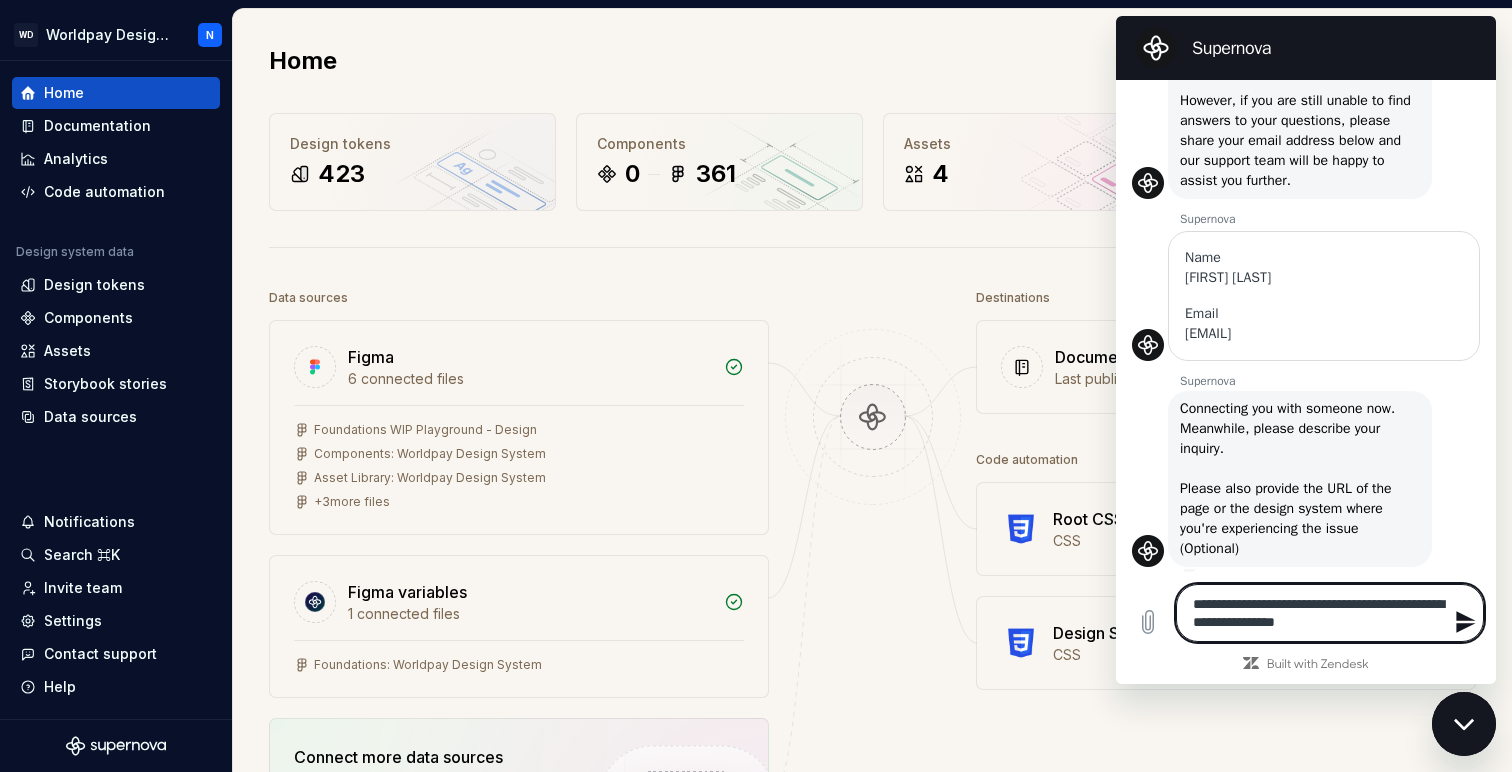 type on "**********" 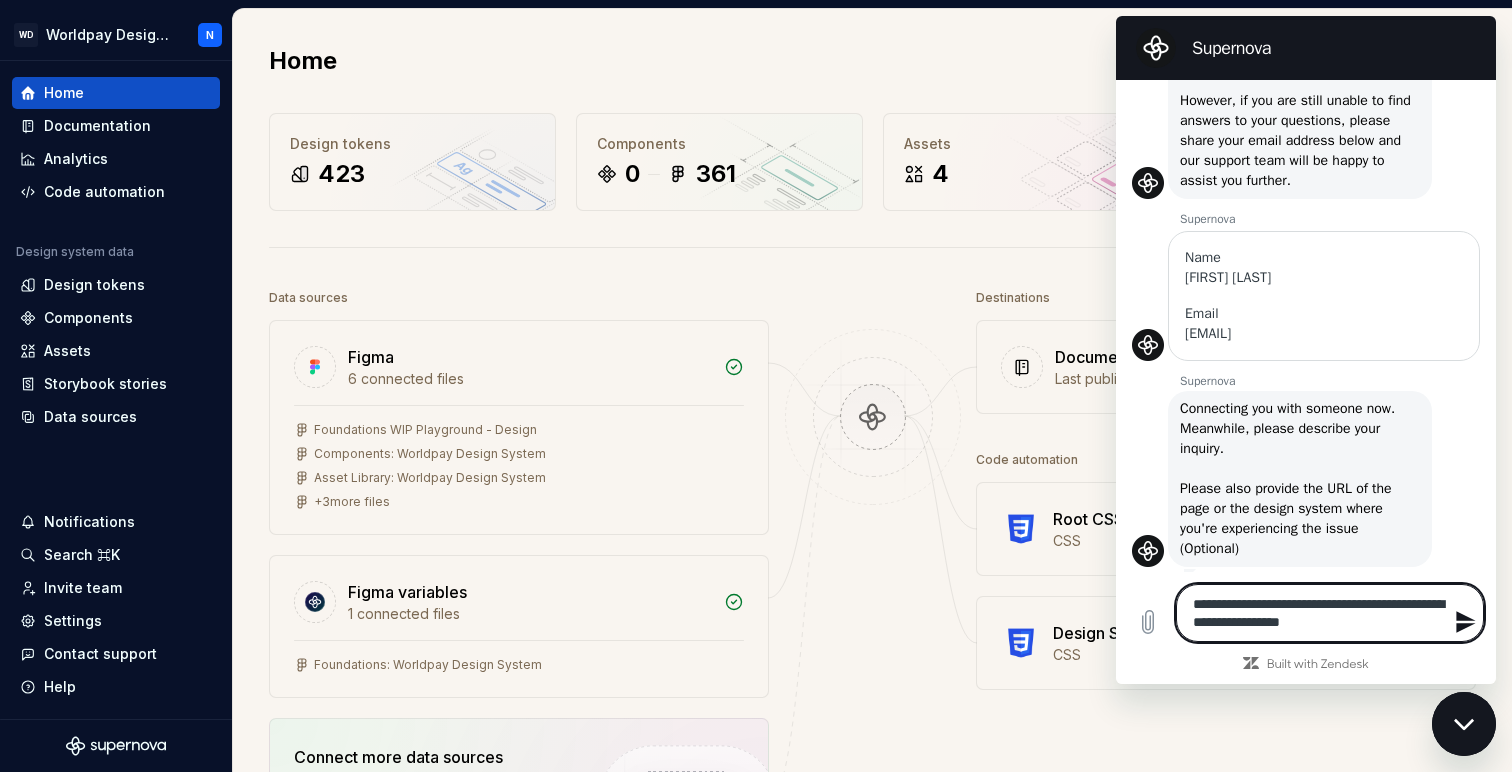 type on "**********" 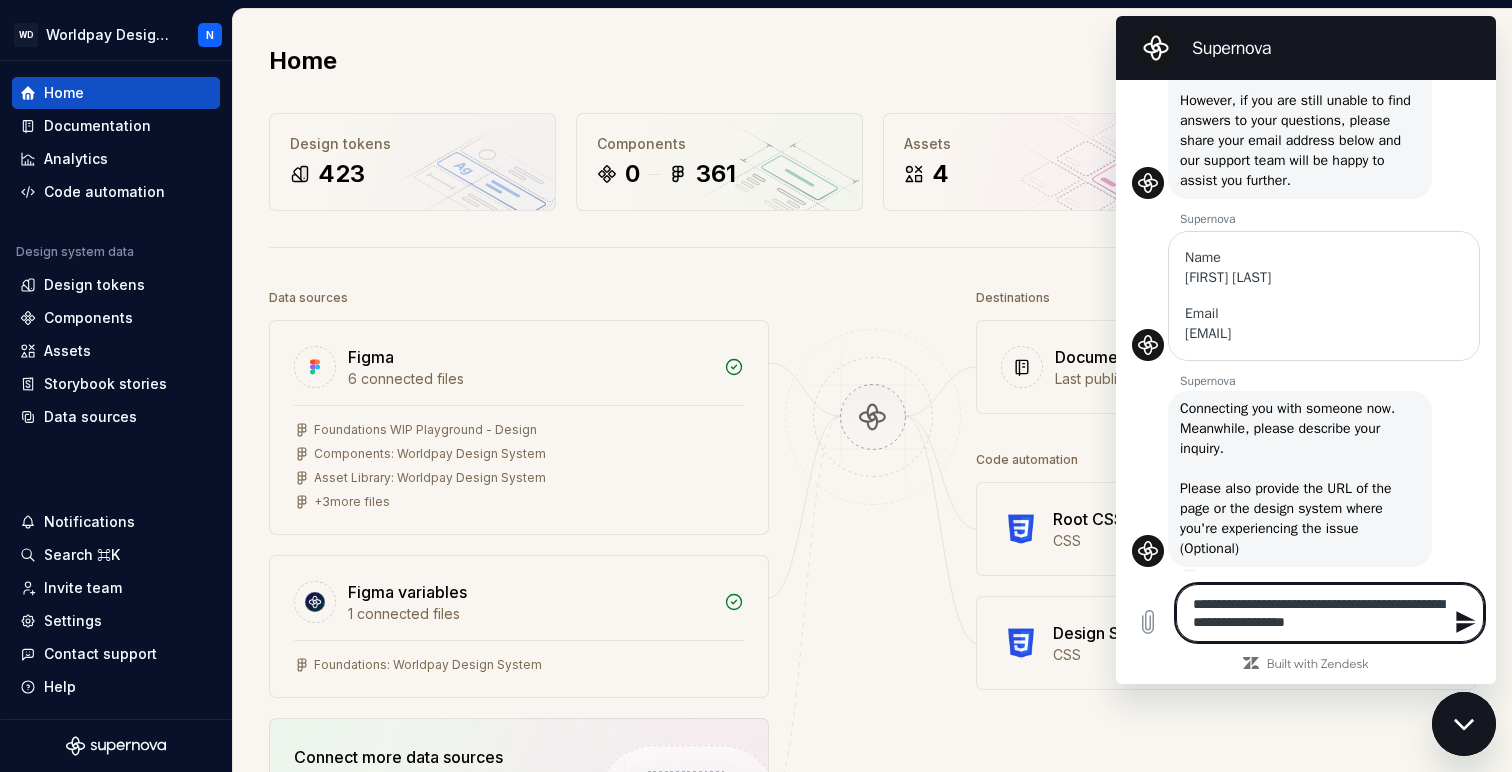 type on "**********" 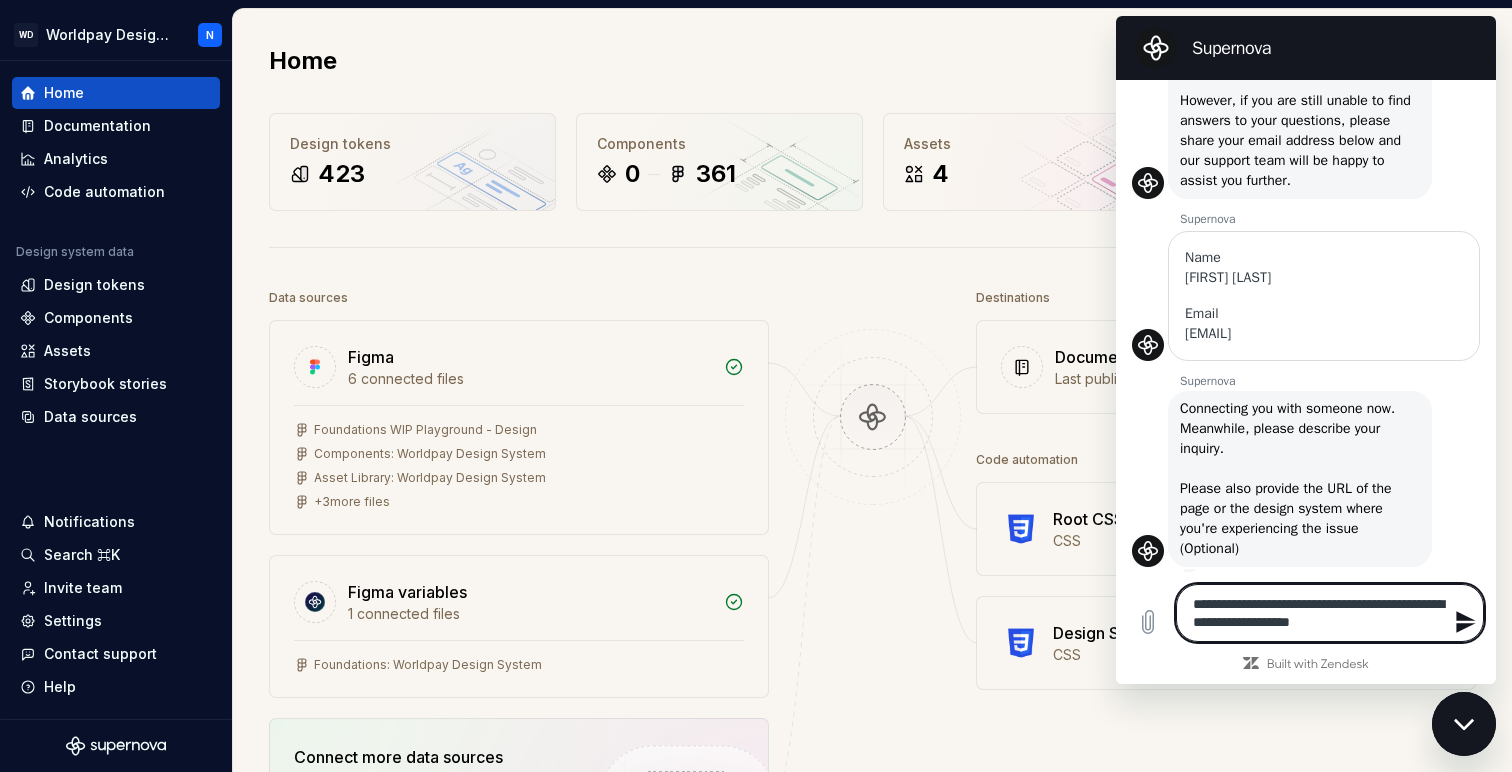 type on "**********" 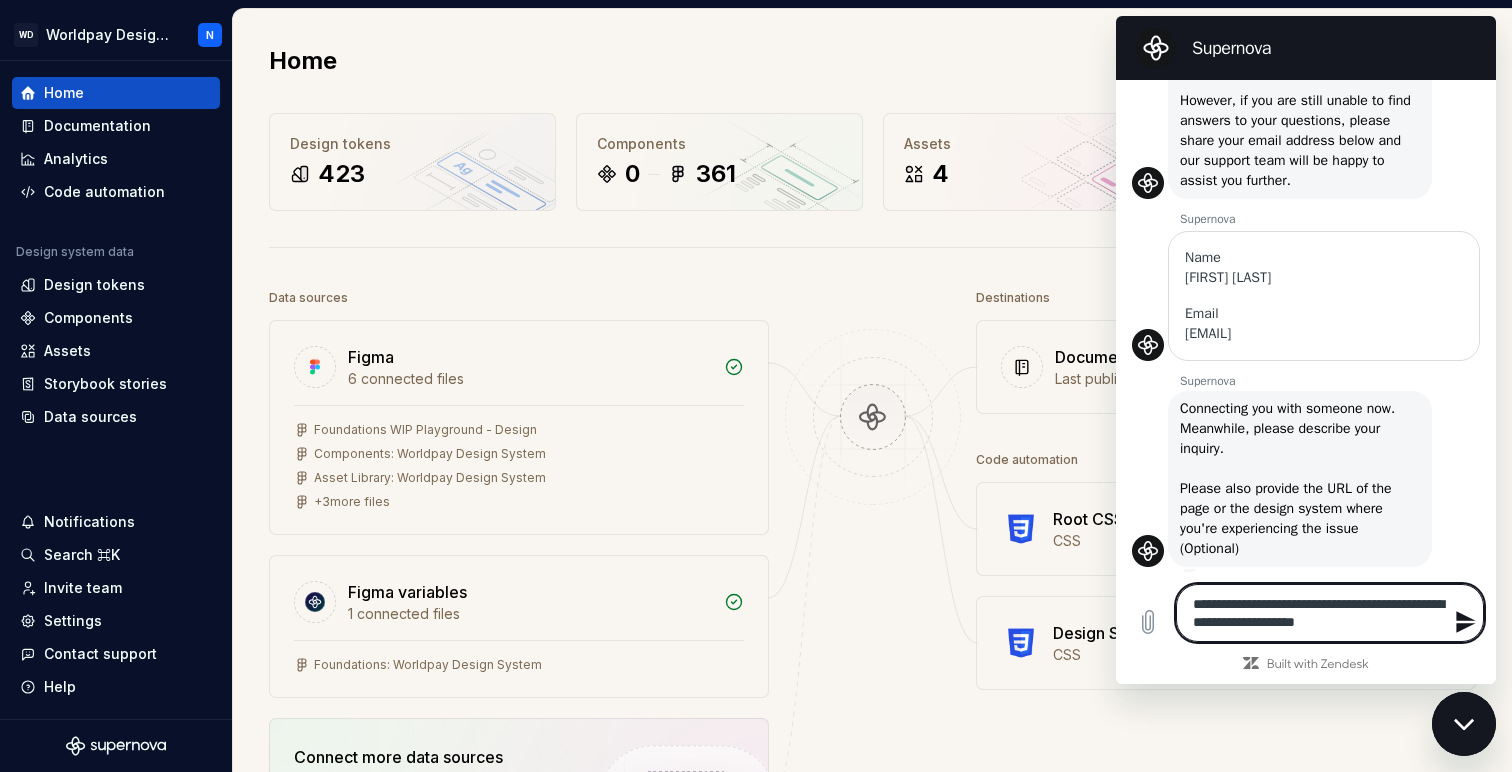 type on "**********" 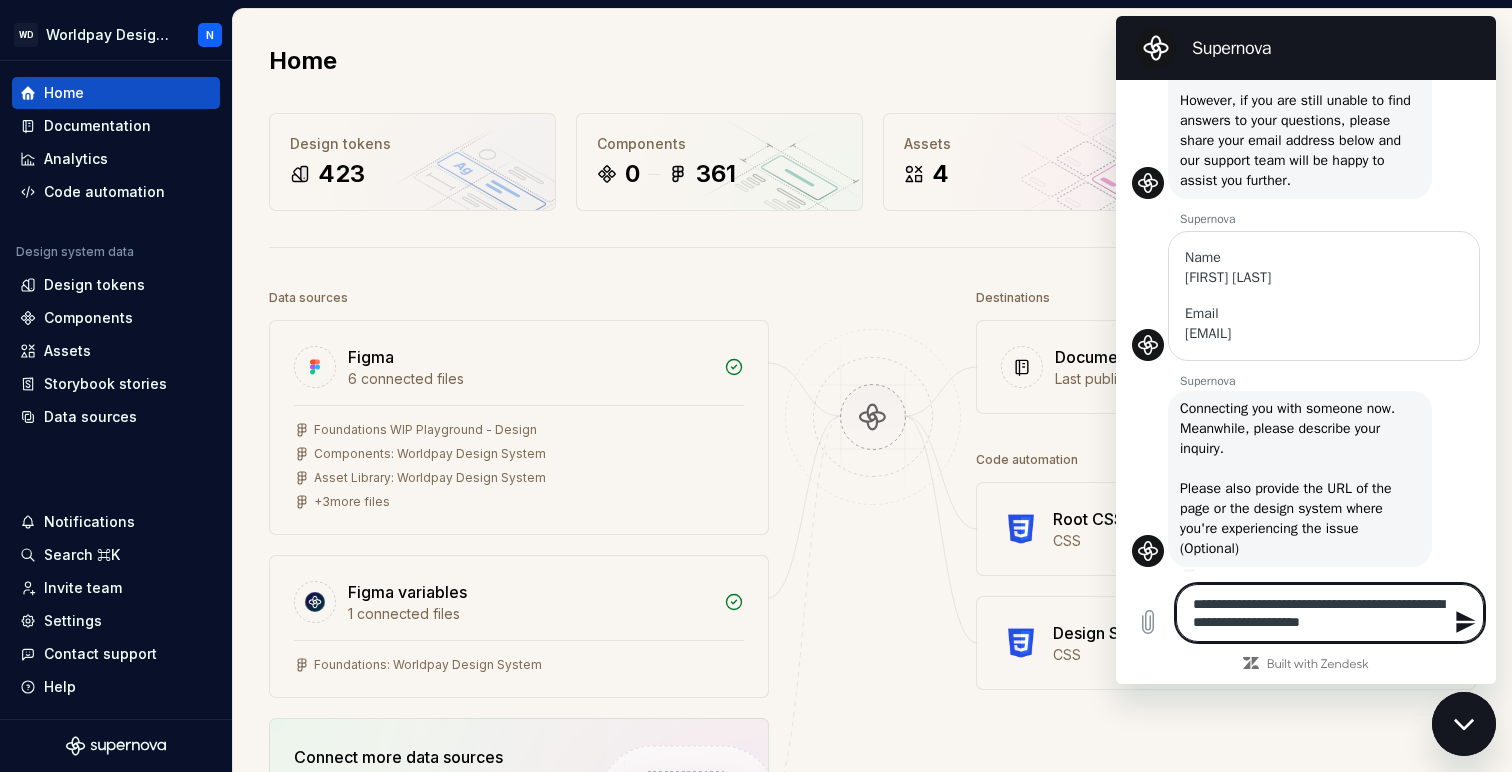 type on "**********" 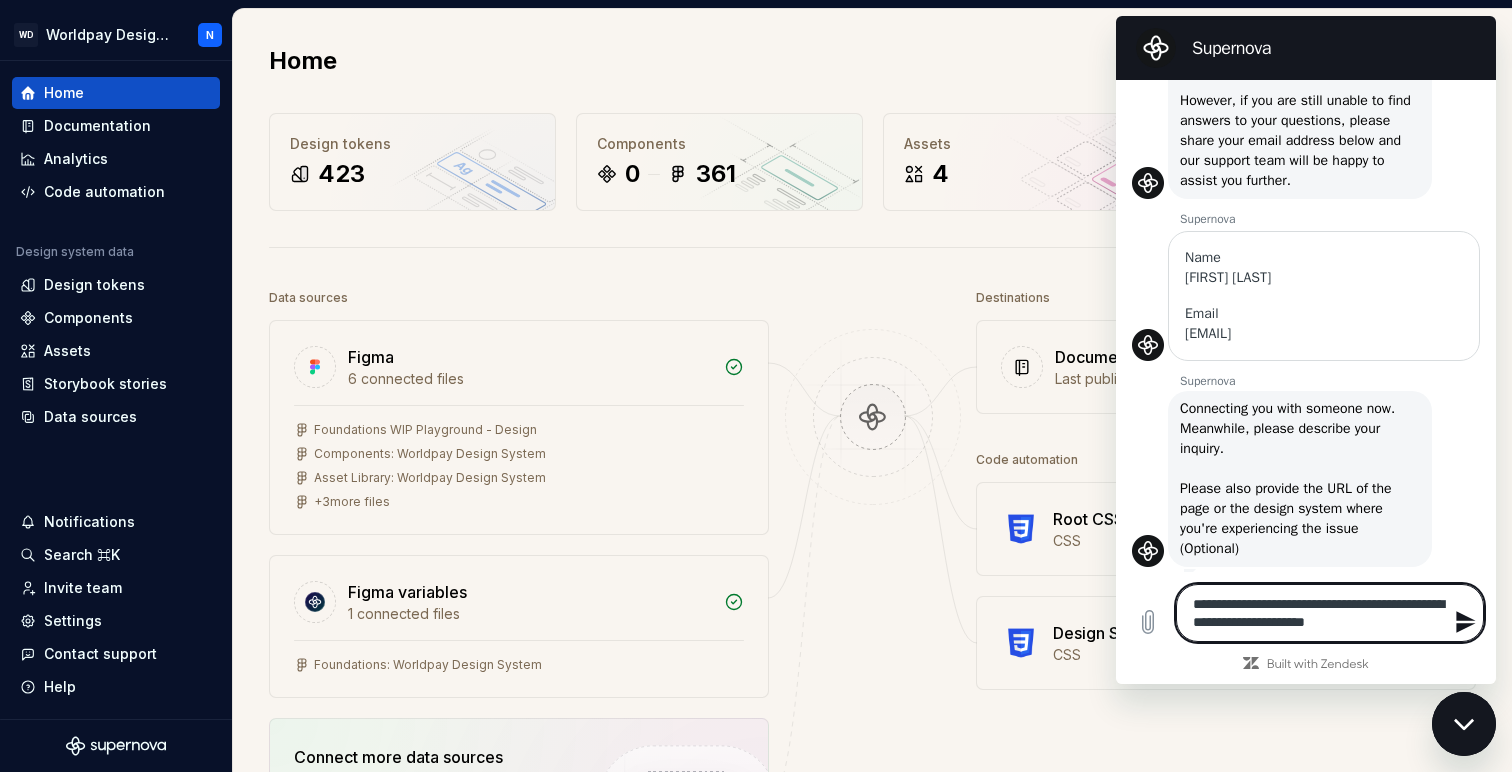 type on "**********" 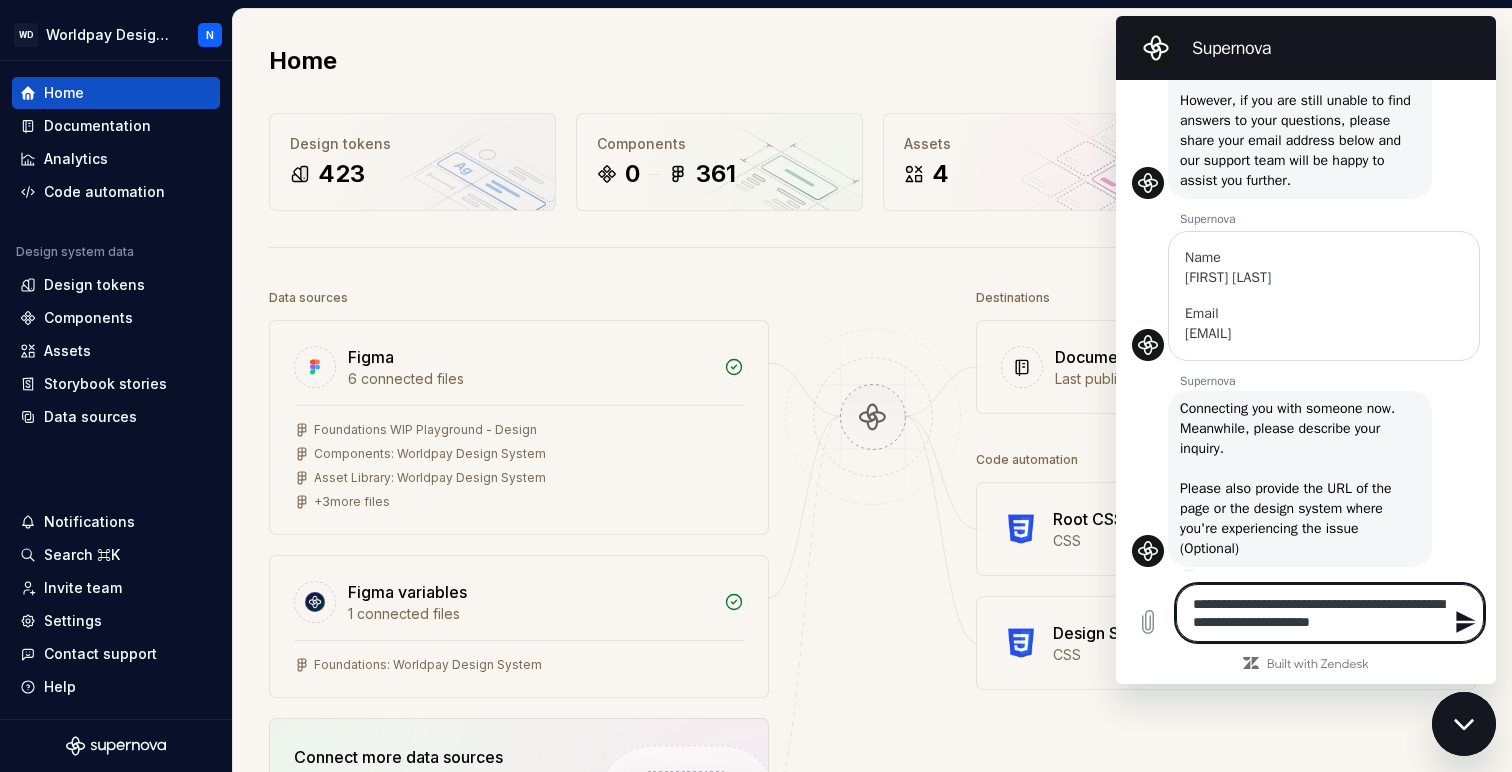 type on "**********" 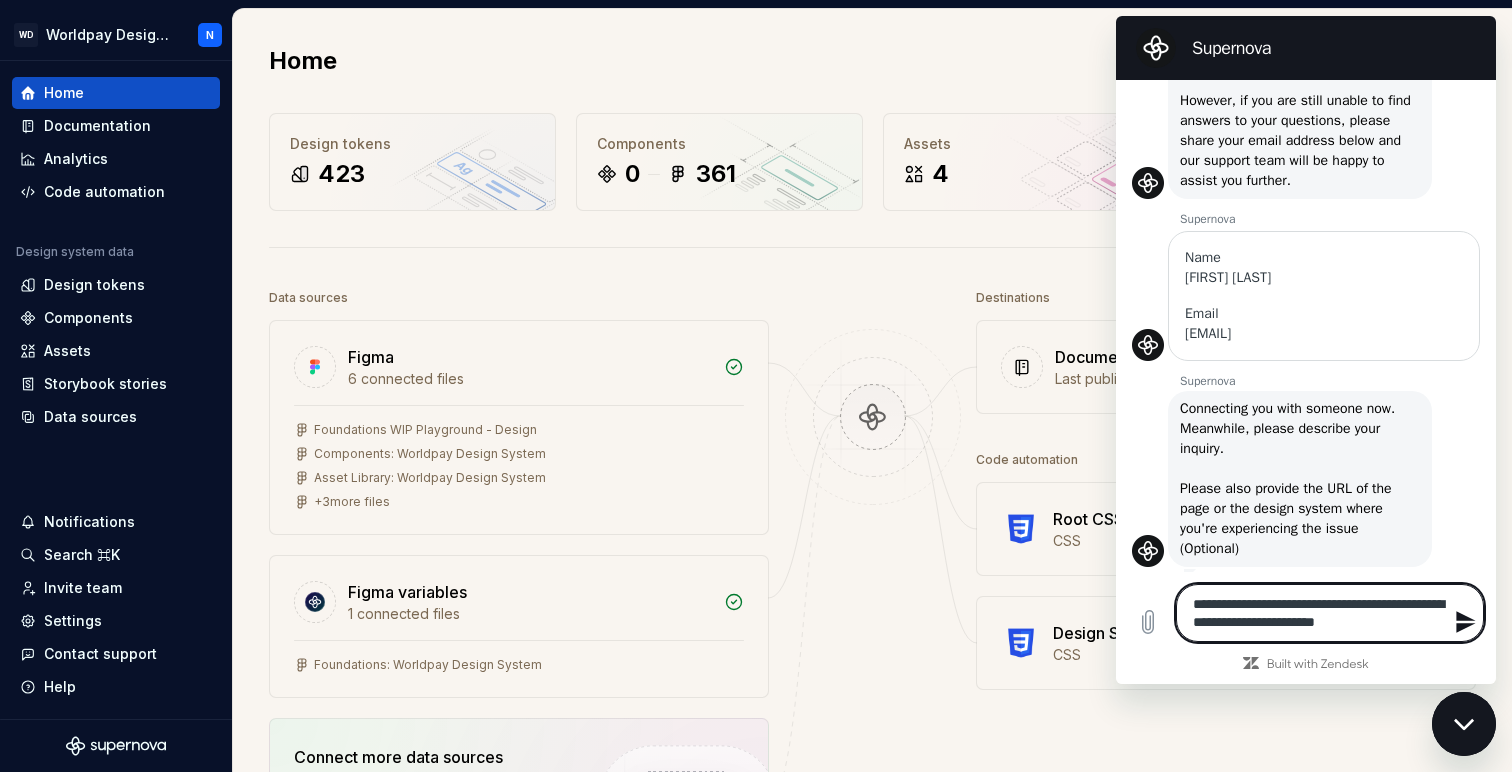 type on "**********" 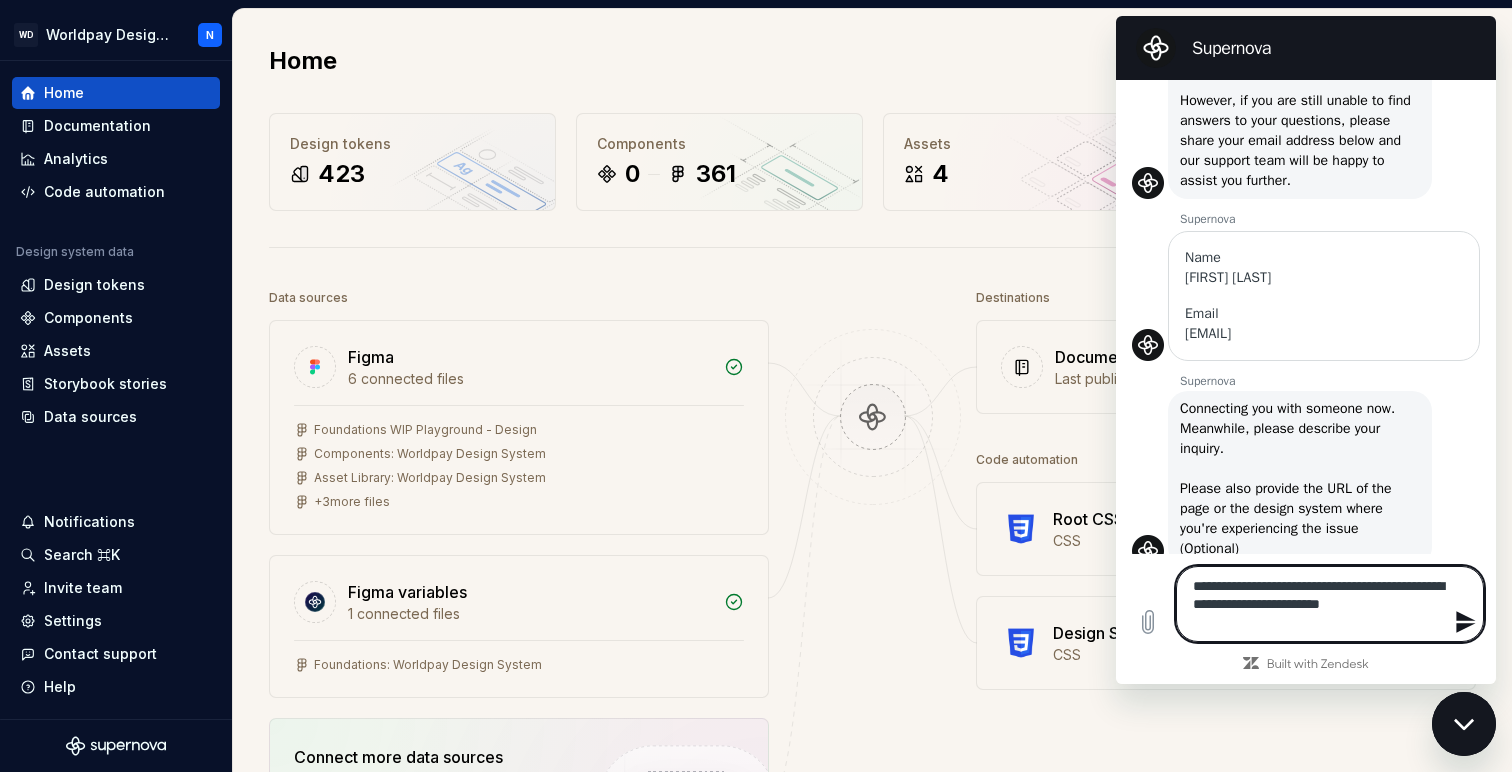 type on "**********" 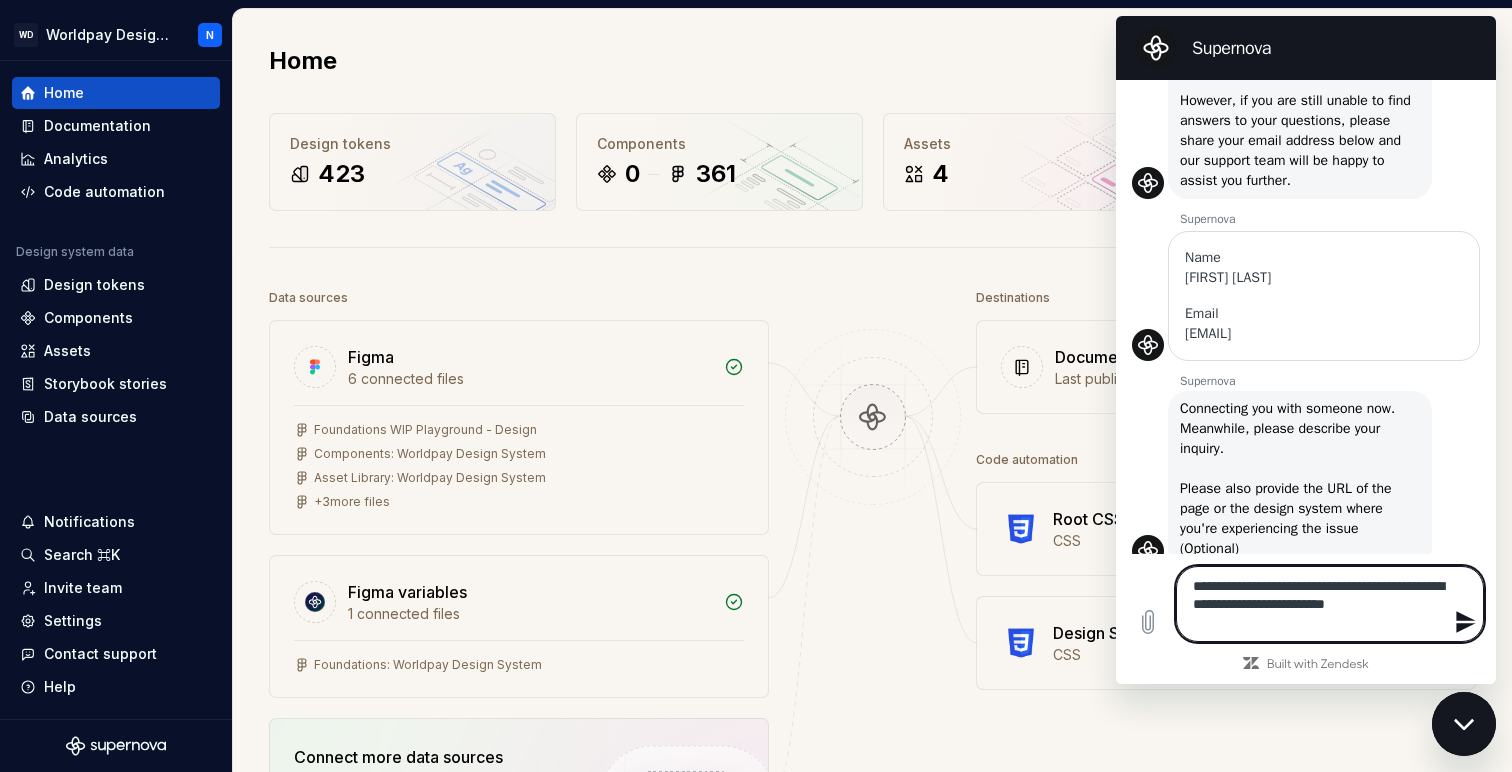 type on "**********" 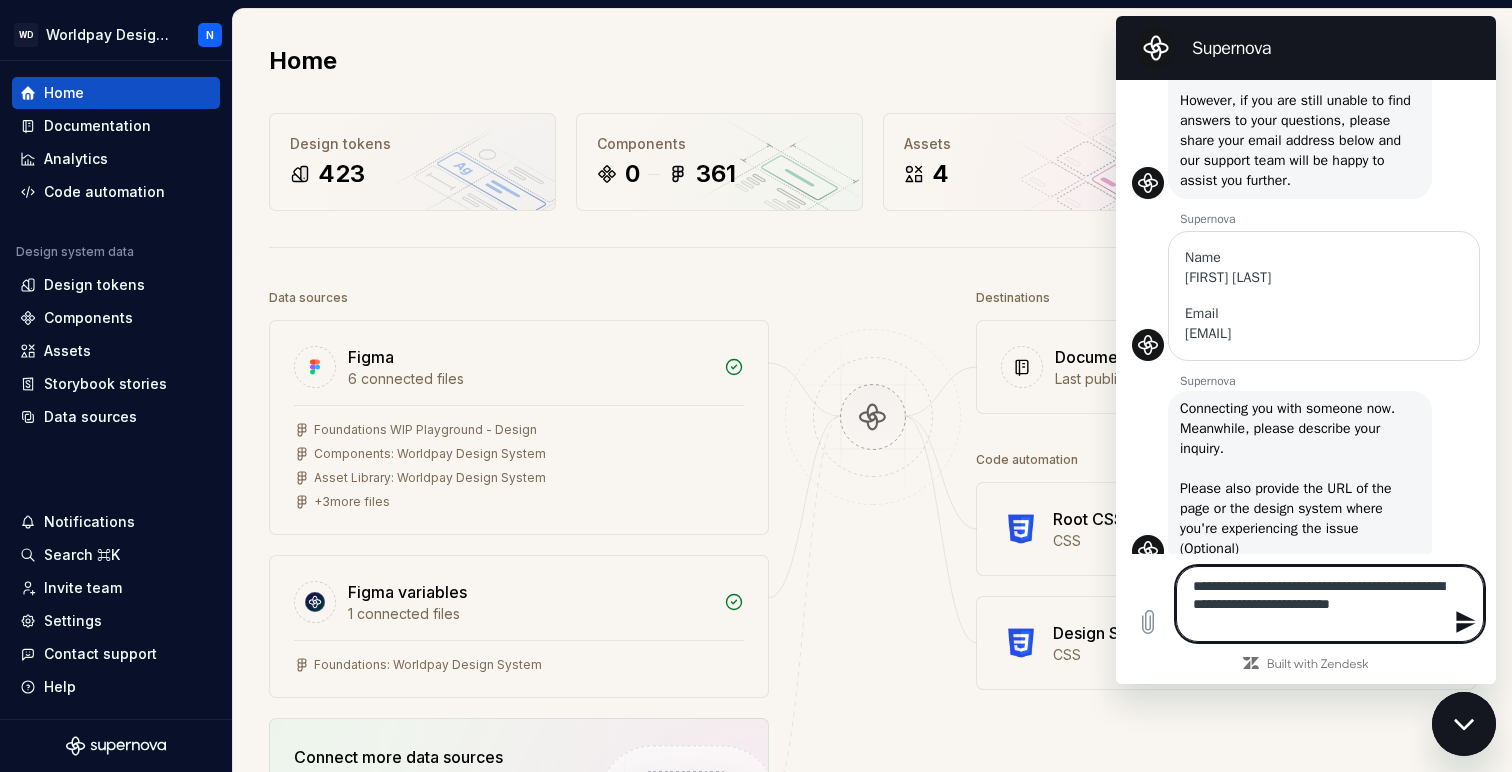 type on "*" 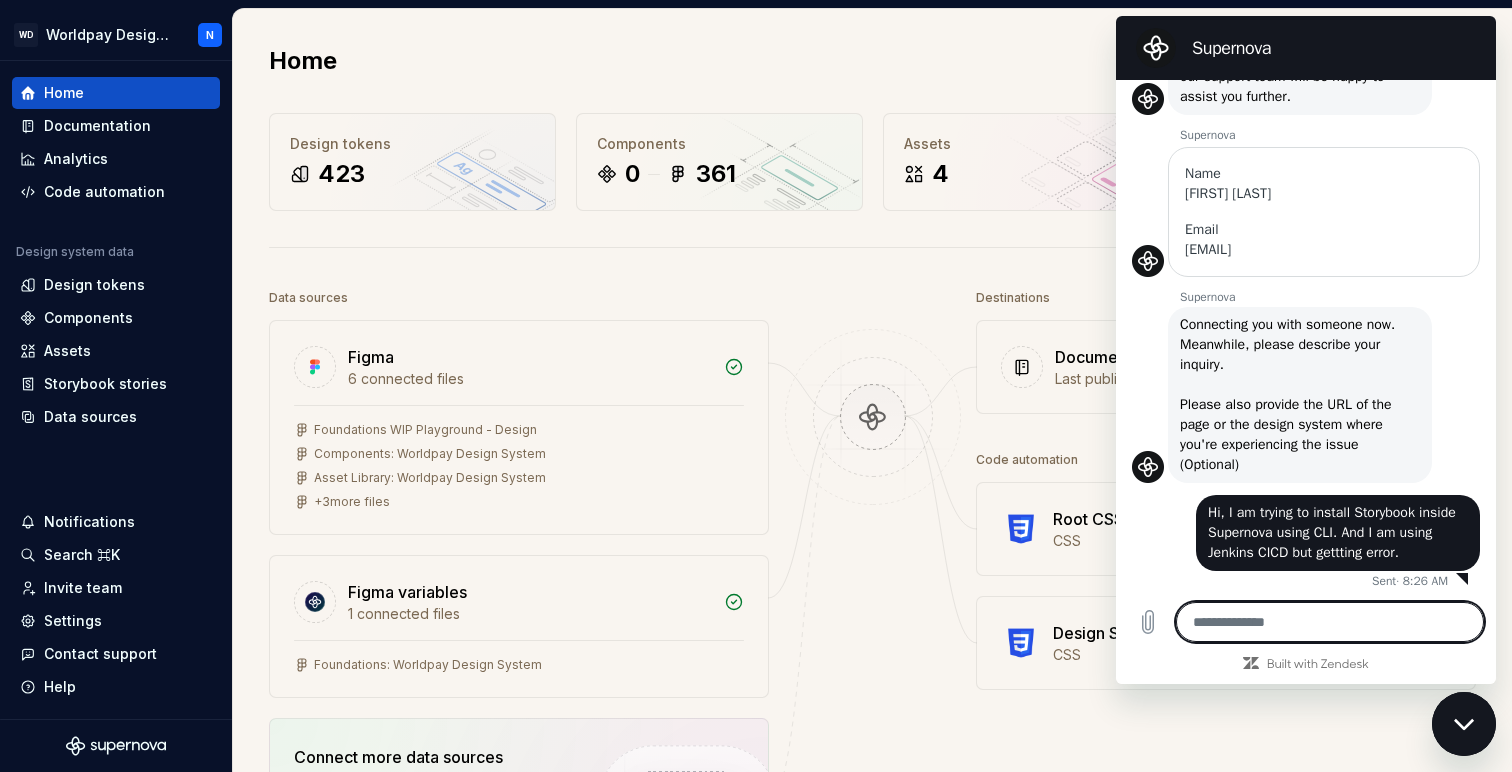 scroll, scrollTop: 323, scrollLeft: 0, axis: vertical 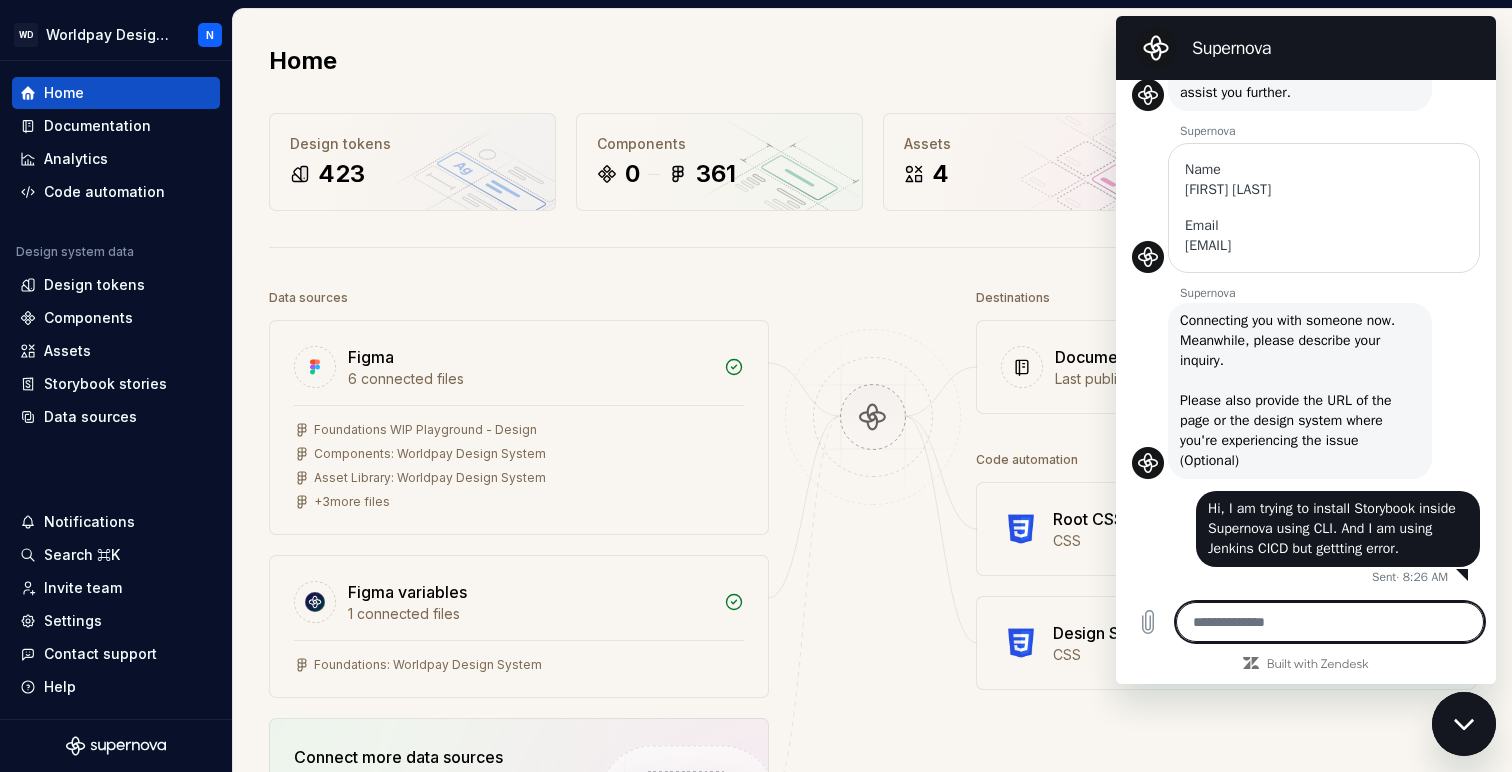 paste on "**********" 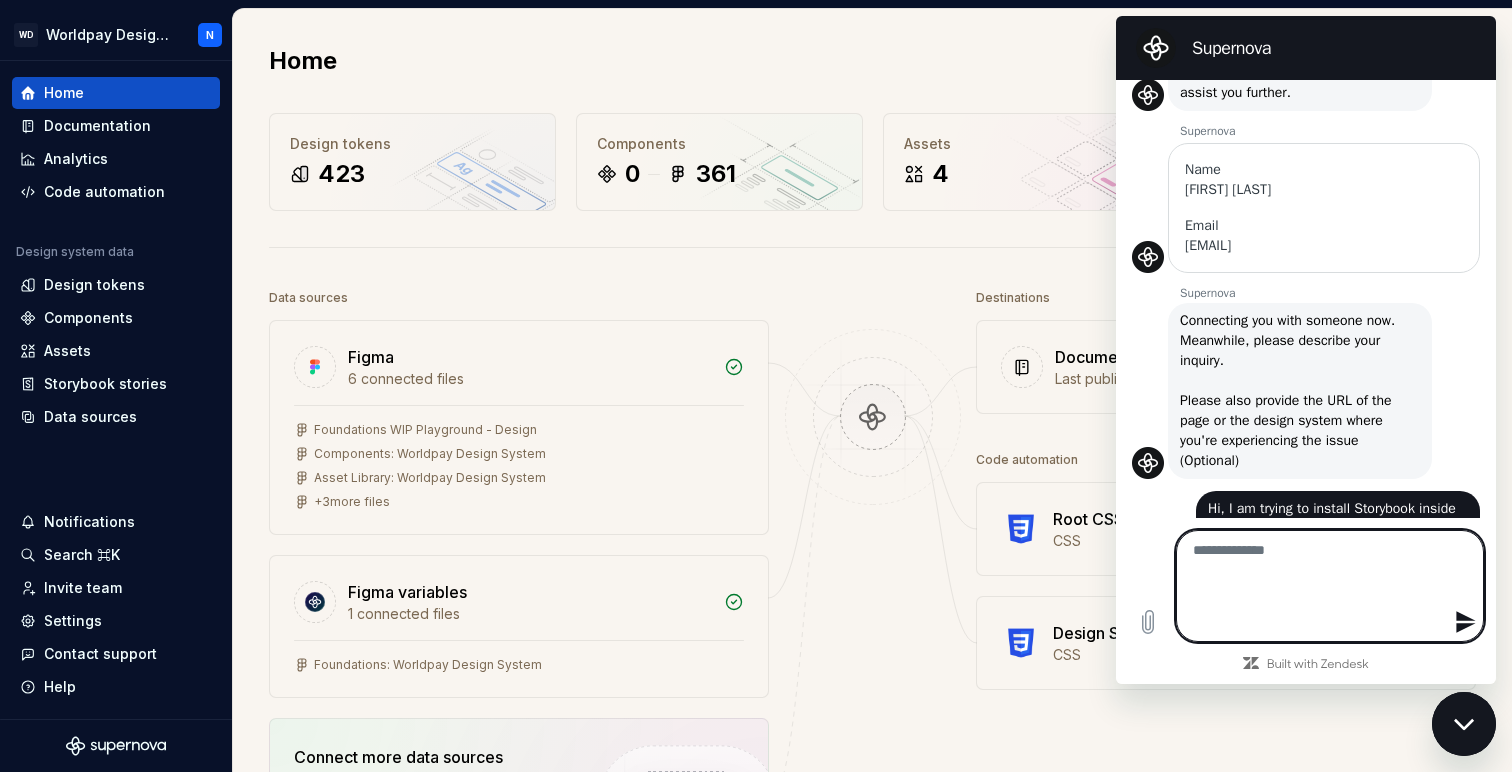 scroll, scrollTop: 0, scrollLeft: 0, axis: both 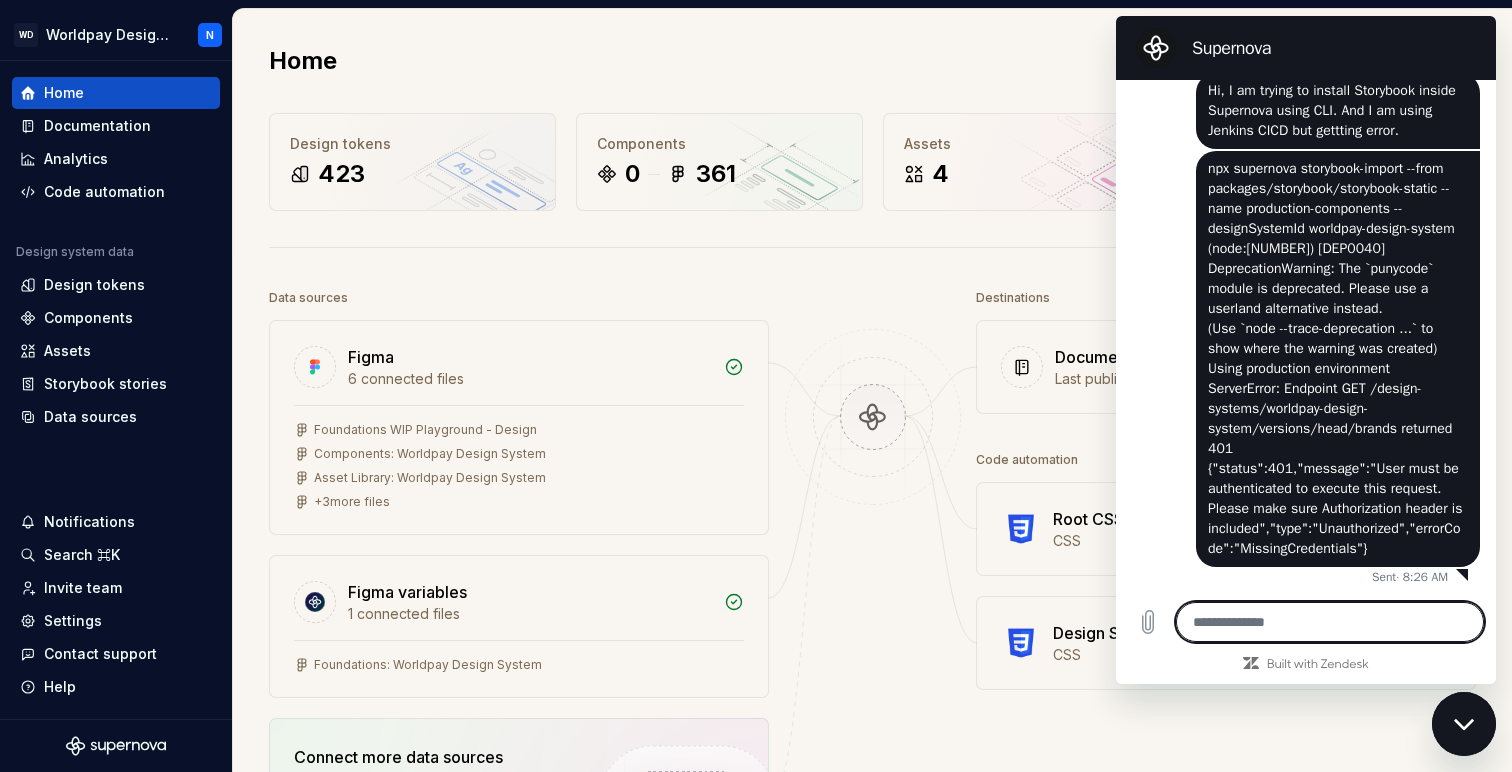 click at bounding box center [1330, 622] 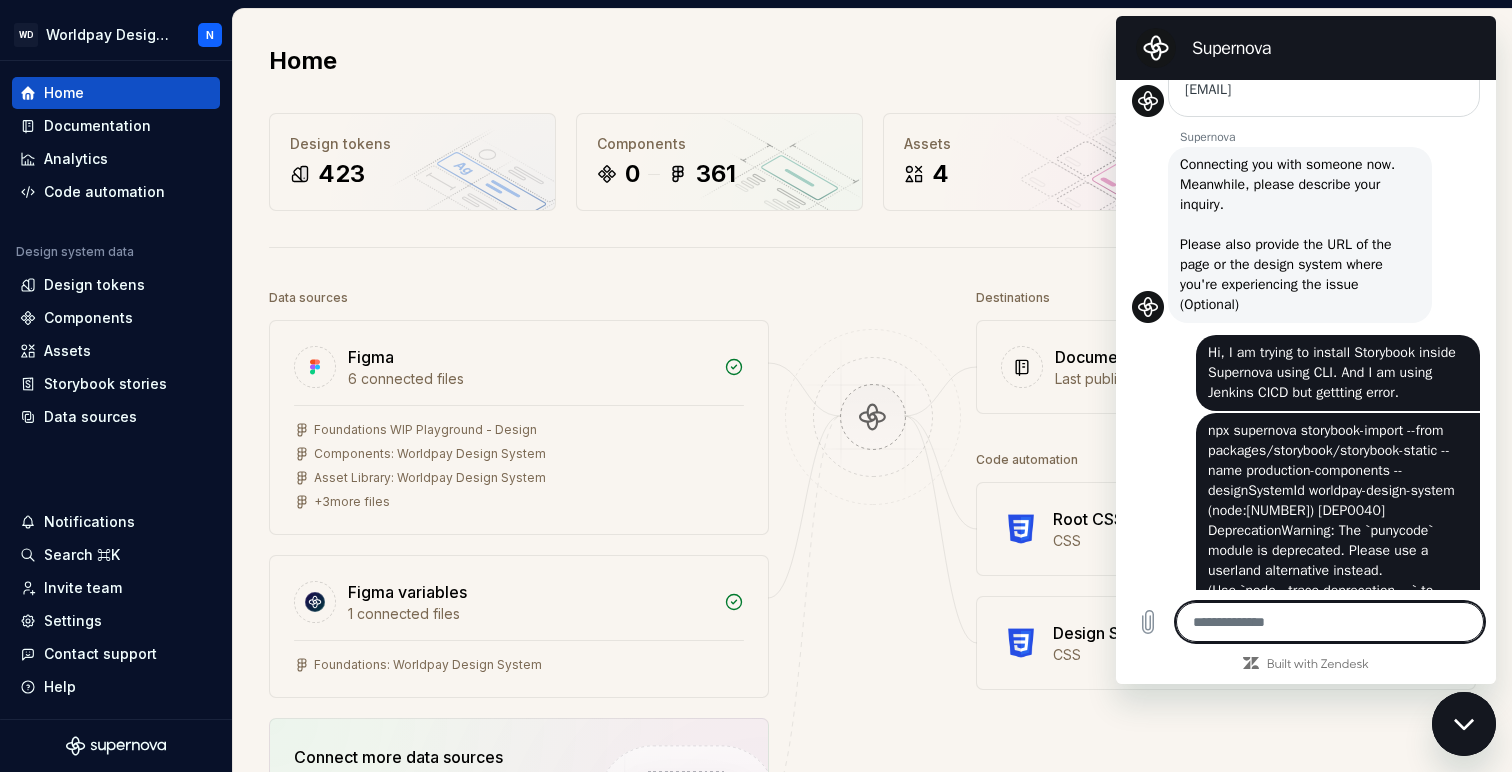 scroll, scrollTop: 781, scrollLeft: 0, axis: vertical 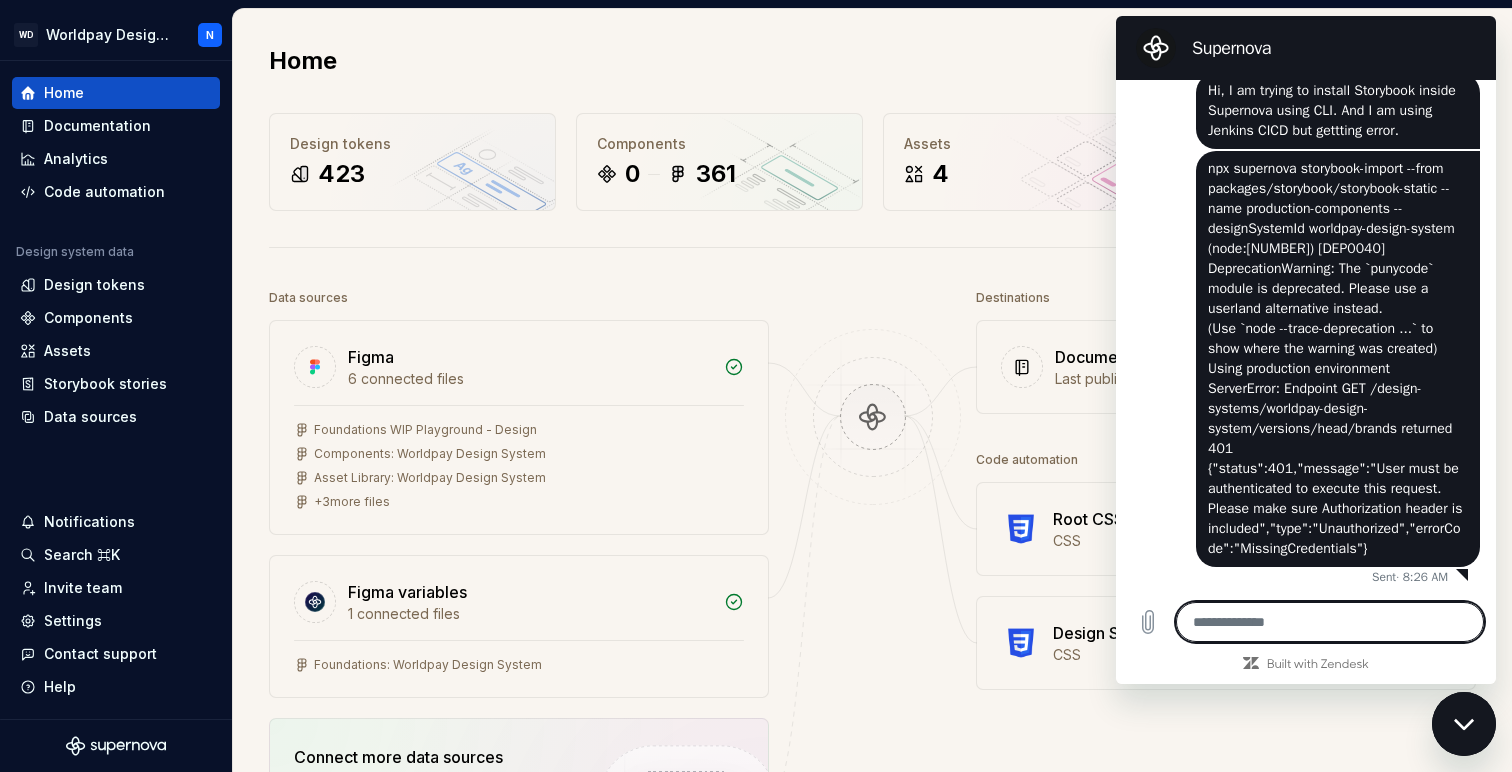 click at bounding box center [1330, 622] 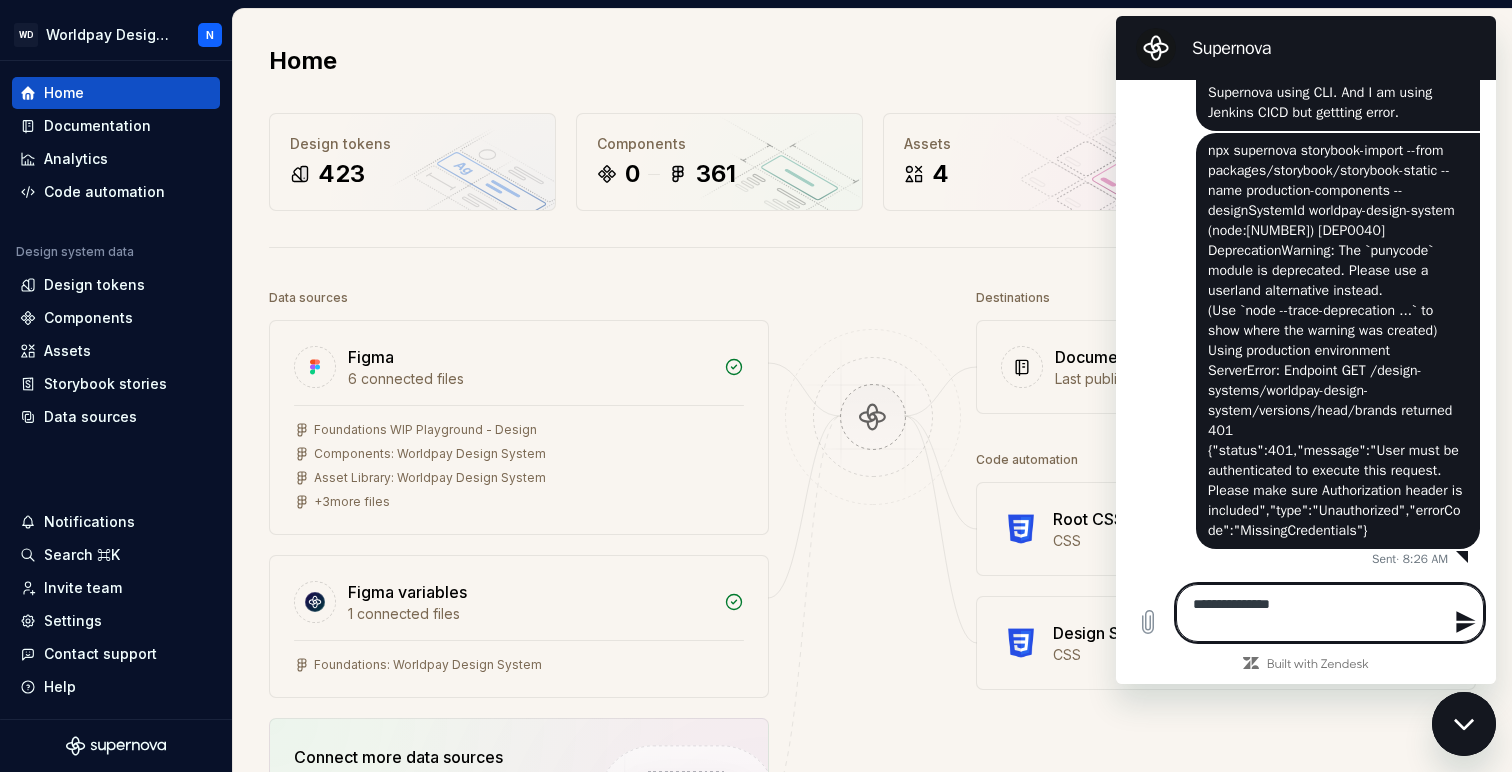 paste on "**********" 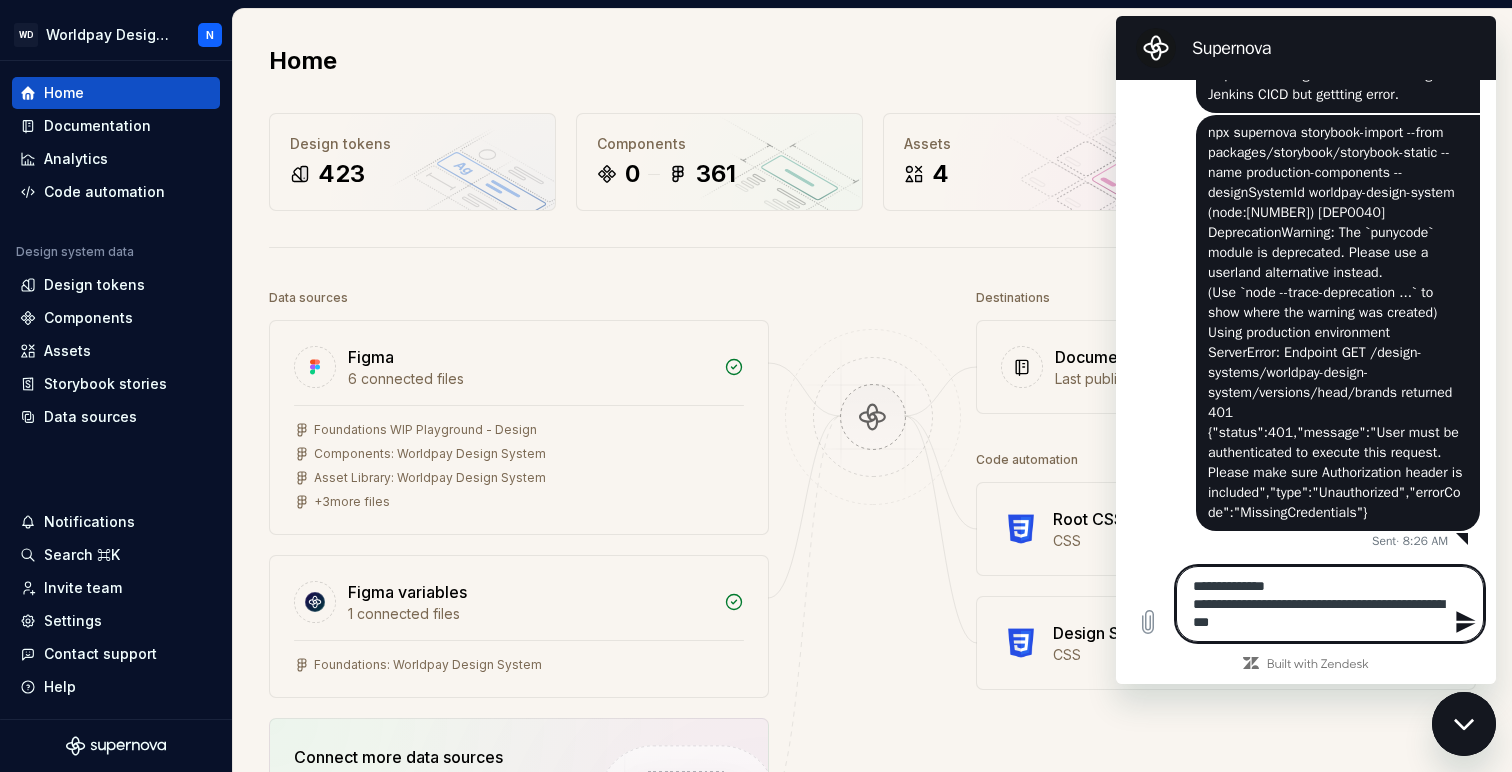 click on "**********" at bounding box center (1330, 604) 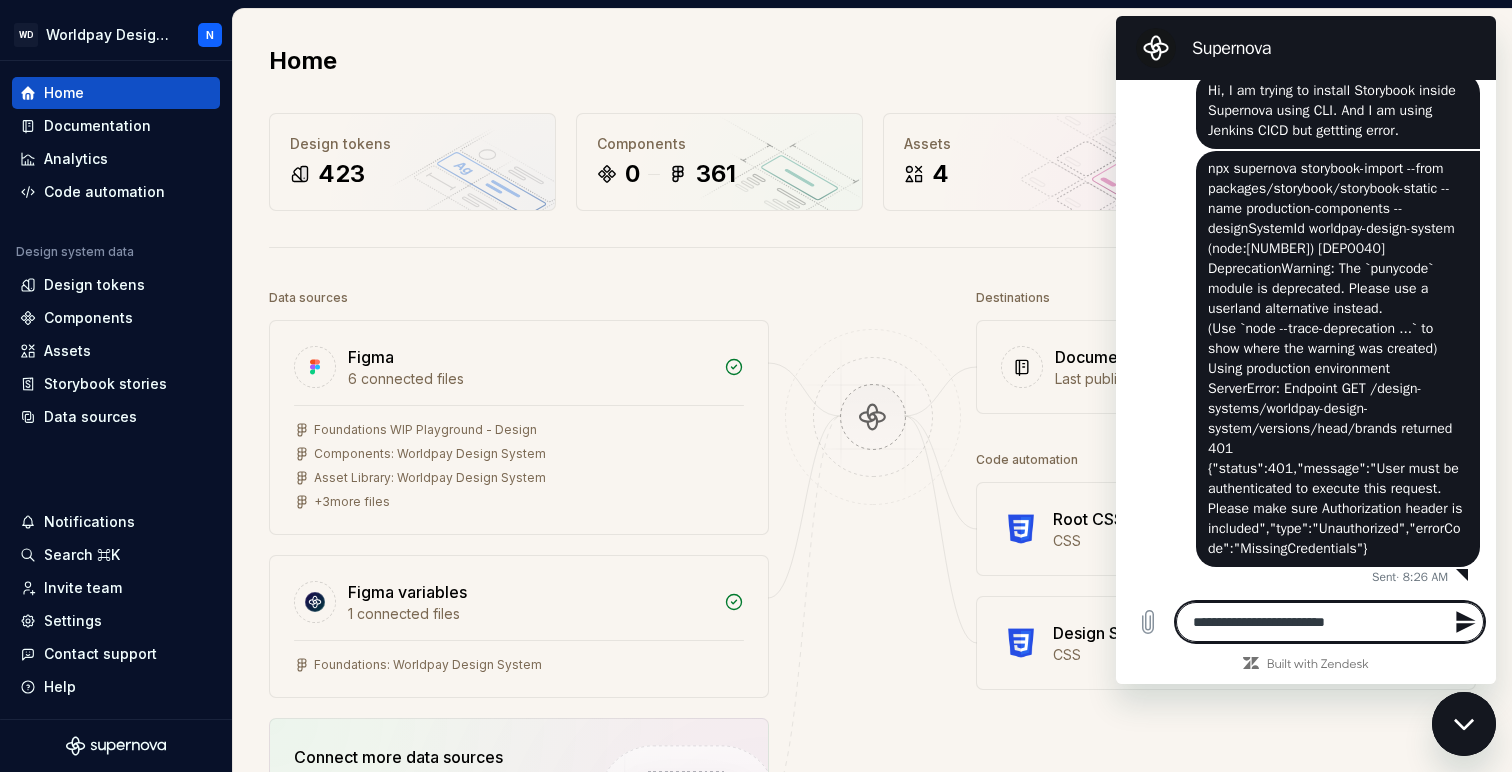 click on "**********" at bounding box center [1330, 622] 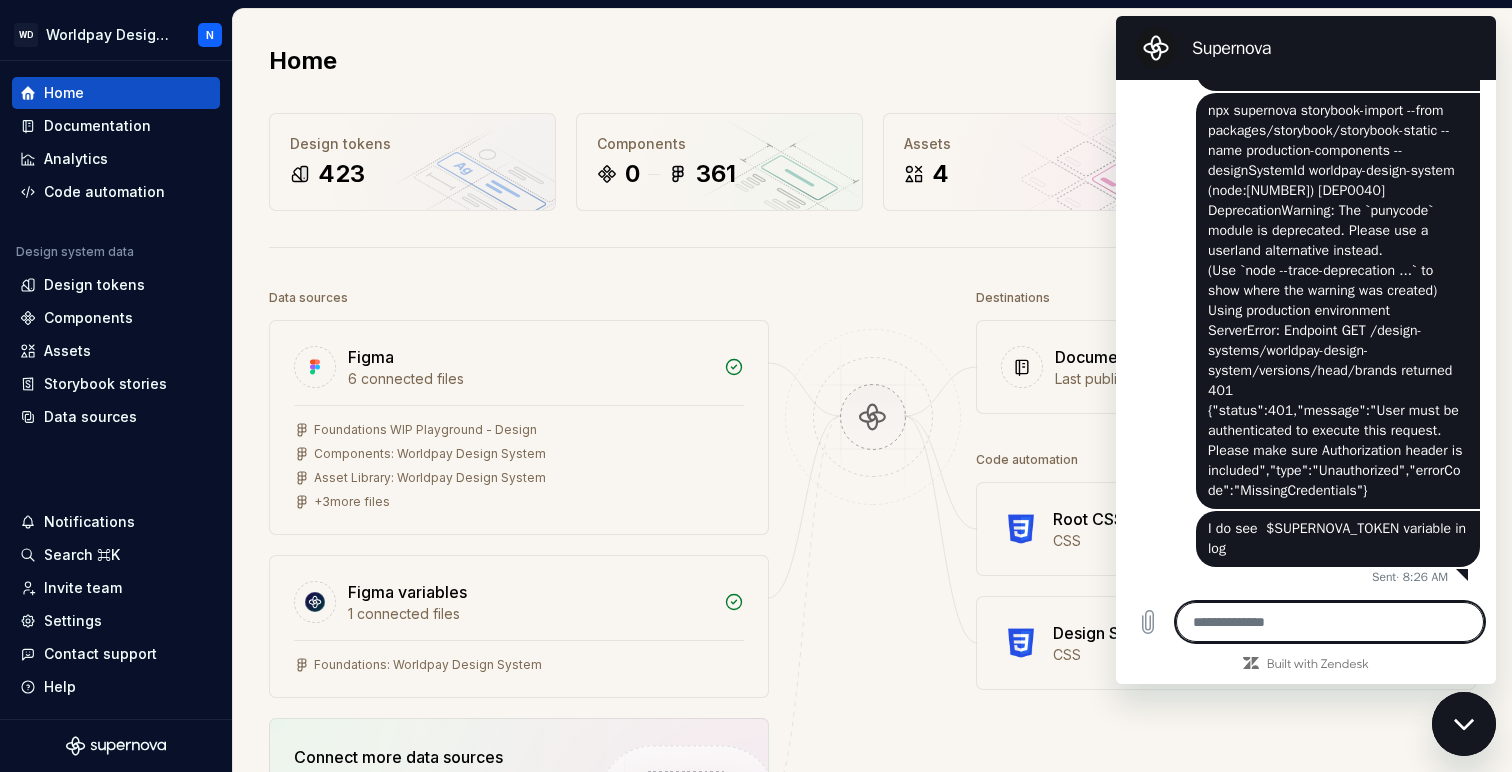 scroll, scrollTop: 839, scrollLeft: 0, axis: vertical 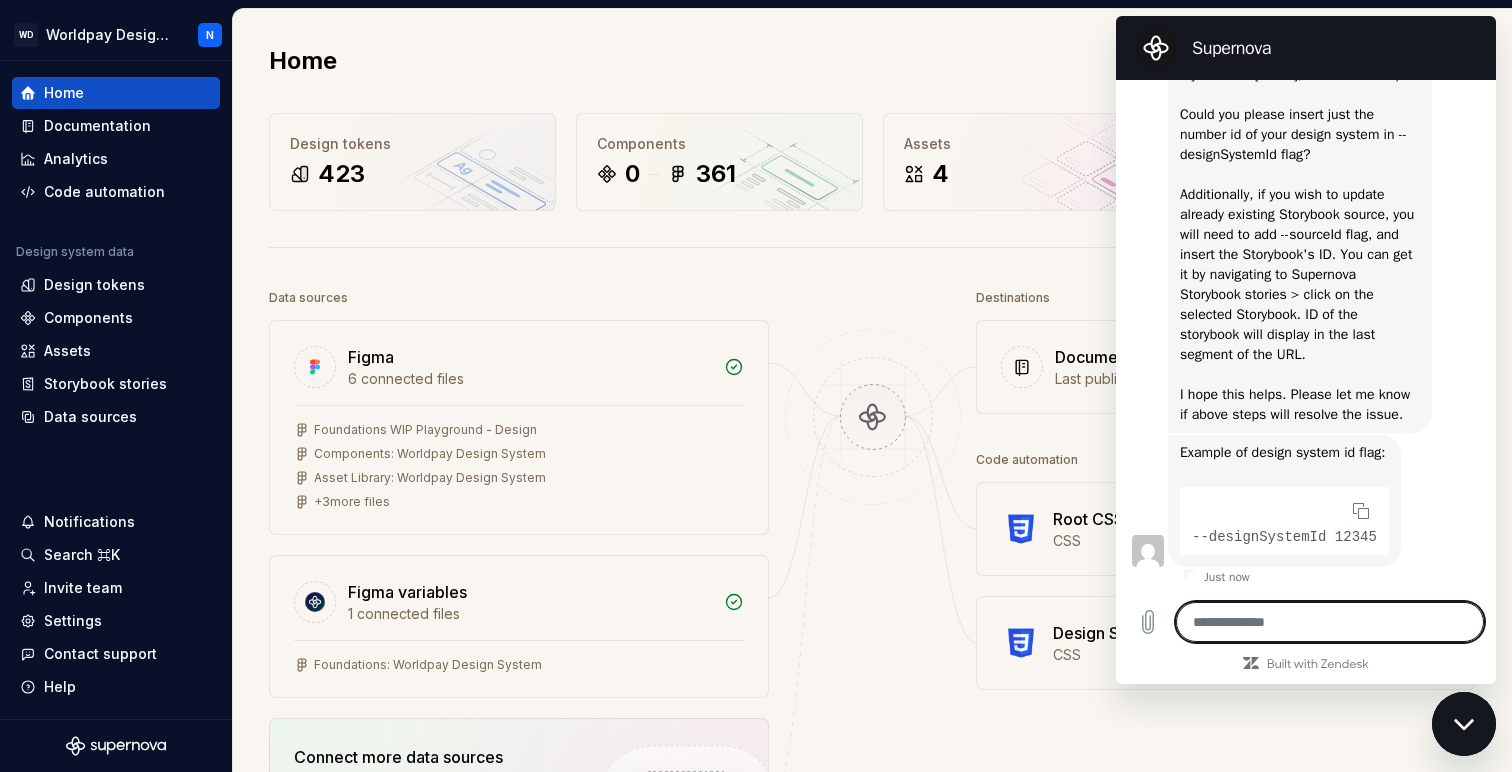 click on "Matic says:  Hello Nishant,   My name is Matic, I'm here to help.   Could you please insert just the number id of your design system in --designSystemId flag?   Additionally, if you wish to update already existing Storybook source, you will need to add --sourceId flag, and insert the Storybook's ID. You can get it by navigating to Supernova Storybook stories > click on the selected Storybook. ID of the storybook will display in the last segment of the URL.   I hope this helps. Please let me know if above steps will resolve the issue." at bounding box center (1314, 224) 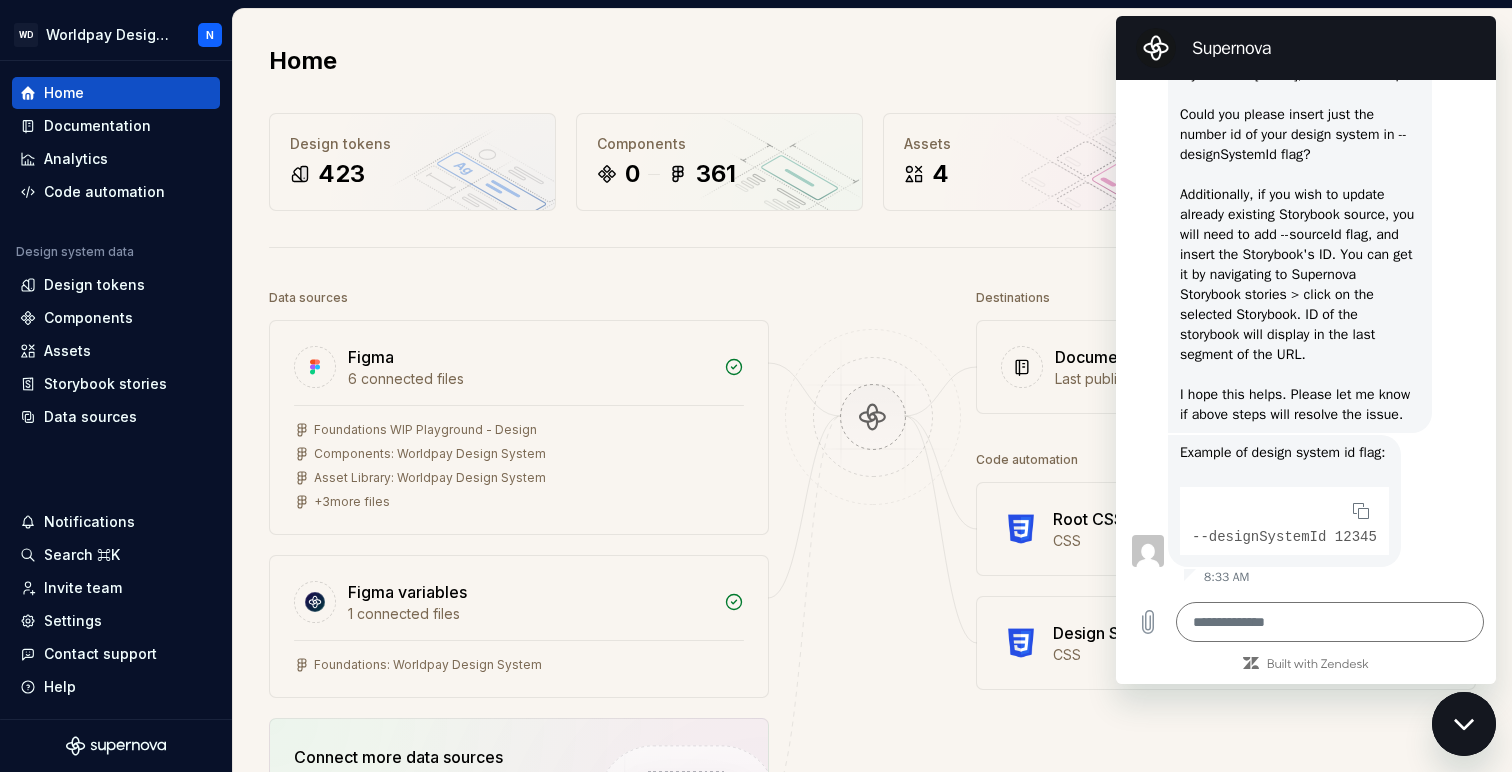 scroll, scrollTop: 1419, scrollLeft: 0, axis: vertical 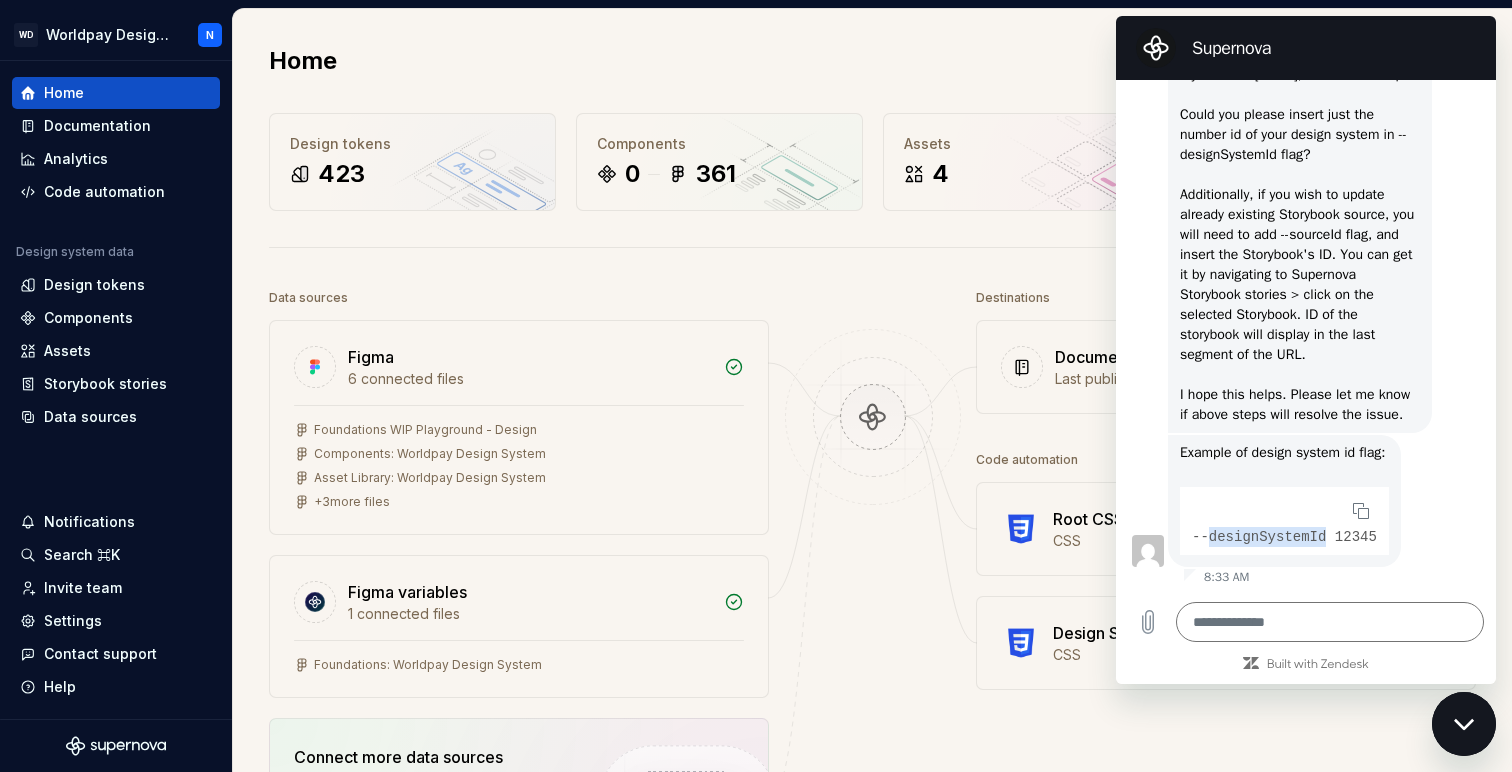 drag, startPoint x: 1326, startPoint y: 535, endPoint x: 1209, endPoint y: 537, distance: 117.01709 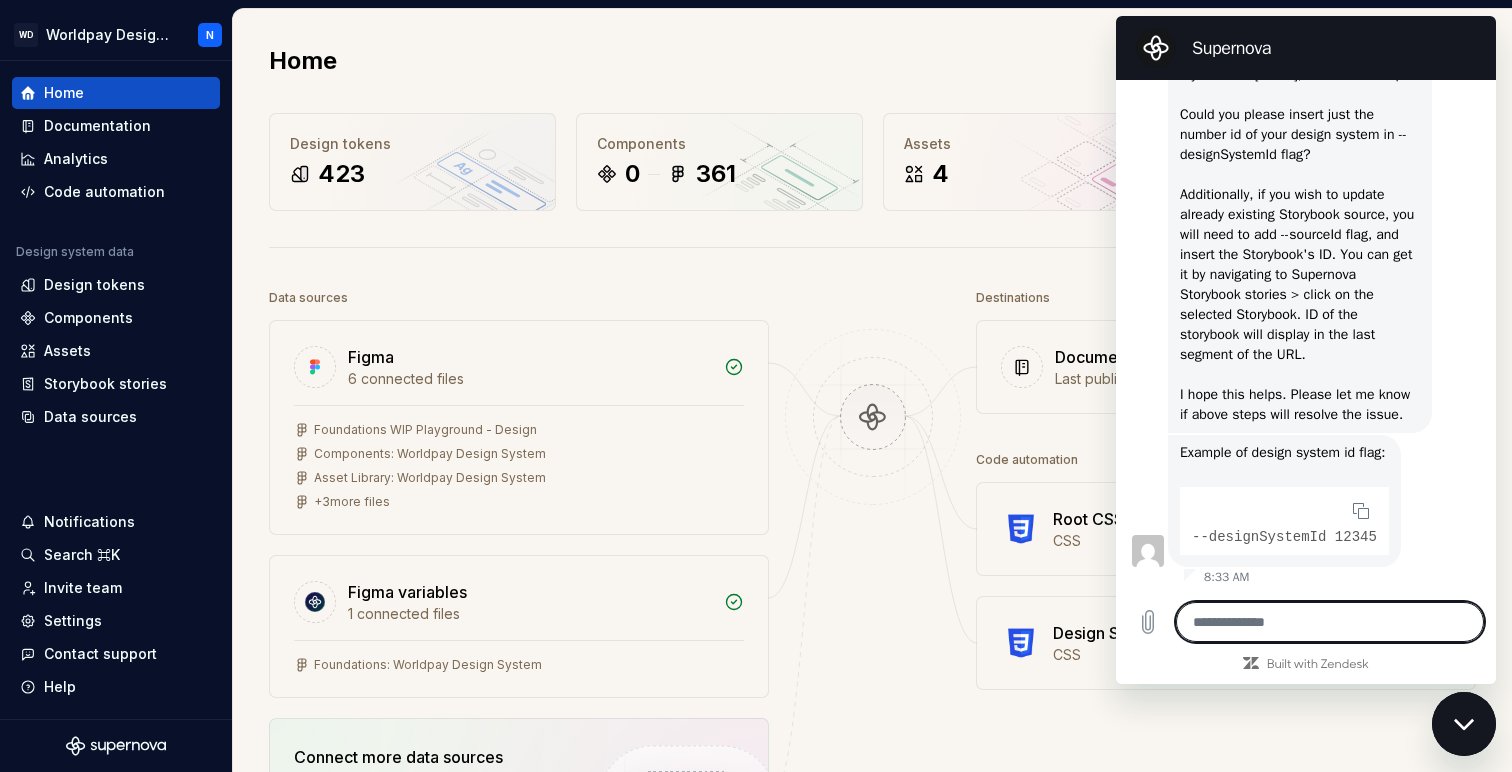 click at bounding box center (1330, 622) 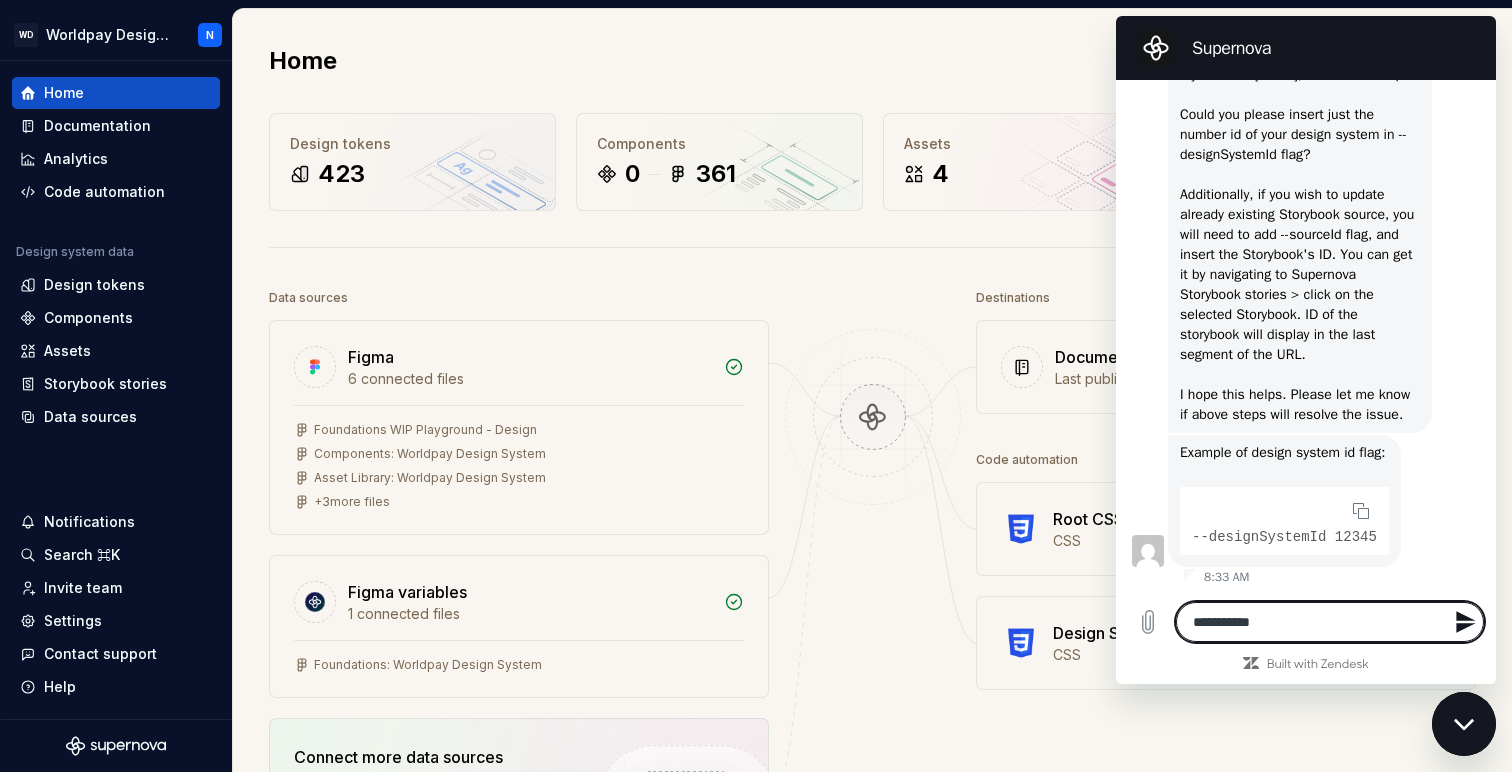 paste on "**********" 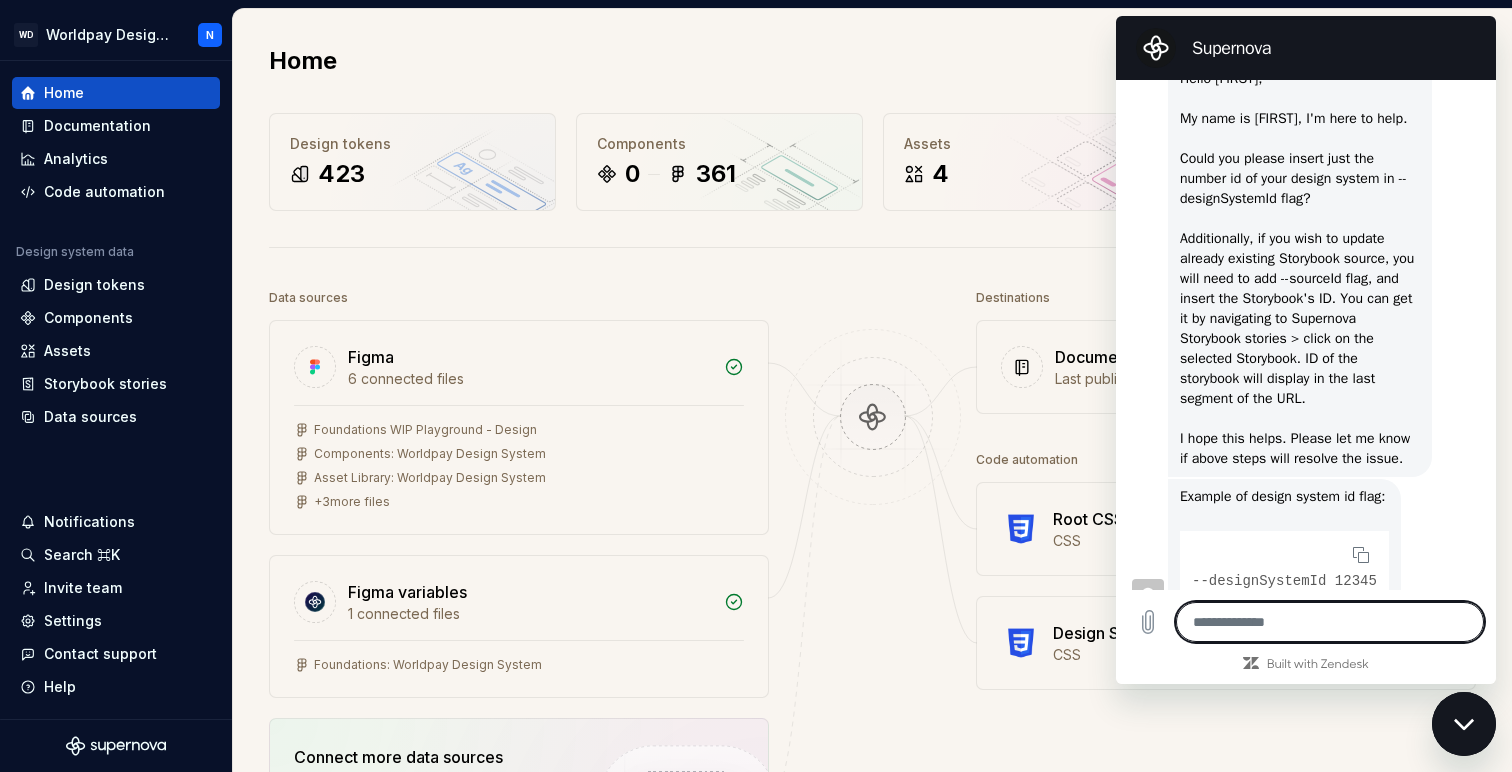 scroll, scrollTop: 1334, scrollLeft: 0, axis: vertical 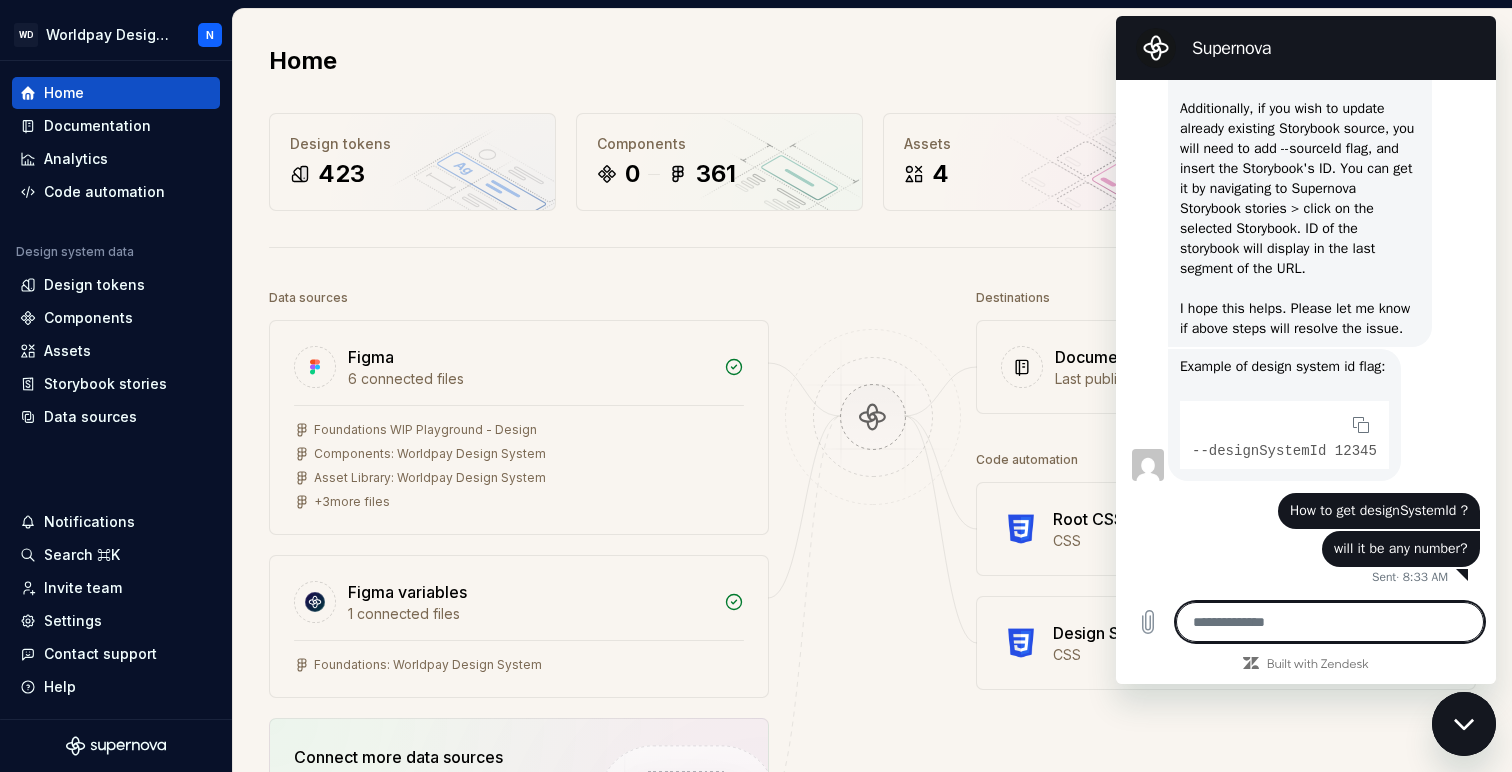 click on "says:  How to get designSystemId ?" at bounding box center (1298, 505) 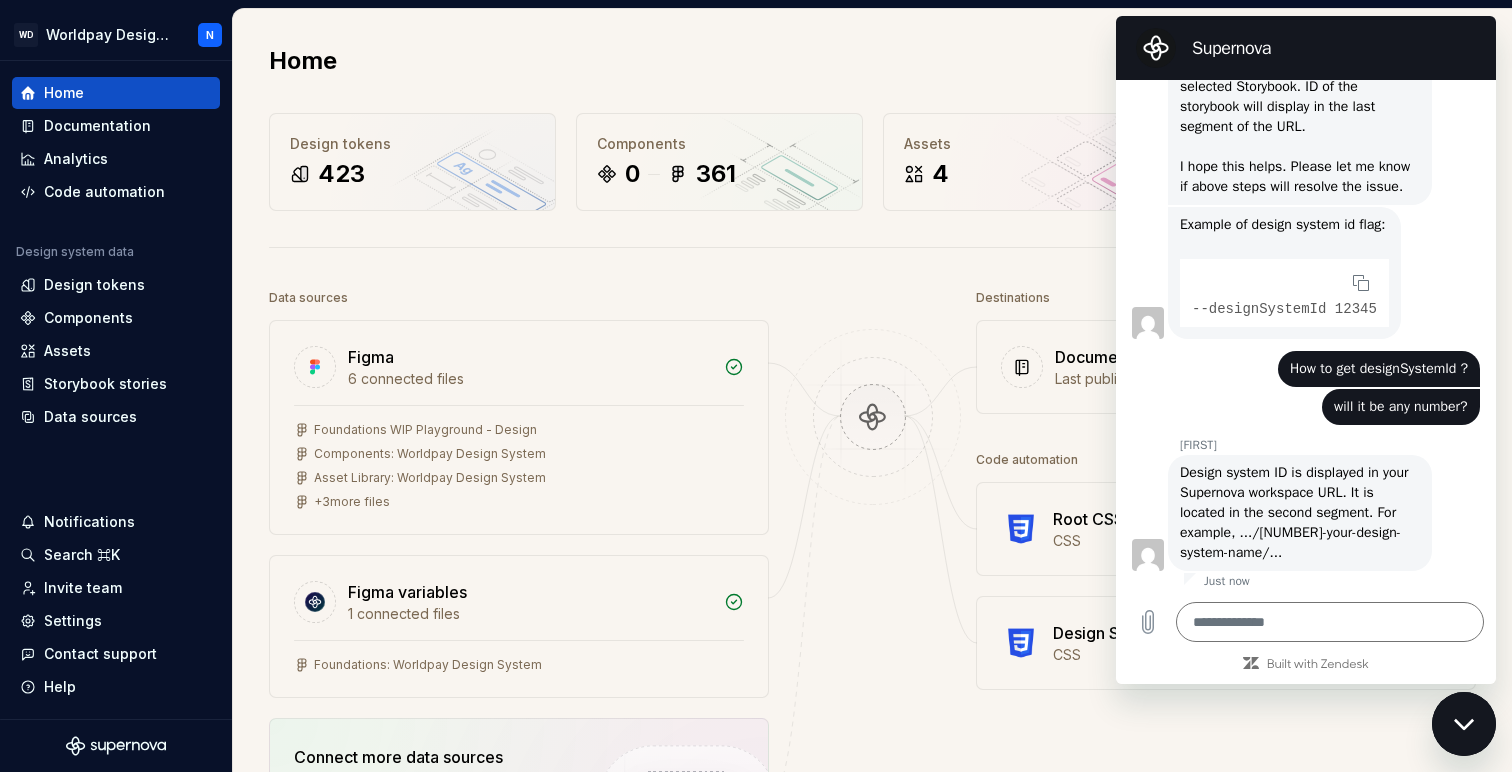 scroll, scrollTop: 1651, scrollLeft: 0, axis: vertical 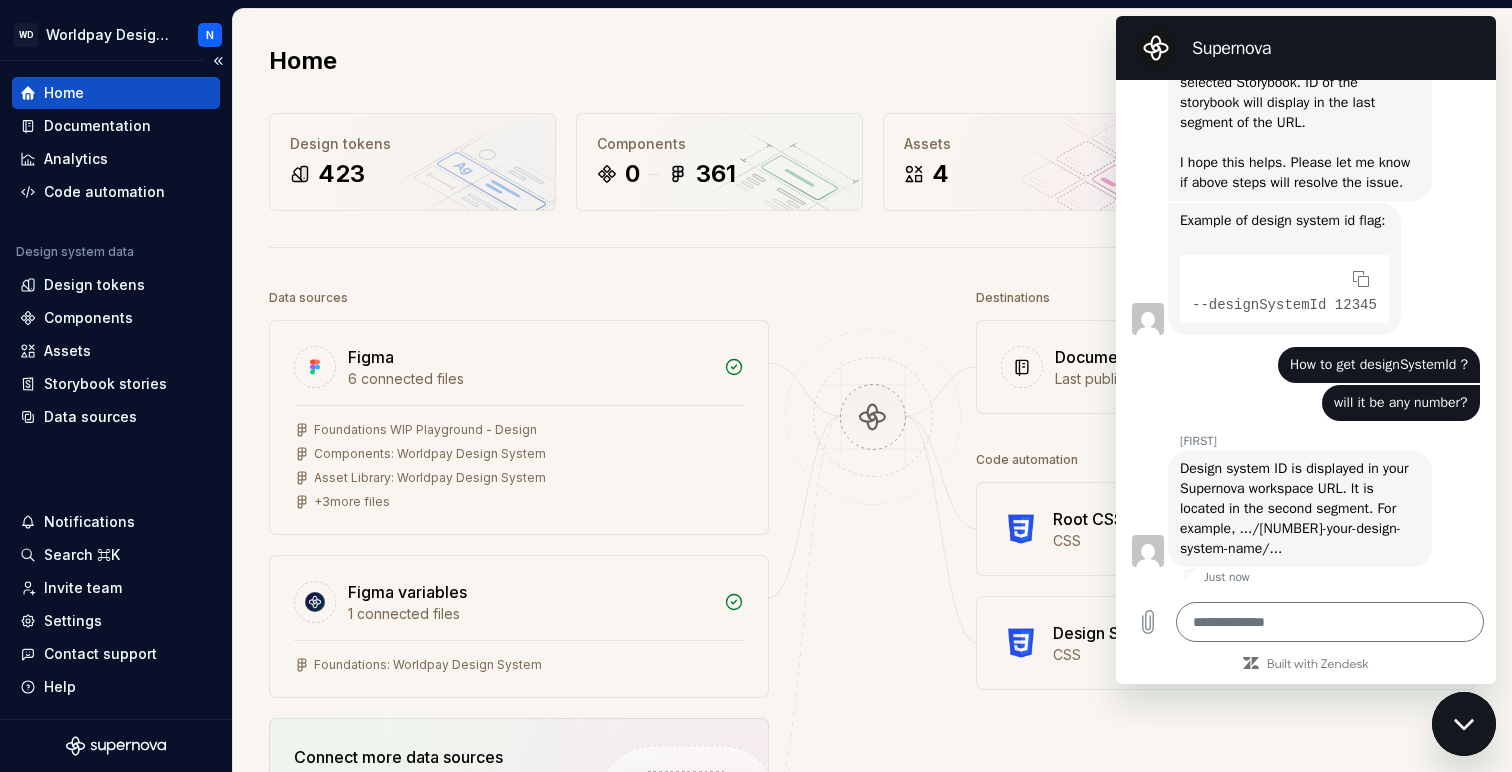 click on "Home" at bounding box center [64, 93] 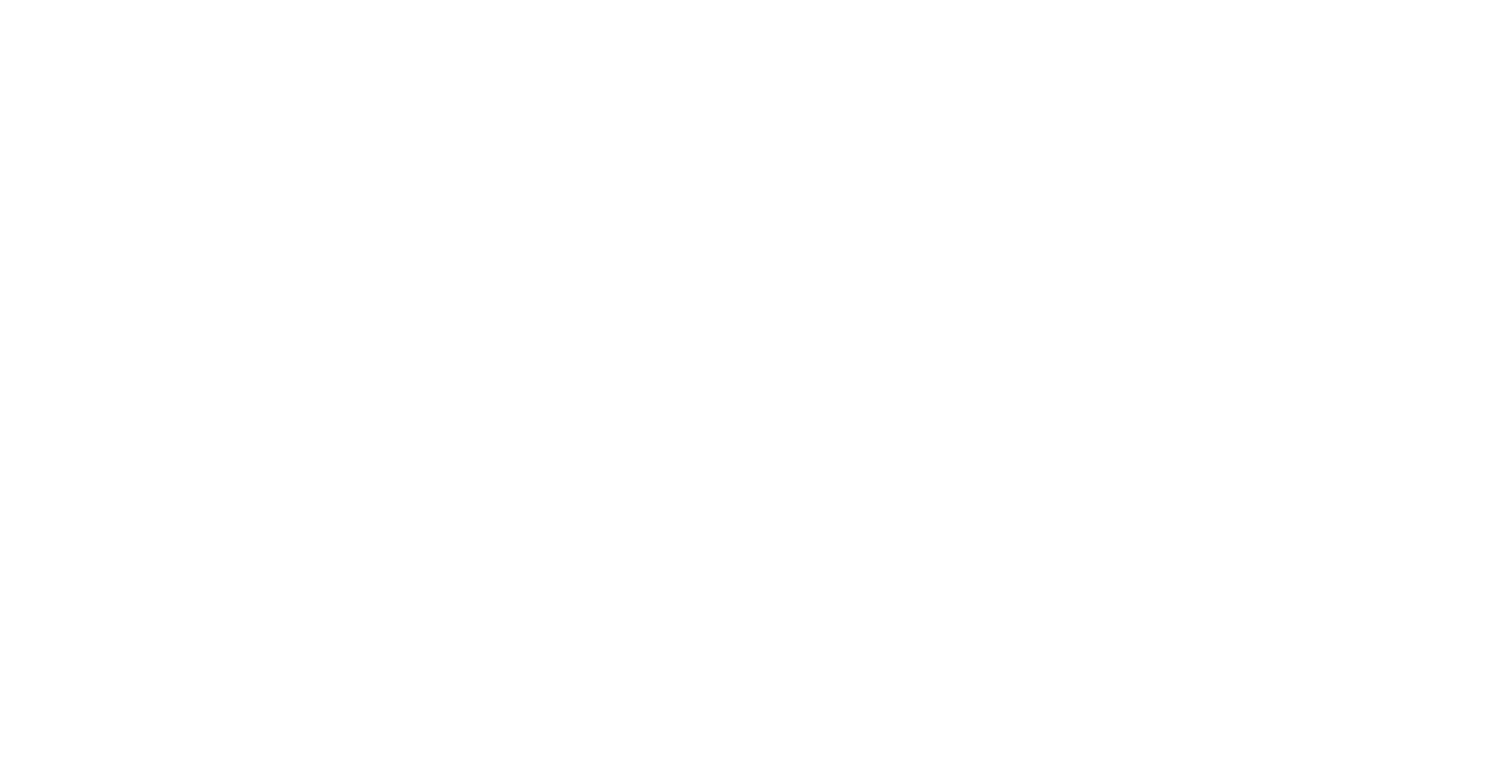scroll, scrollTop: 0, scrollLeft: 0, axis: both 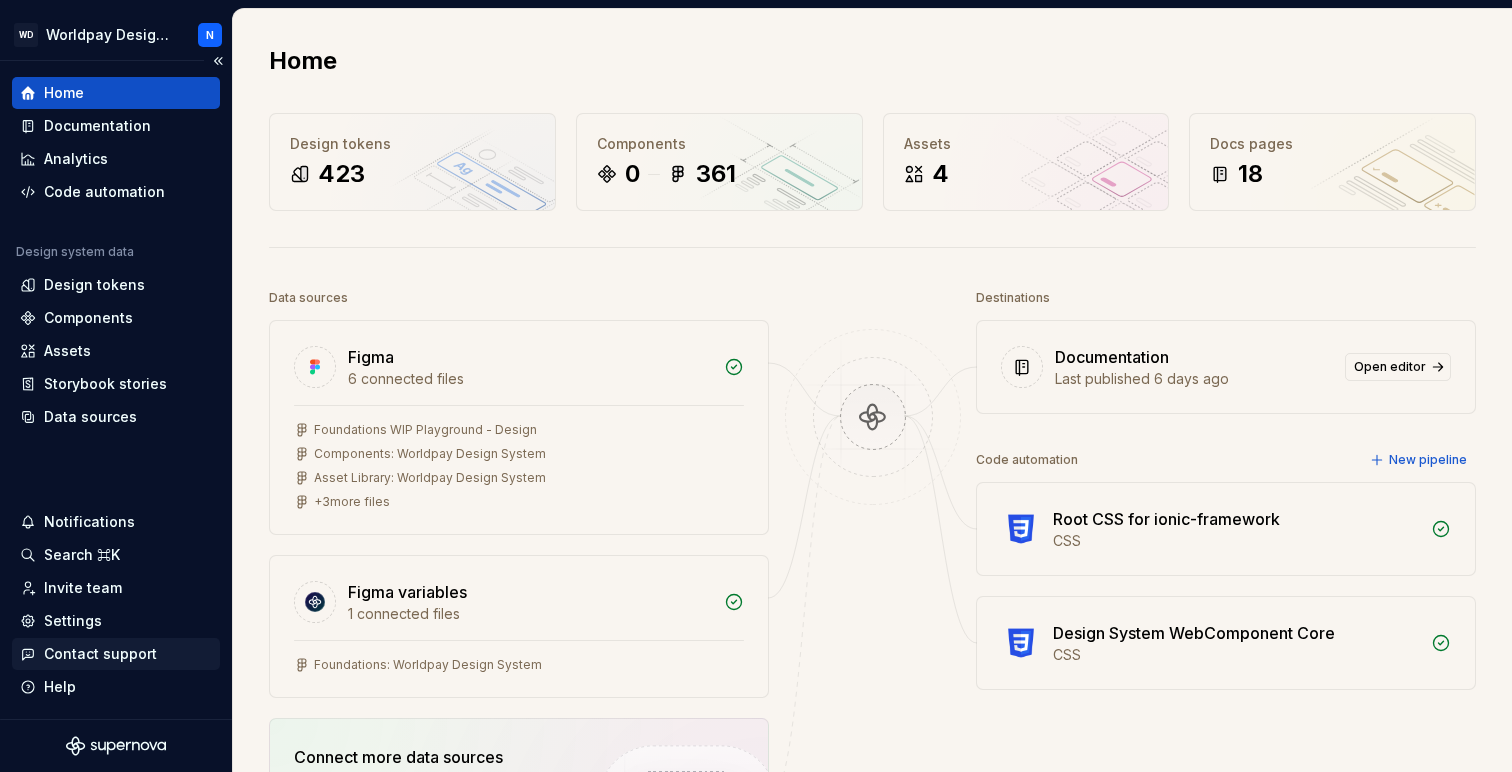 click on "Contact support" at bounding box center (100, 654) 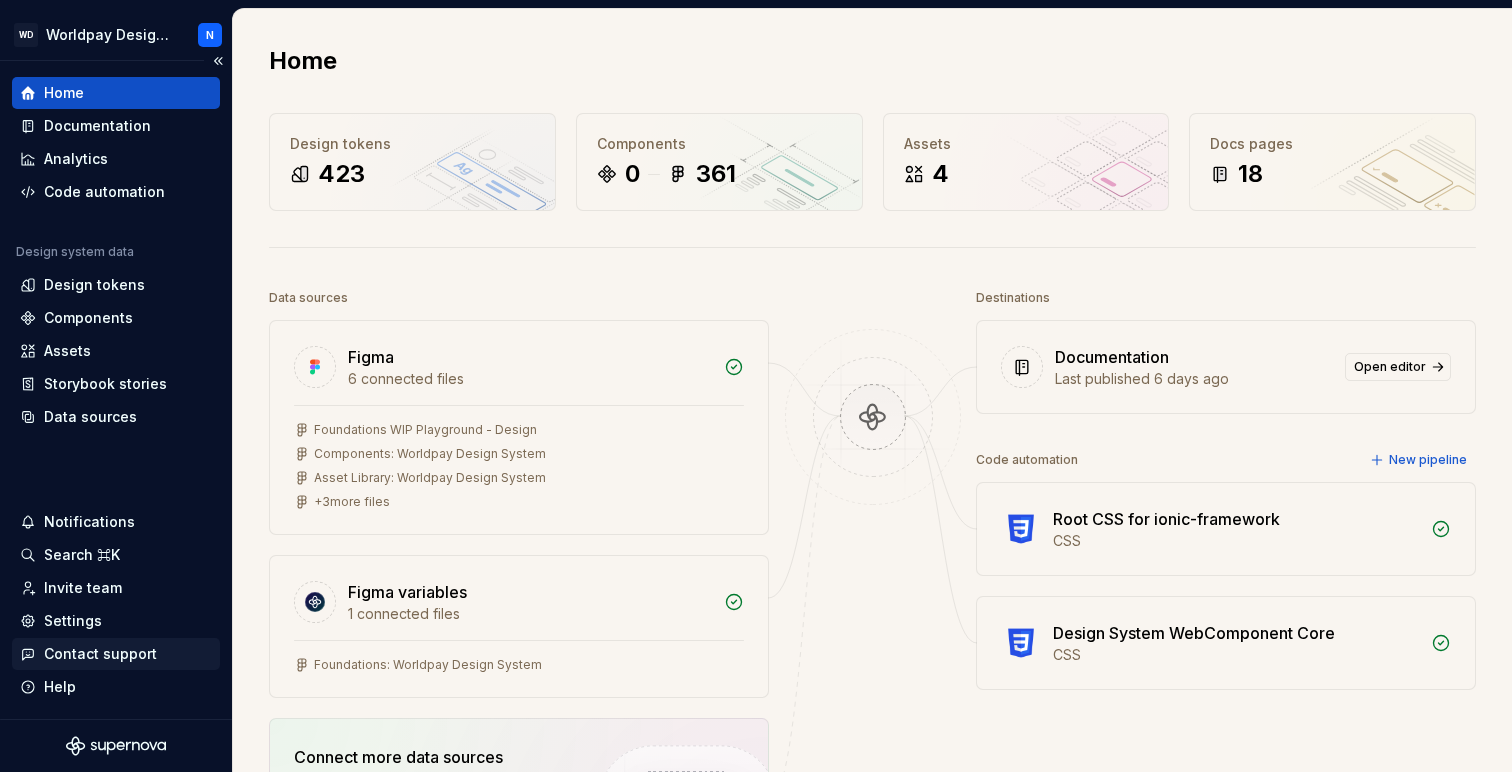 scroll, scrollTop: 1849, scrollLeft: 0, axis: vertical 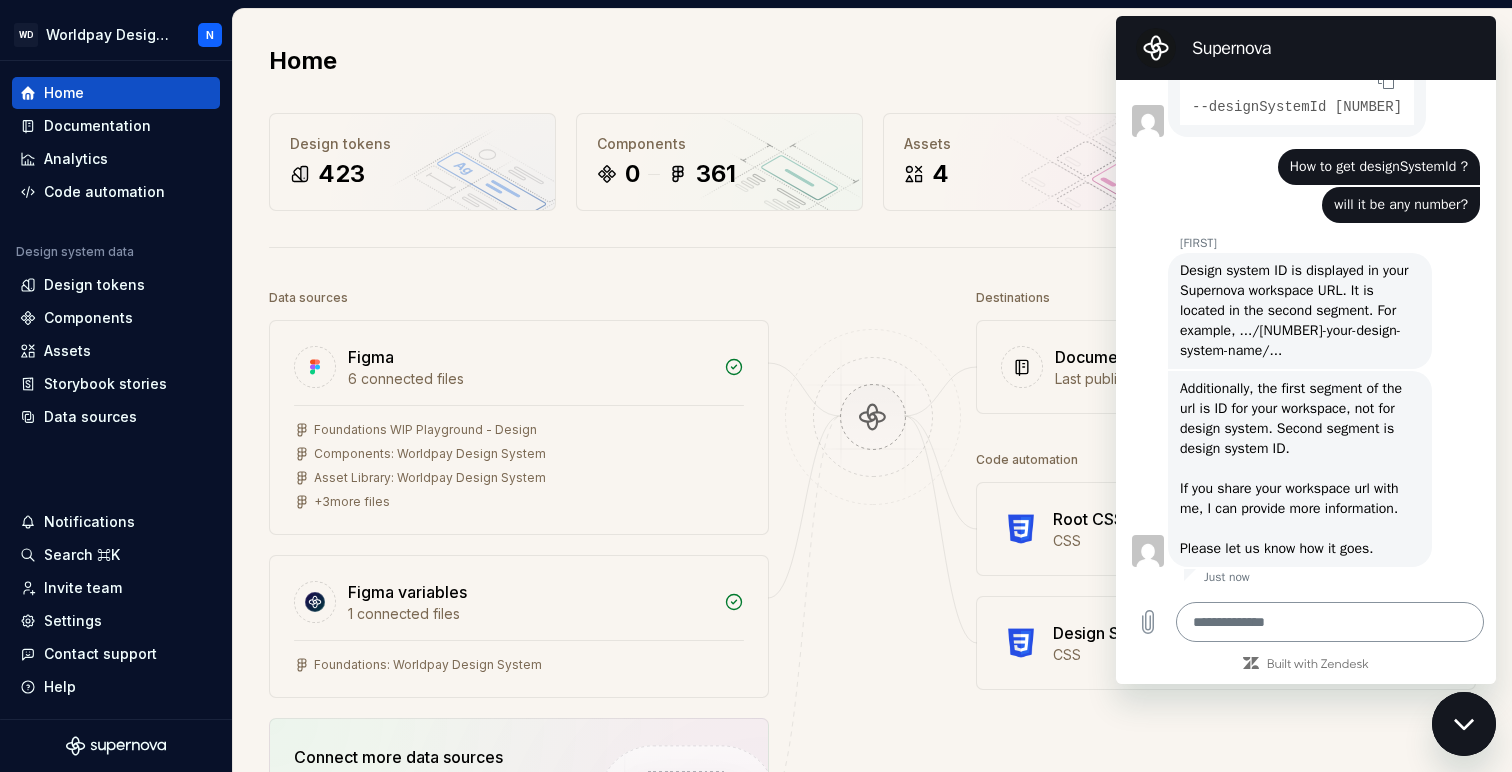 click at bounding box center (1330, 622) 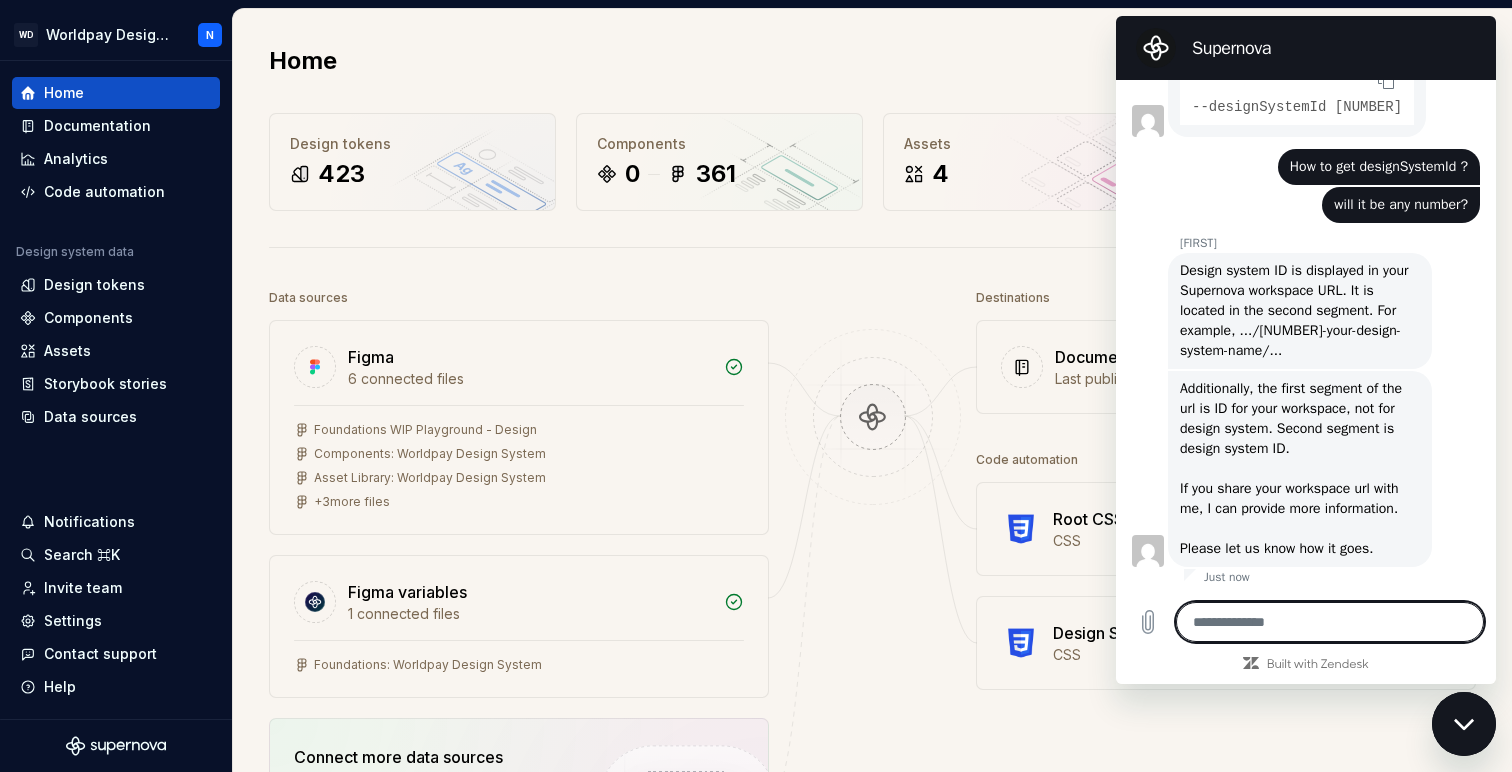 type on "**********" 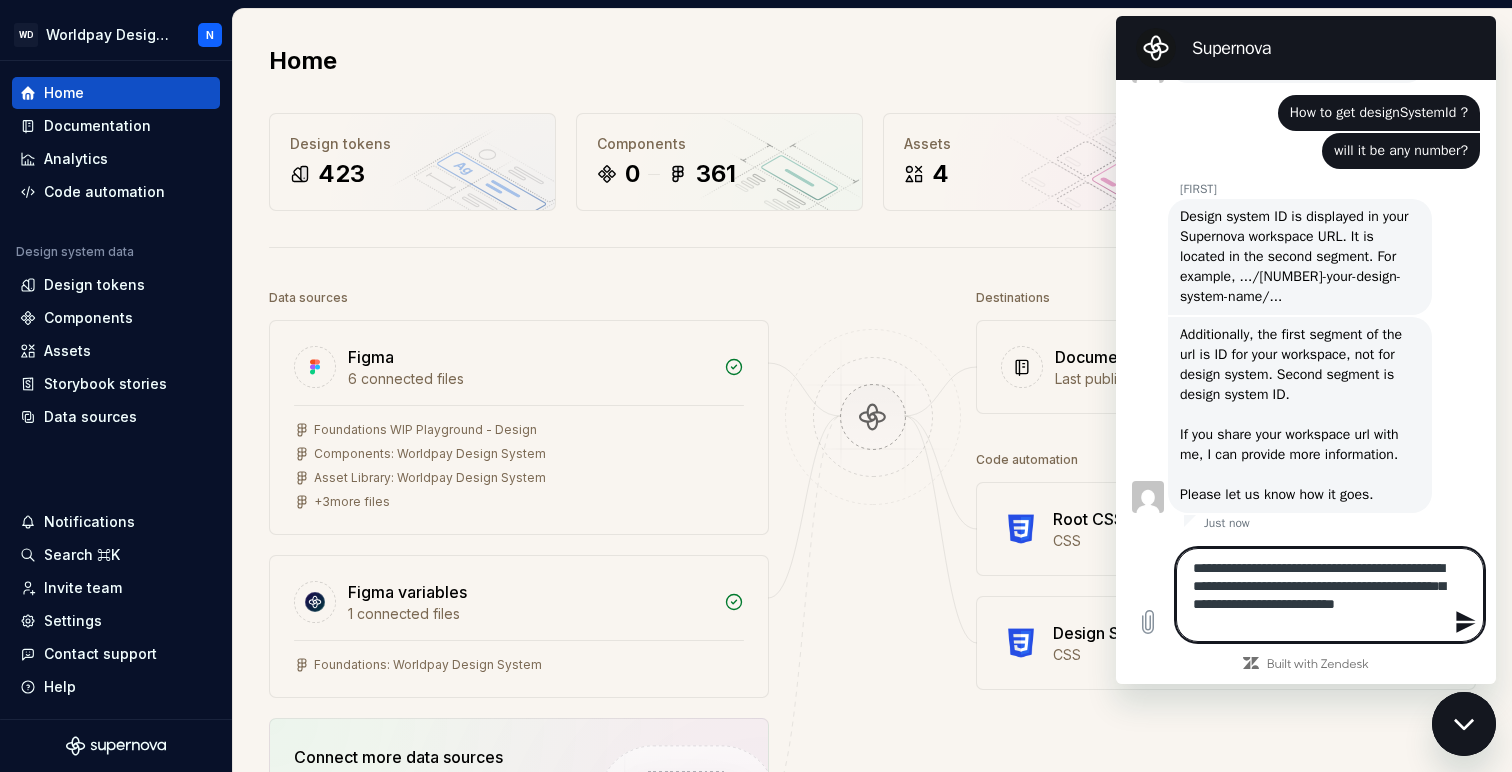 type 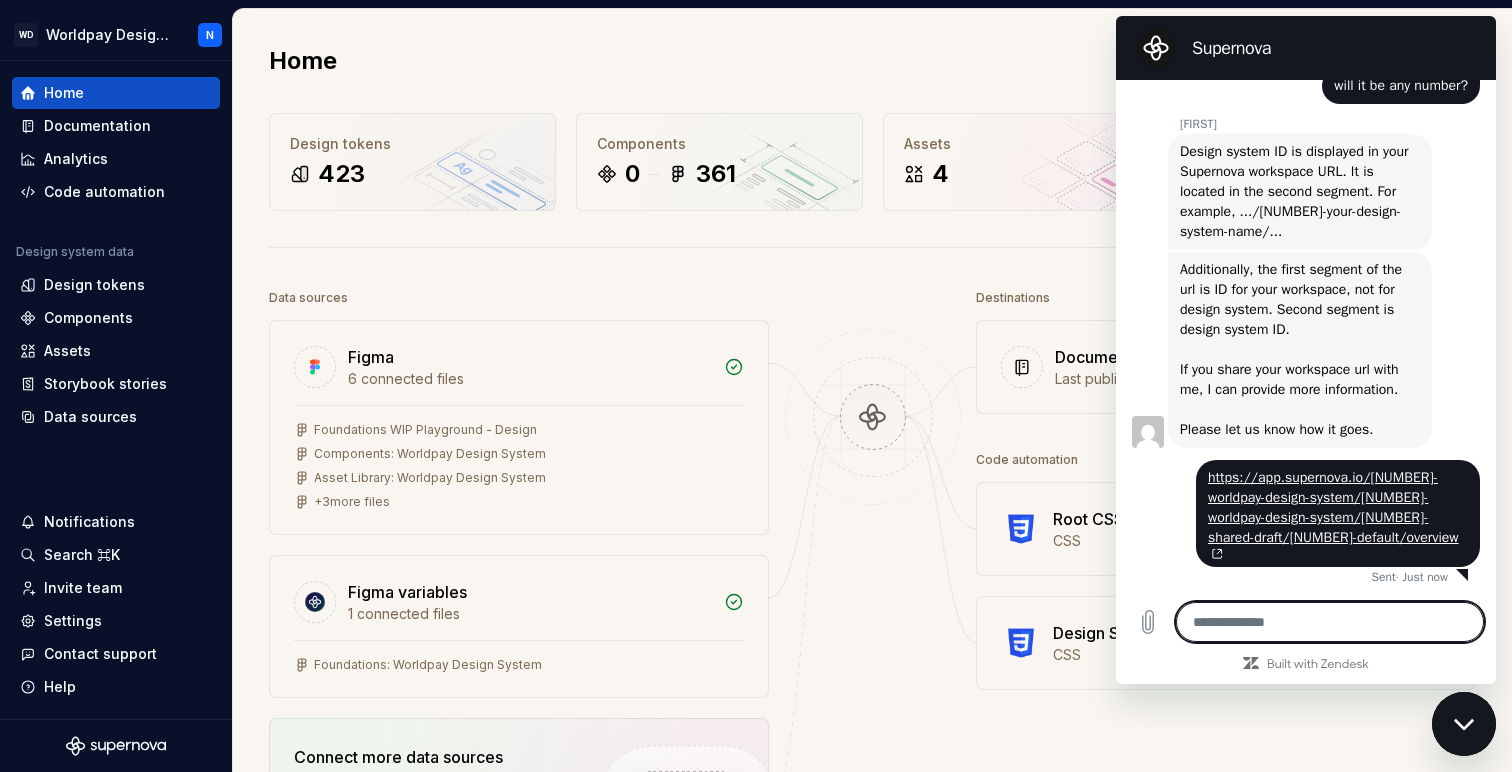 scroll, scrollTop: 1967, scrollLeft: 0, axis: vertical 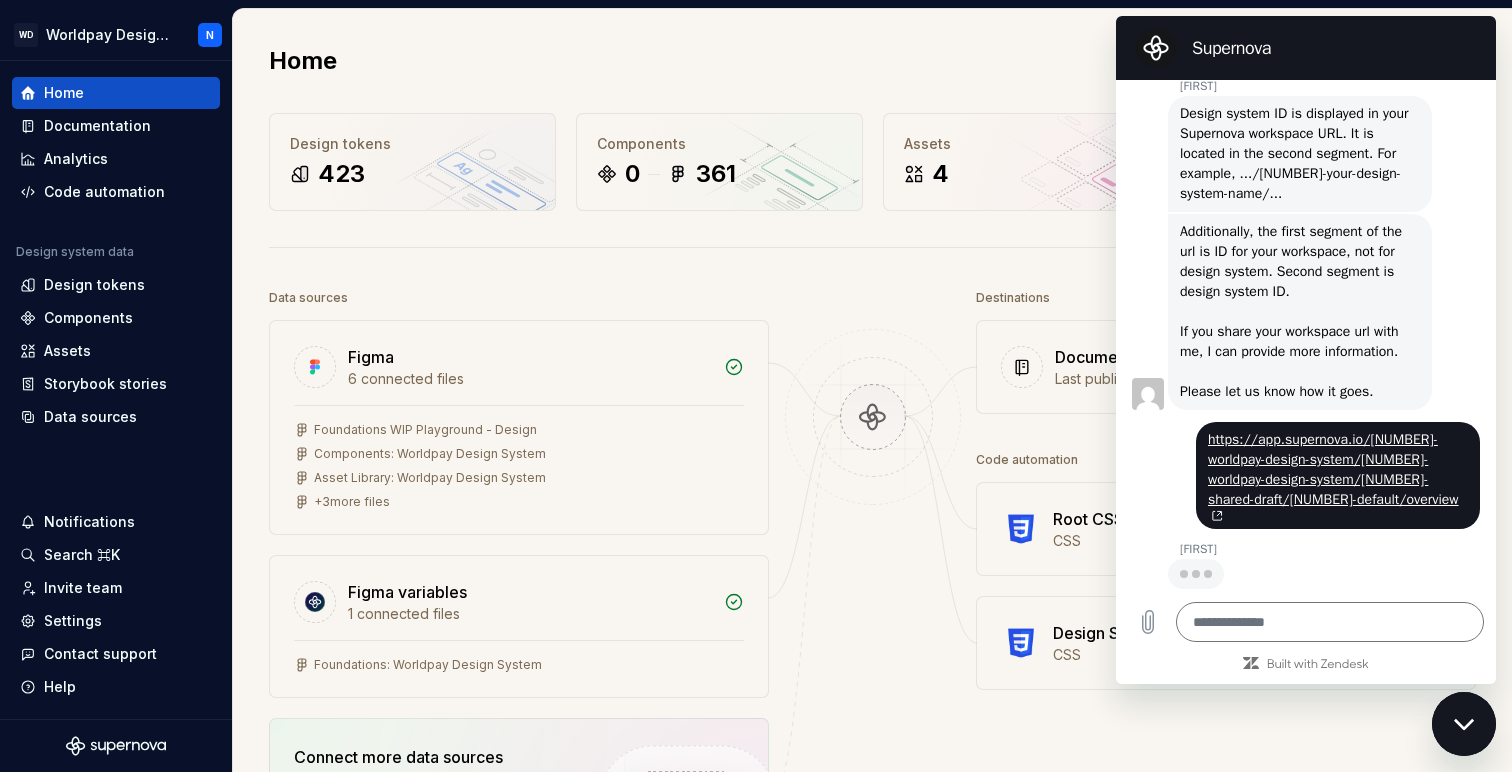type on "*" 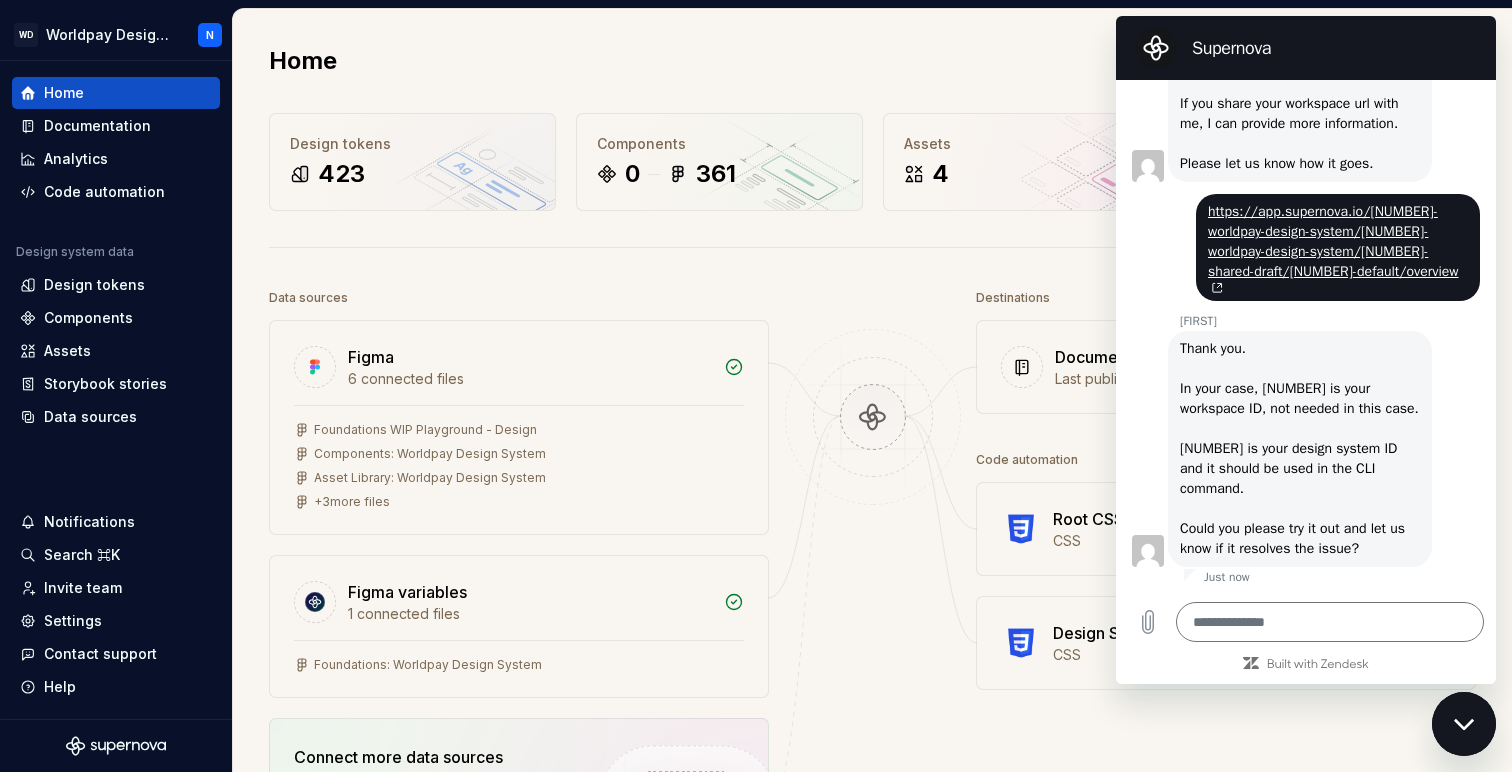 scroll, scrollTop: 2253, scrollLeft: 0, axis: vertical 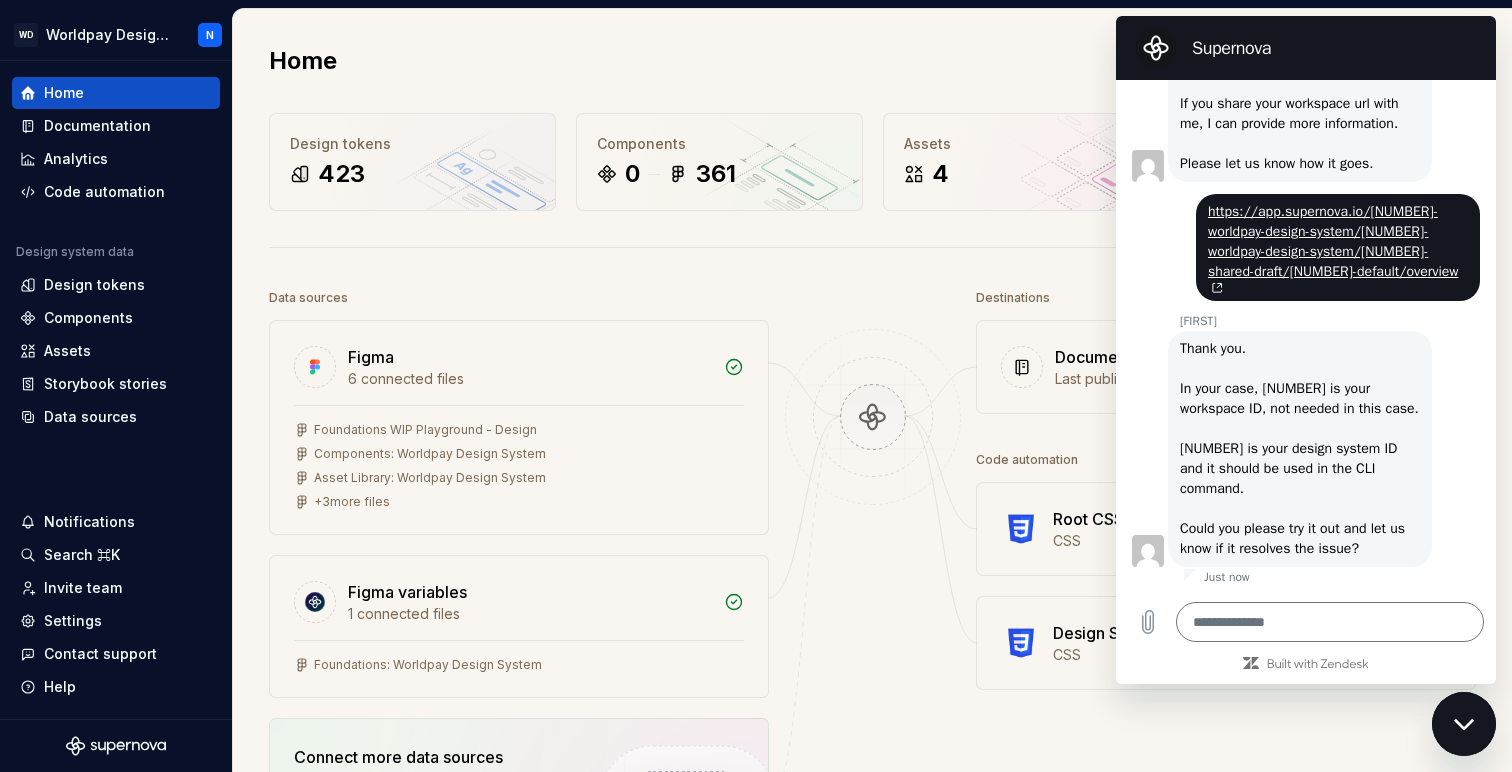 click on "Thank you.   In your case, [NUMBER] is your workspace ID, not needed in this case.   [NUMBER] is your design system ID and it should be used in the CLI command.   Could you please try it out and let us know if it resolves the issue?" at bounding box center [1300, 449] 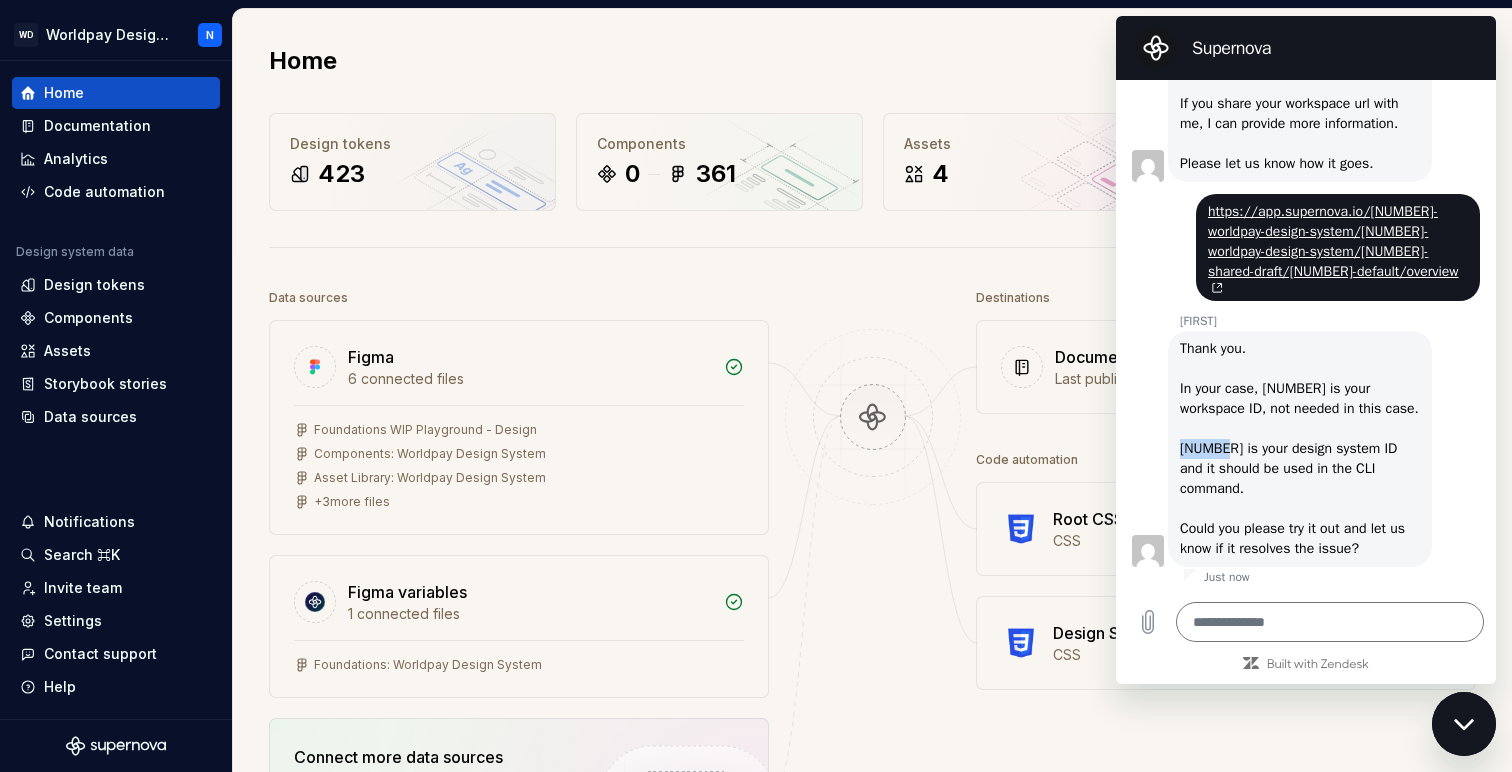 click on "Thank you.   In your case, [NUMBER] is your workspace ID, not needed in this case.   [NUMBER] is your design system ID and it should be used in the CLI command.   Could you please try it out and let us know if it resolves the issue?" at bounding box center (1300, 449) 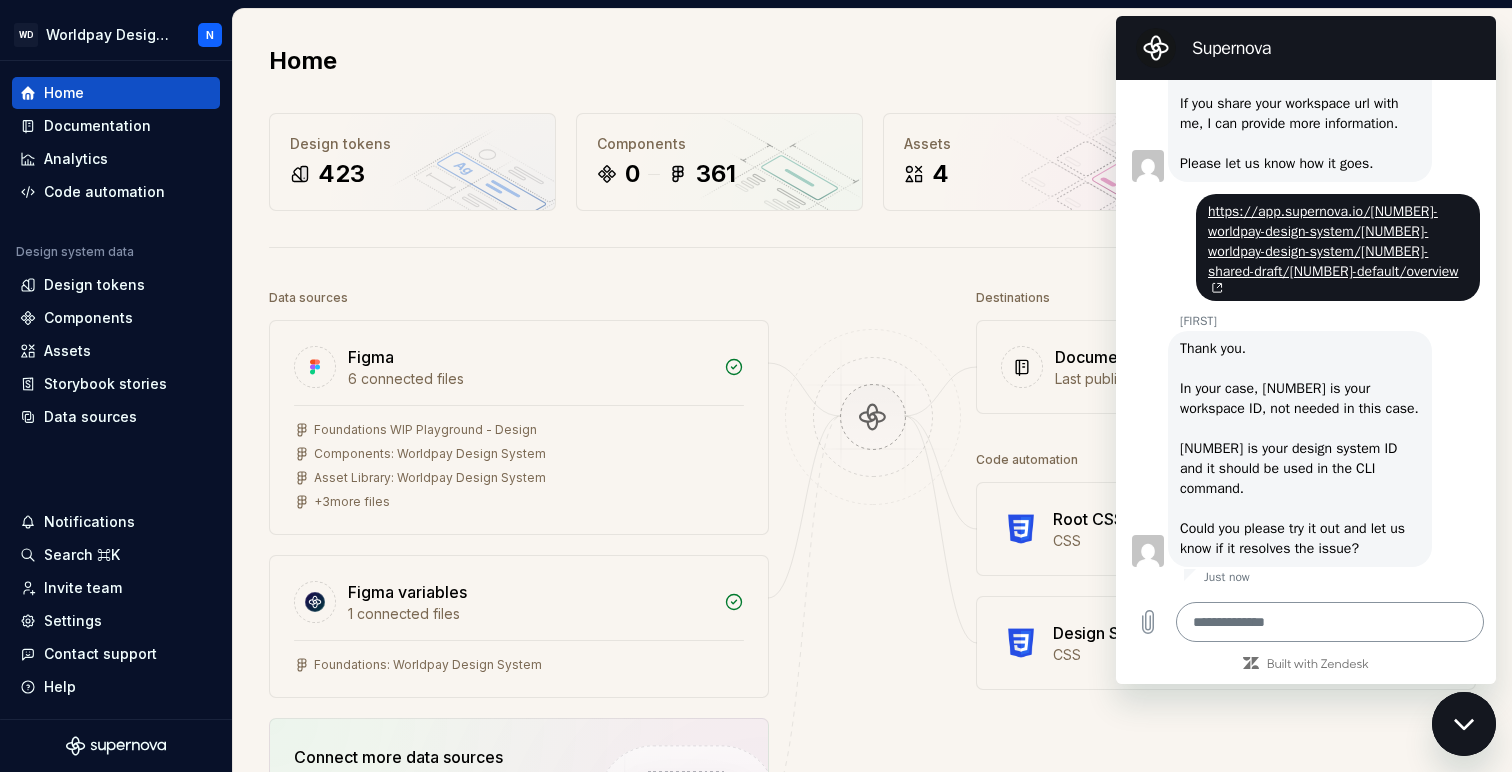 click at bounding box center (1330, 622) 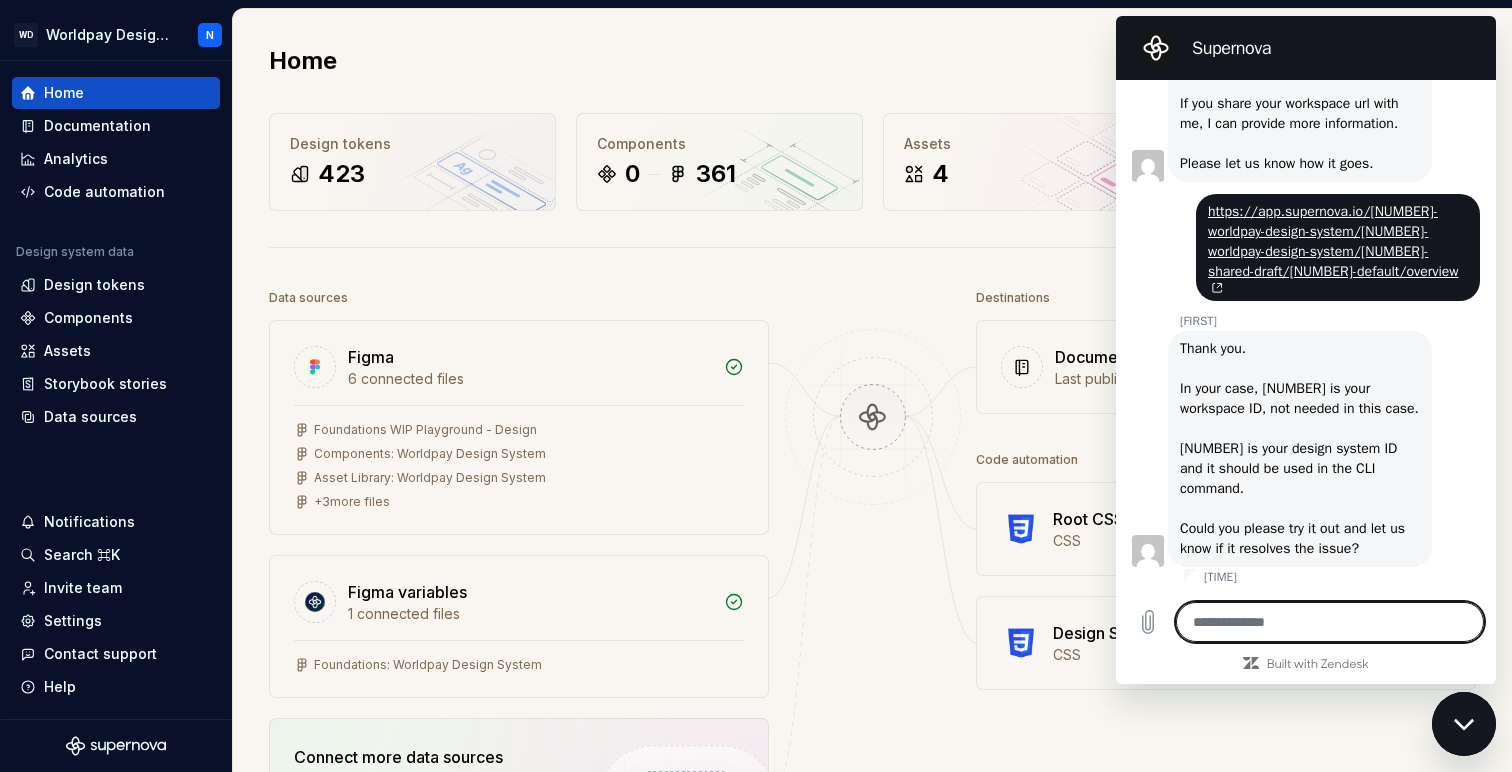 type on "*" 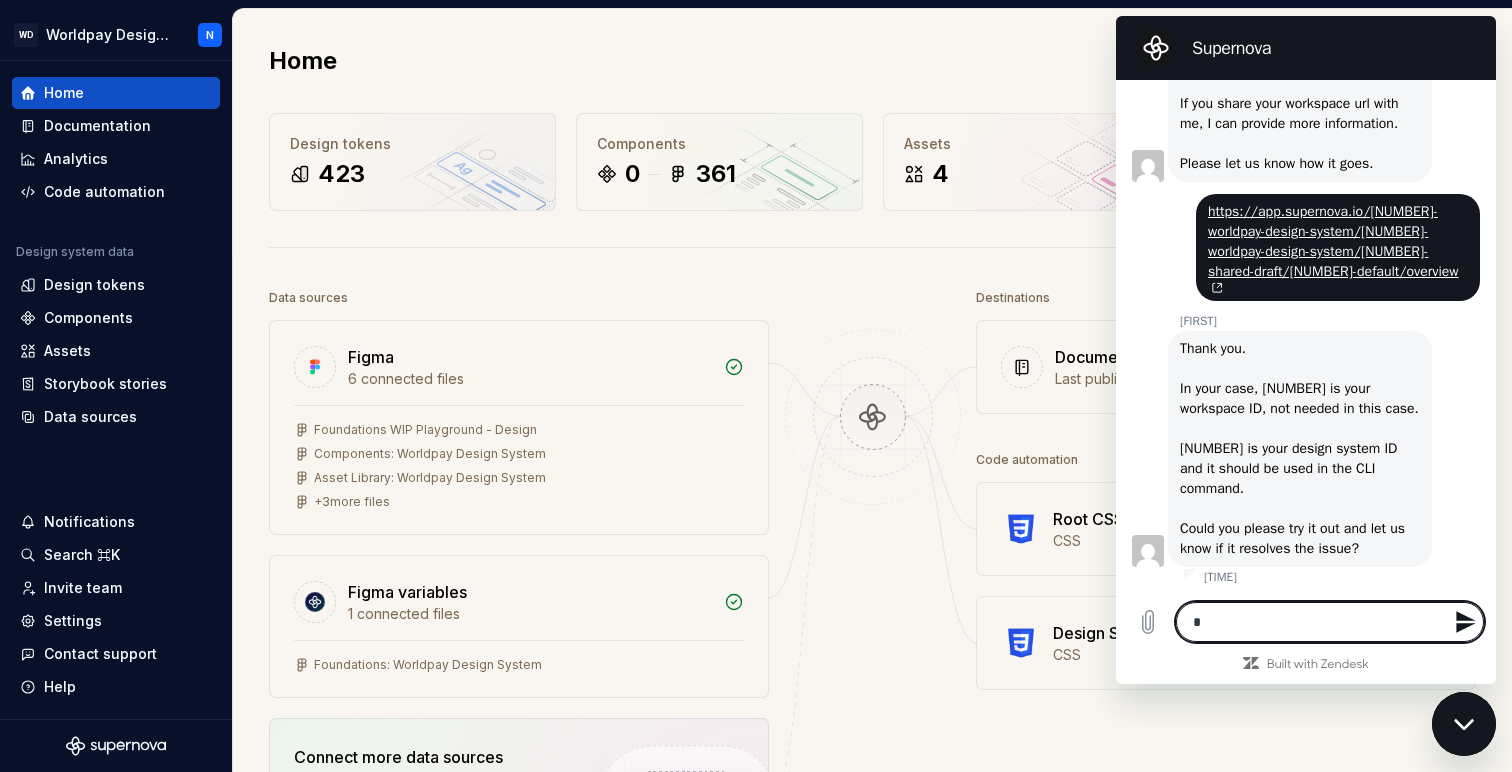 type on "**" 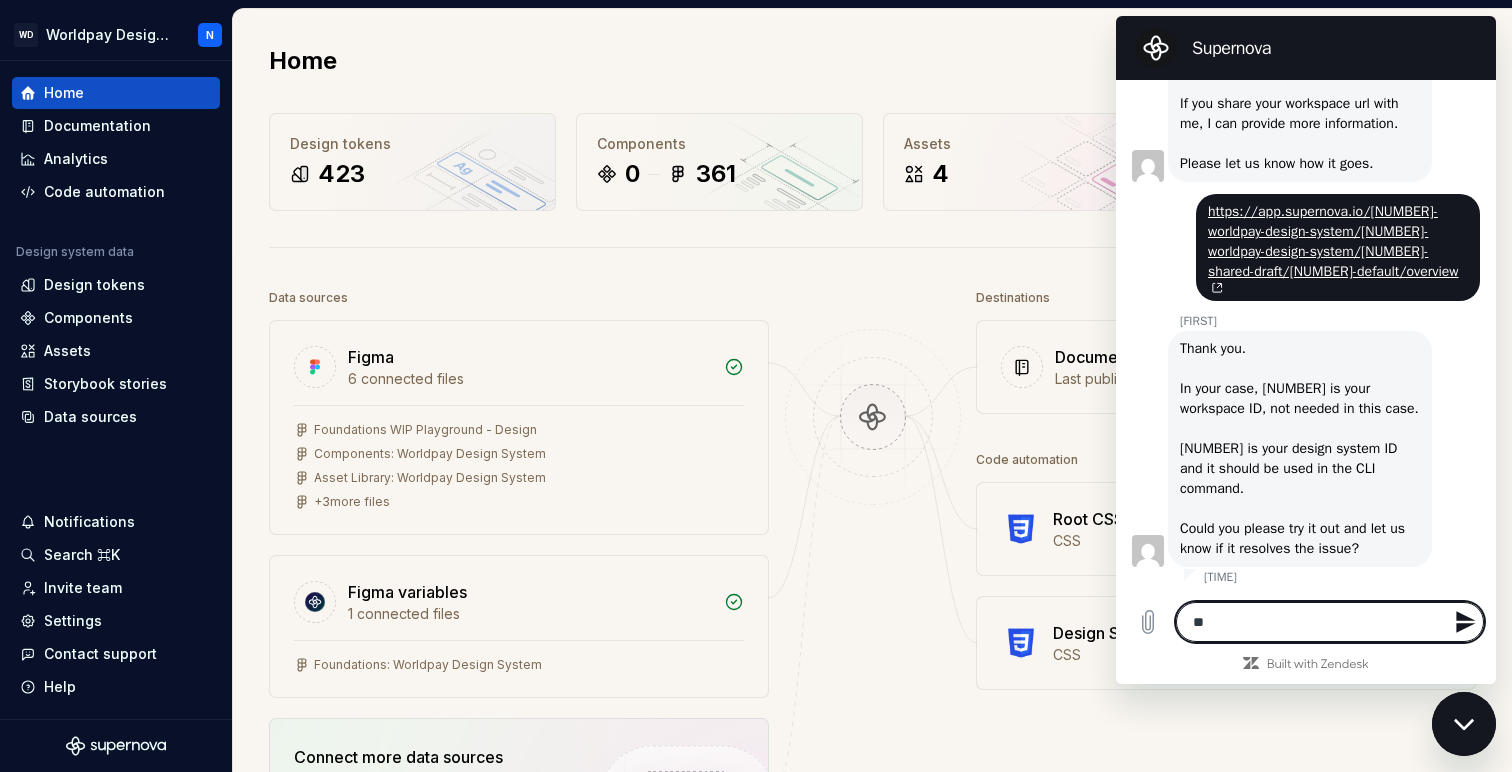type on "**" 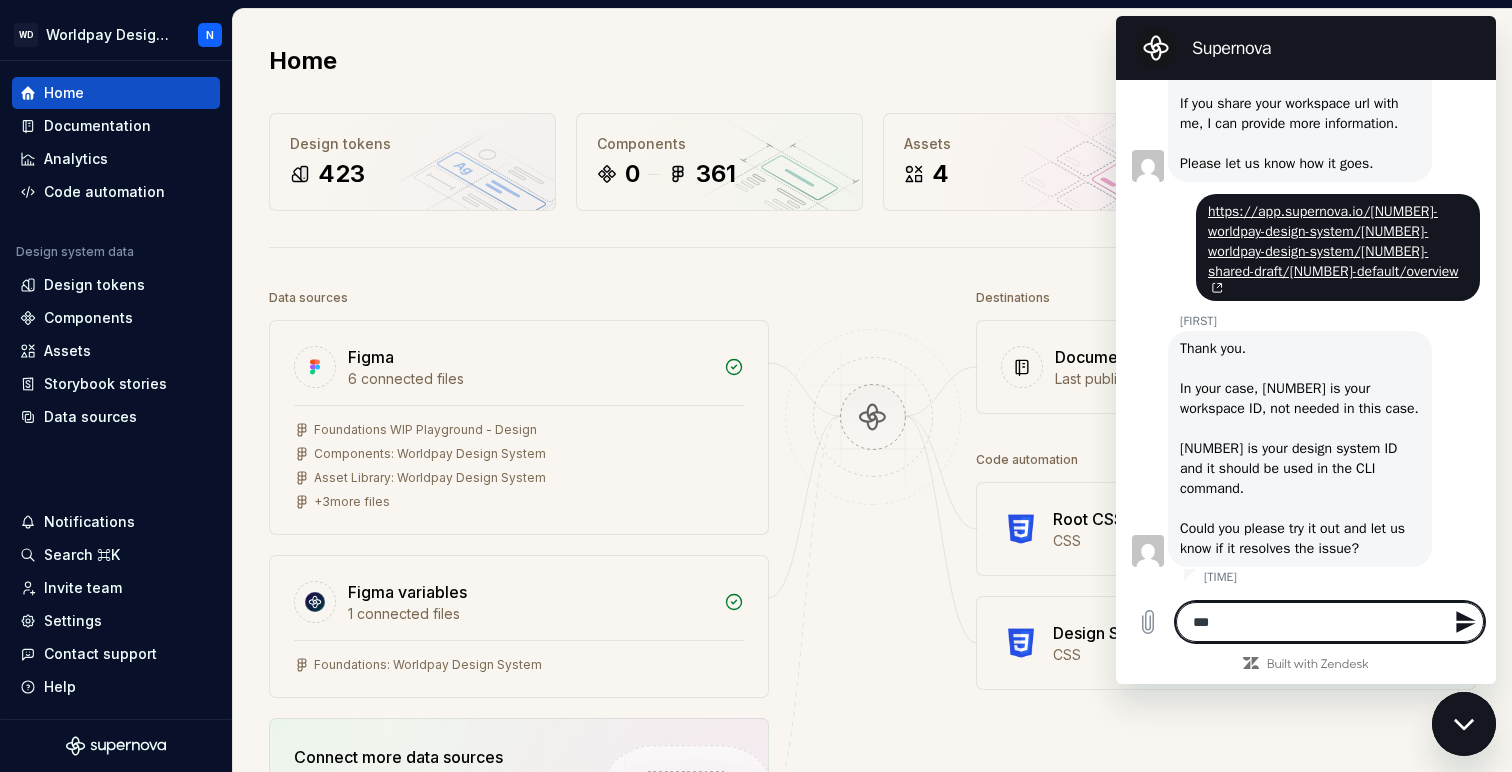 type on "****" 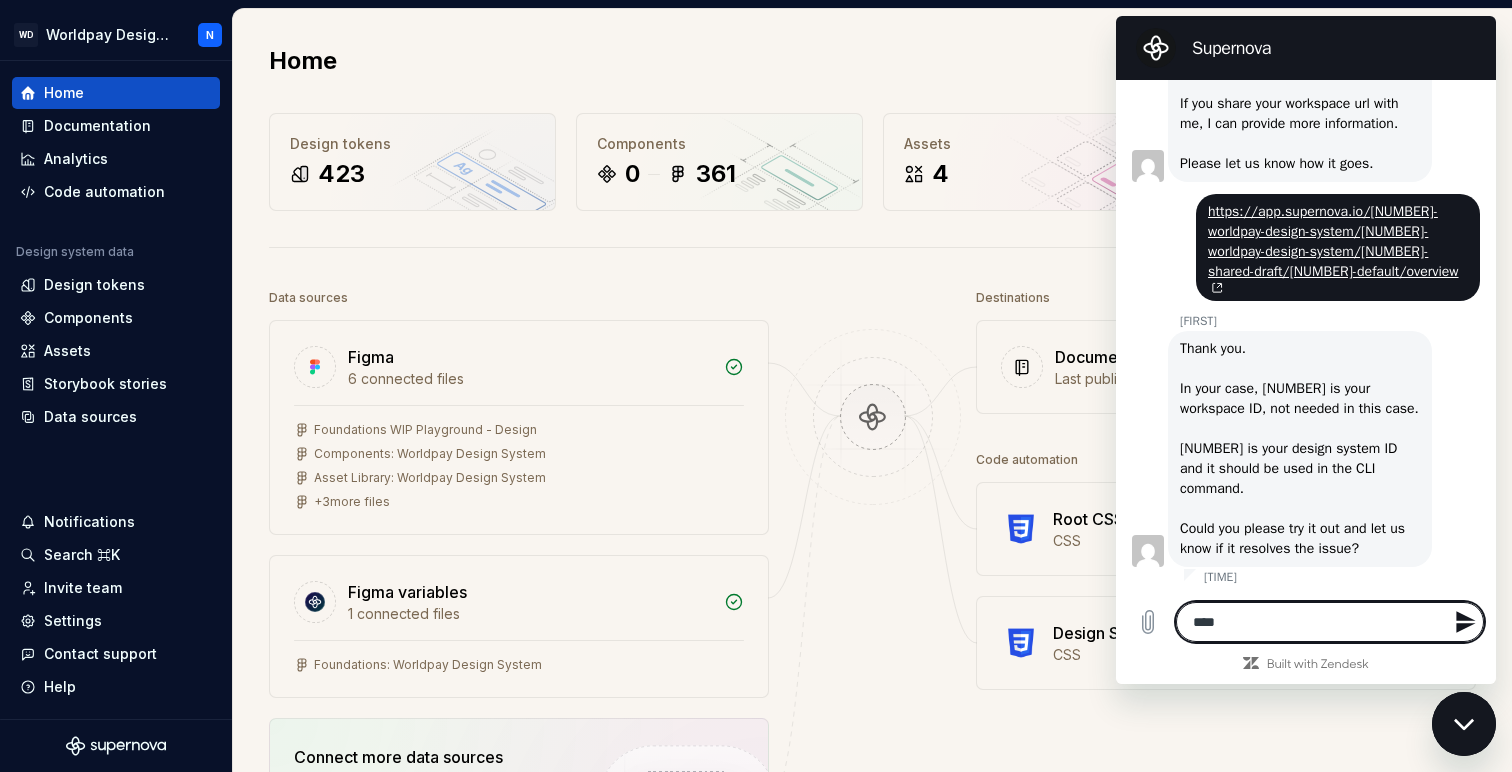 type on "*****" 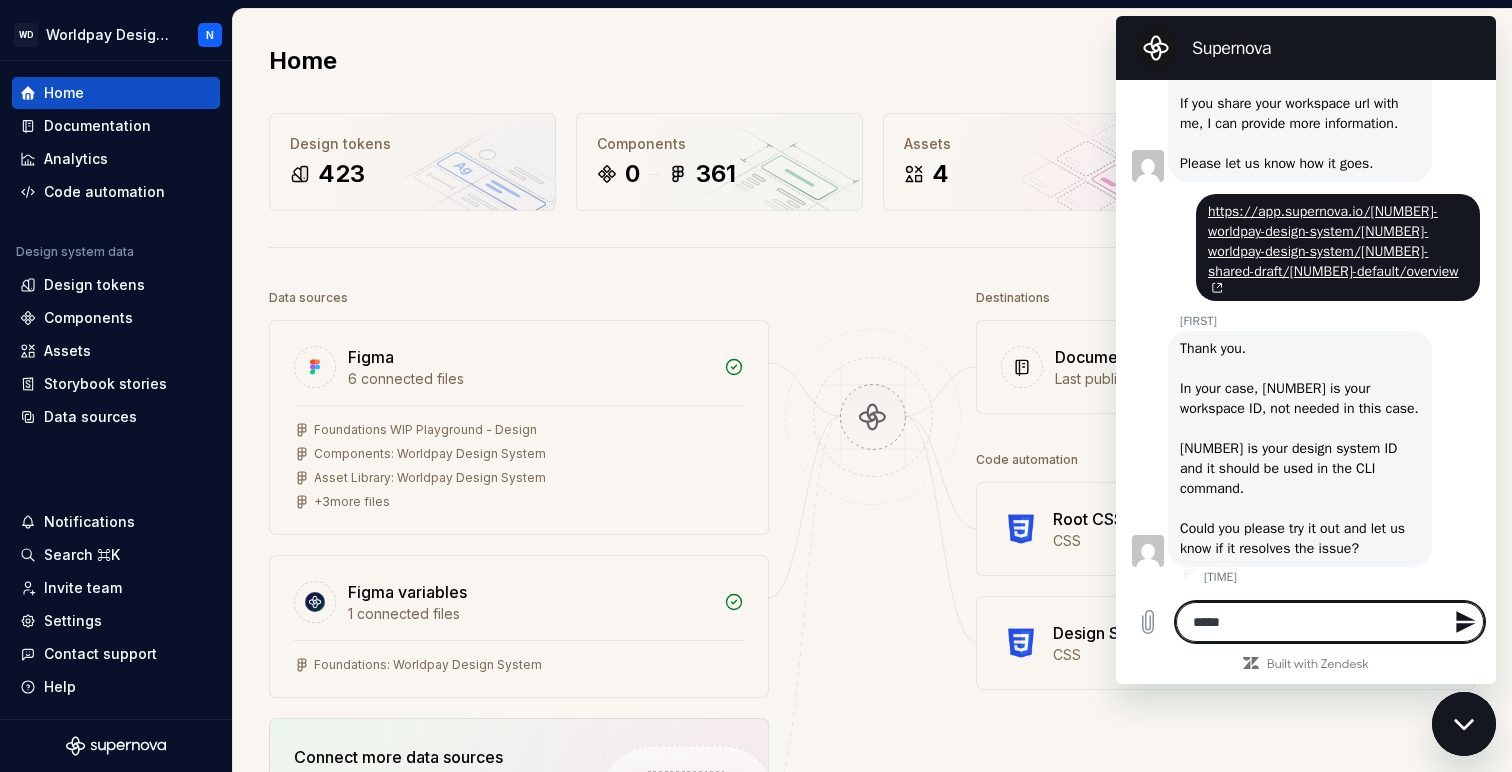 type on "******" 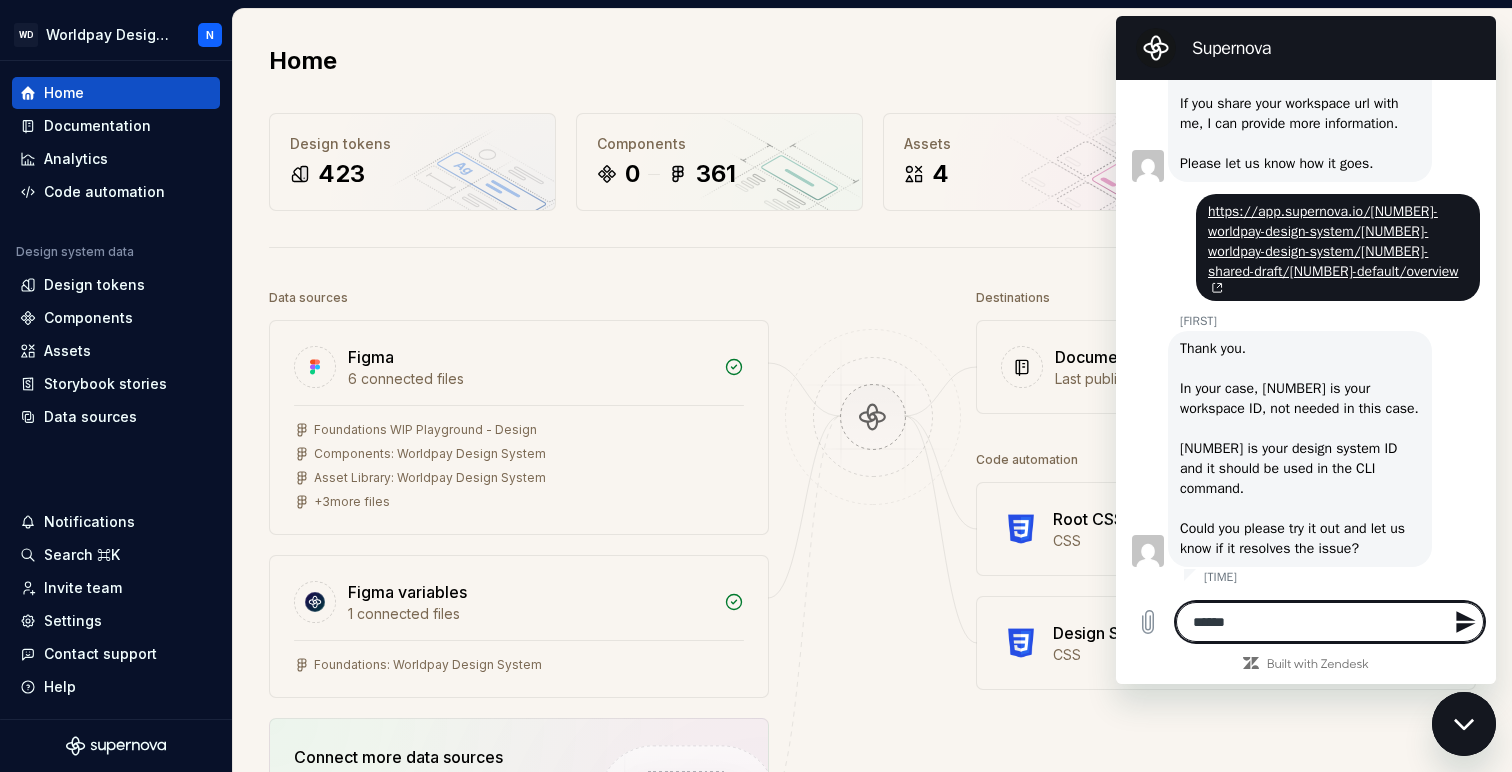 type on "*" 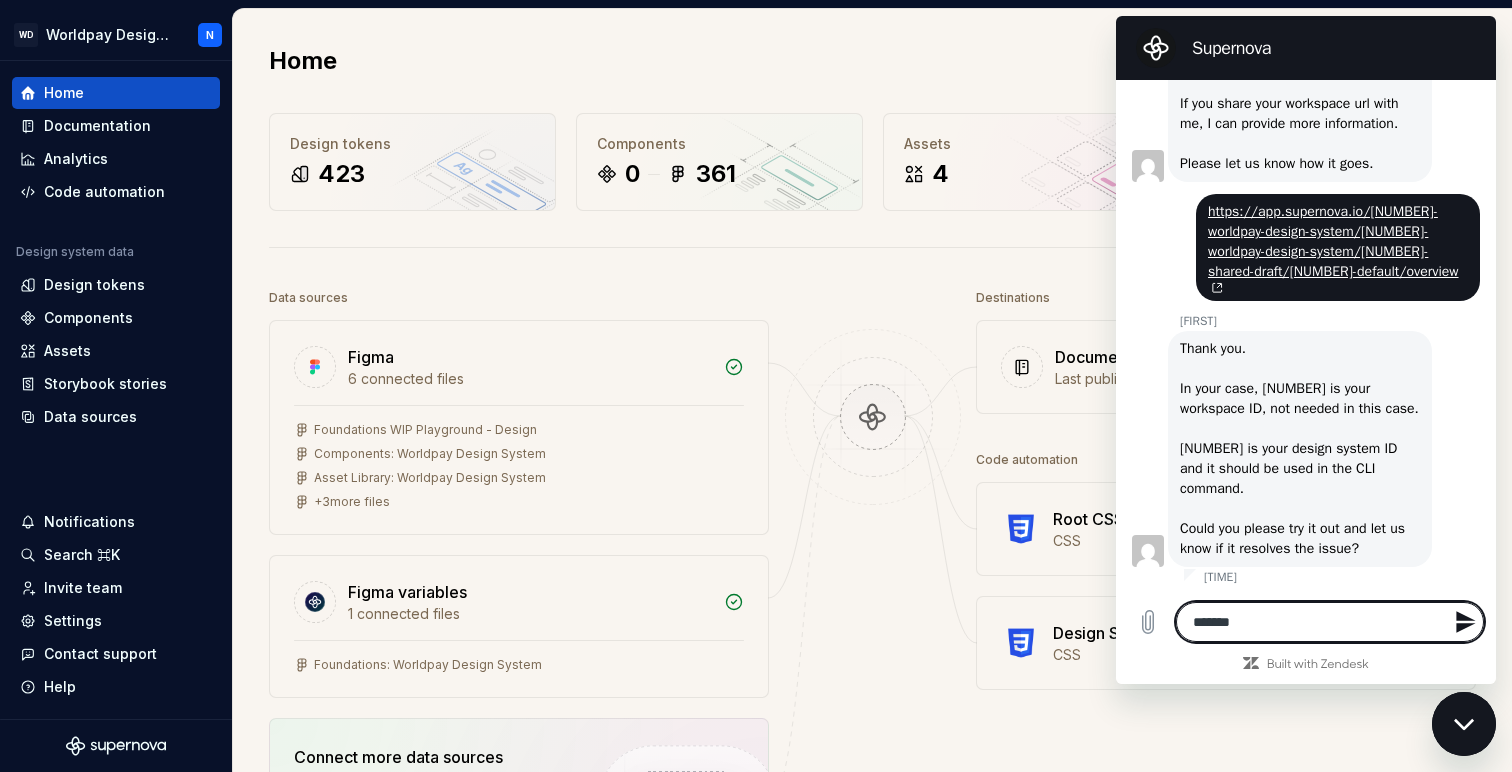 type on "********" 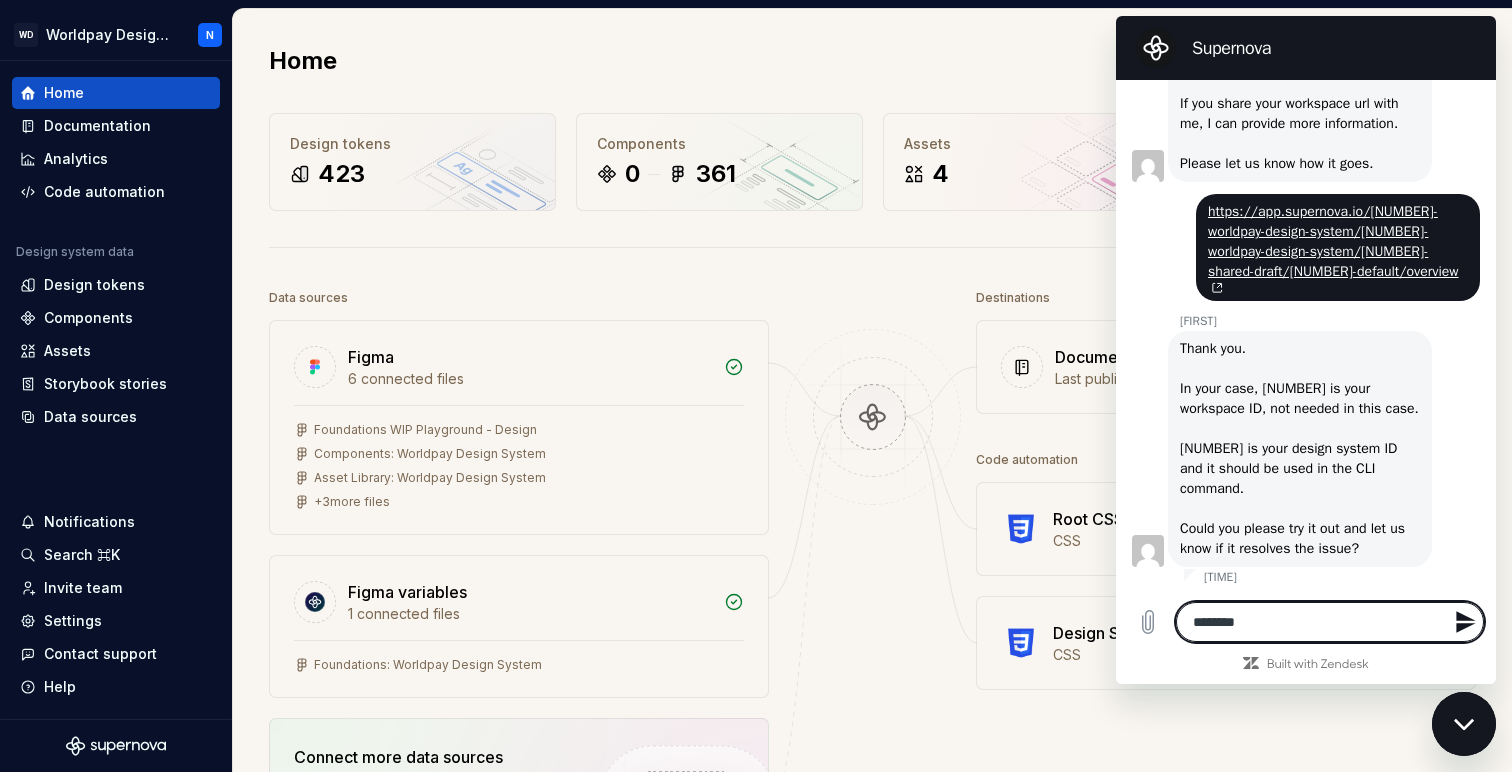 type on "*" 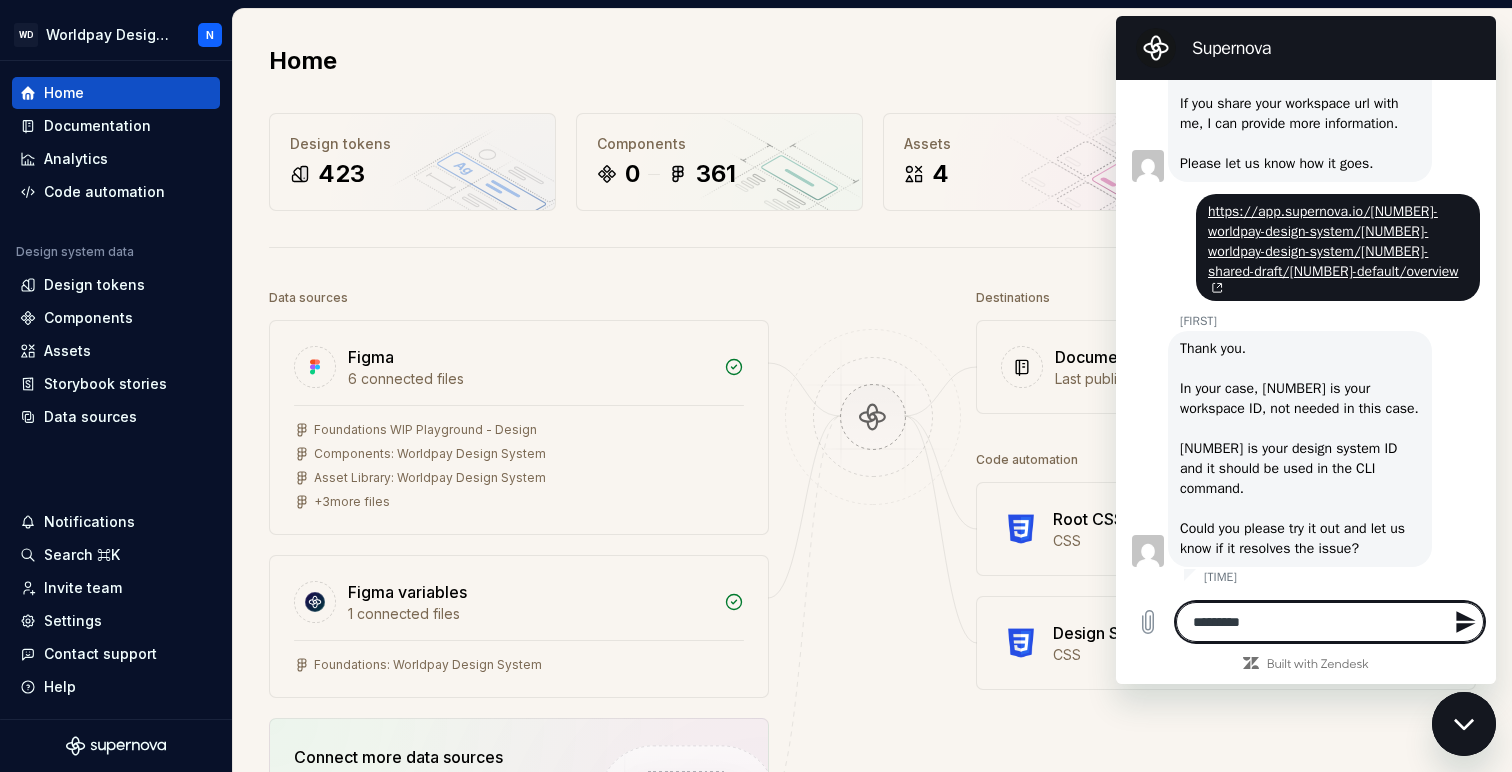 type on "**********" 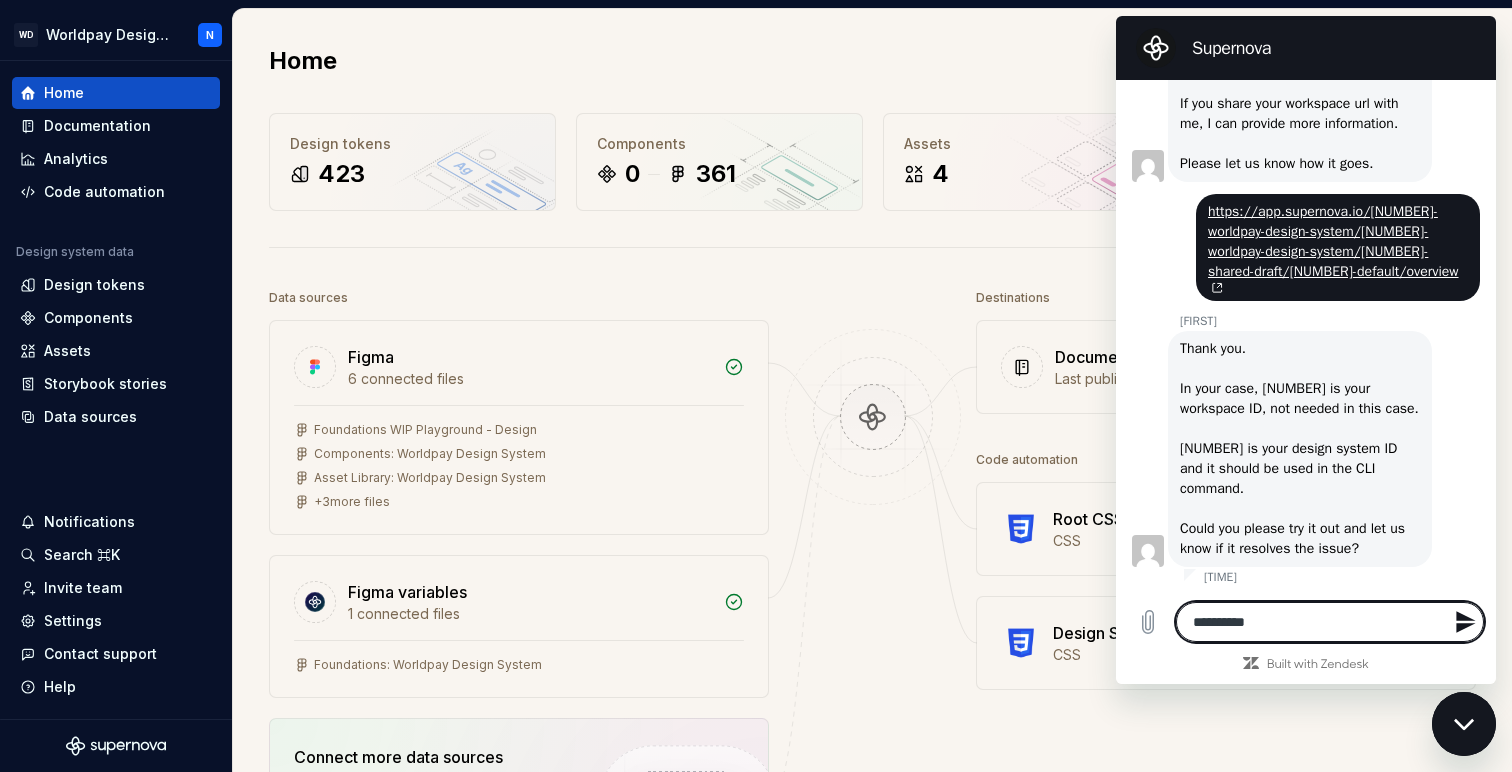 type on "**********" 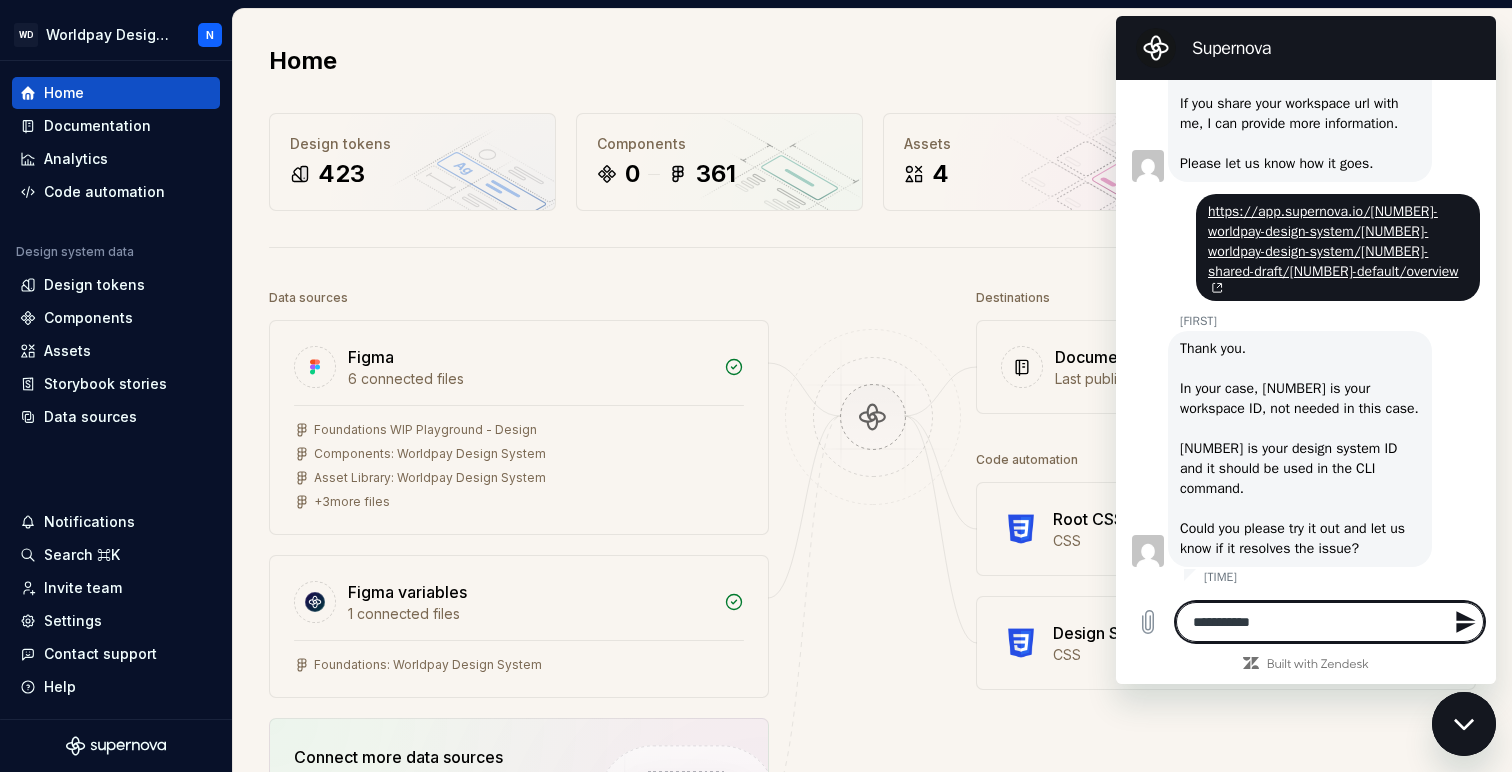 type 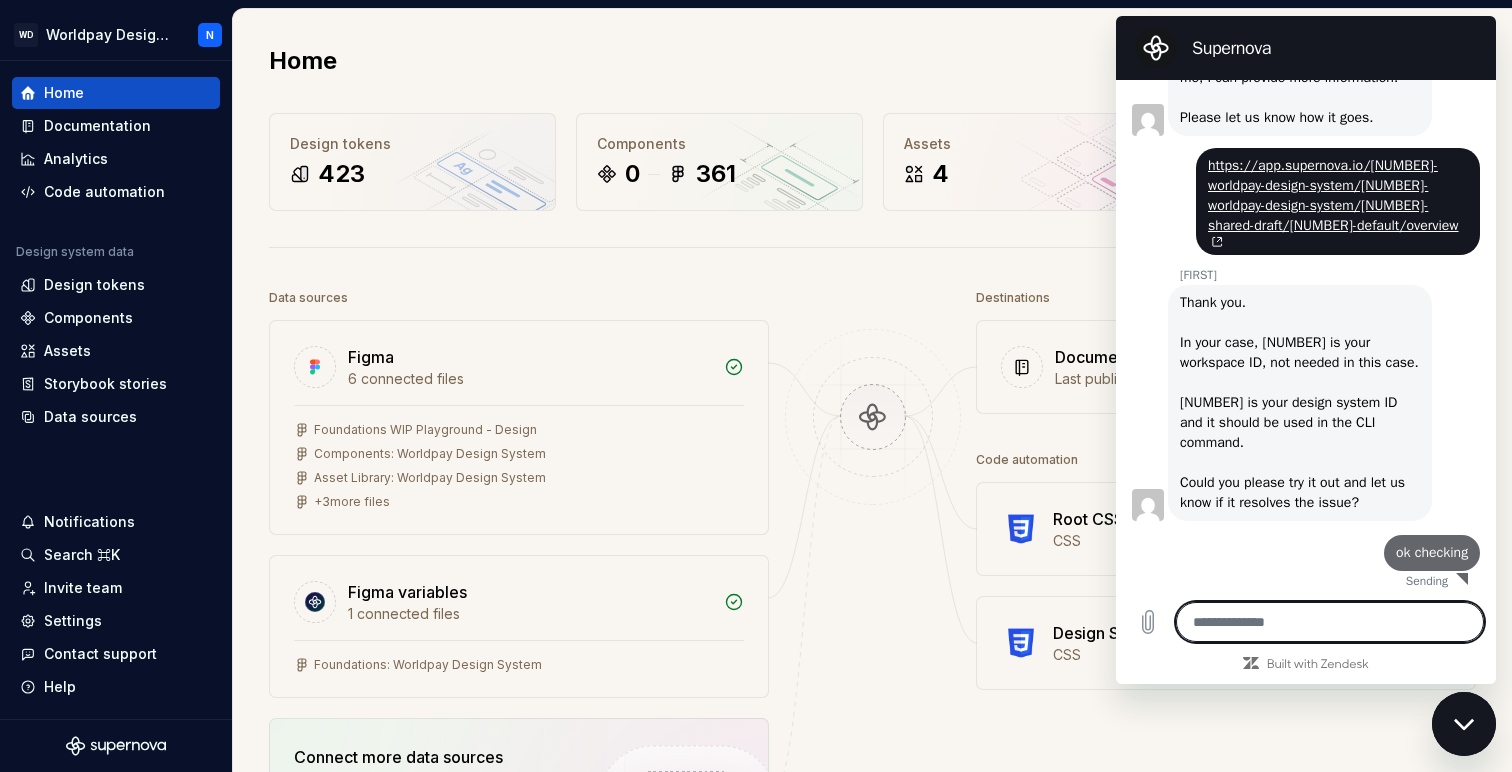 type on "*" 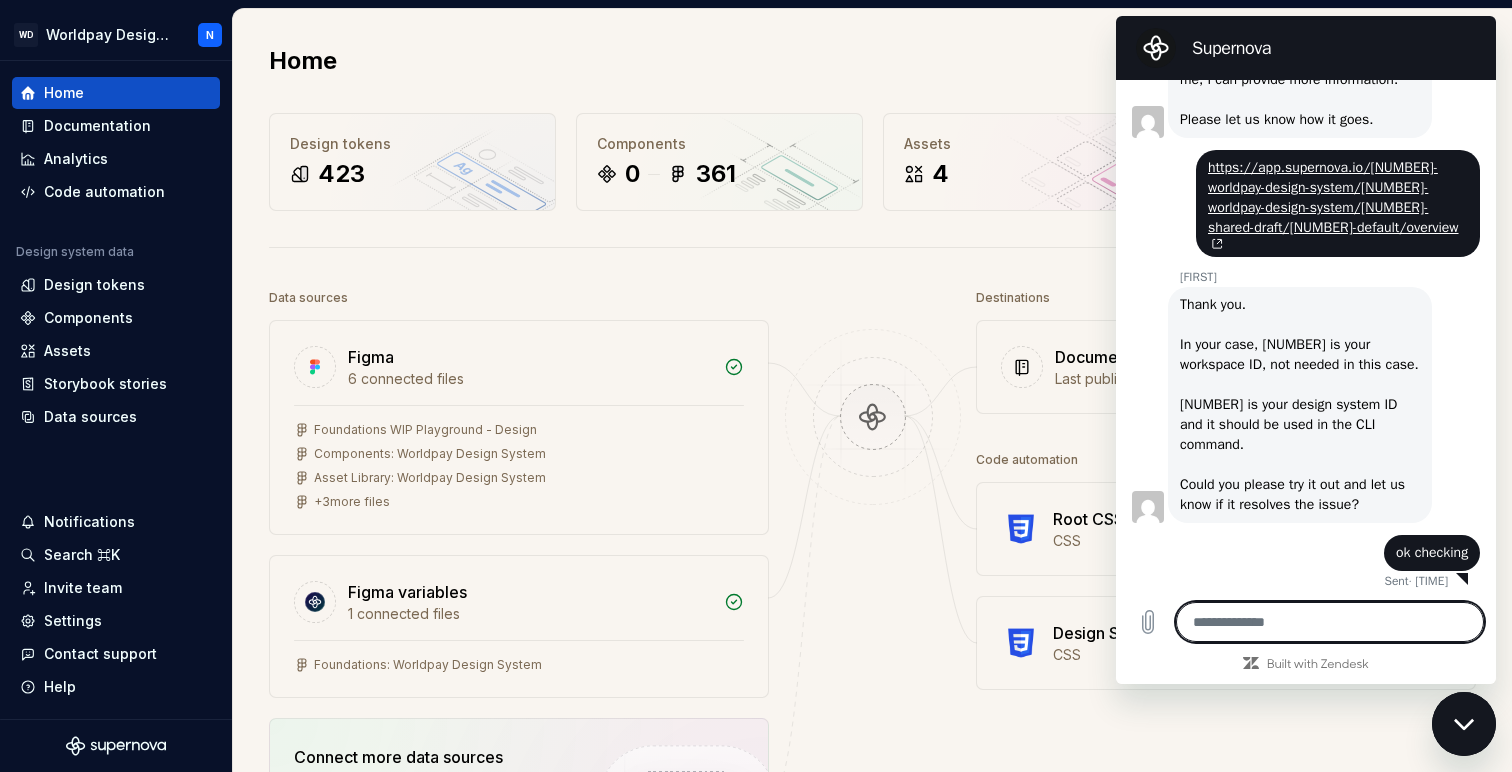 scroll, scrollTop: 2301, scrollLeft: 0, axis: vertical 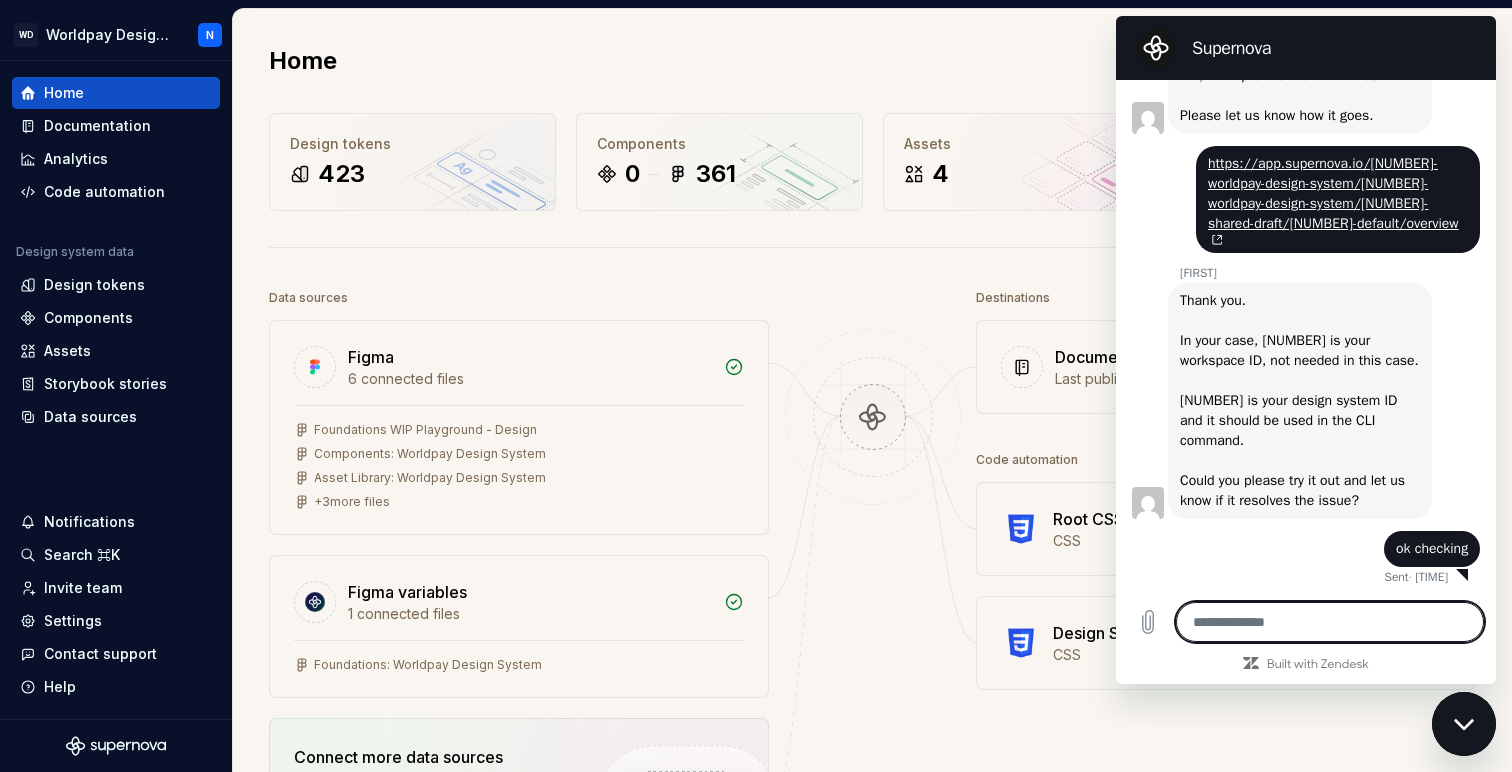 type on "*" 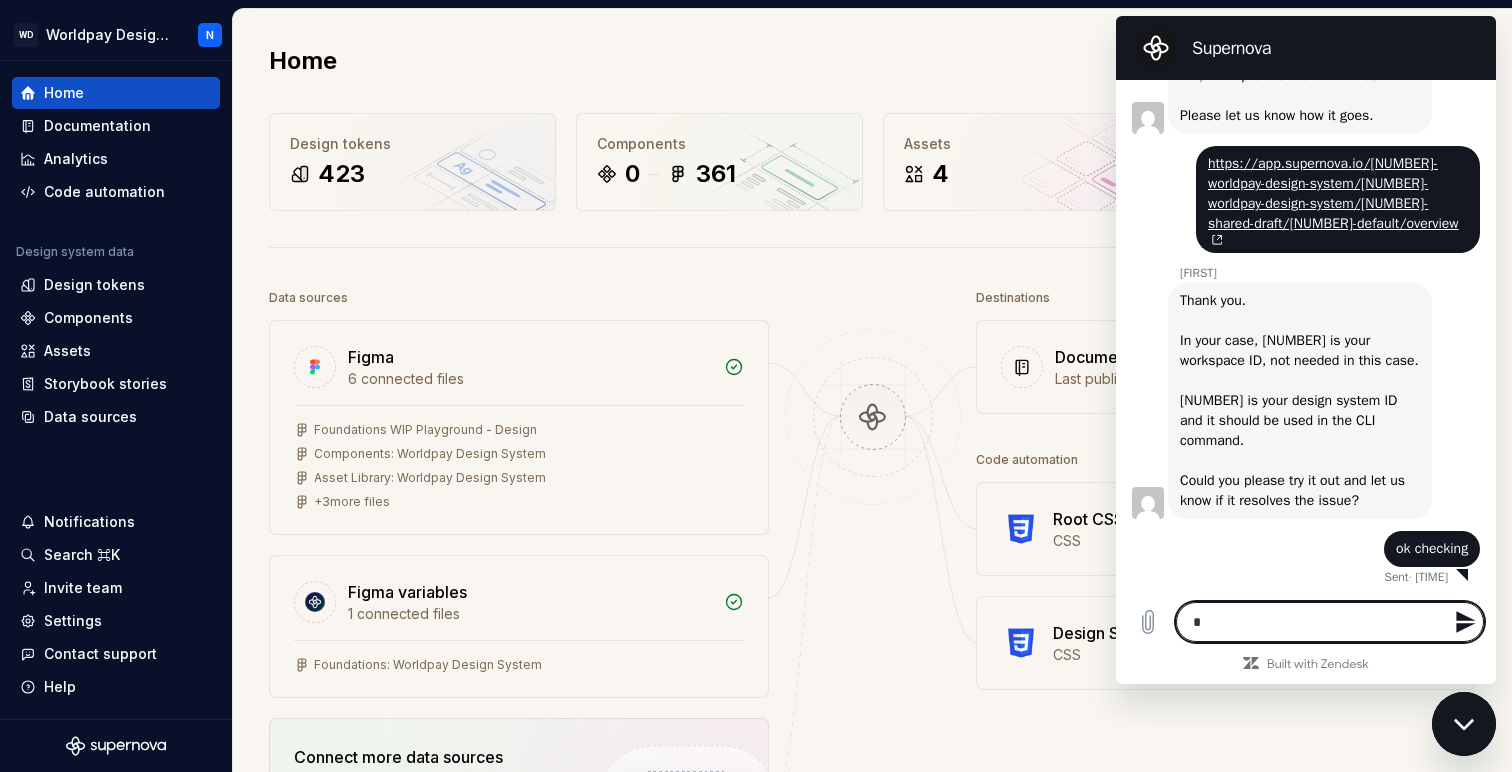 type on "**" 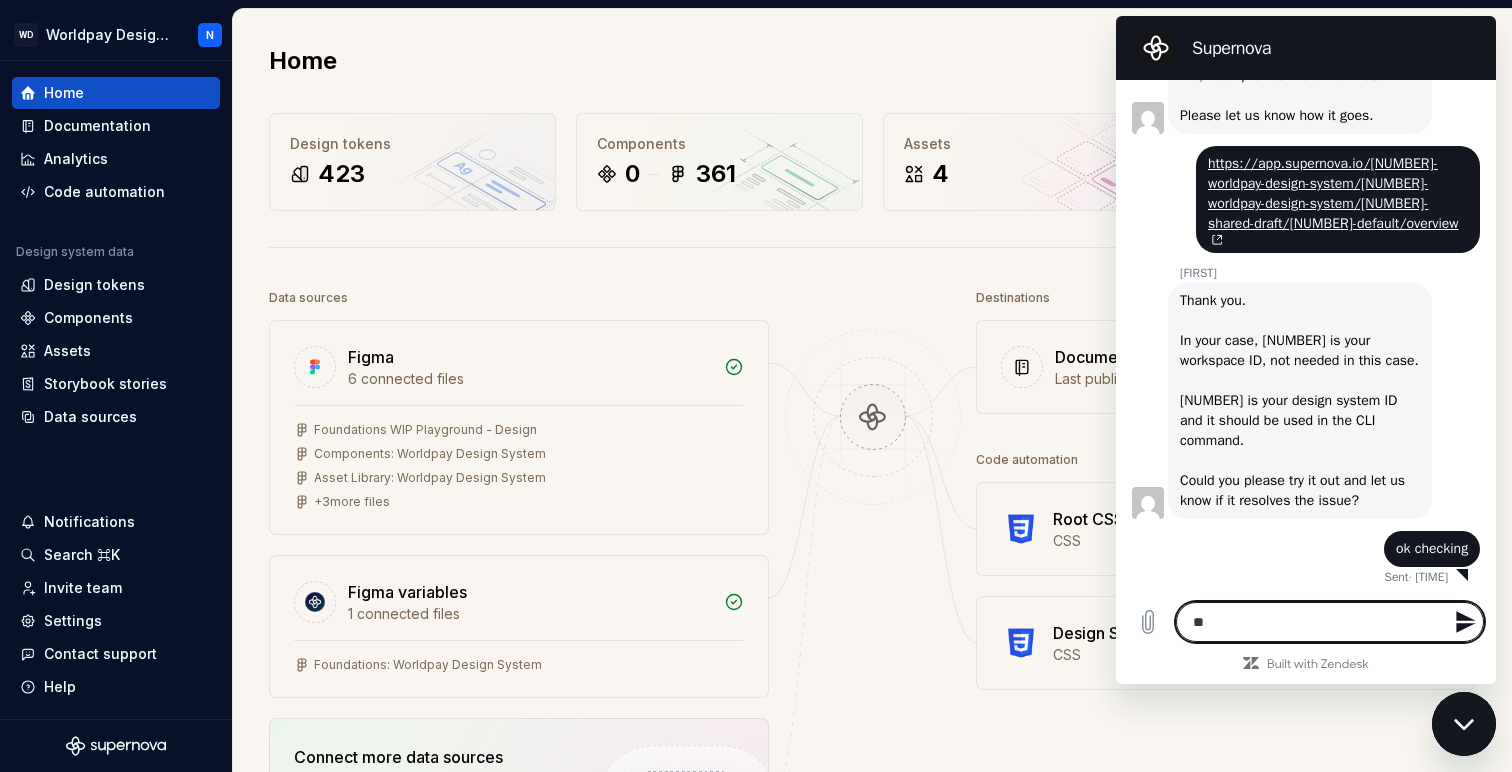 type on "***" 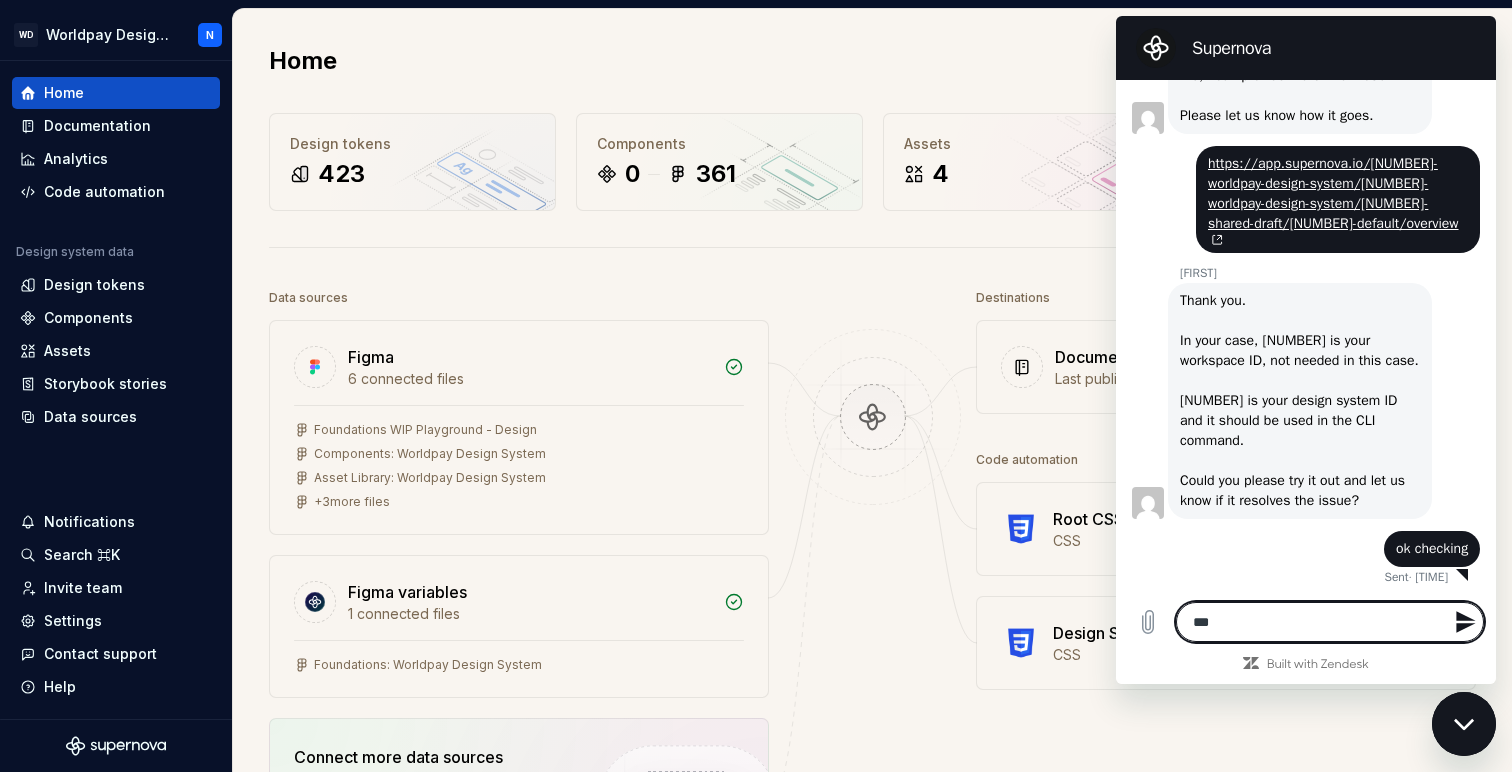type on "****" 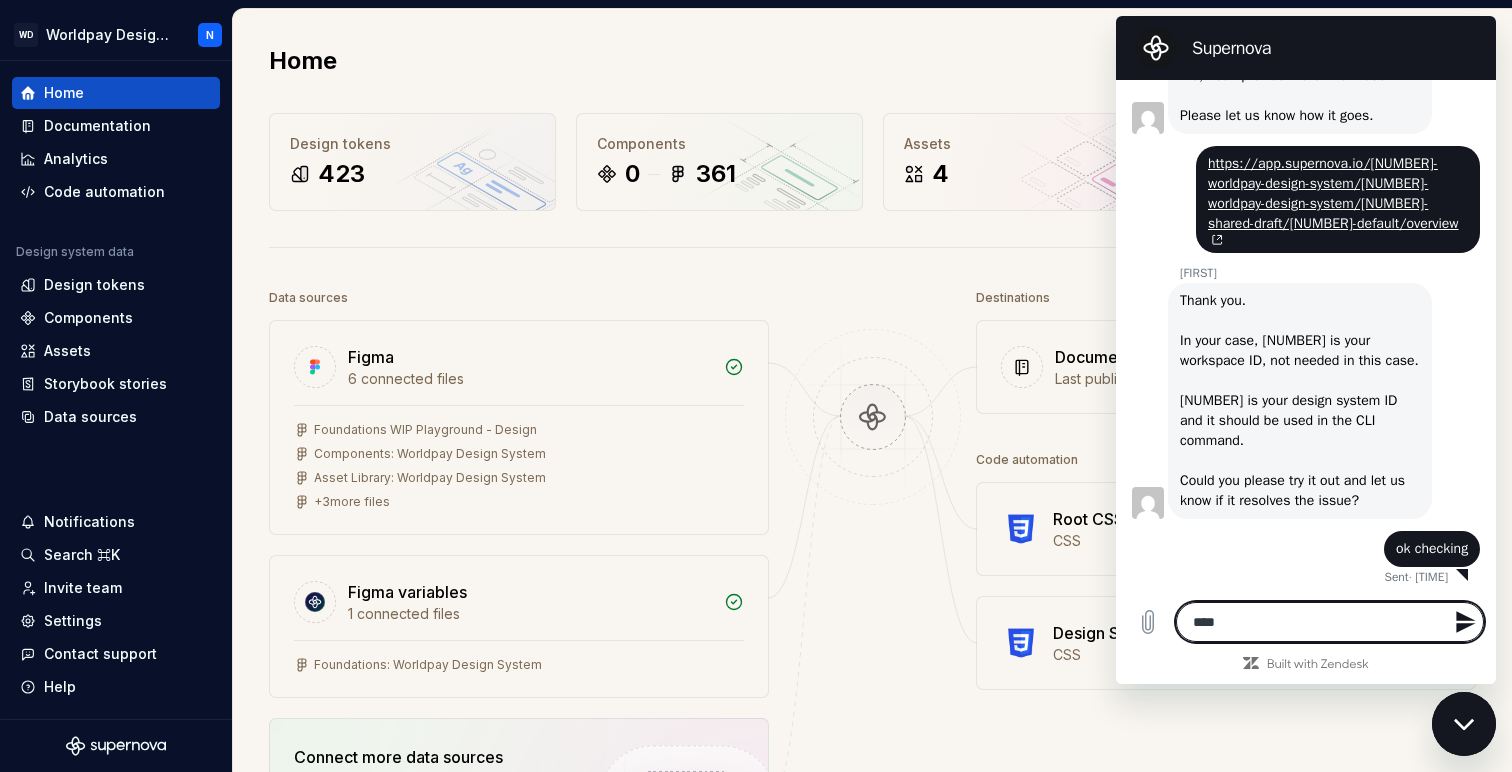 type on "****" 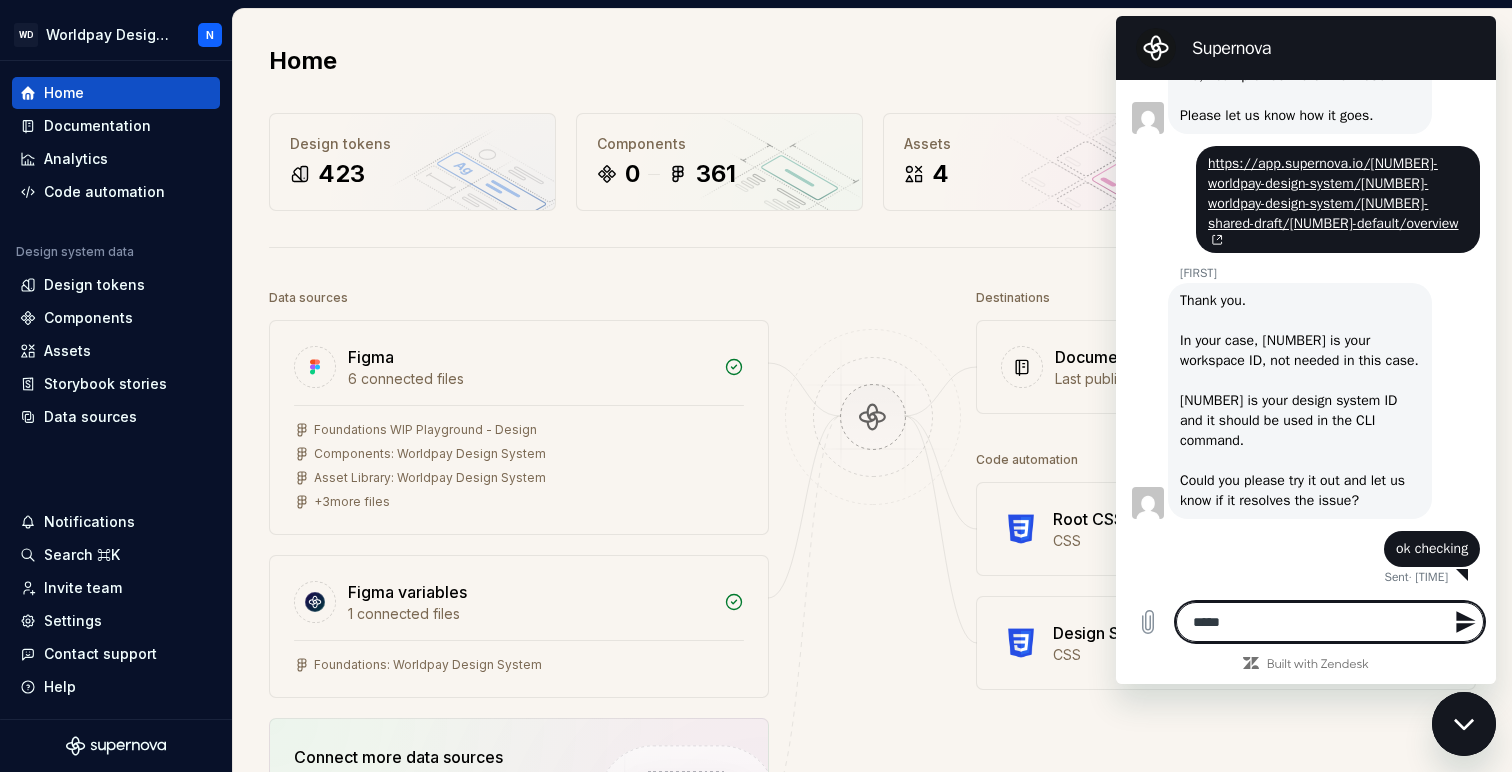 type on "******" 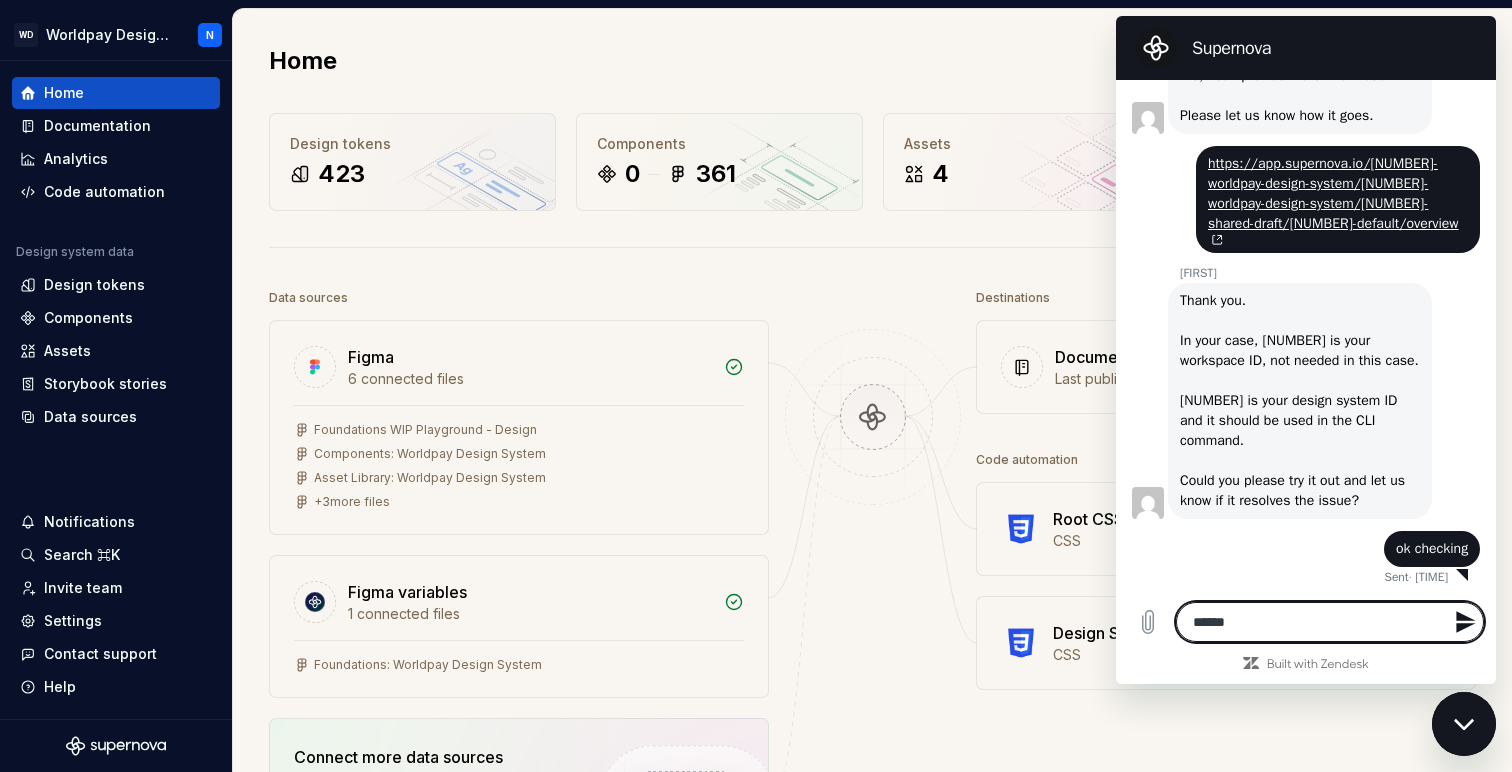 type on "*******" 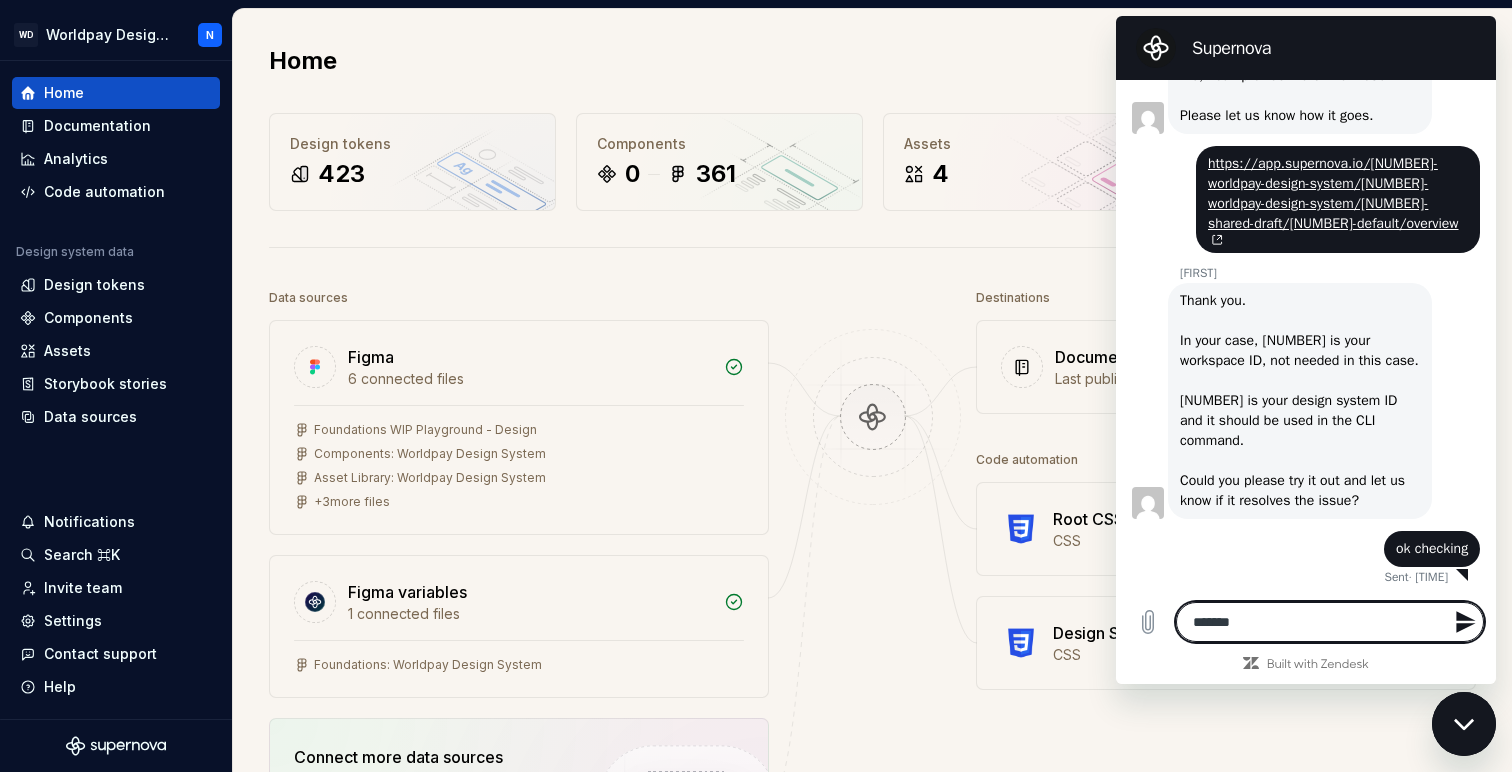 type on "********" 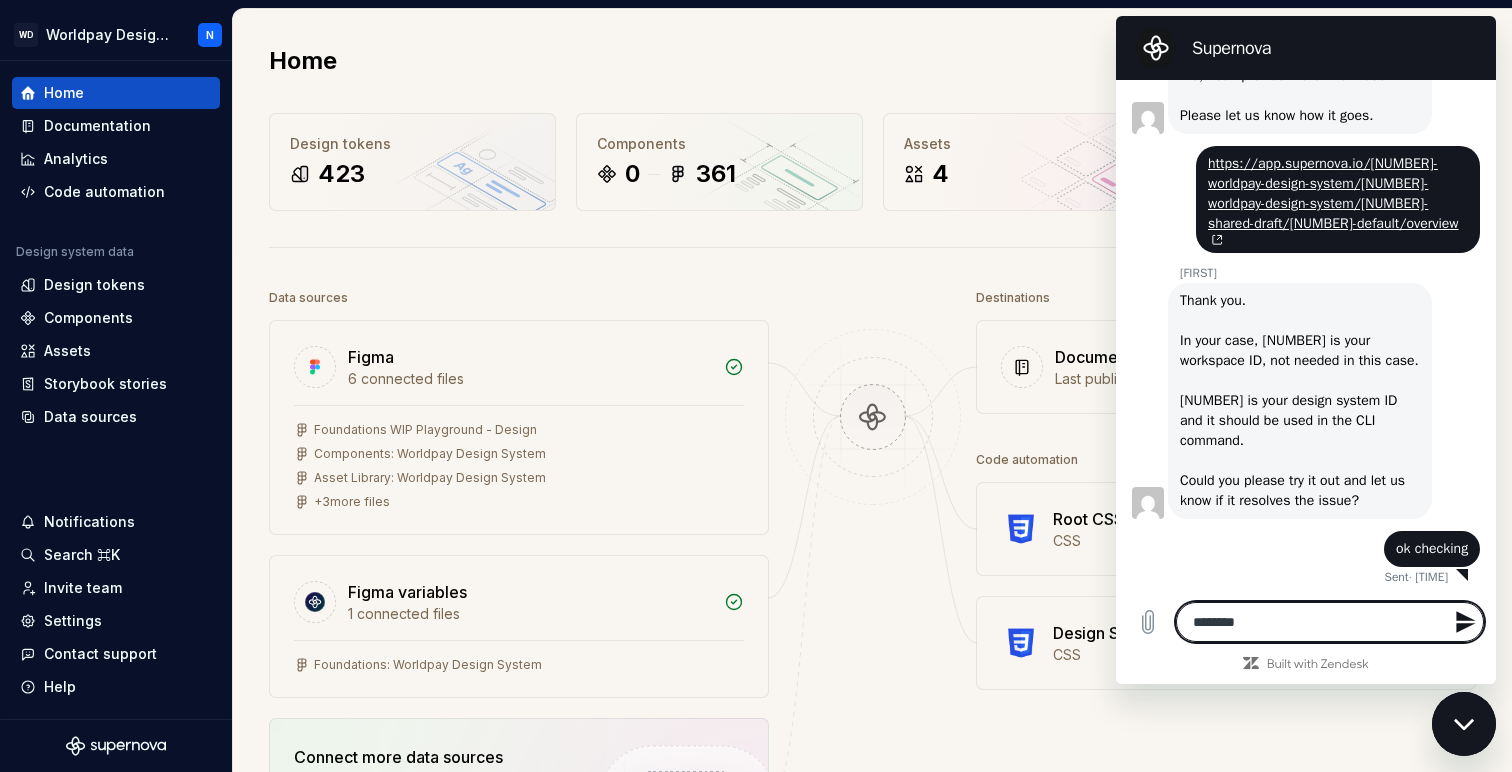 type on "*********" 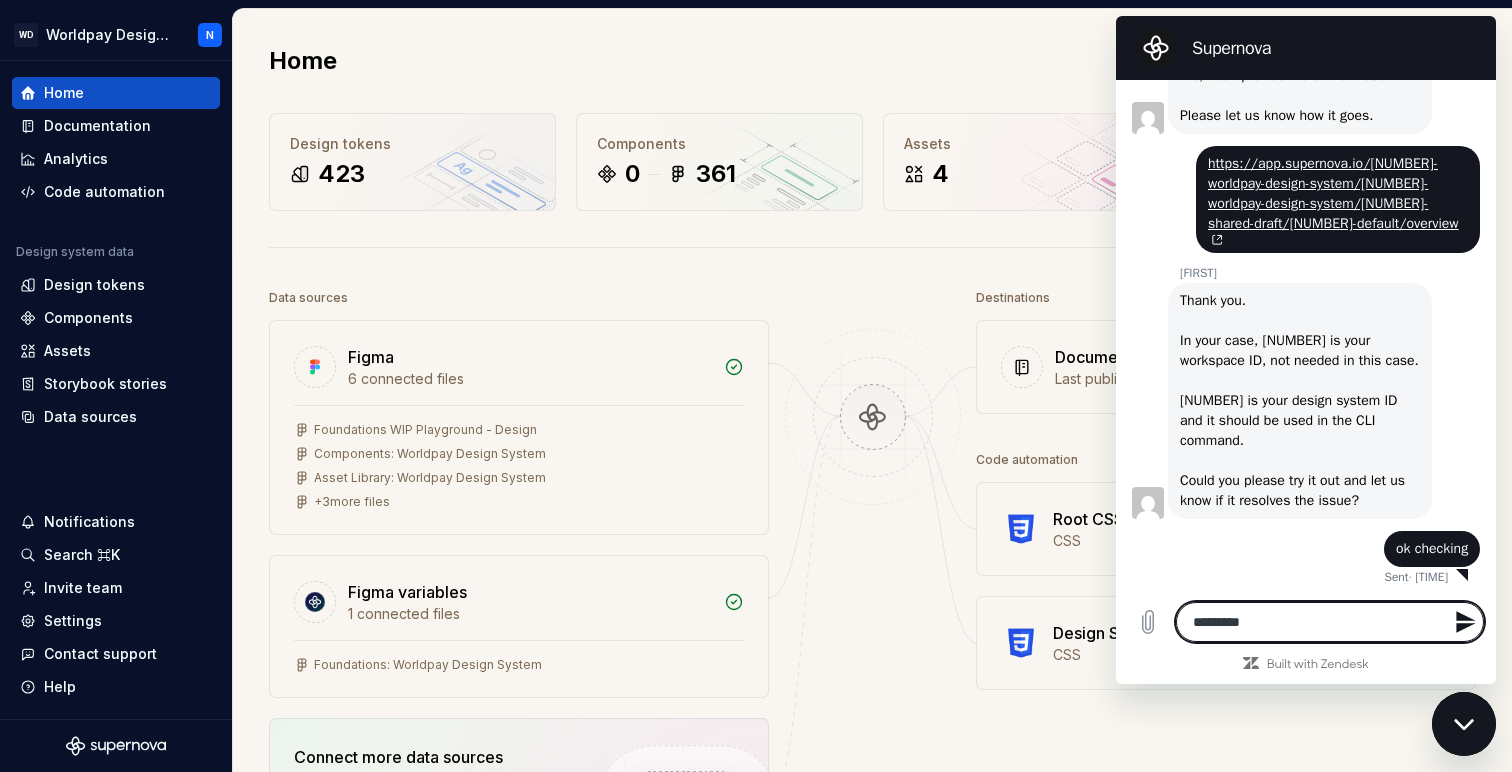 type on "**********" 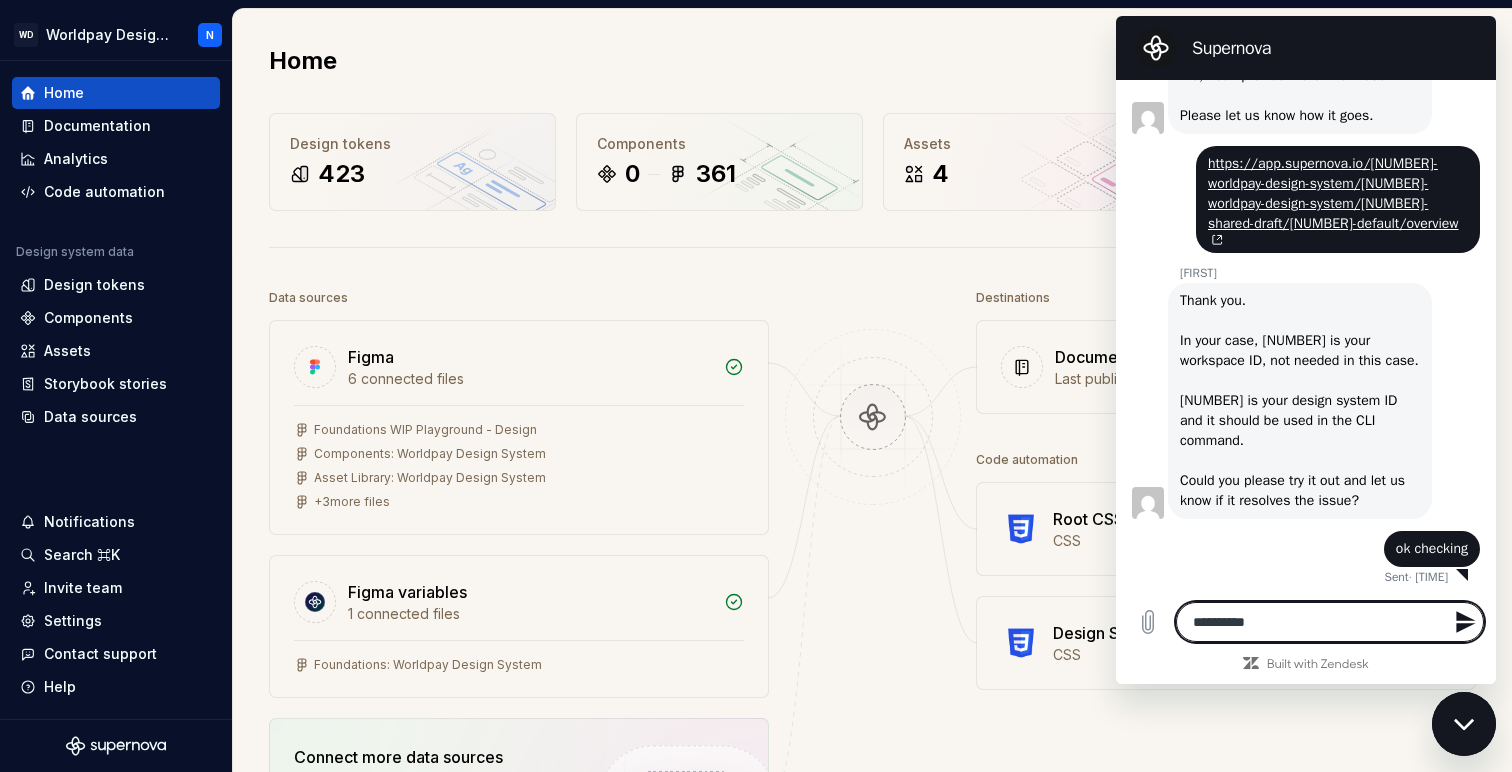 type 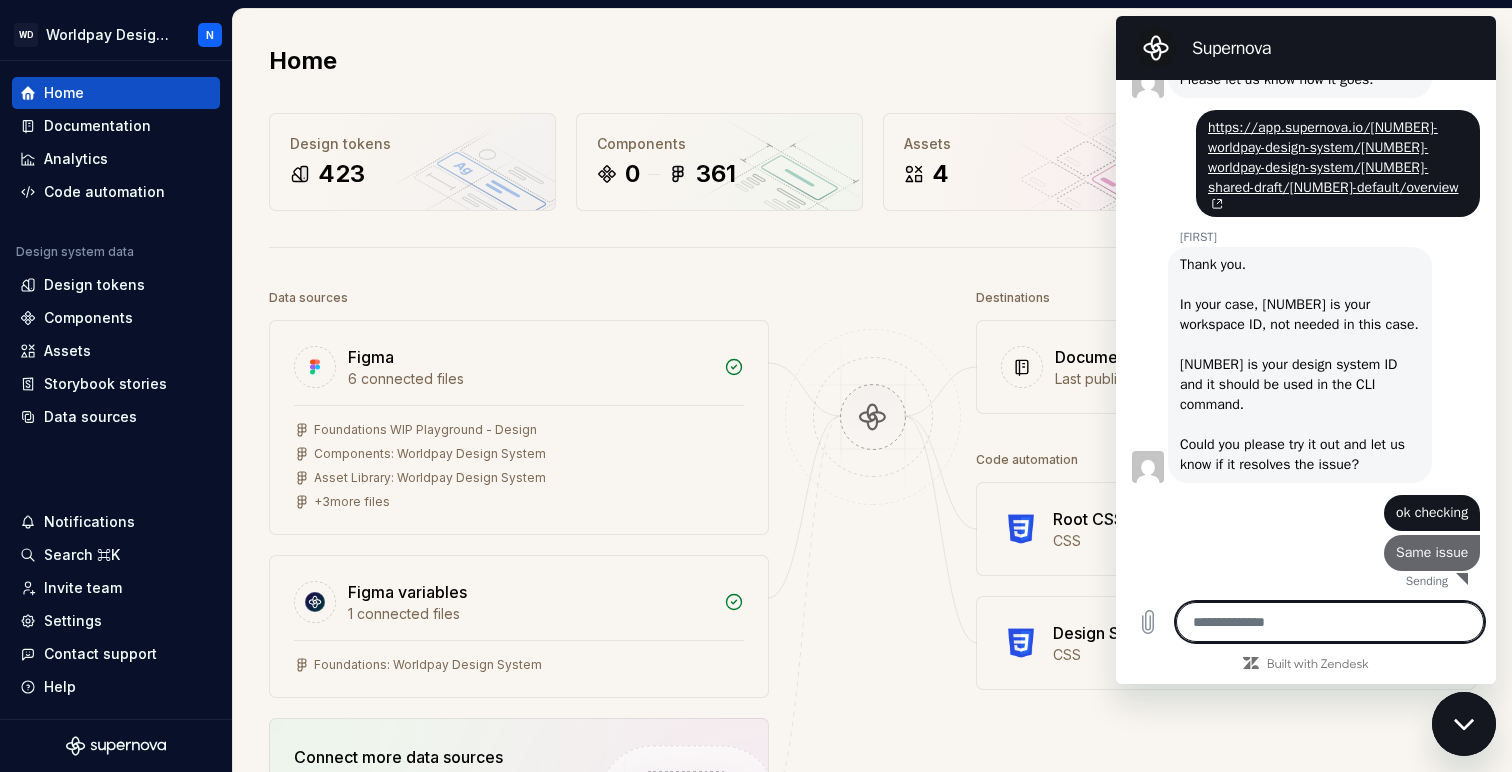 type on "*" 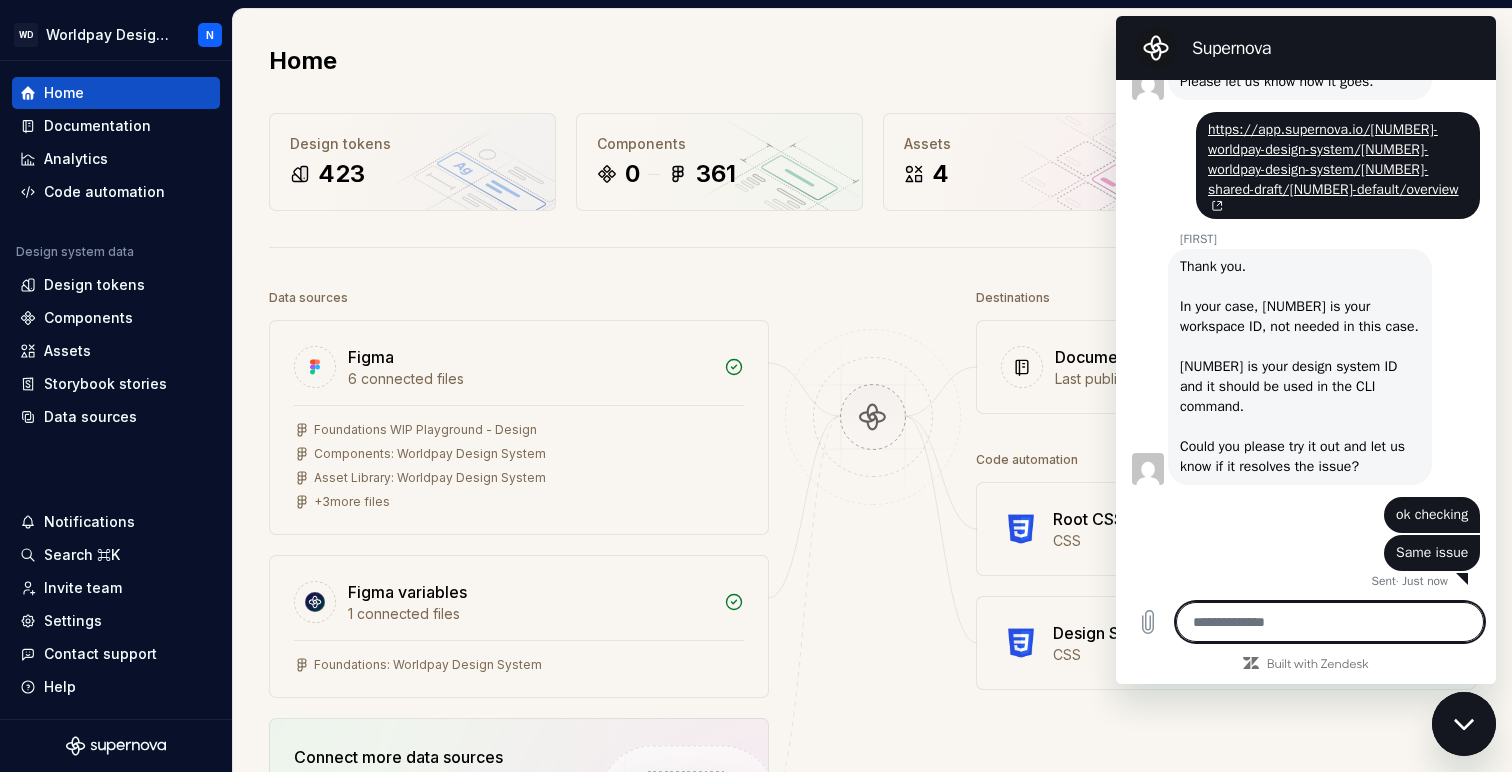 scroll, scrollTop: 2339, scrollLeft: 0, axis: vertical 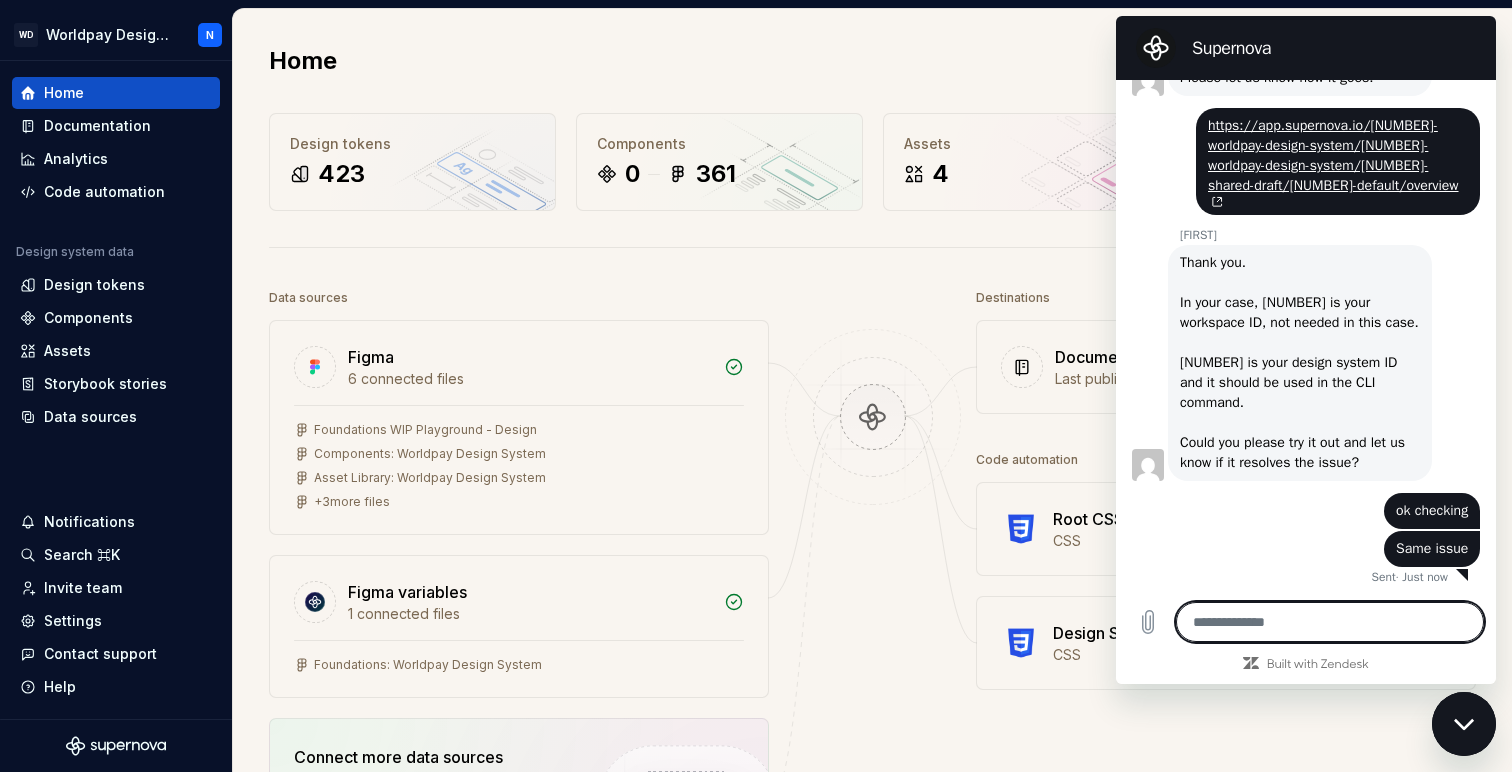 paste on "**********" 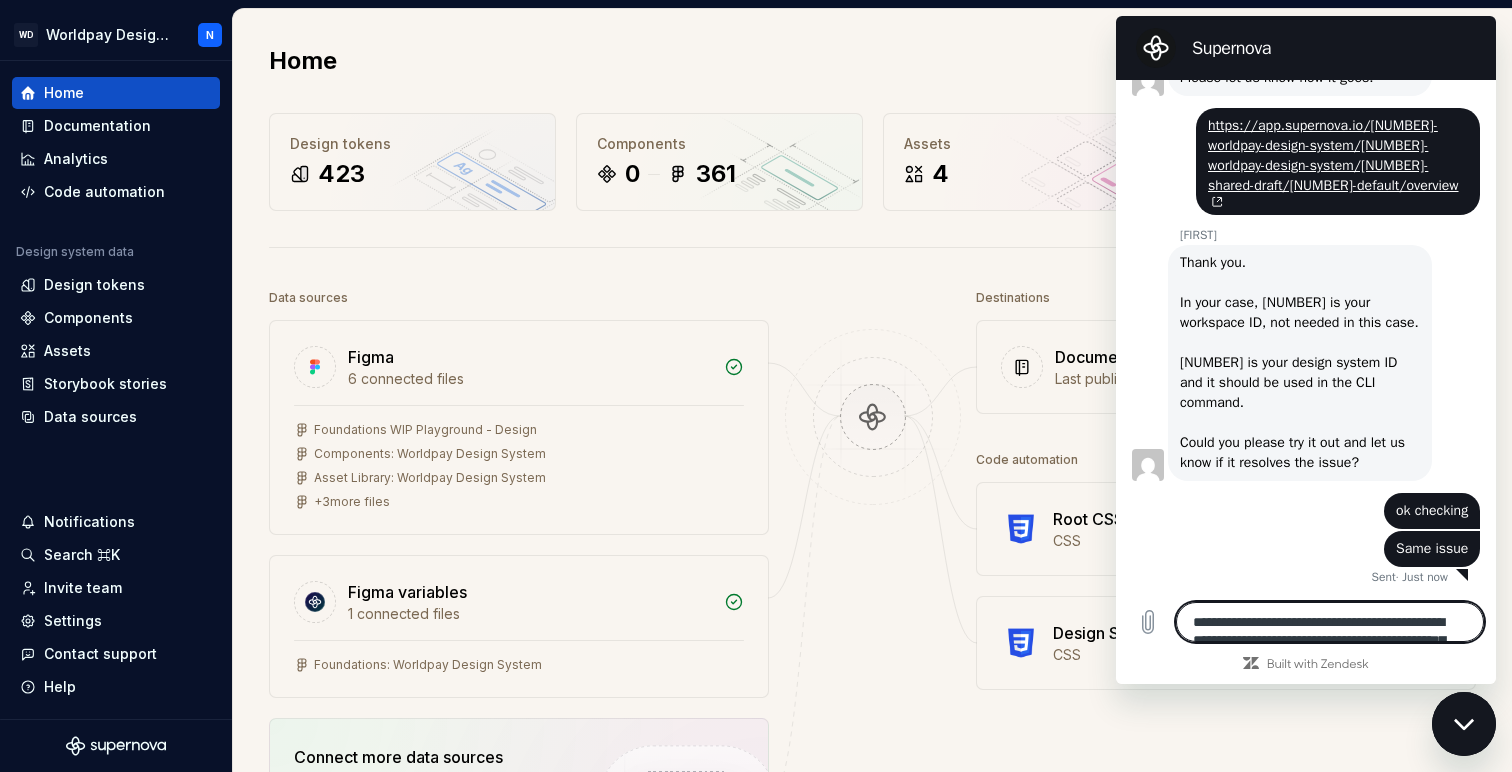 scroll, scrollTop: 295, scrollLeft: 0, axis: vertical 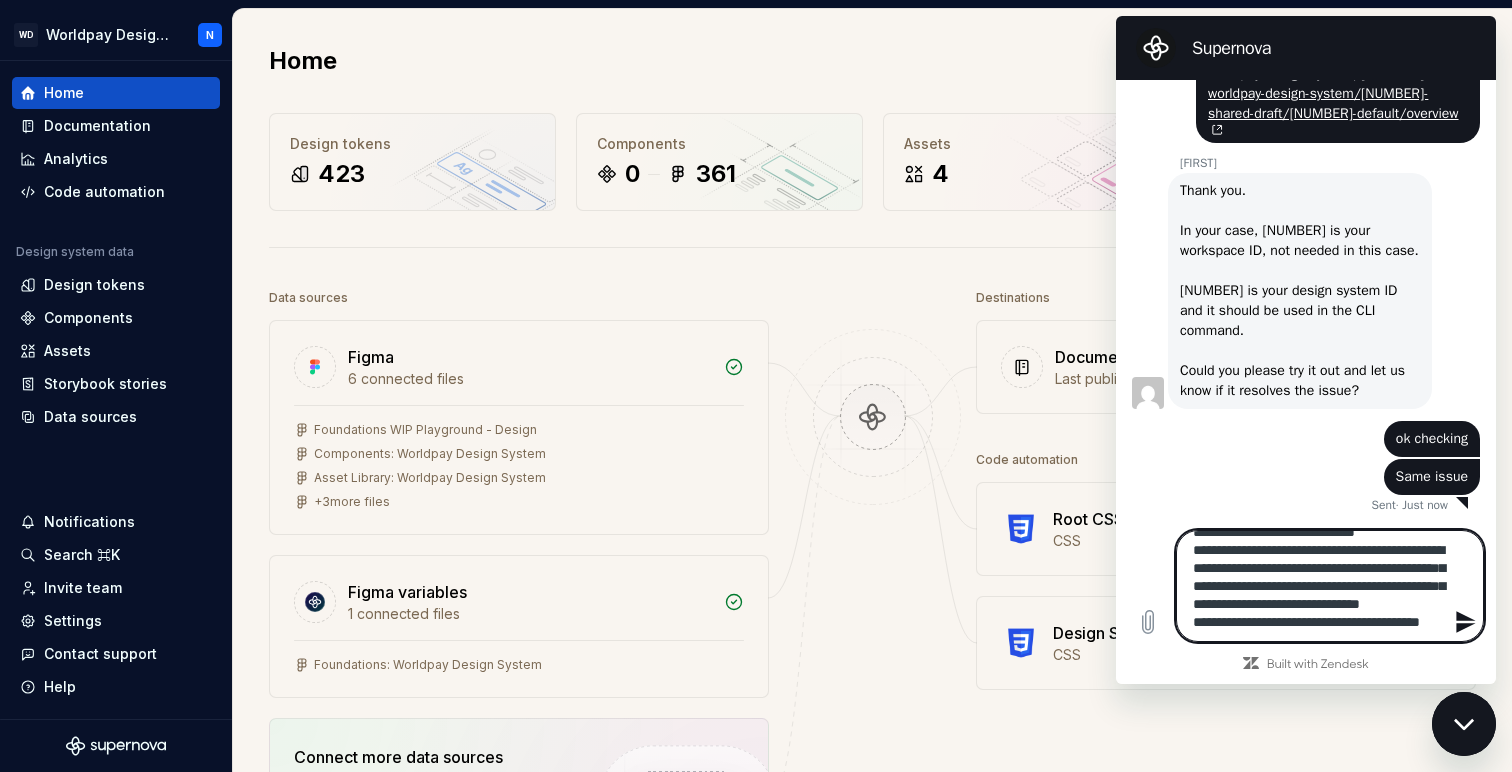 type 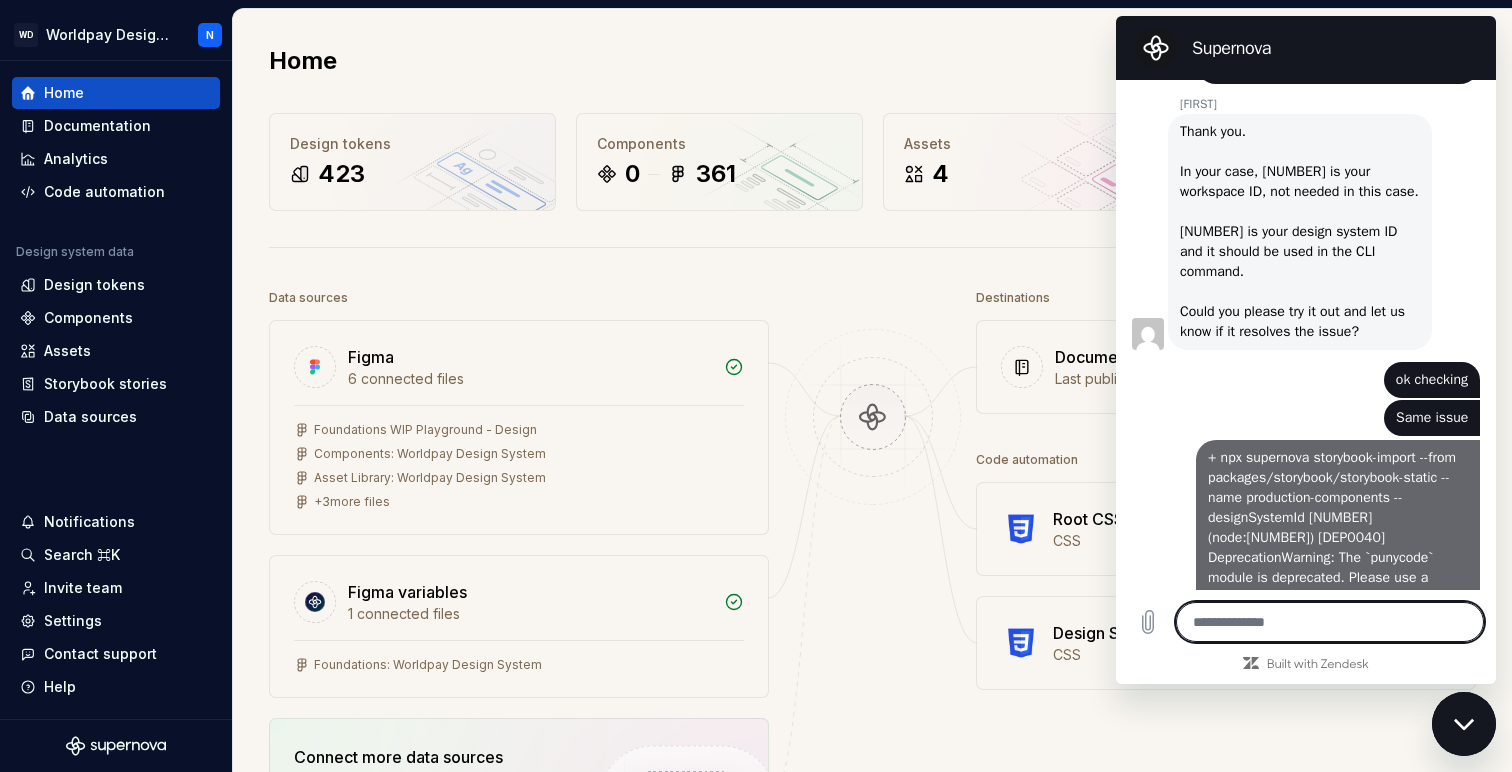 scroll, scrollTop: 0, scrollLeft: 0, axis: both 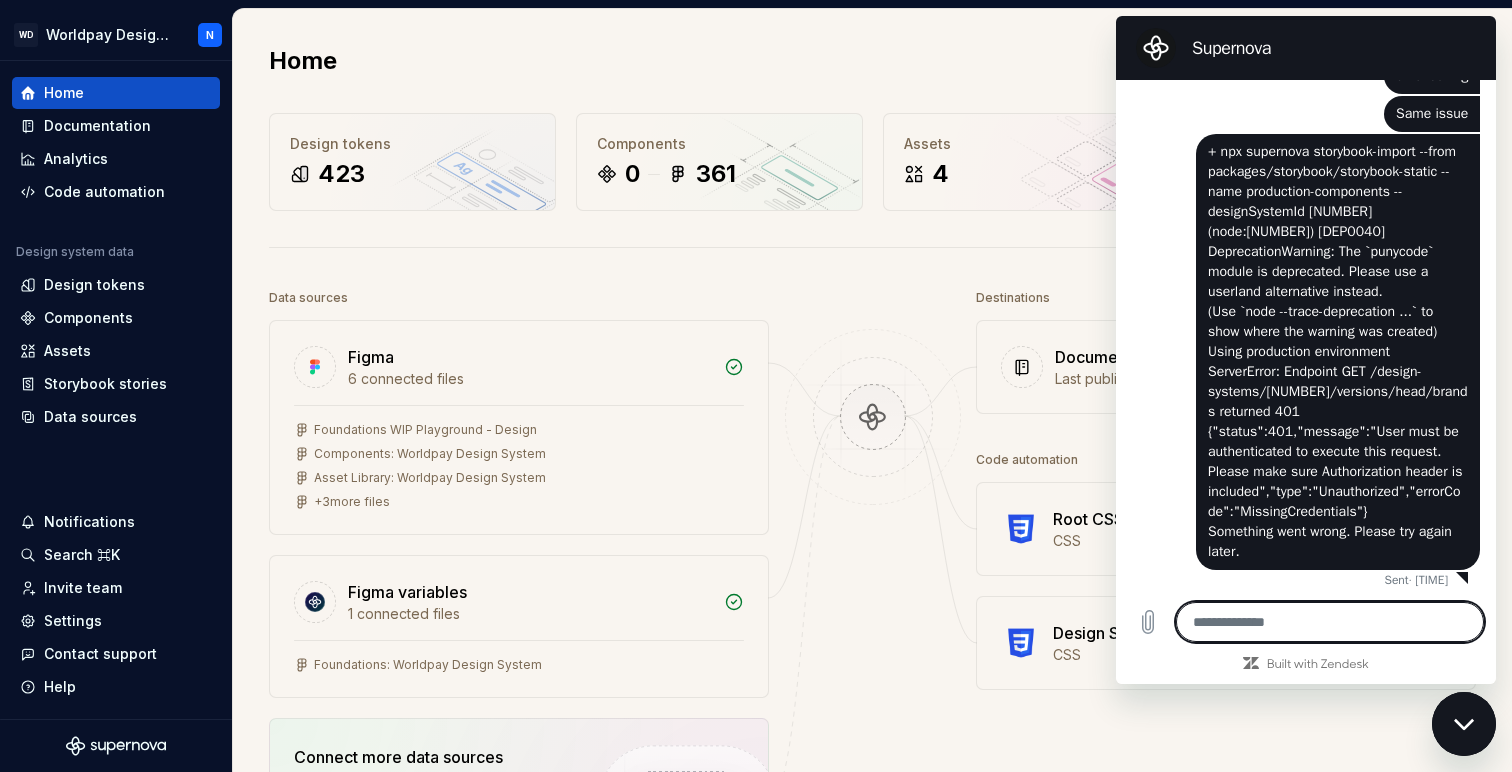 type on "*" 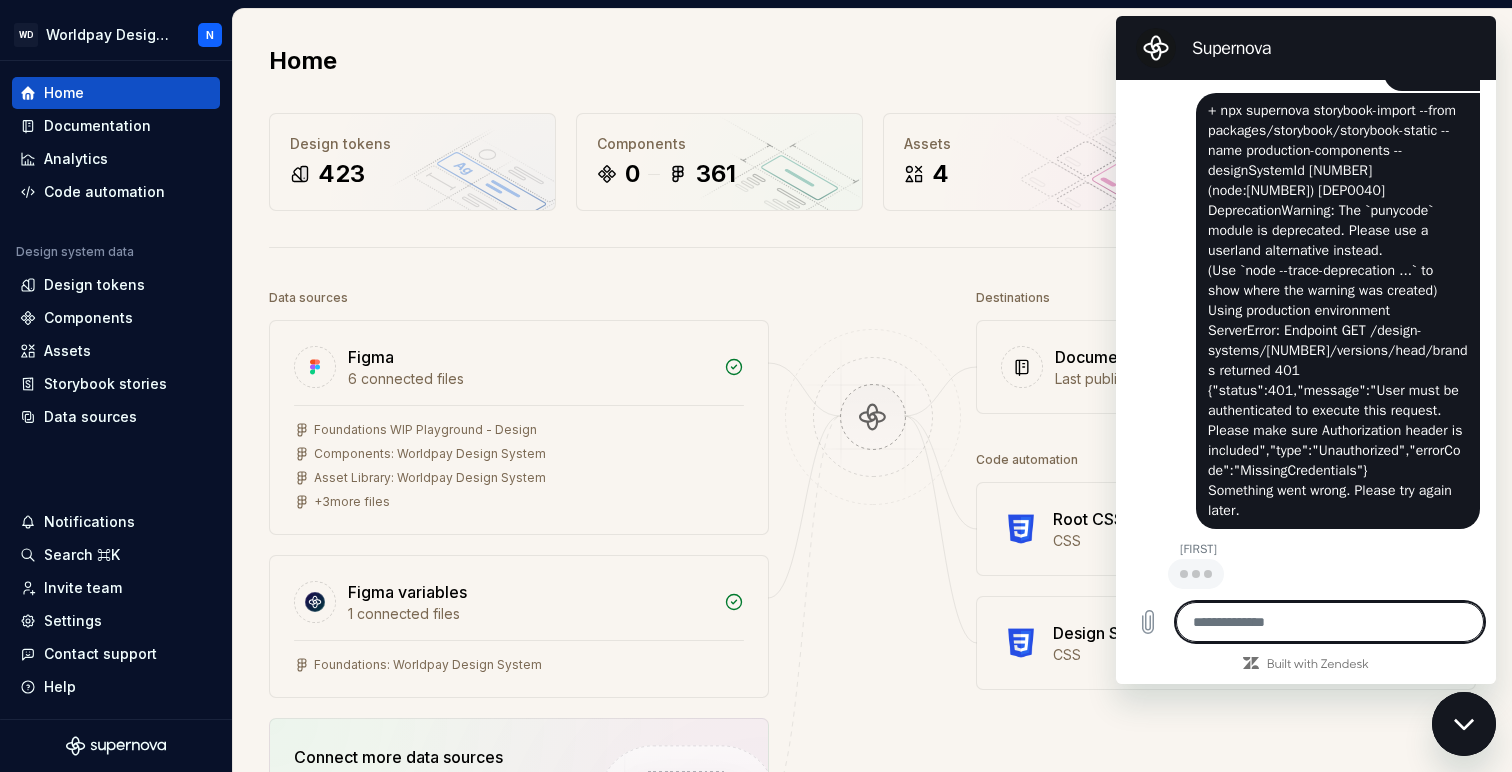 scroll, scrollTop: 2835, scrollLeft: 0, axis: vertical 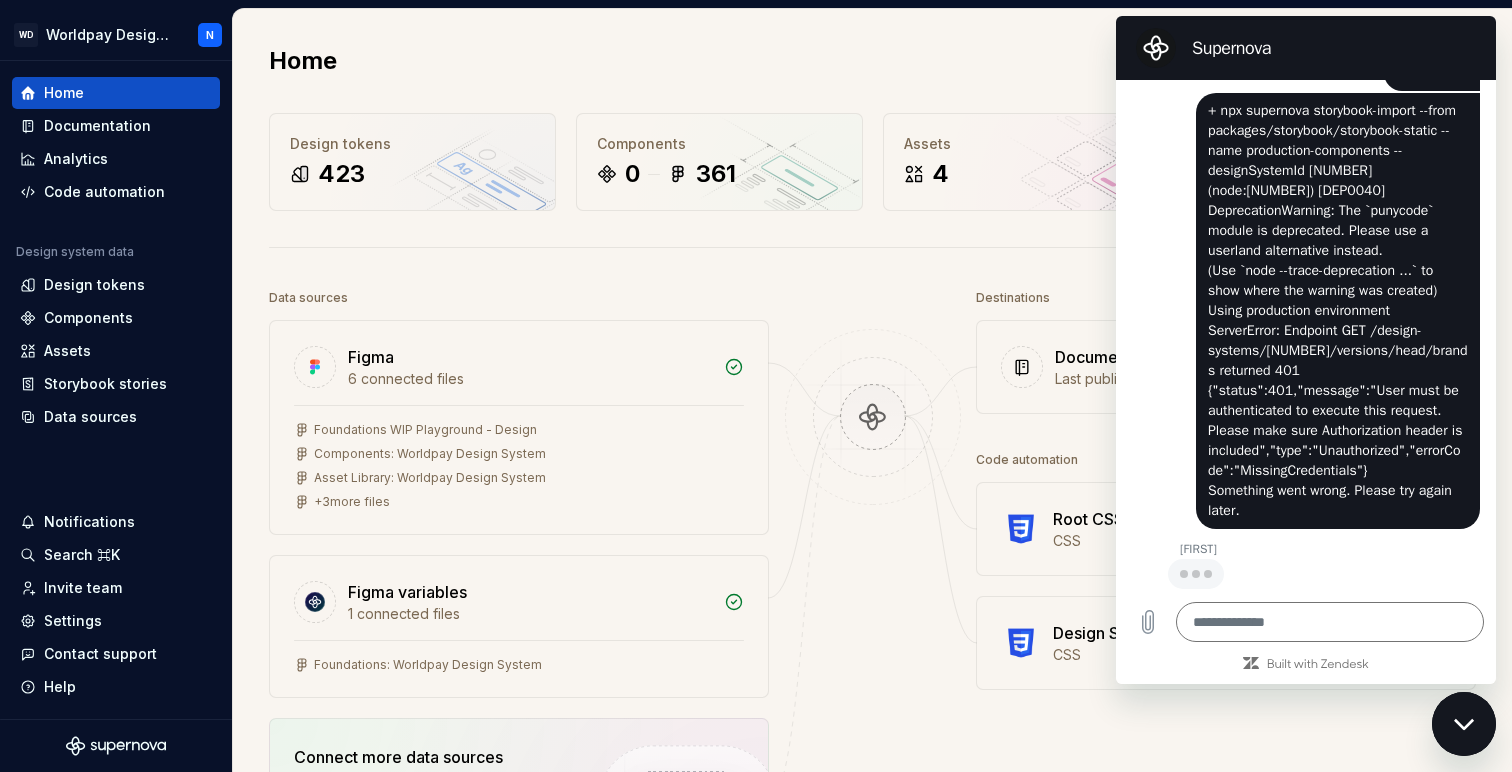 click on "+ npx supernova storybook-import --from packages/storybook/storybook-static --name production-components --designSystemId [NUMBER]
(node:[NUMBER]) [DEP0040] DeprecationWarning: The `punycode` module is deprecated. Please use a userland alternative instead.
(Use `node --trace-deprecation ...` to show where the warning was created)
Using production environment
ServerError: Endpoint GET /design-systems/[NUMBER]/versions/head/brands returned 401
{"status":401,"message":"User must be authenticated to execute this request. Please make sure Authorization header is included","type":"Unauthorized","errorCode":"MissingCredentials"}
Something went wrong. Please try again later." at bounding box center (1298, 310) 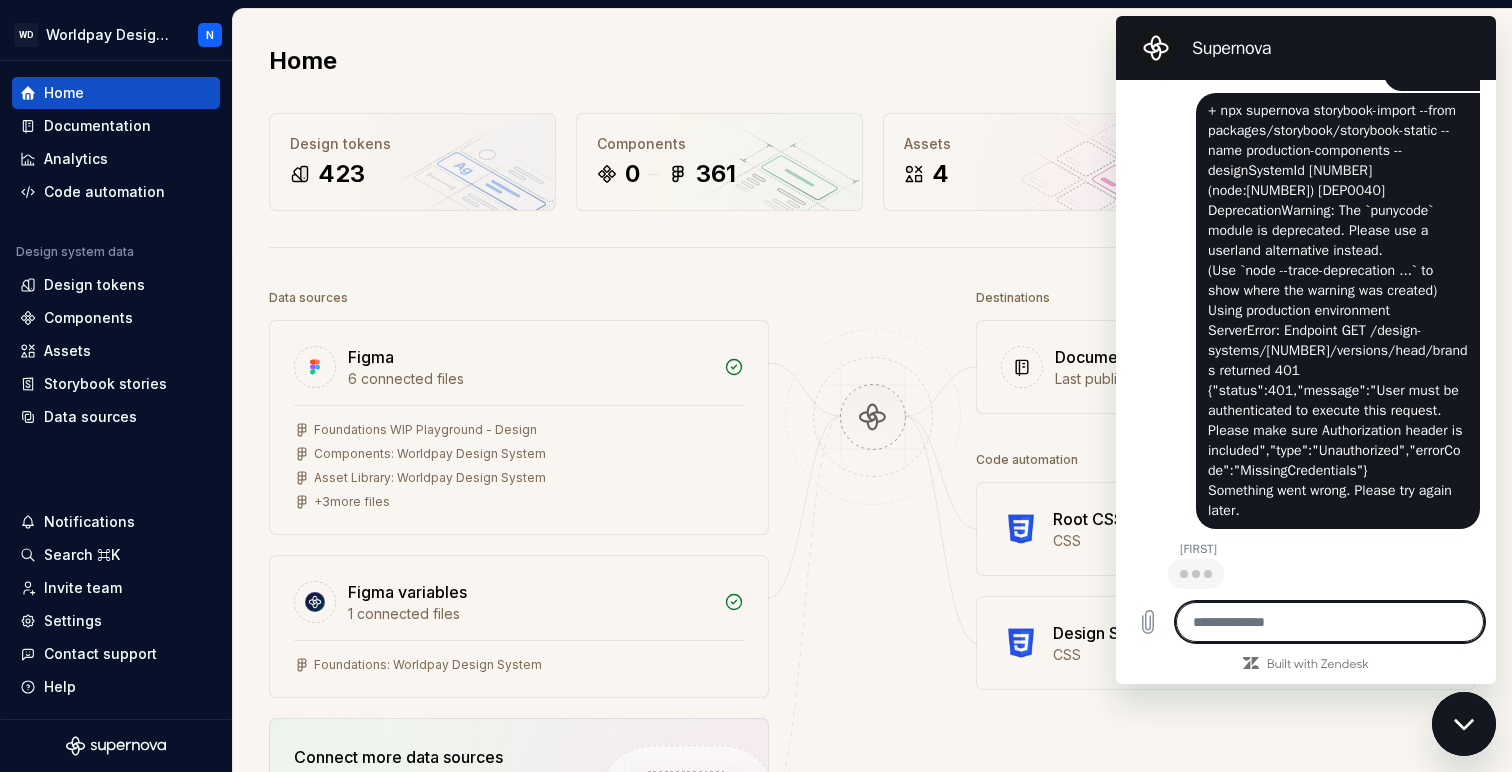 click at bounding box center [1330, 622] 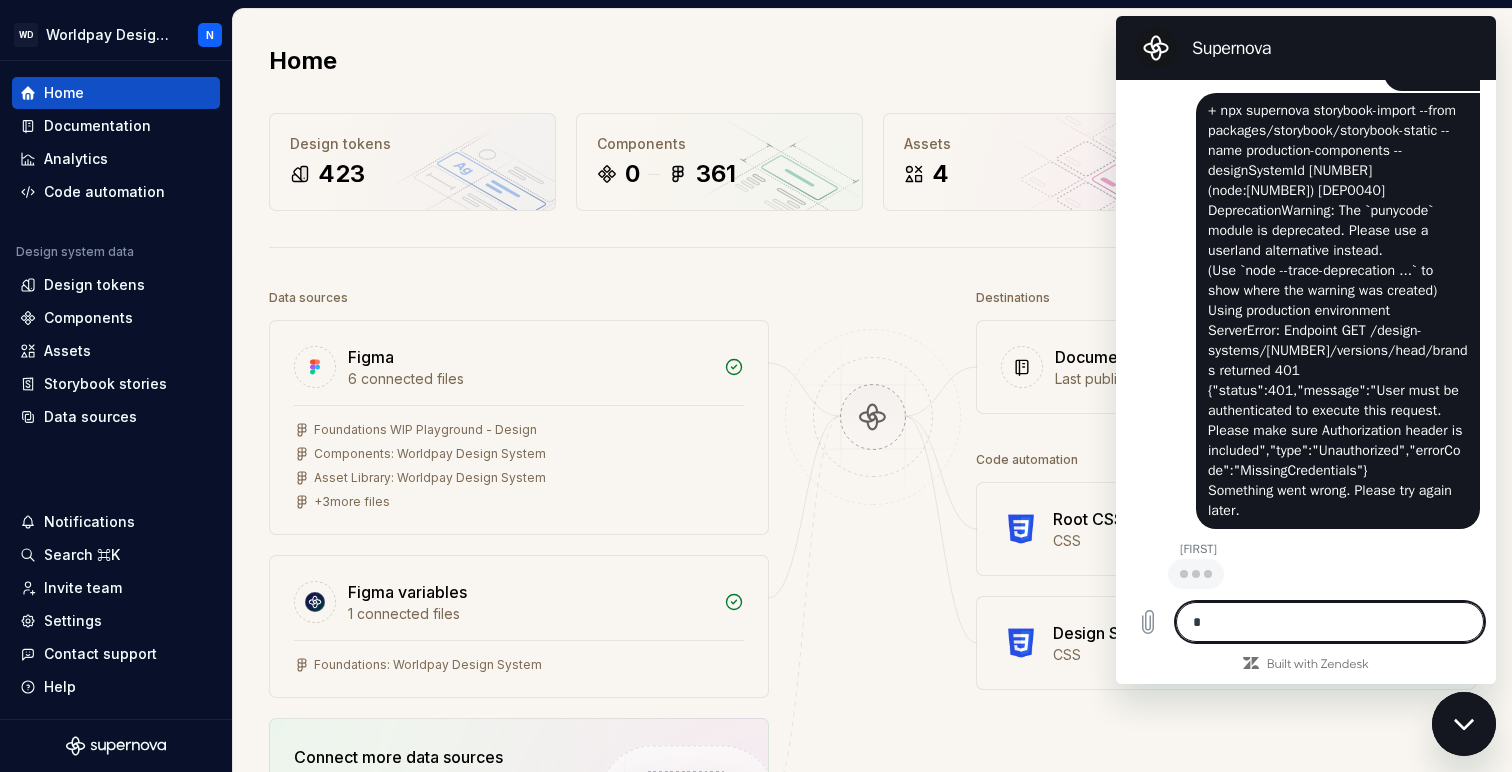 type on "**" 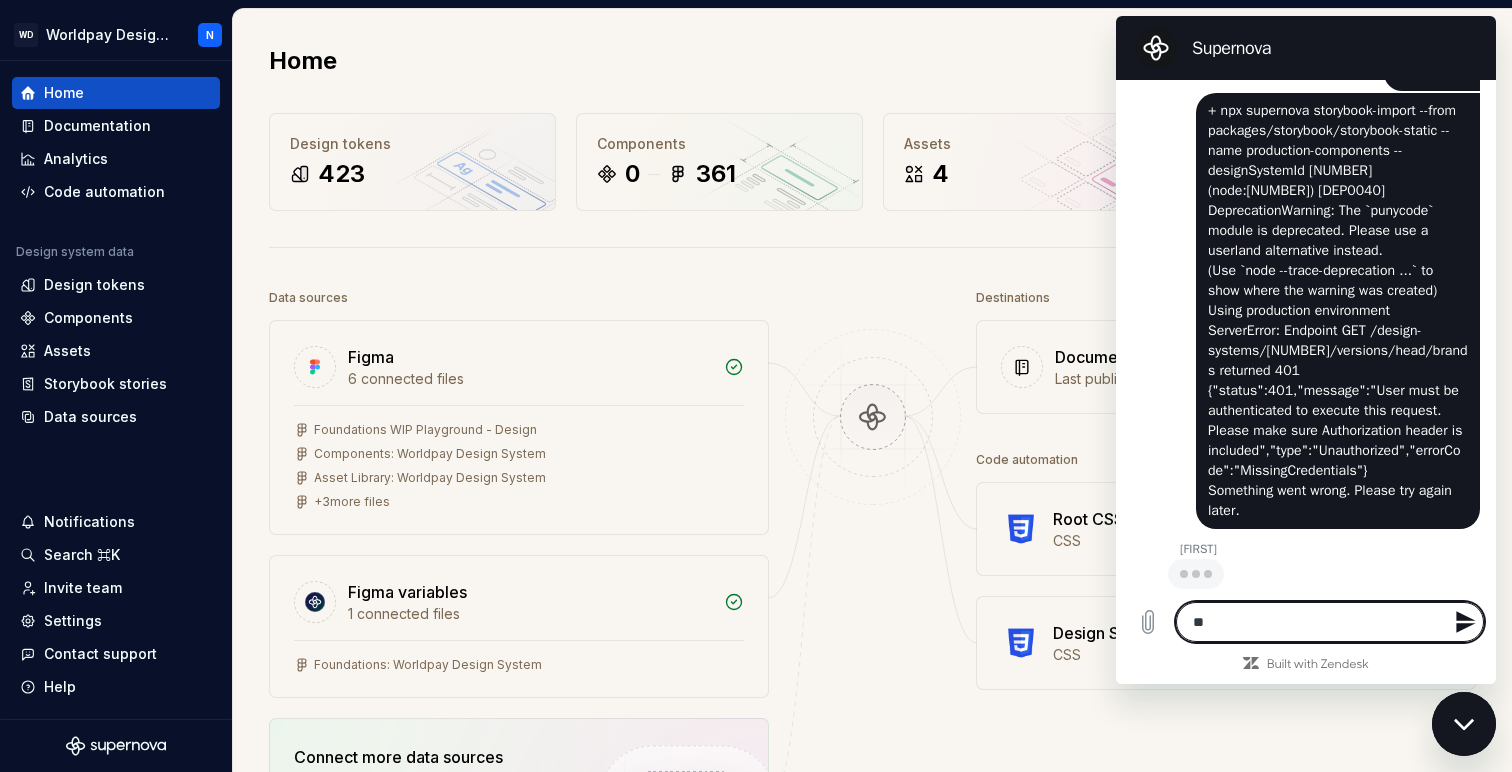 type on "**" 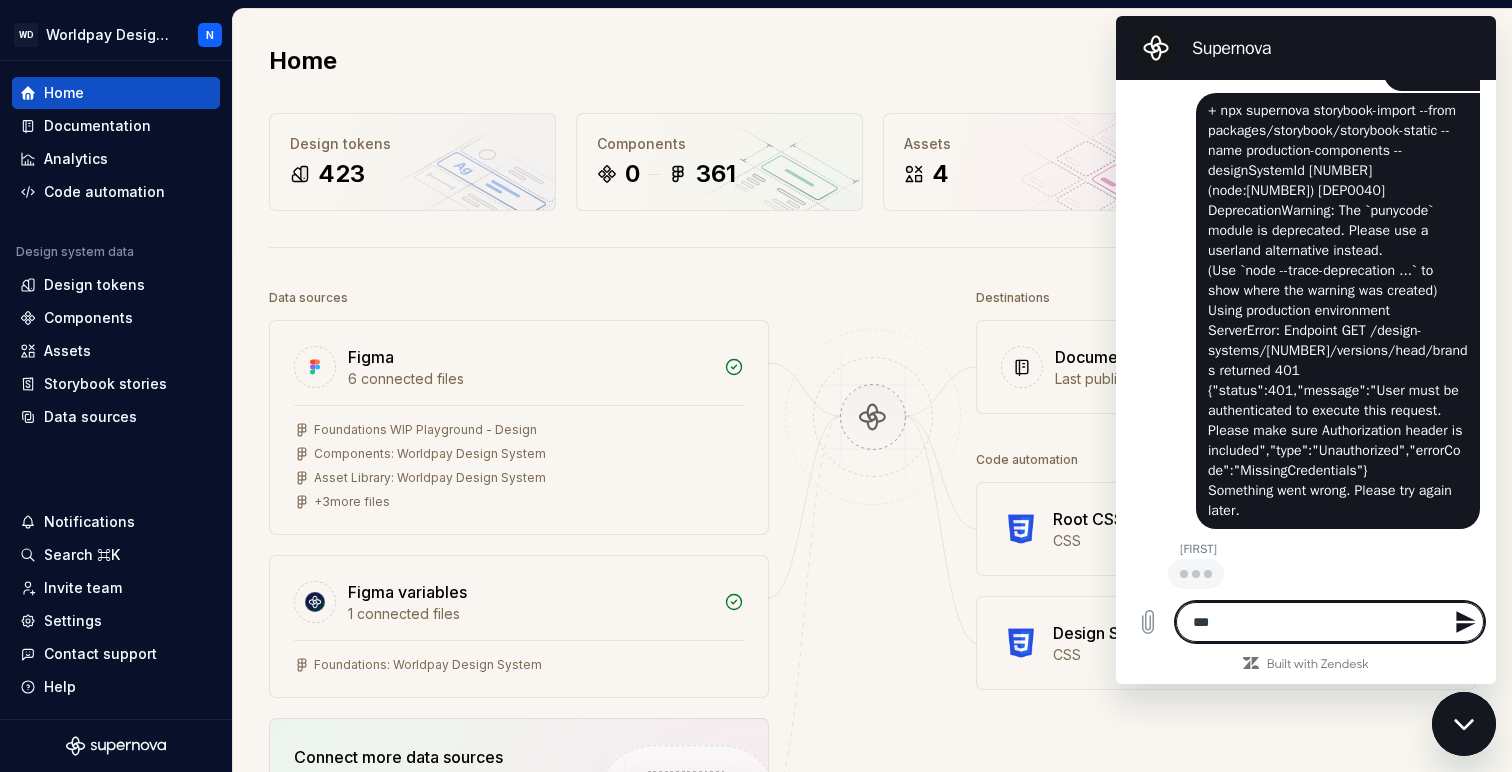 type on "****" 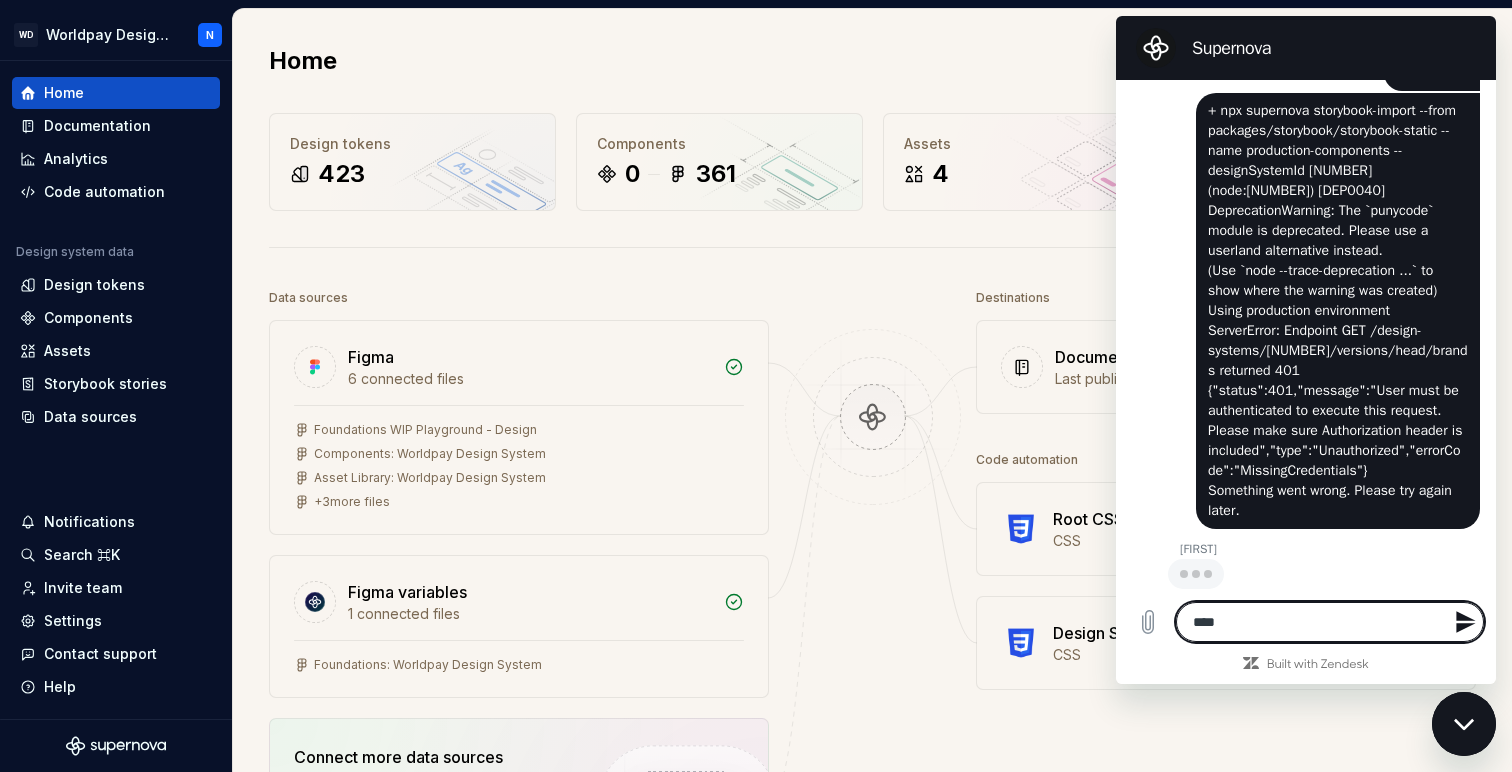 type on "*****" 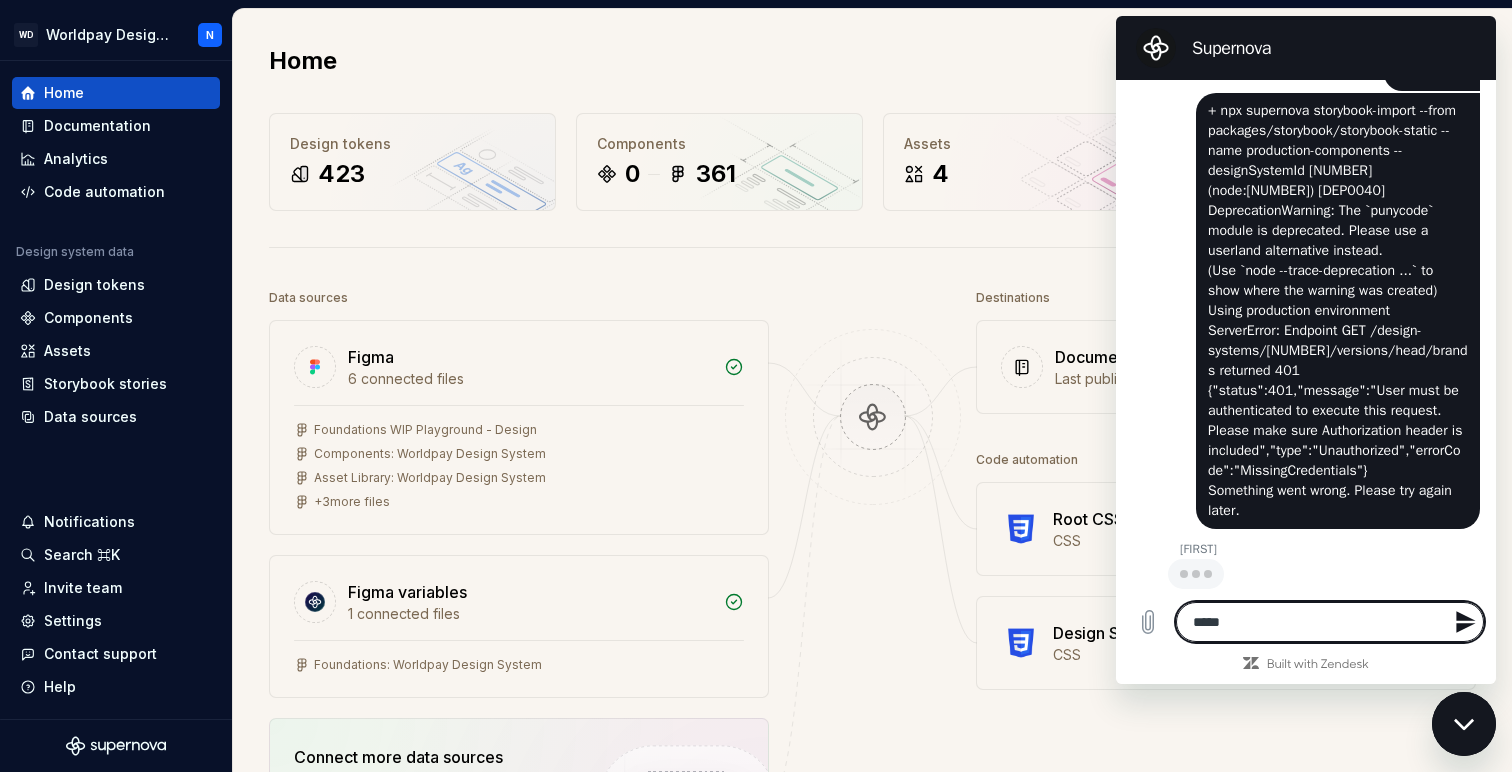 type on "******" 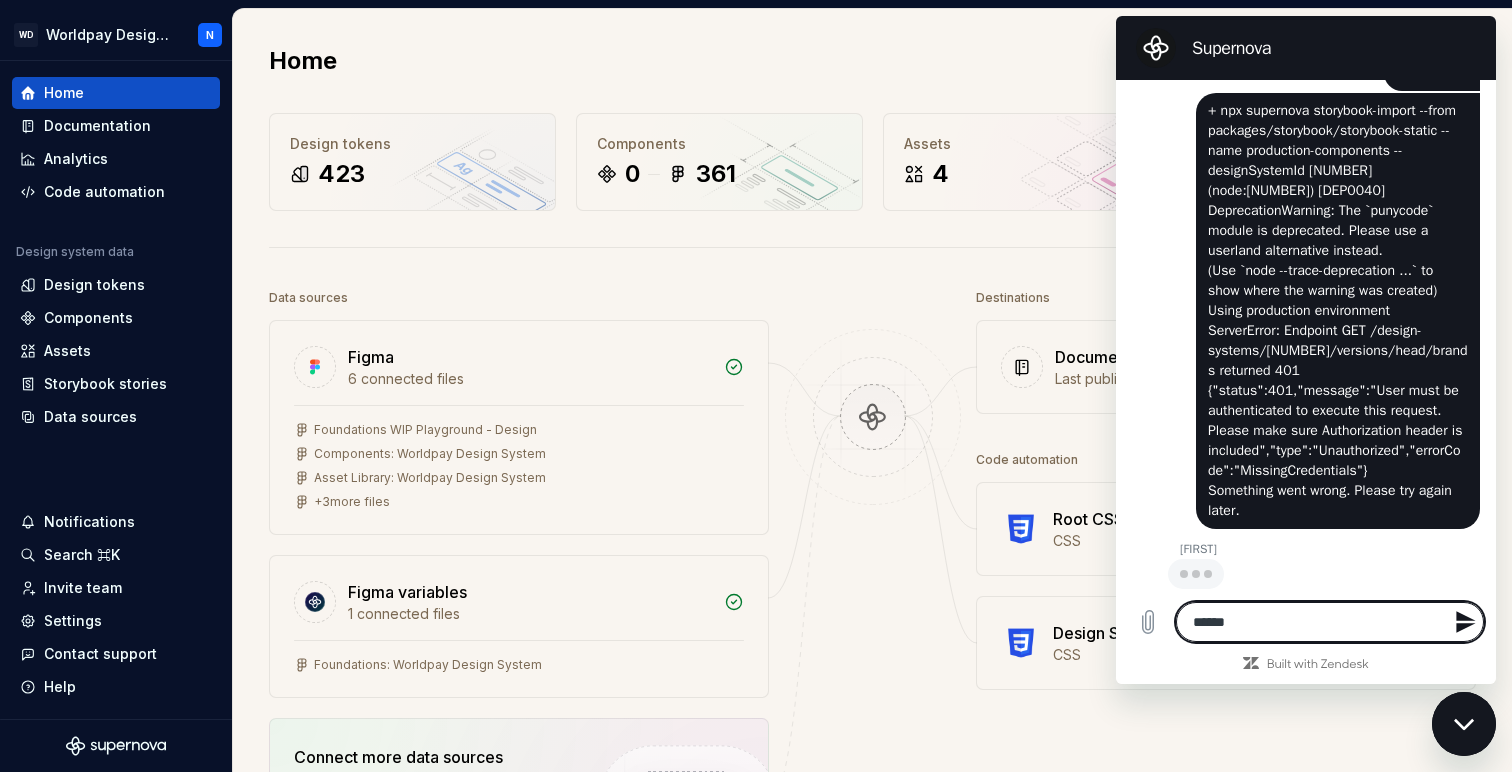 type on "*******" 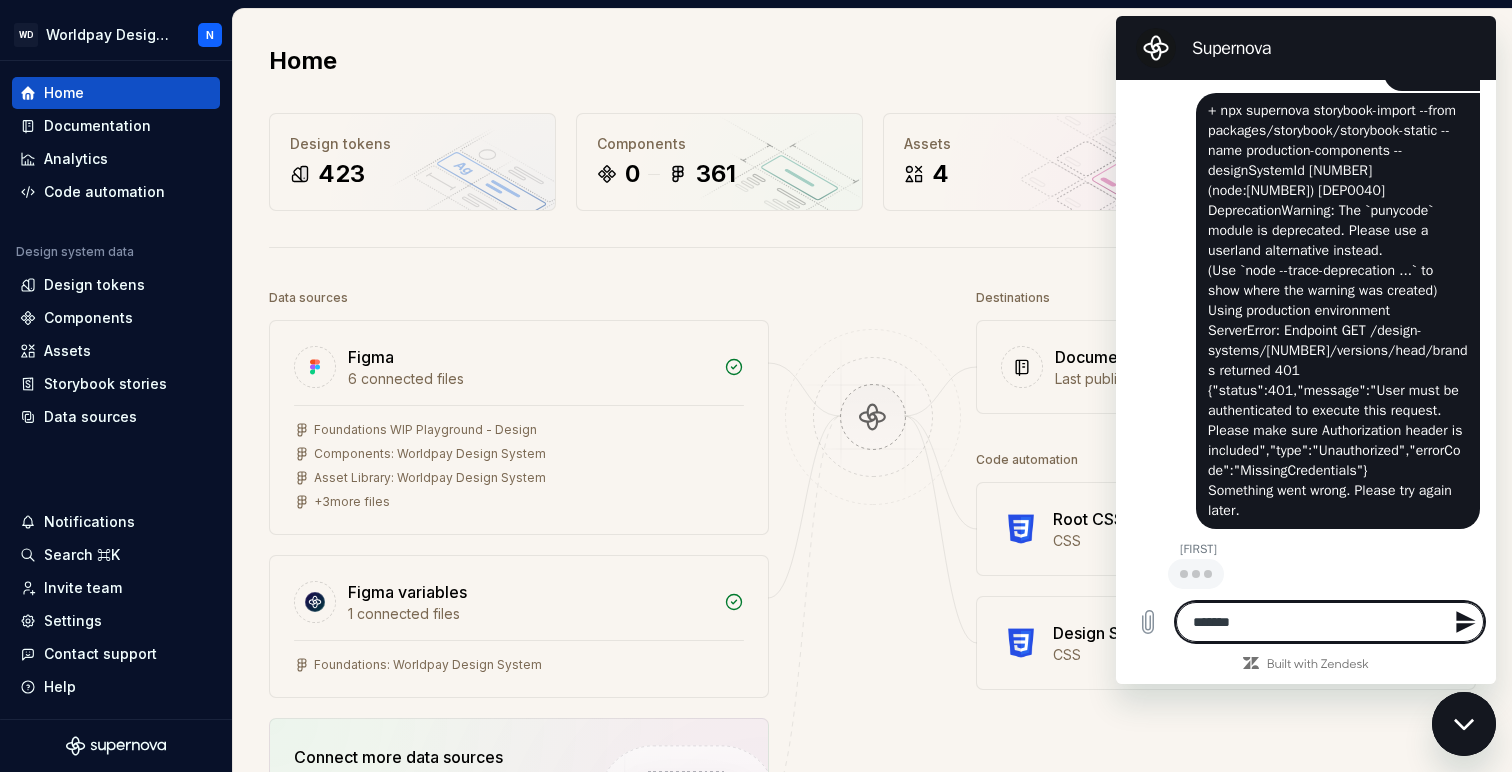 type on "*******" 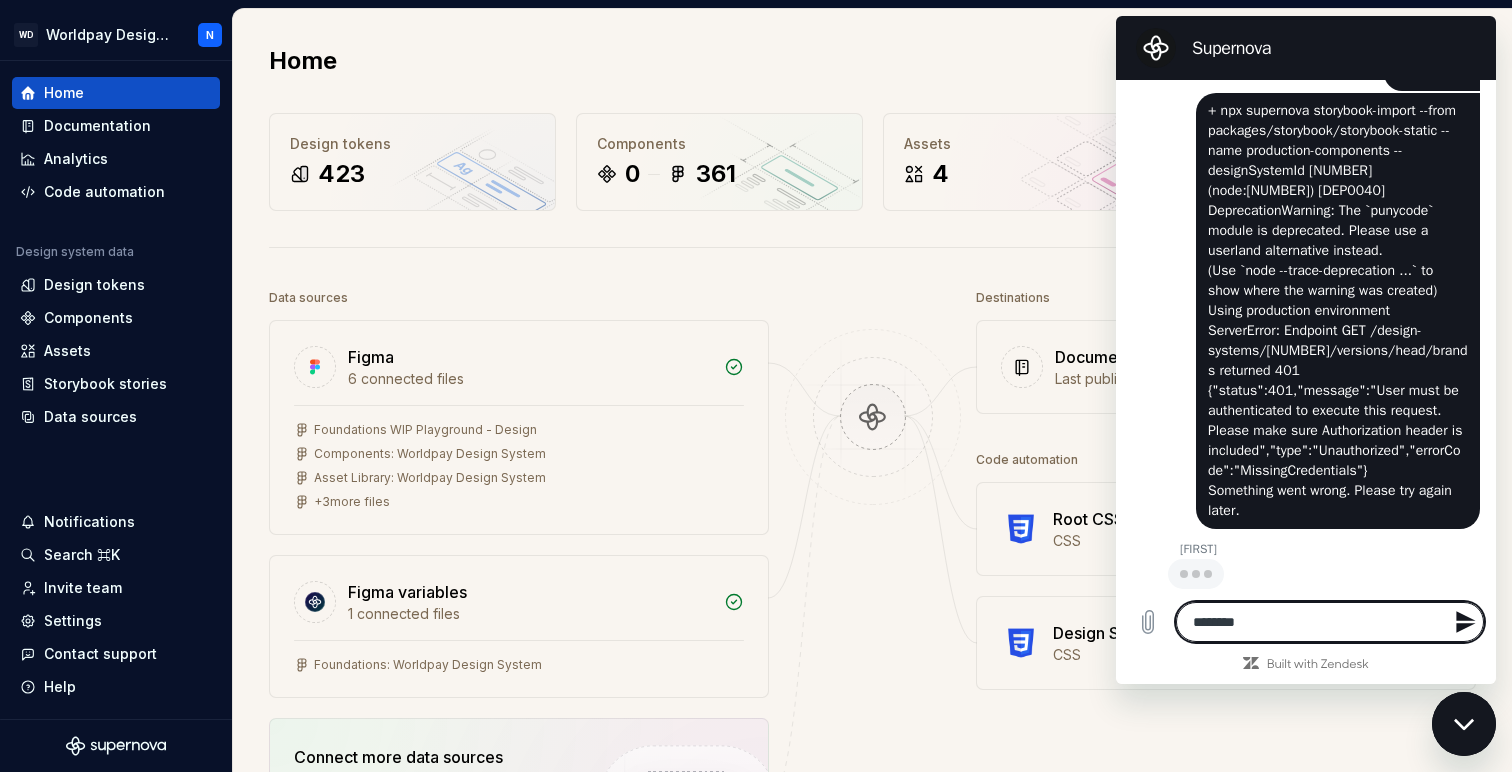 type on "*******" 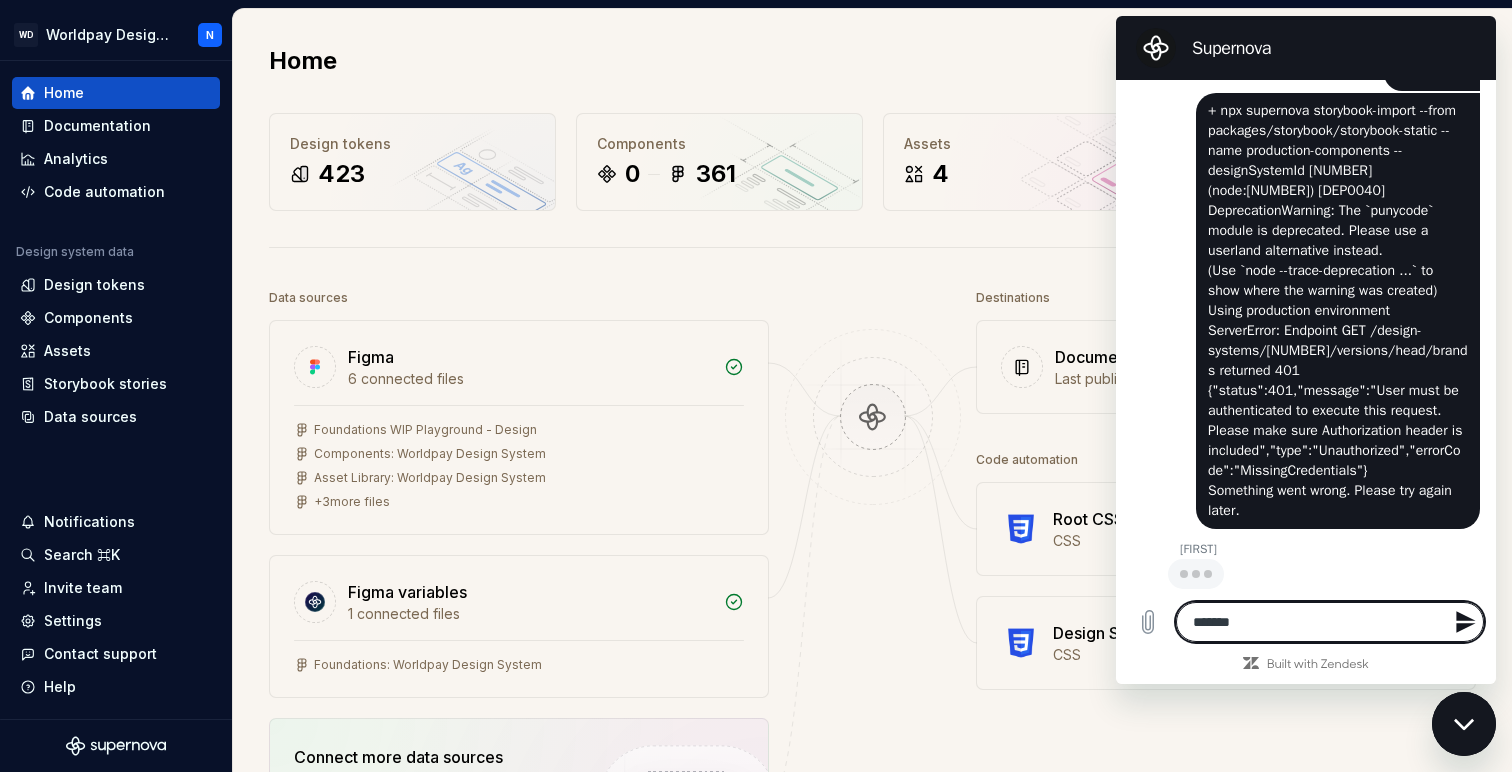 type on "********" 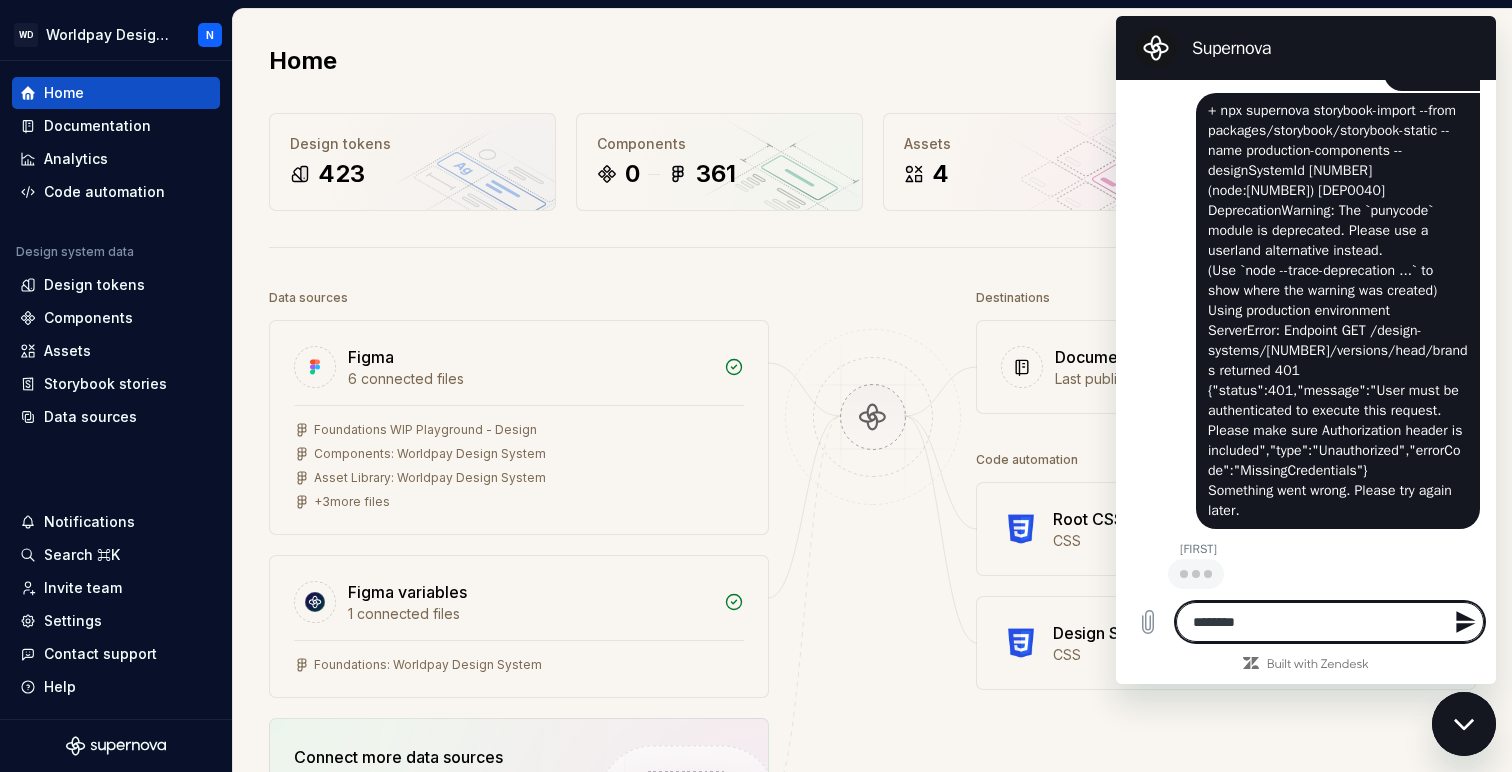 type on "********" 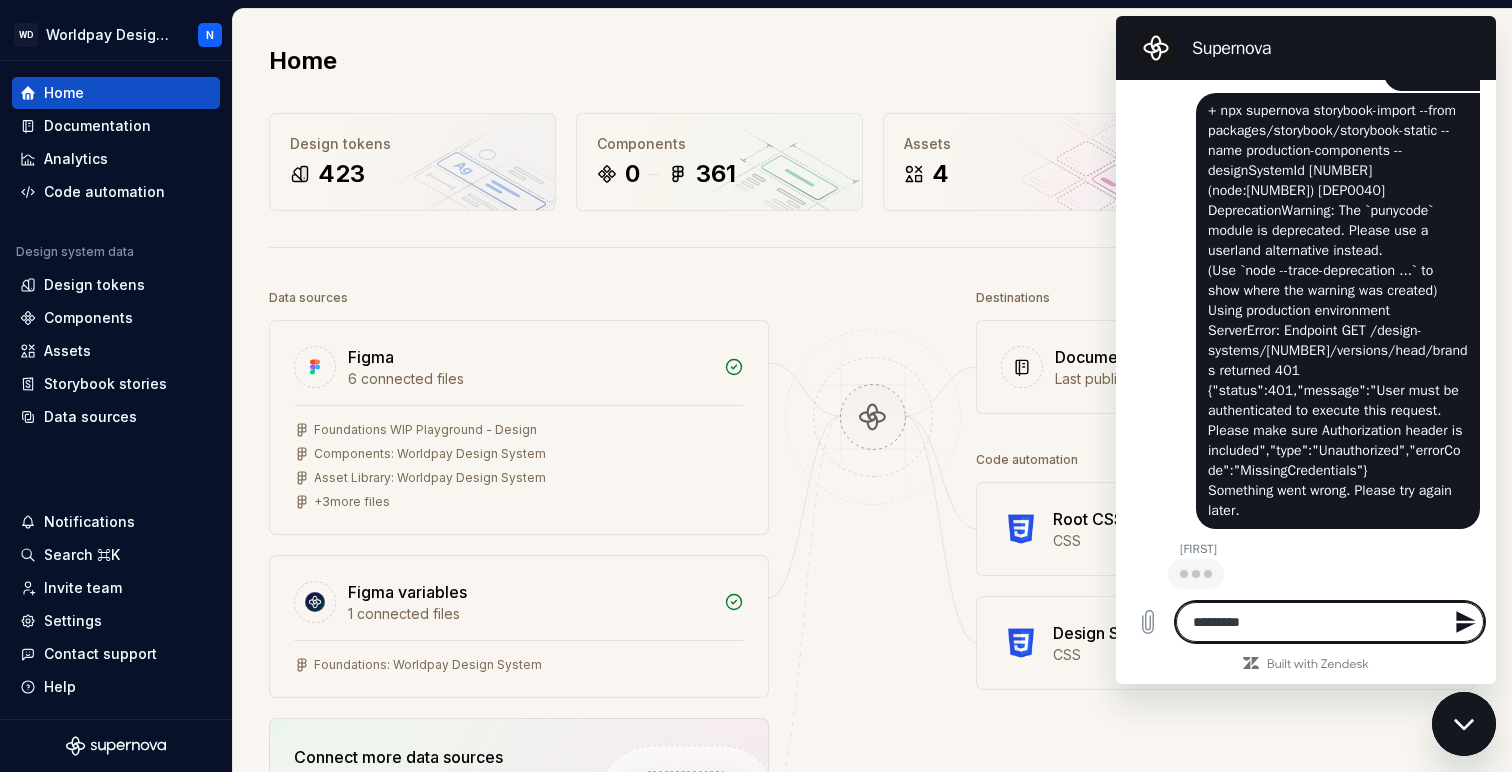 type on "**********" 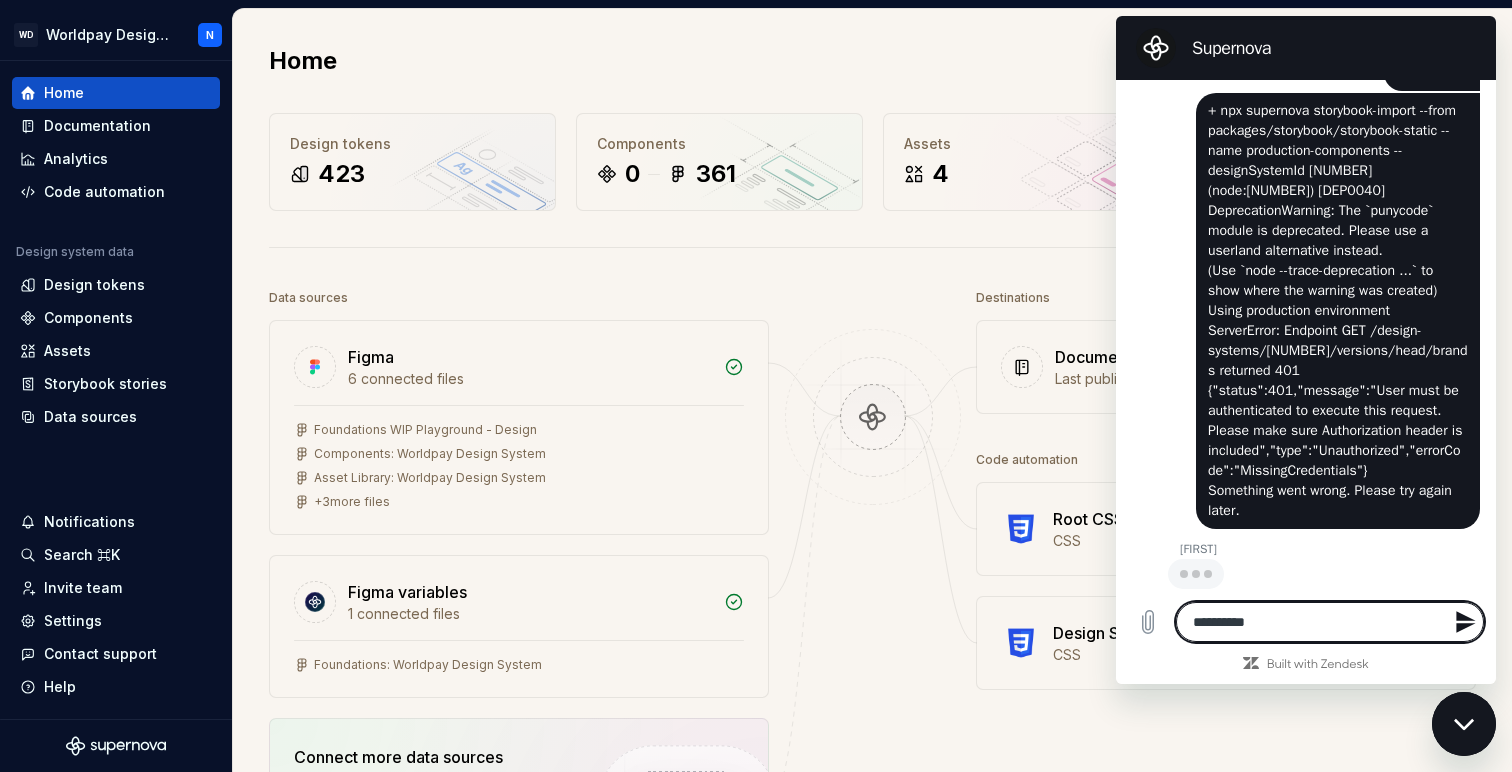 type on "**********" 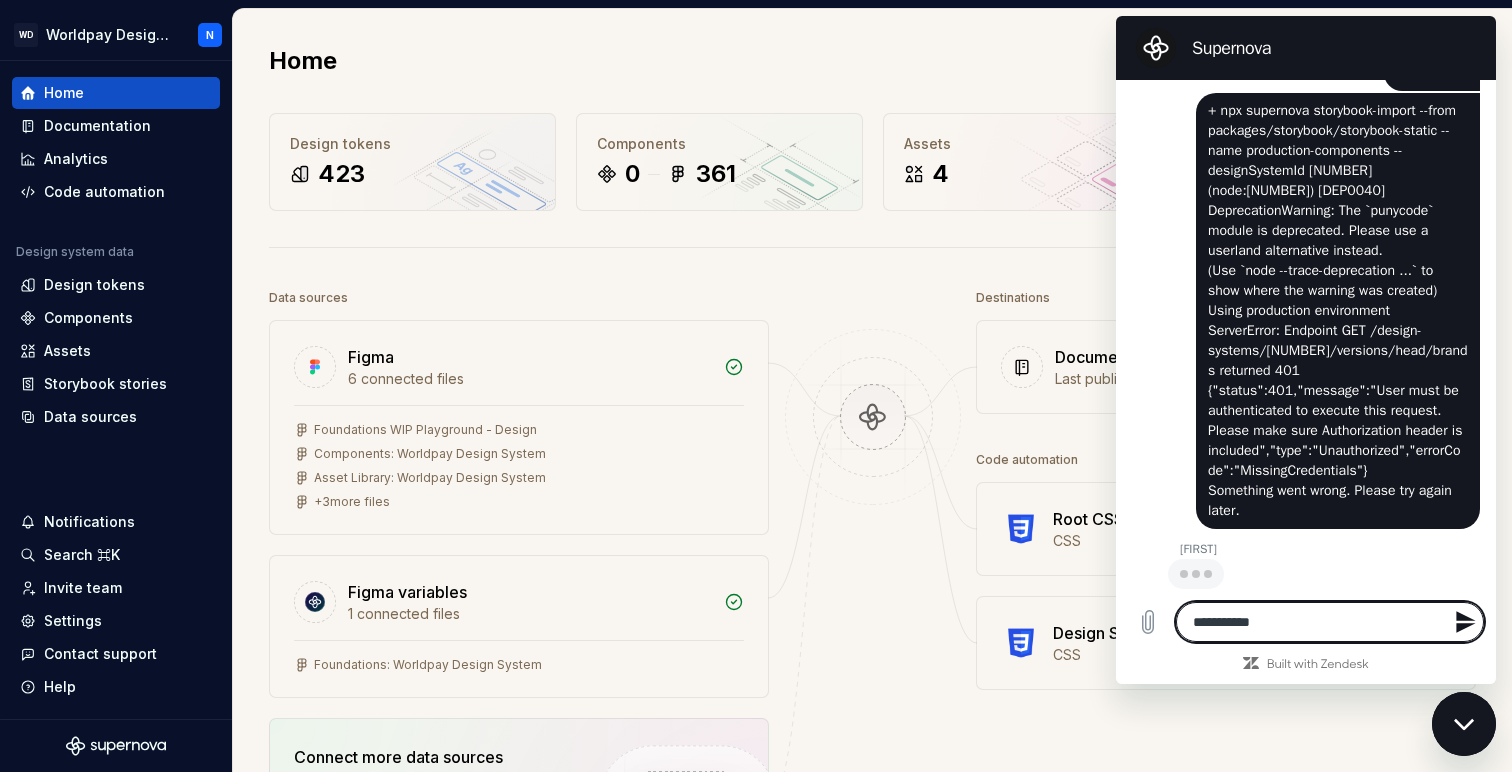 type on "**********" 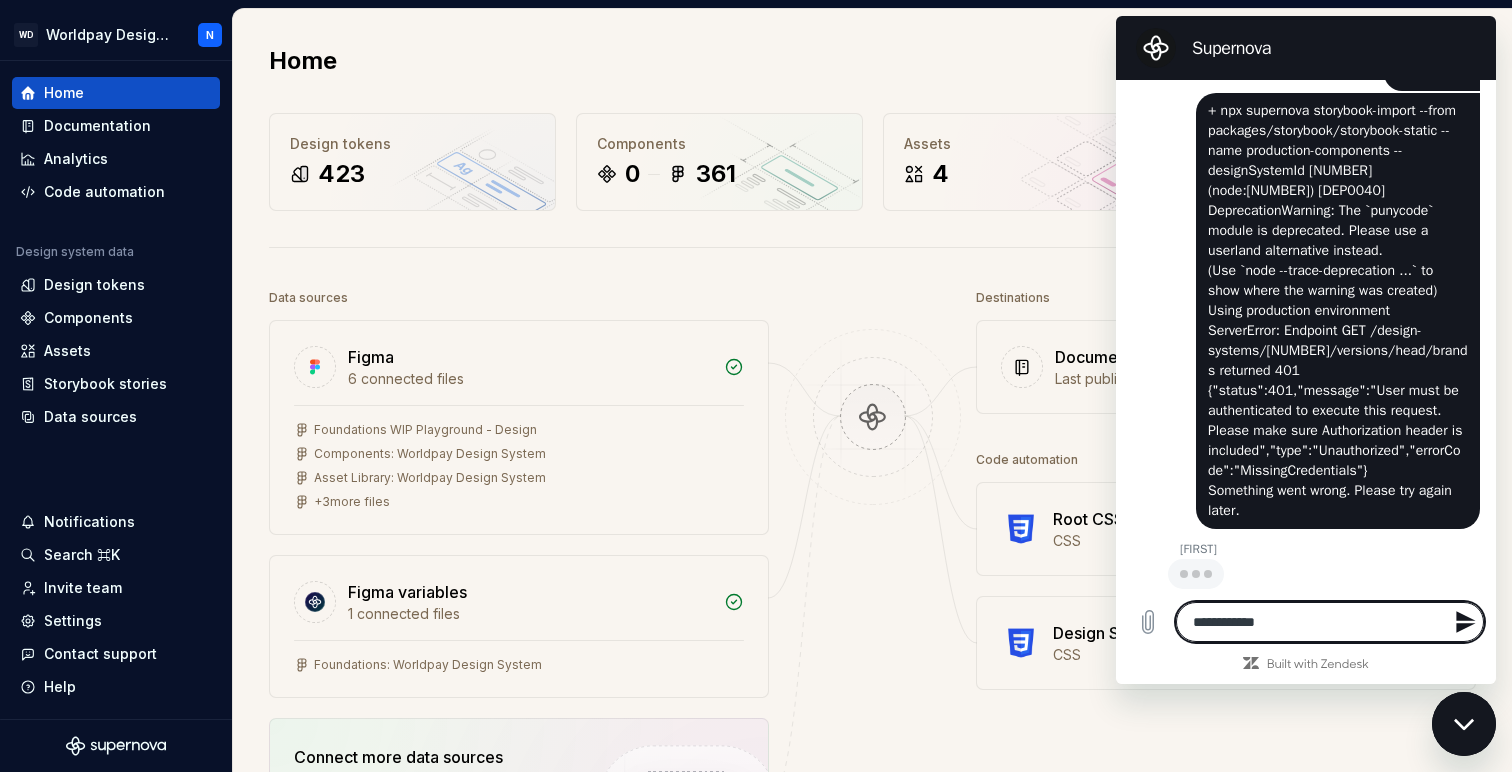 type on "**********" 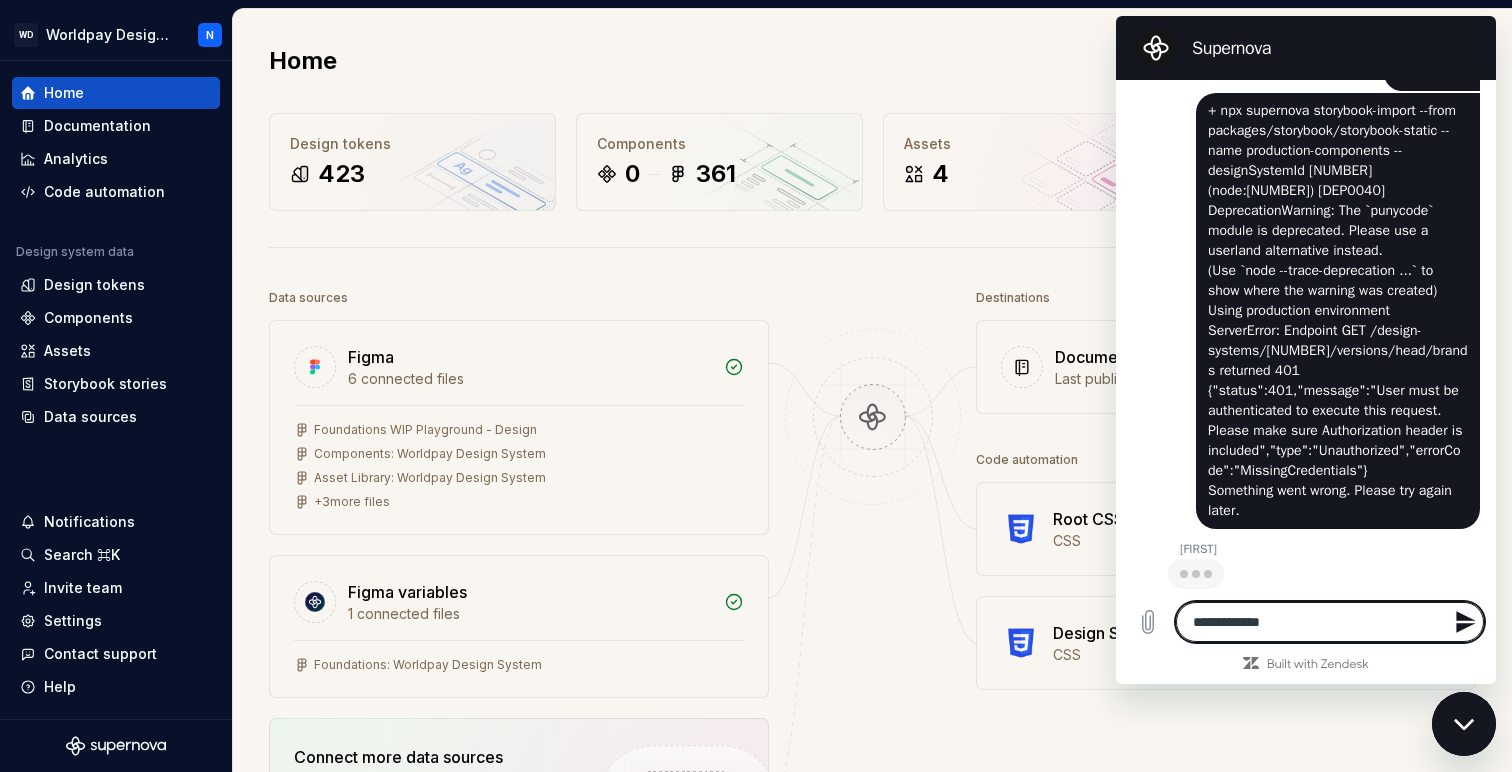 type on "**********" 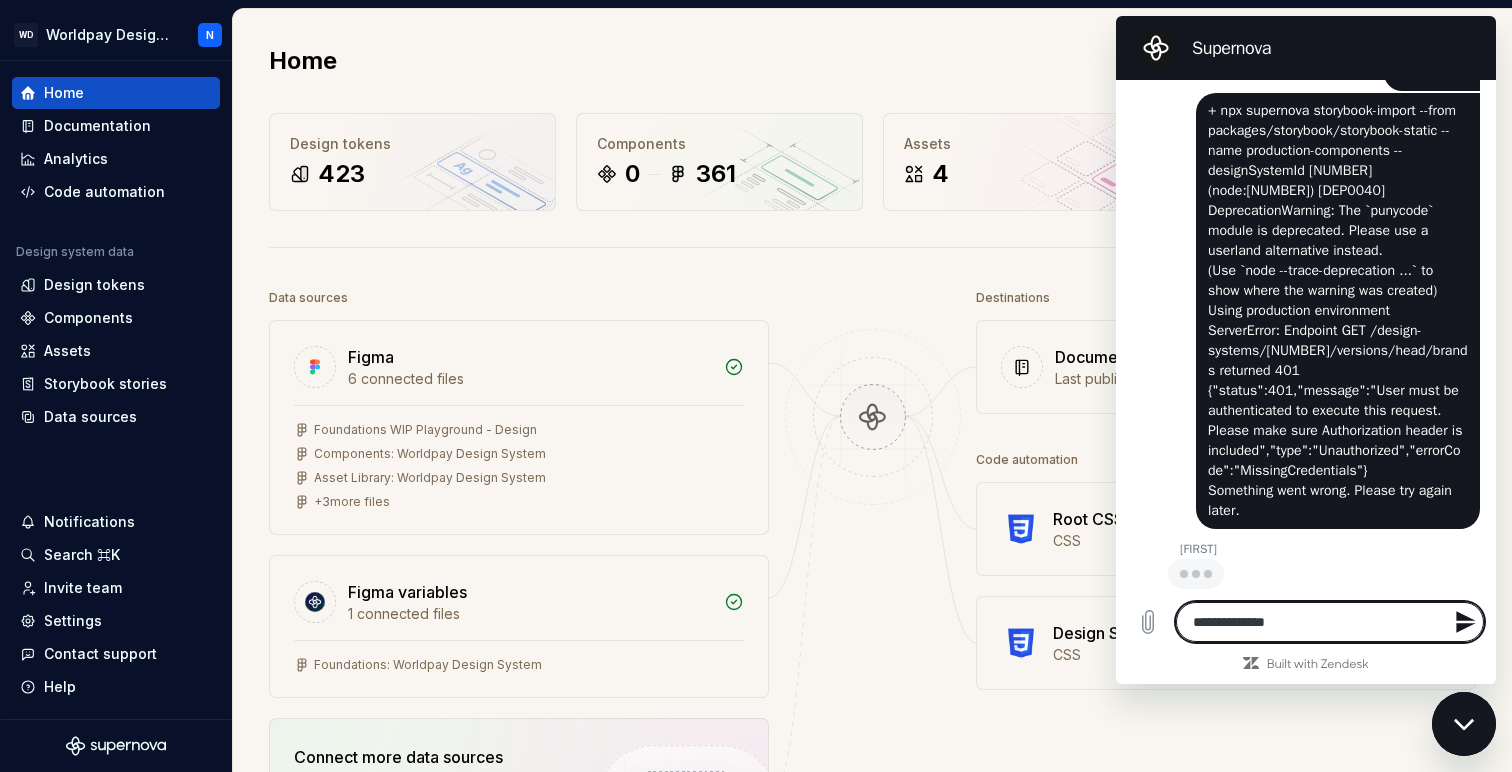 type on "**********" 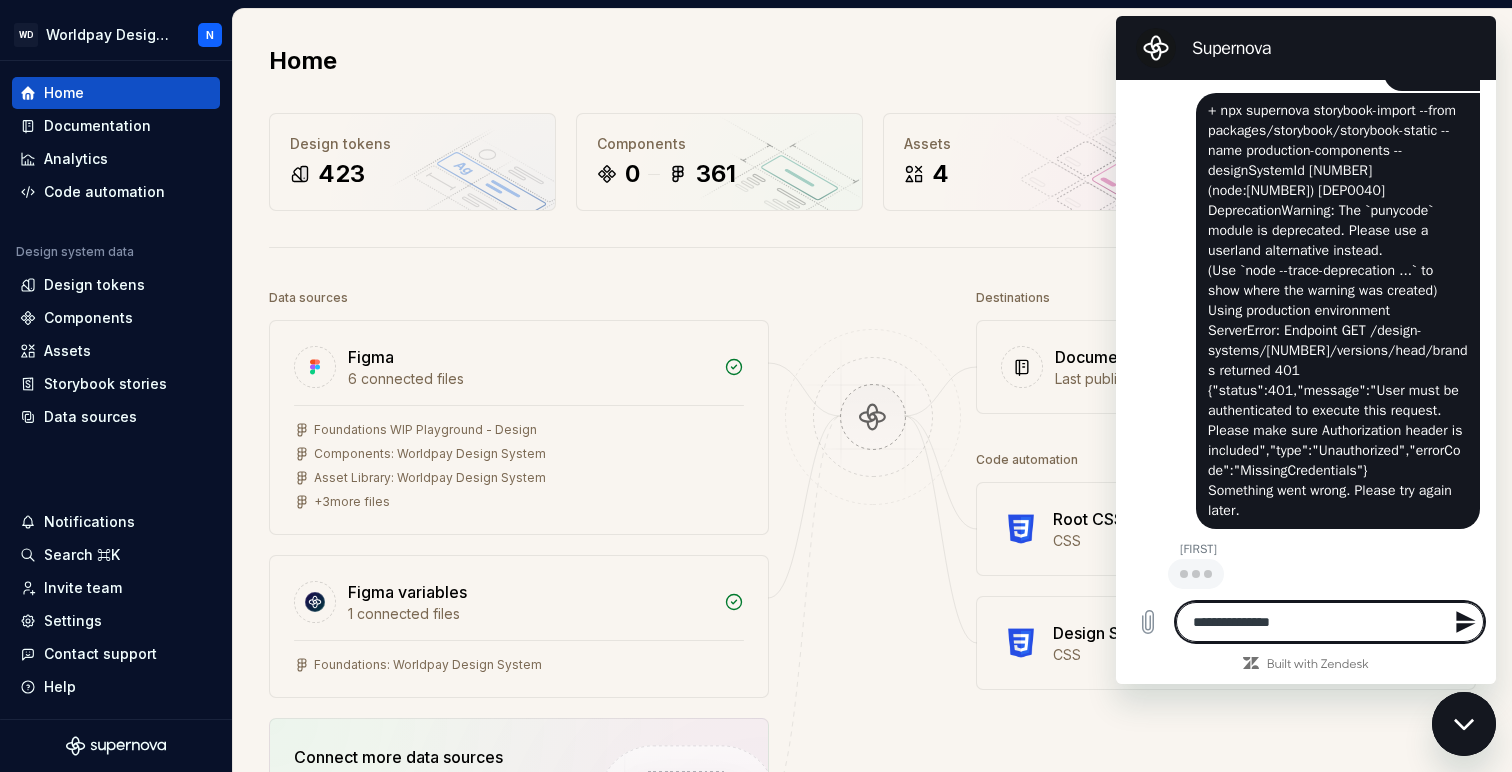 type on "**********" 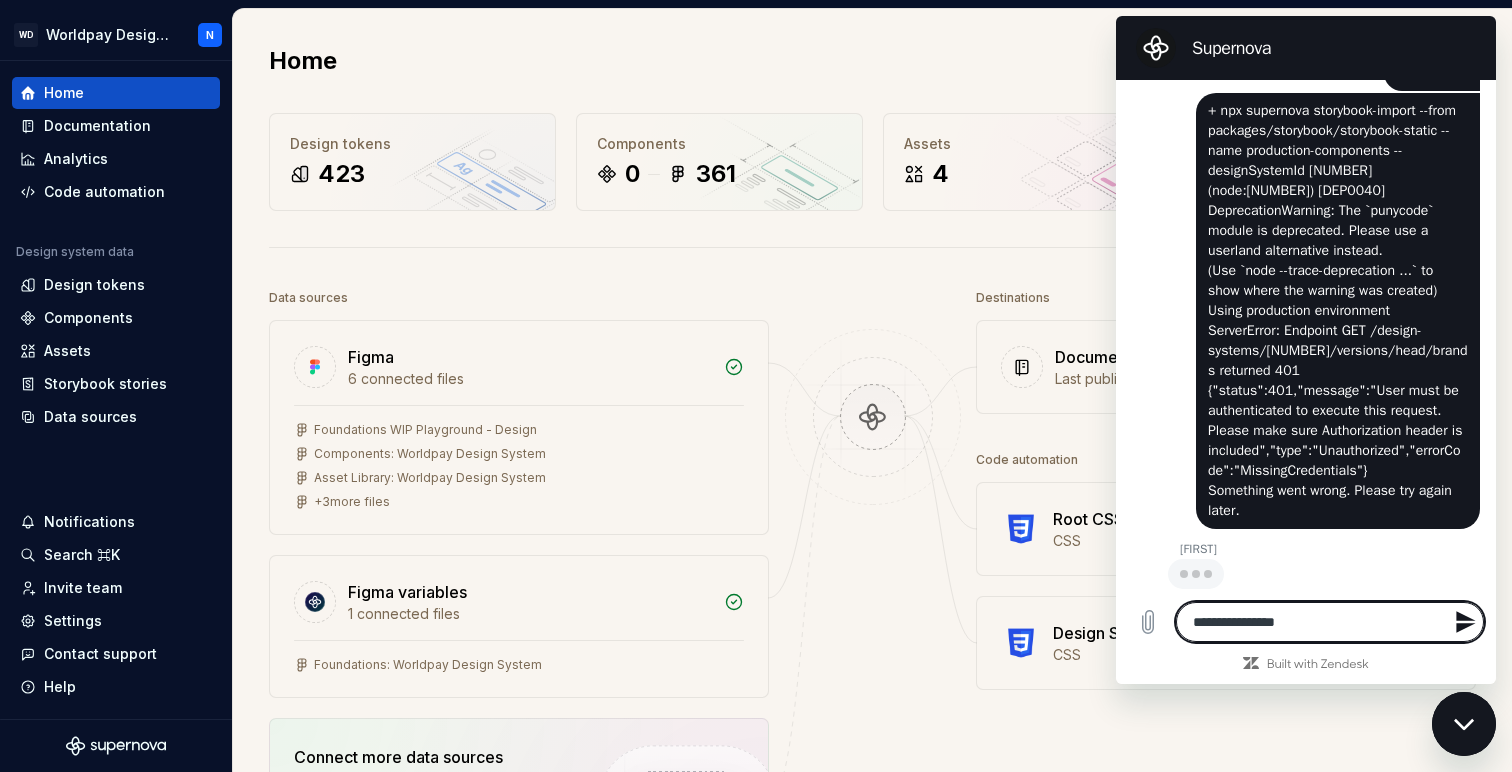 type on "**********" 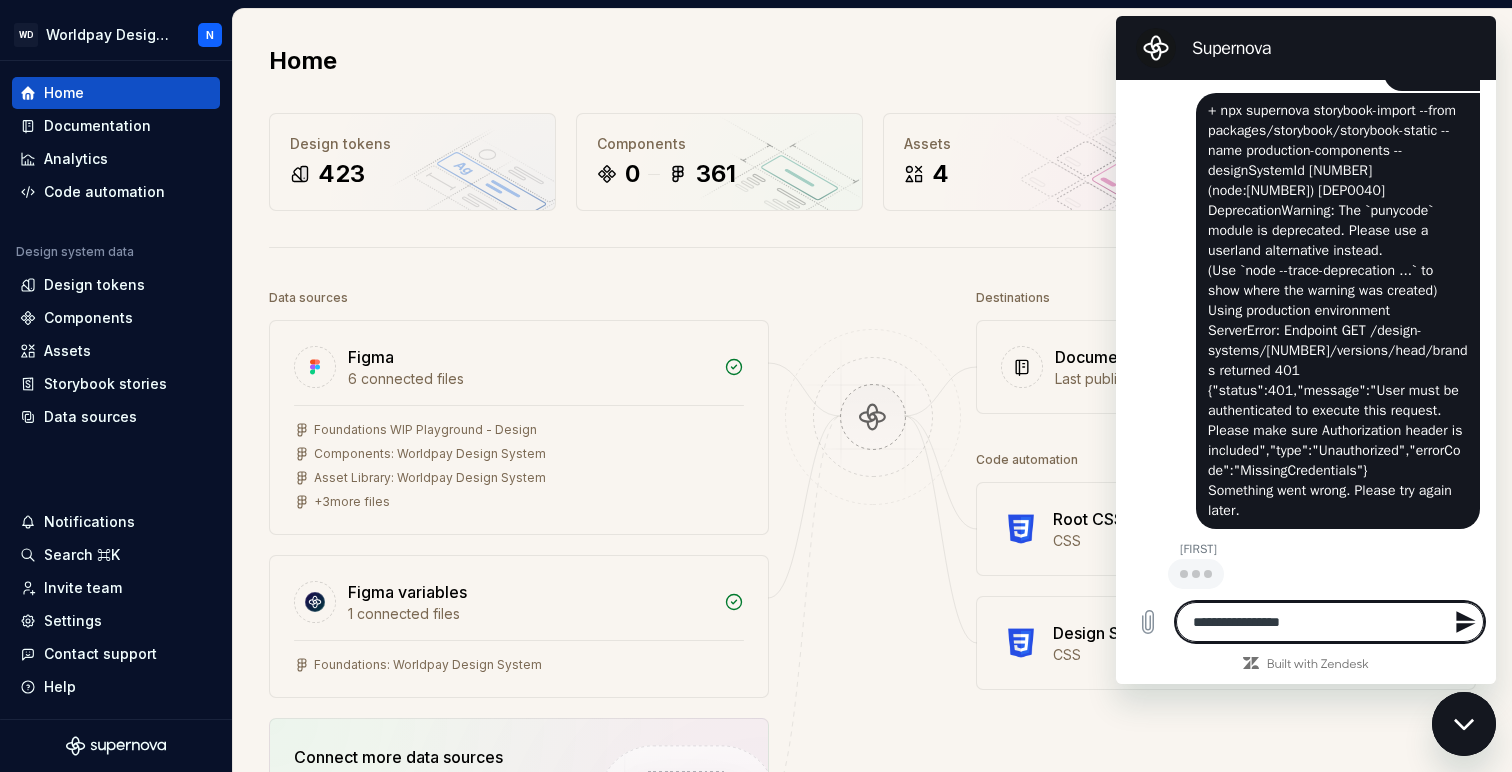 type on "**********" 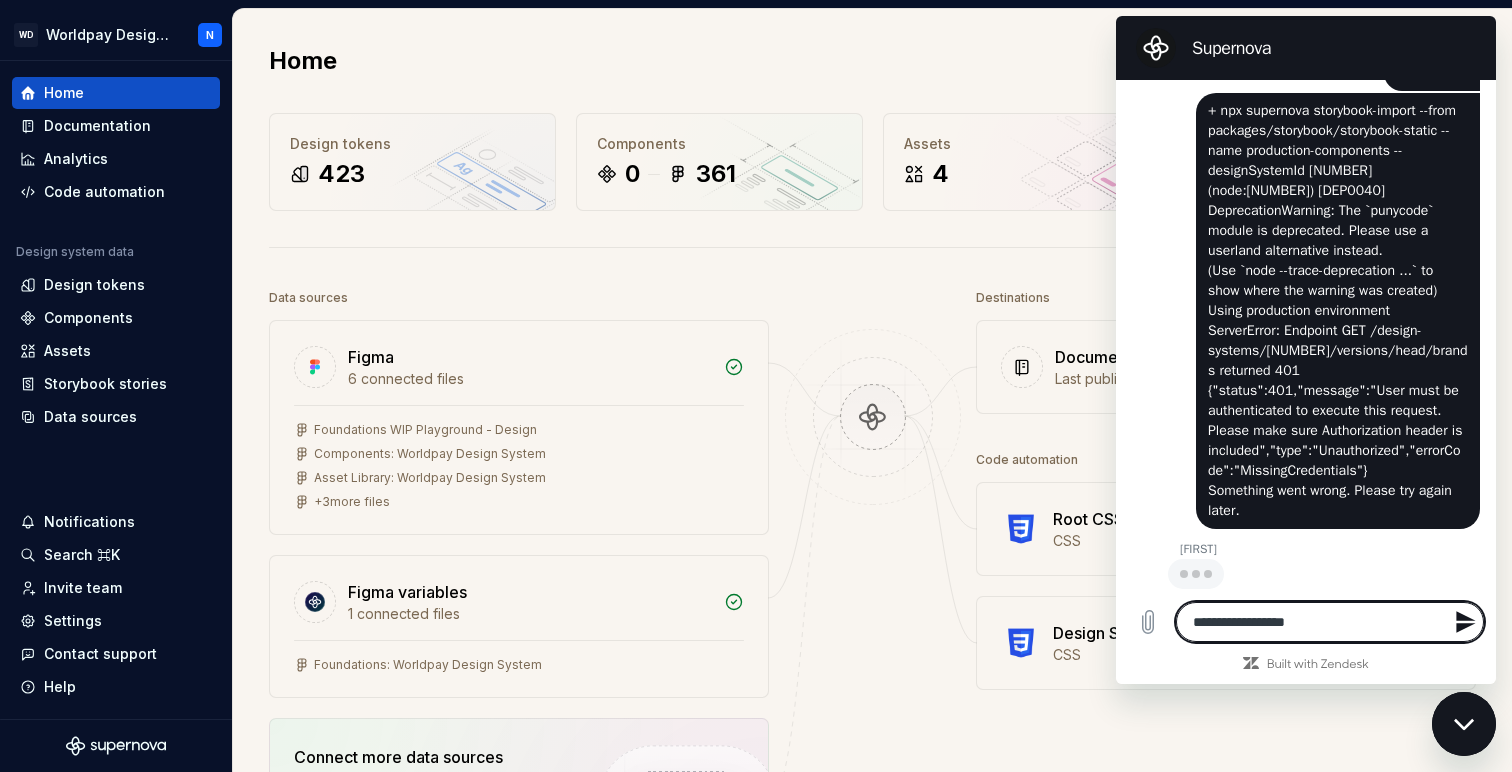type on "**********" 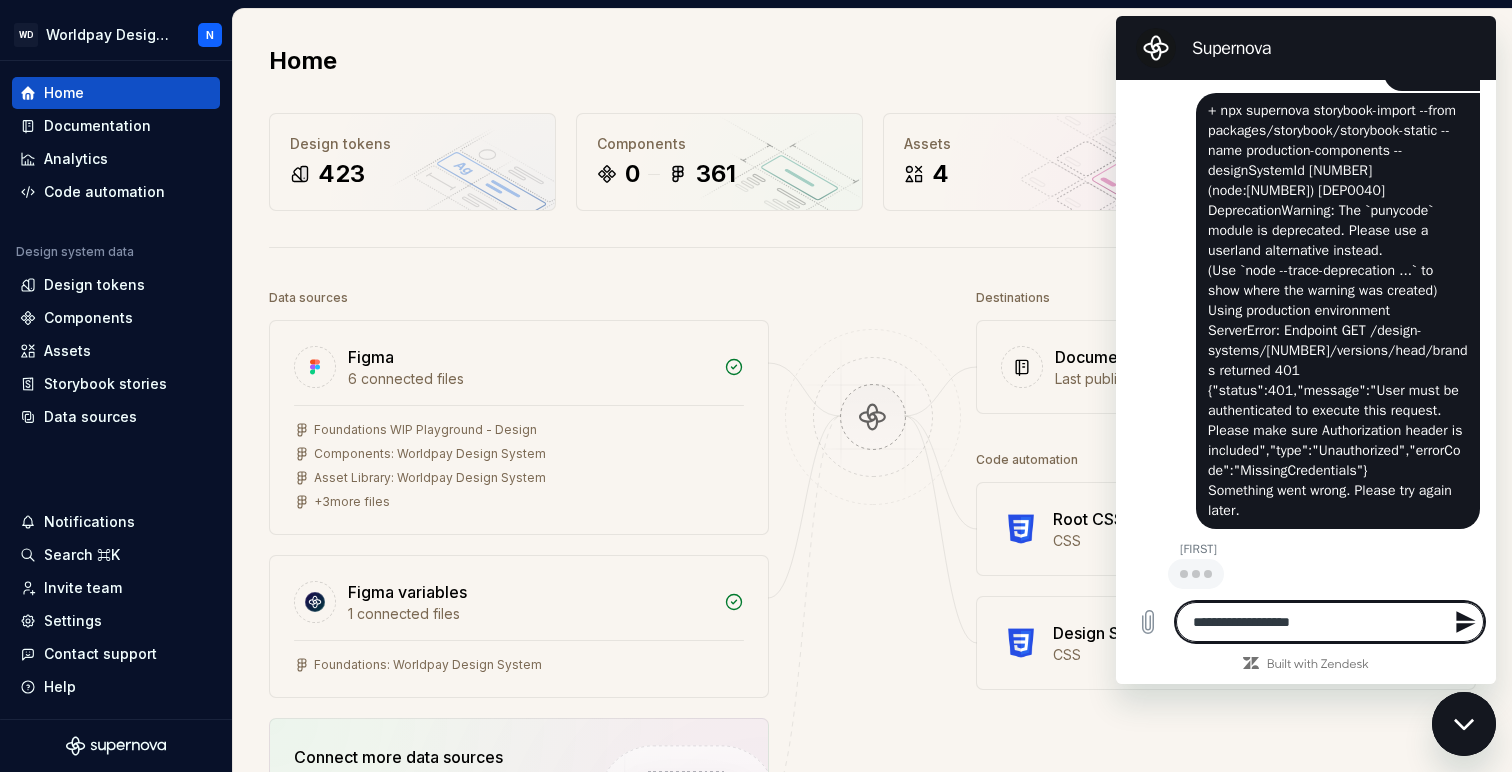 type on "**********" 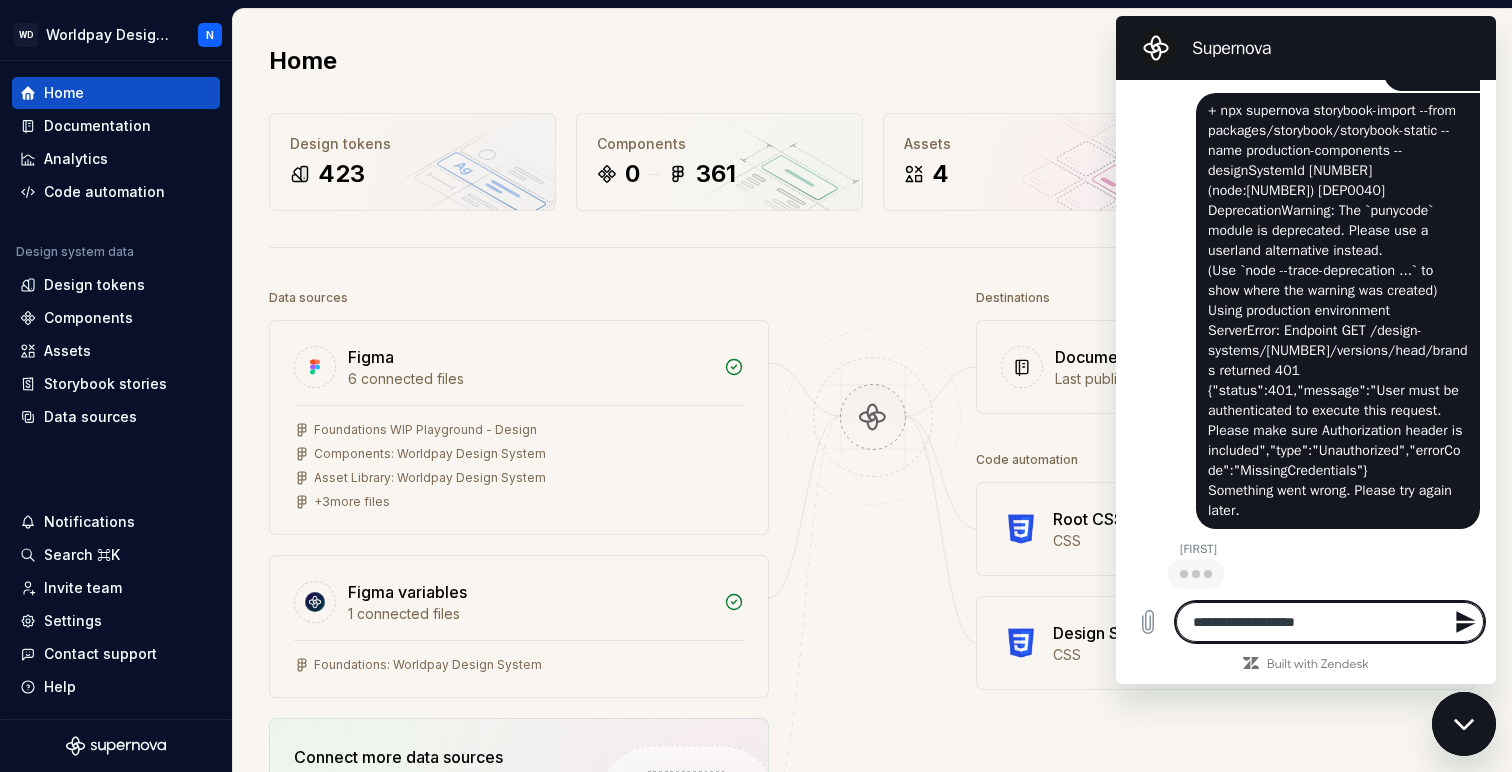 type on "**********" 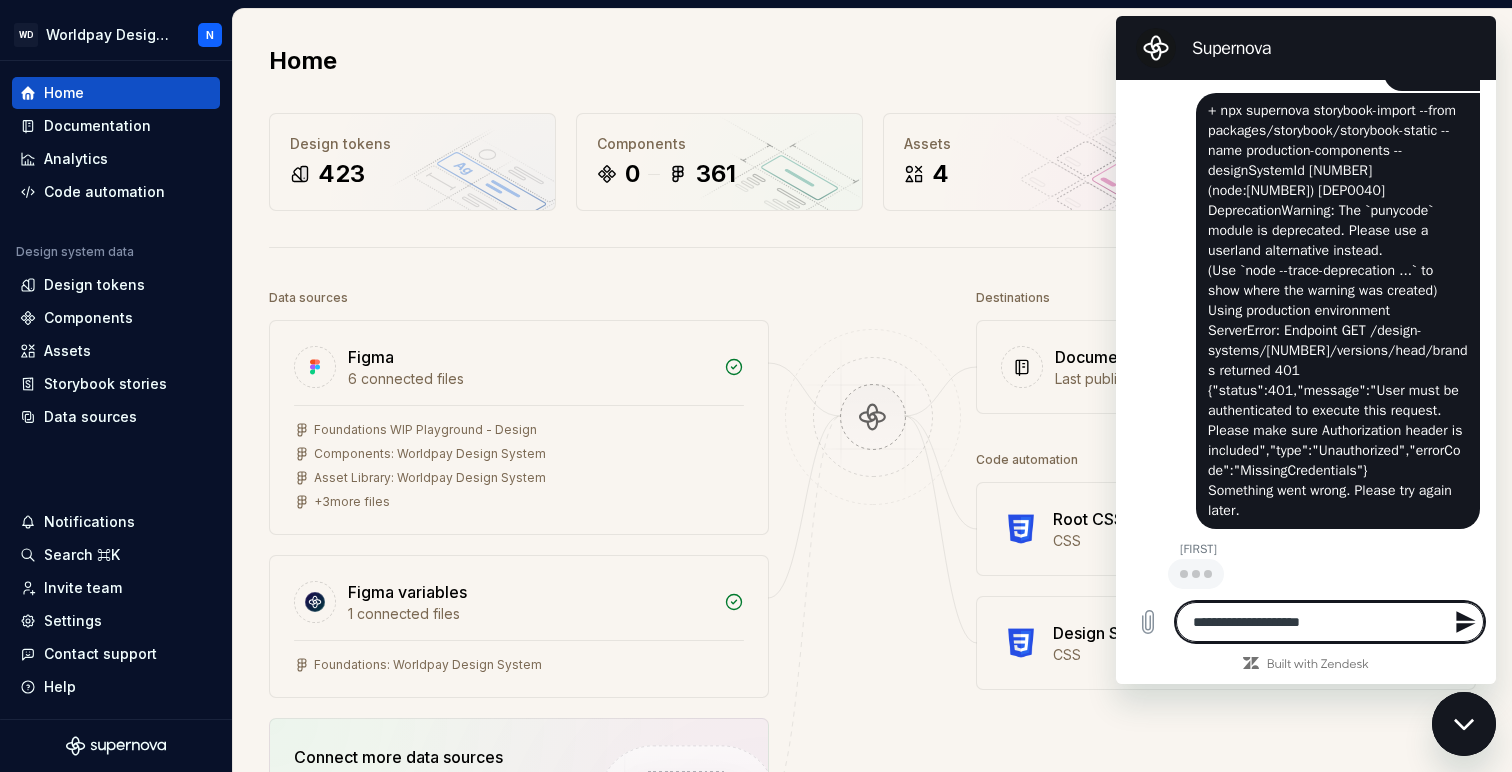 type on "**********" 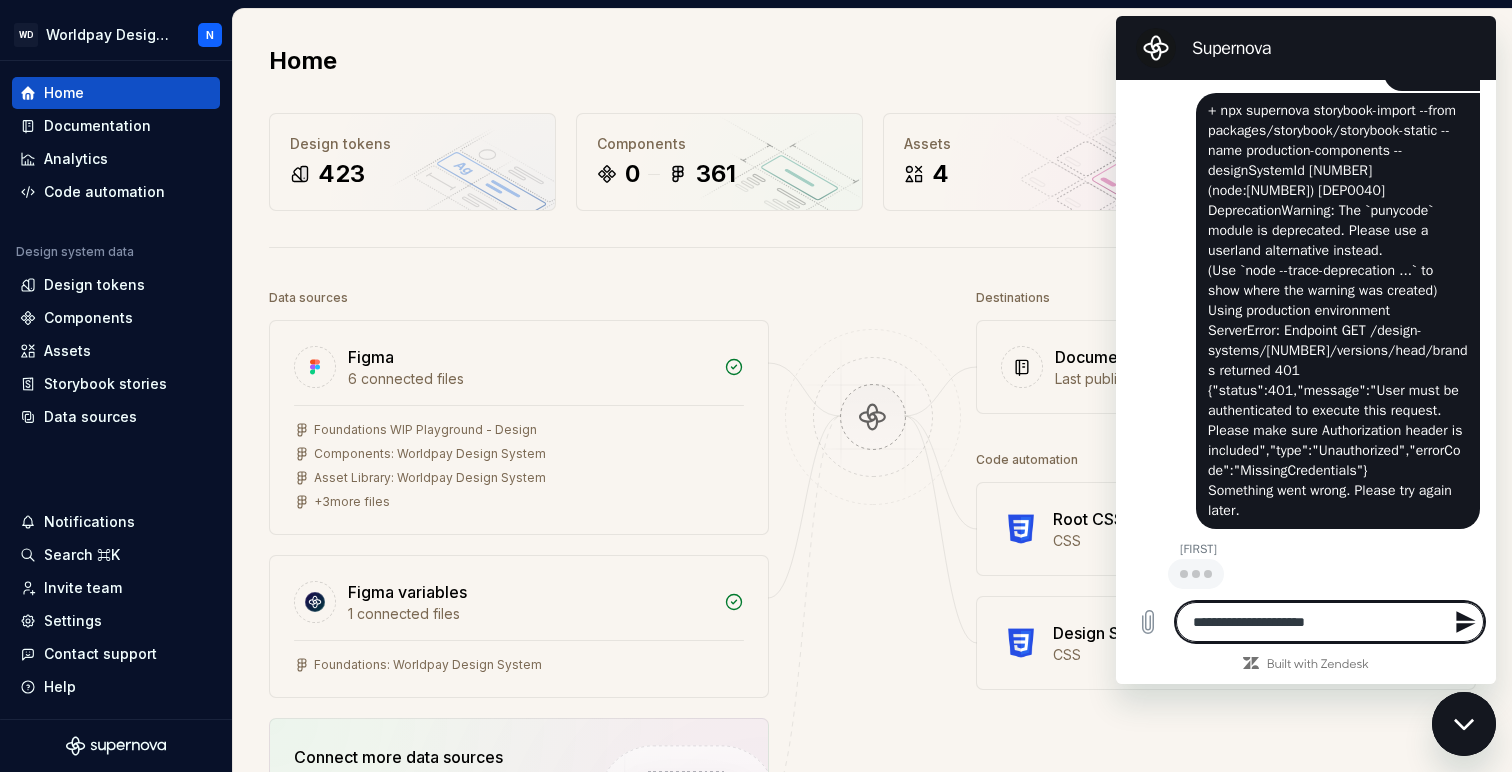 type on "**********" 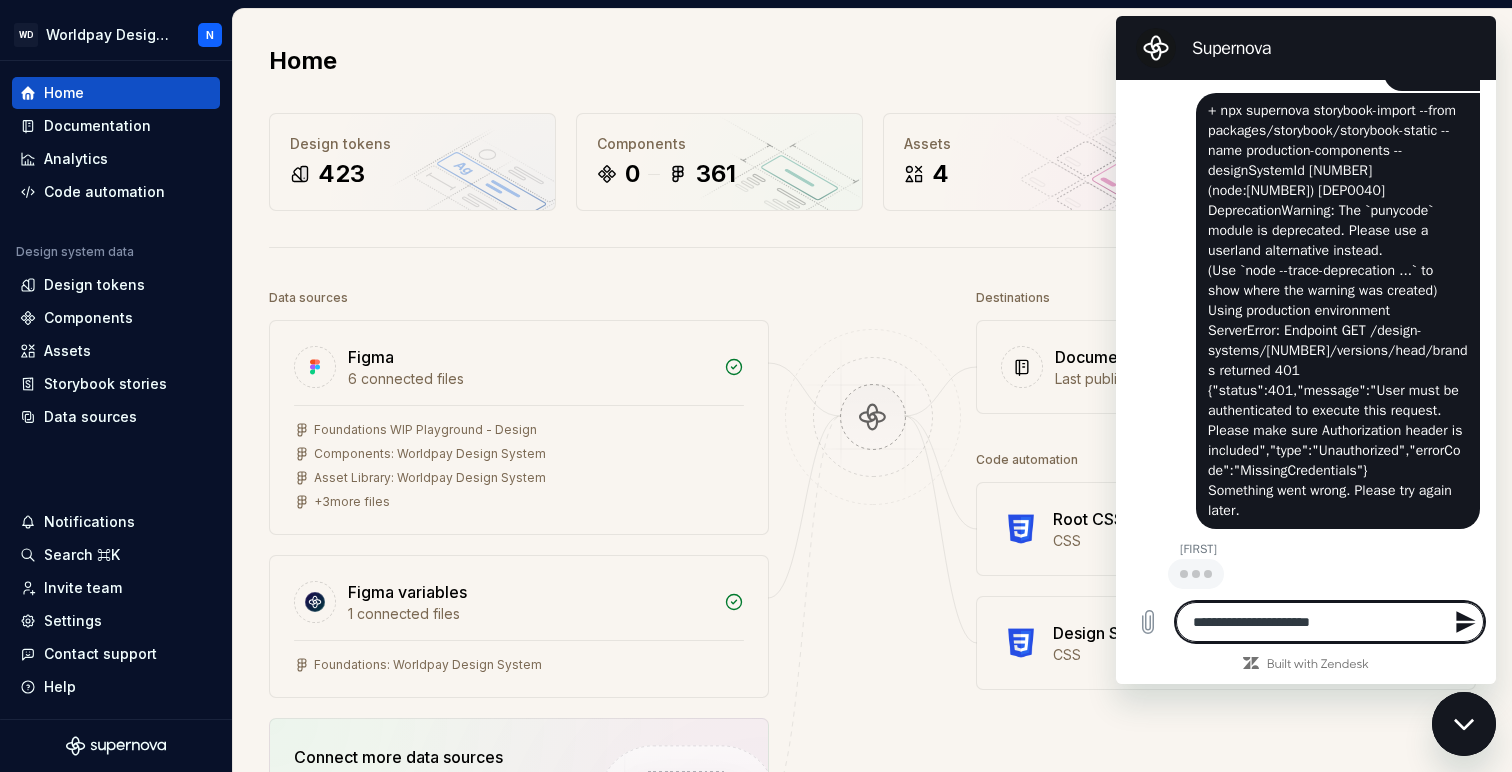 type on "**********" 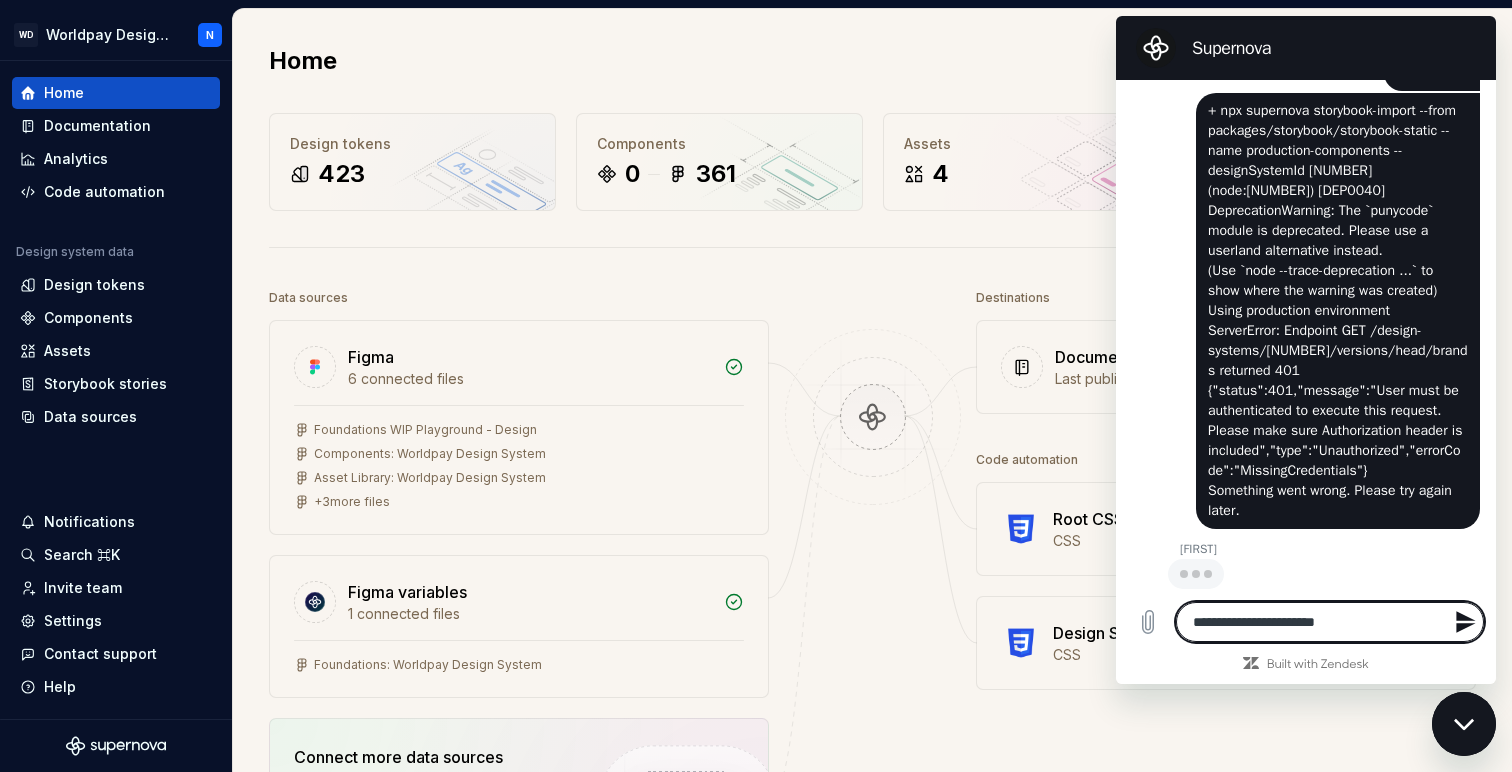 type on "**********" 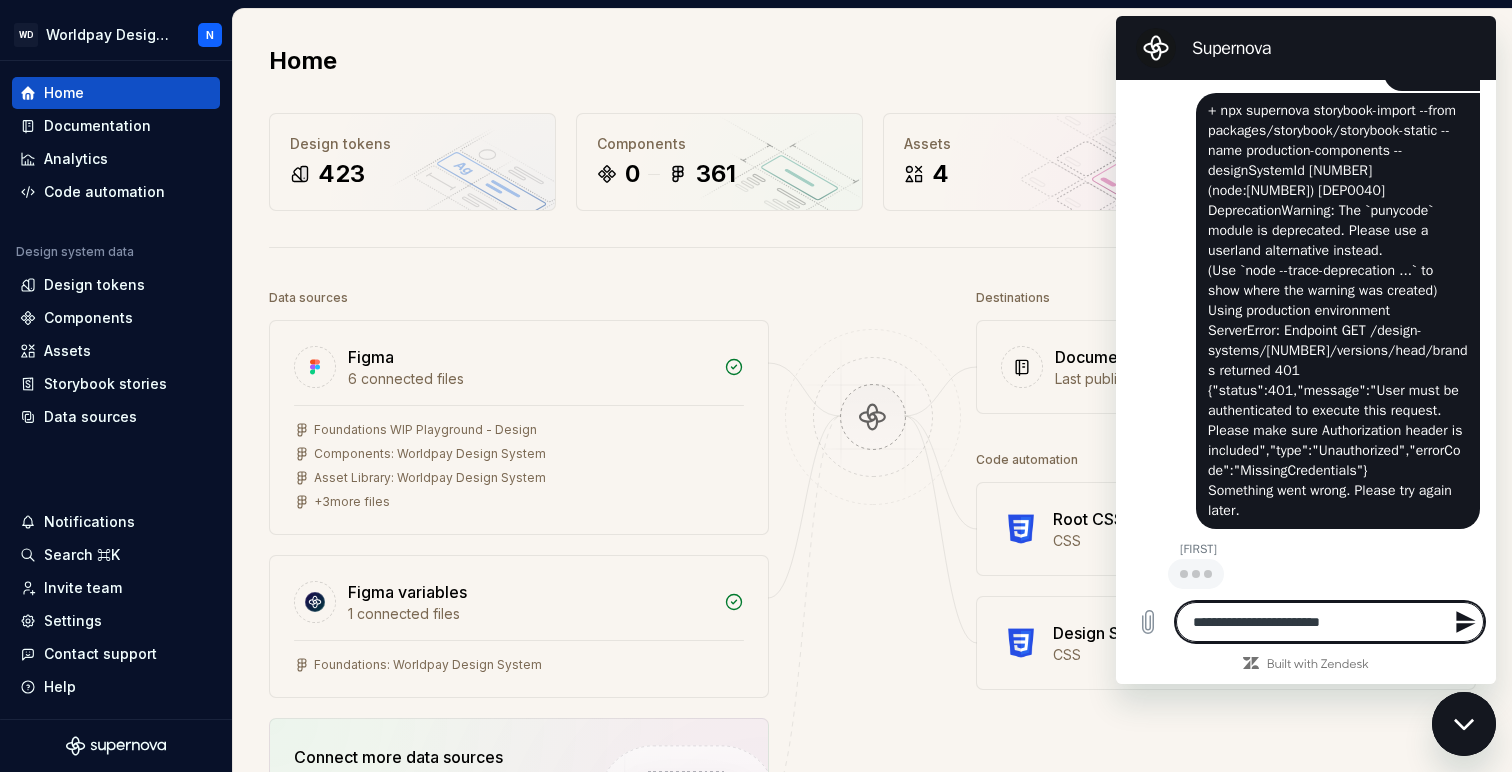 type on "**********" 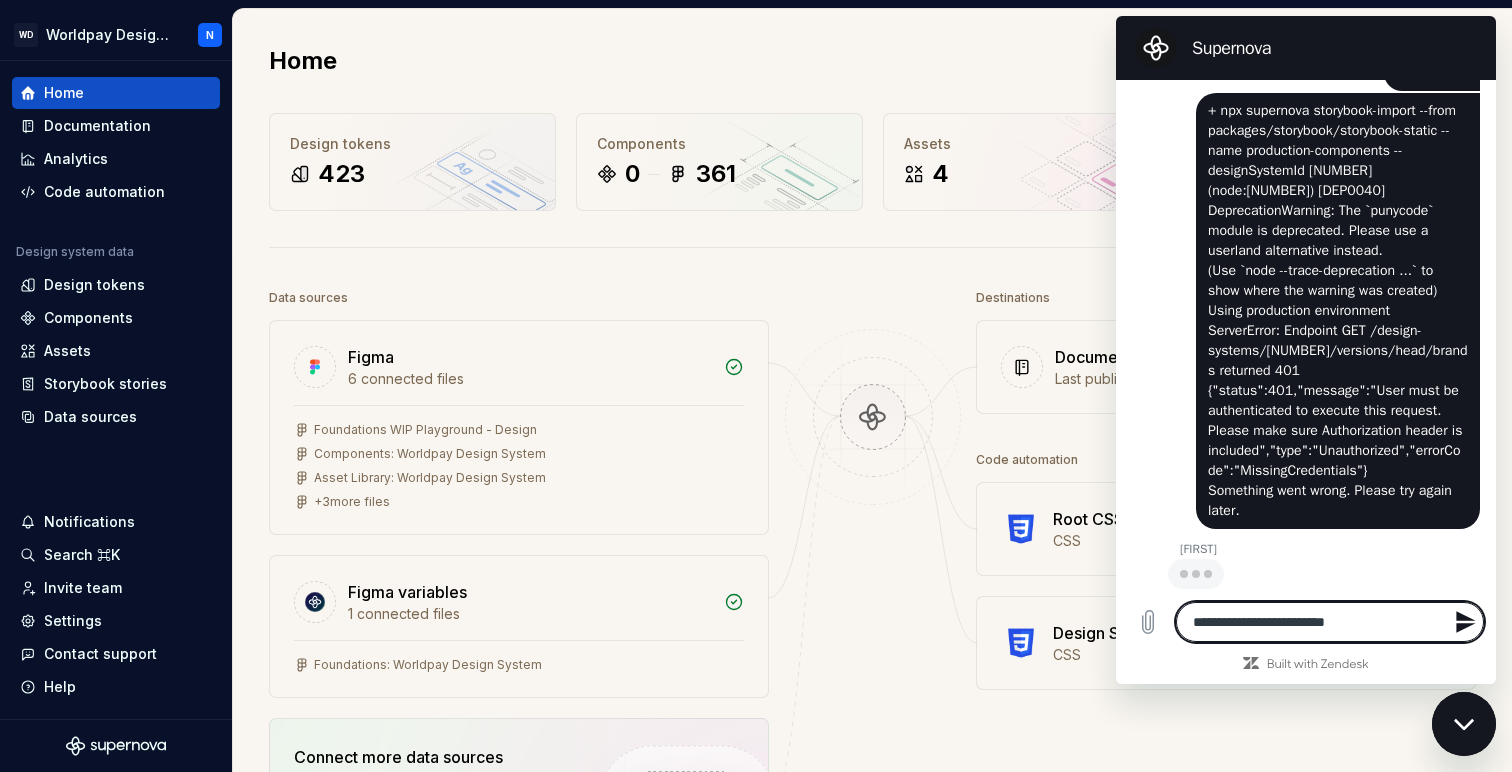 type on "**********" 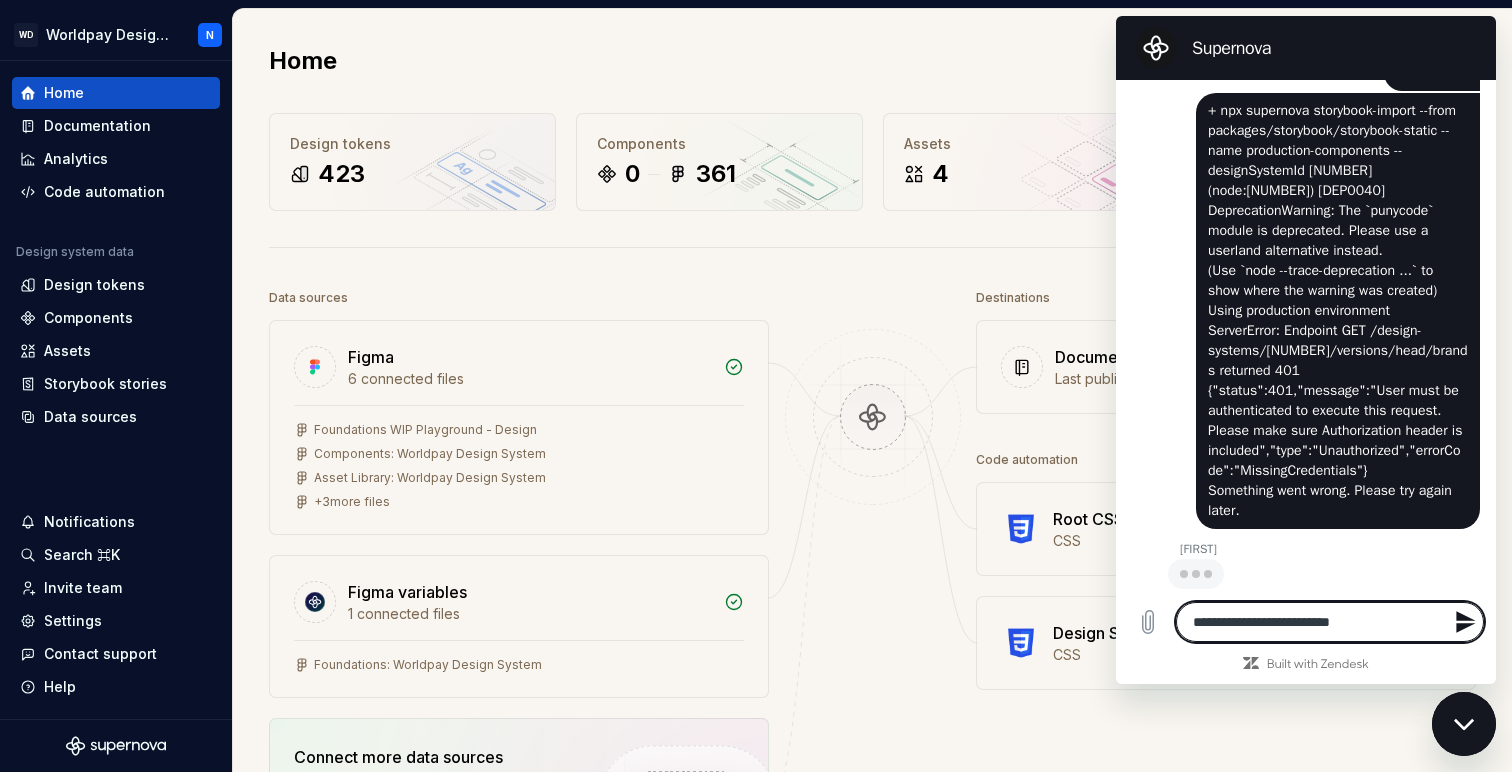 type on "**********" 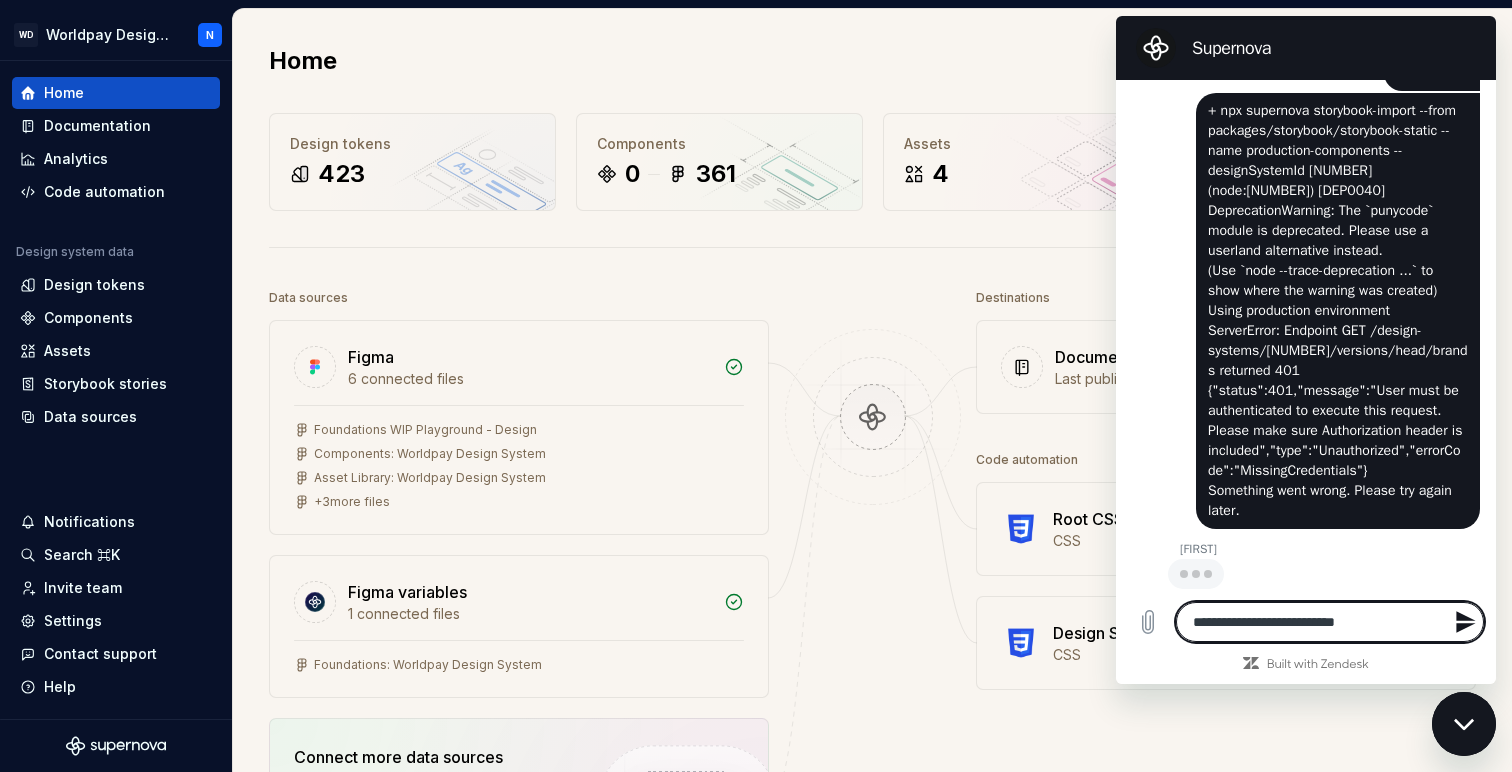 type on "**********" 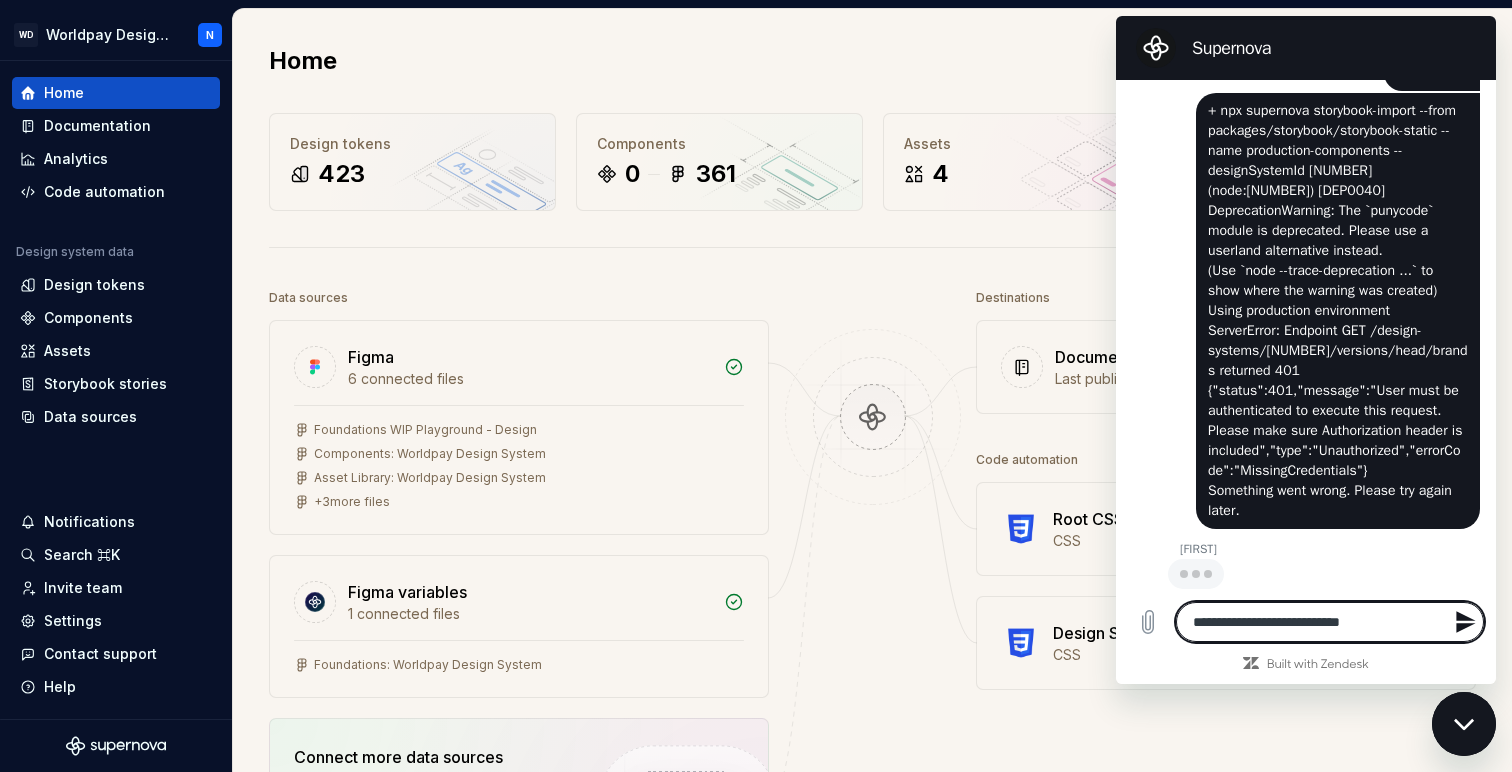 type on "**********" 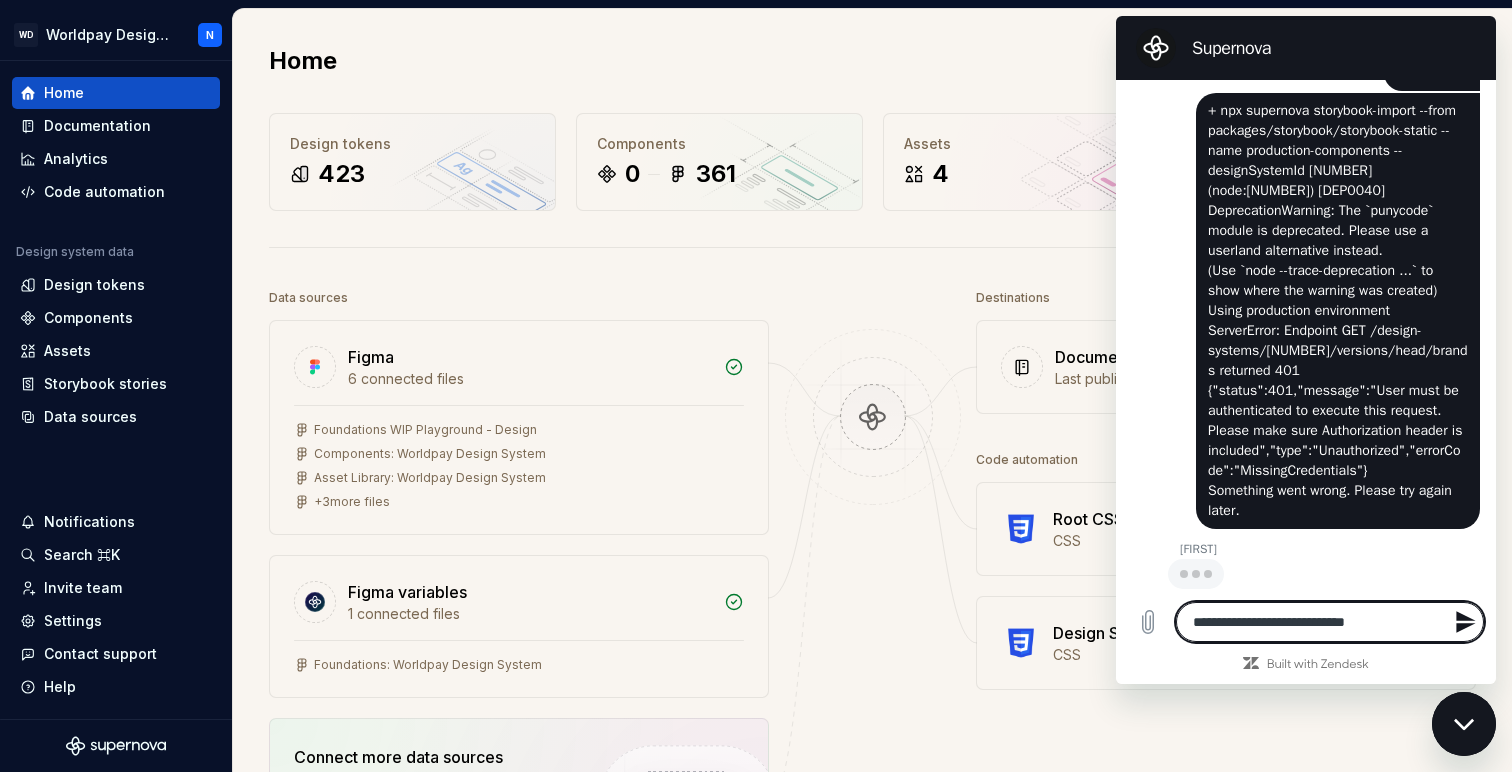 type on "**********" 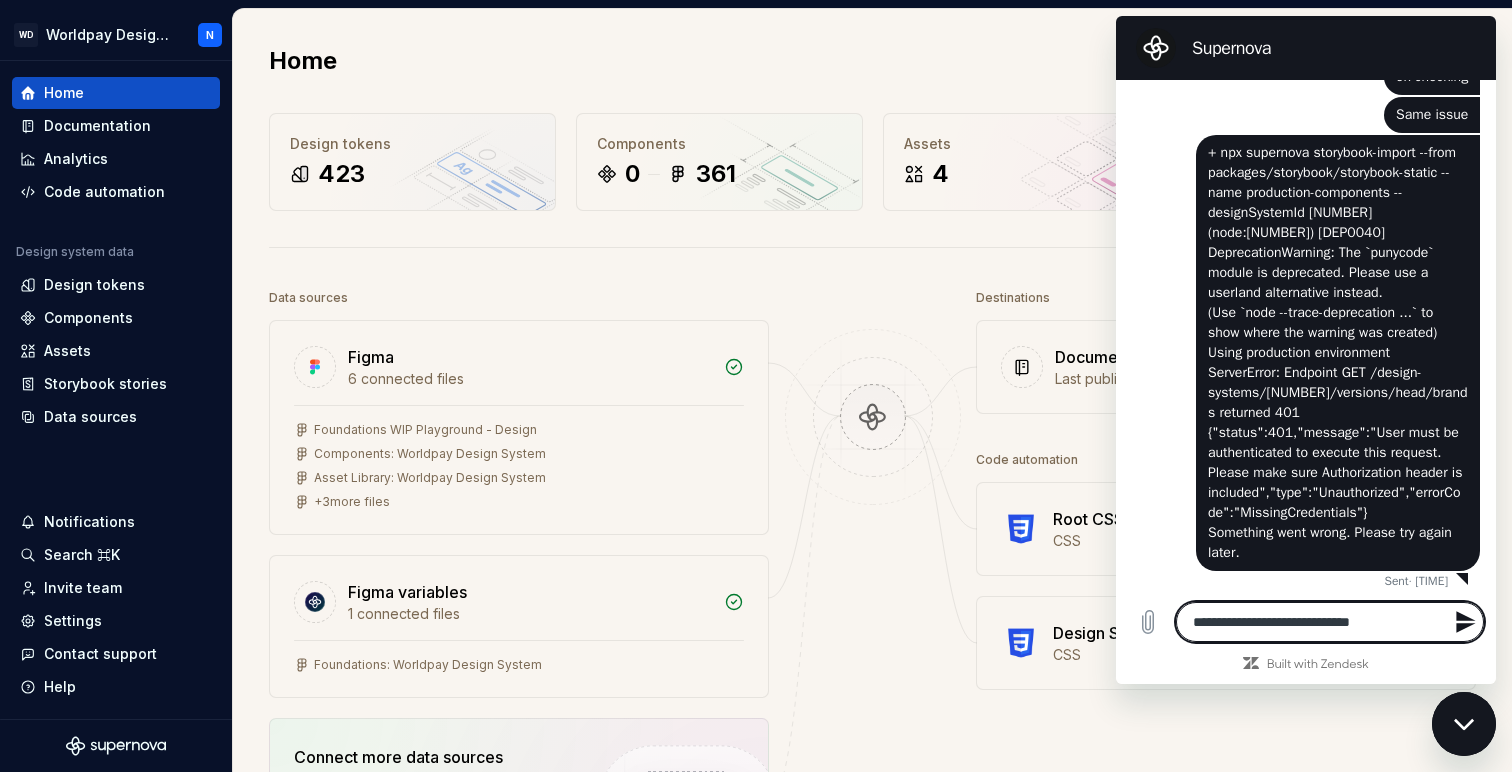 scroll, scrollTop: 2797, scrollLeft: 0, axis: vertical 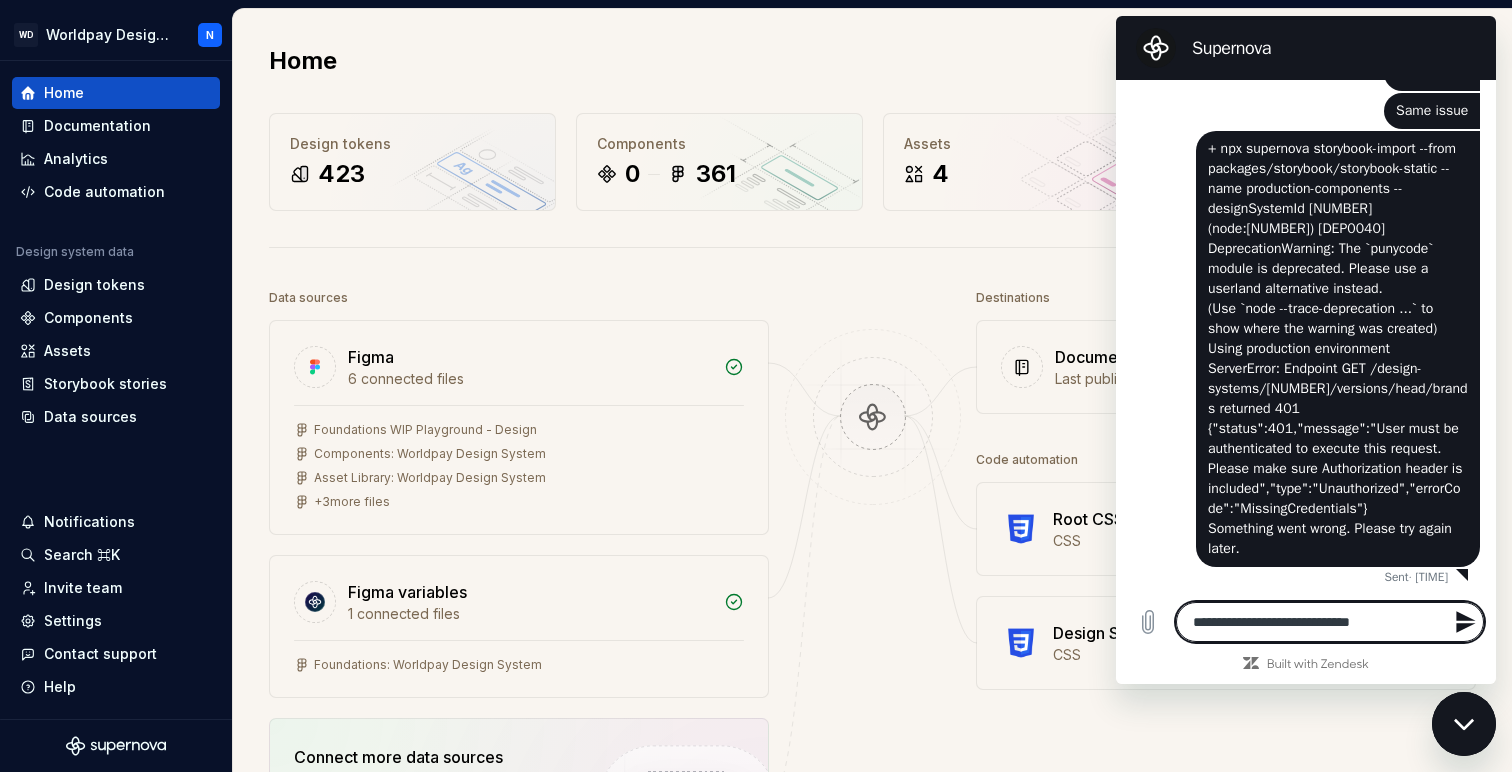 type on "*" 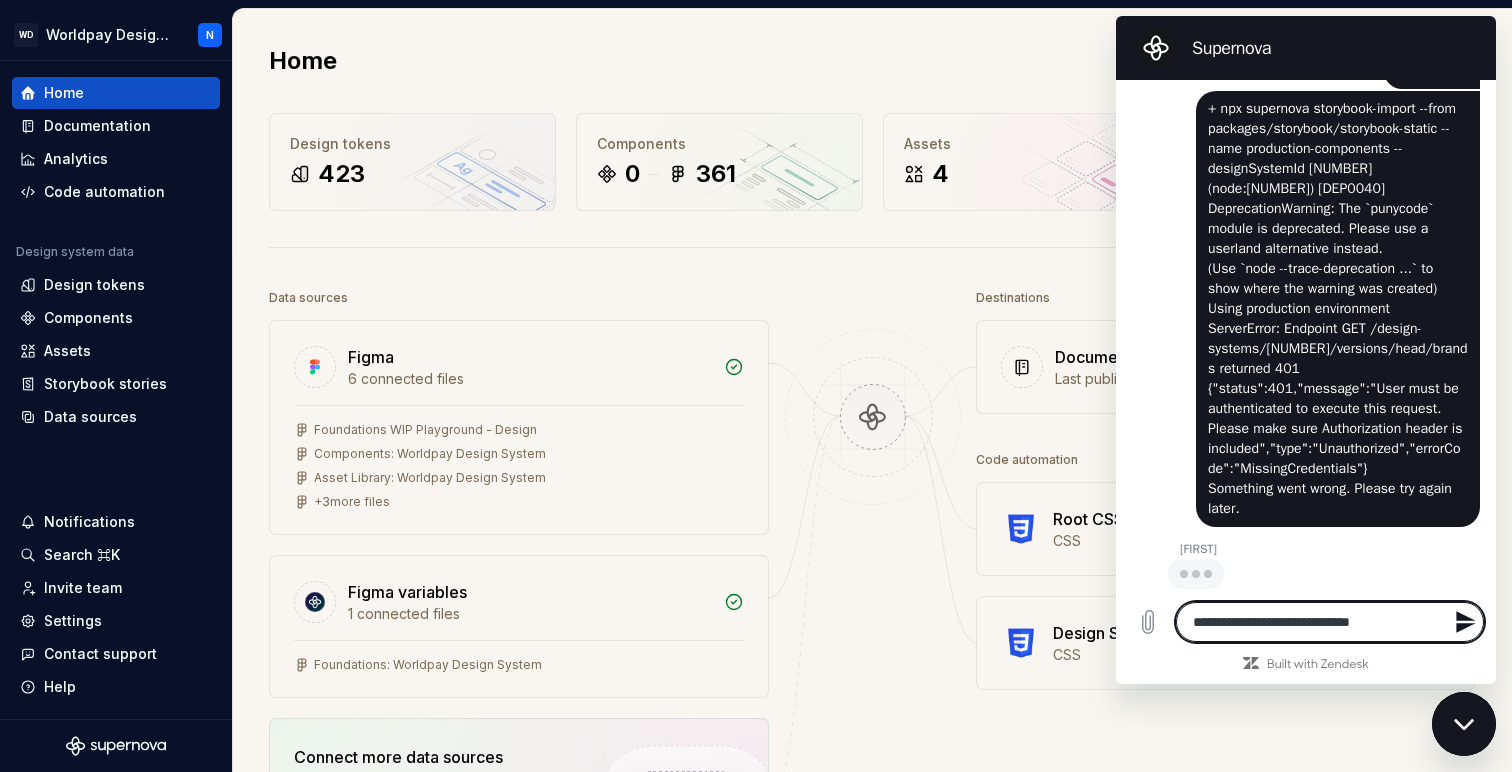 scroll, scrollTop: 2835, scrollLeft: 0, axis: vertical 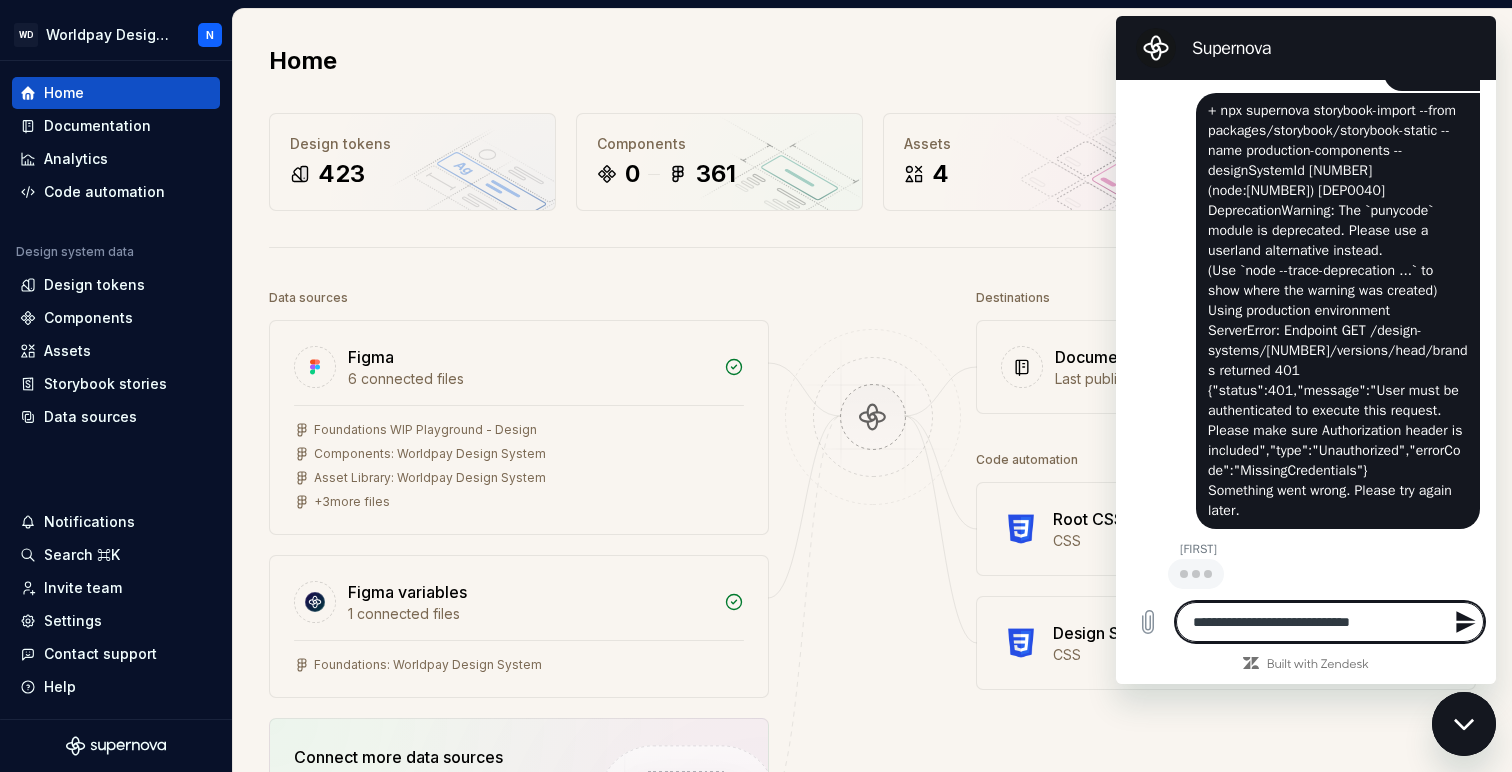 type on "**********" 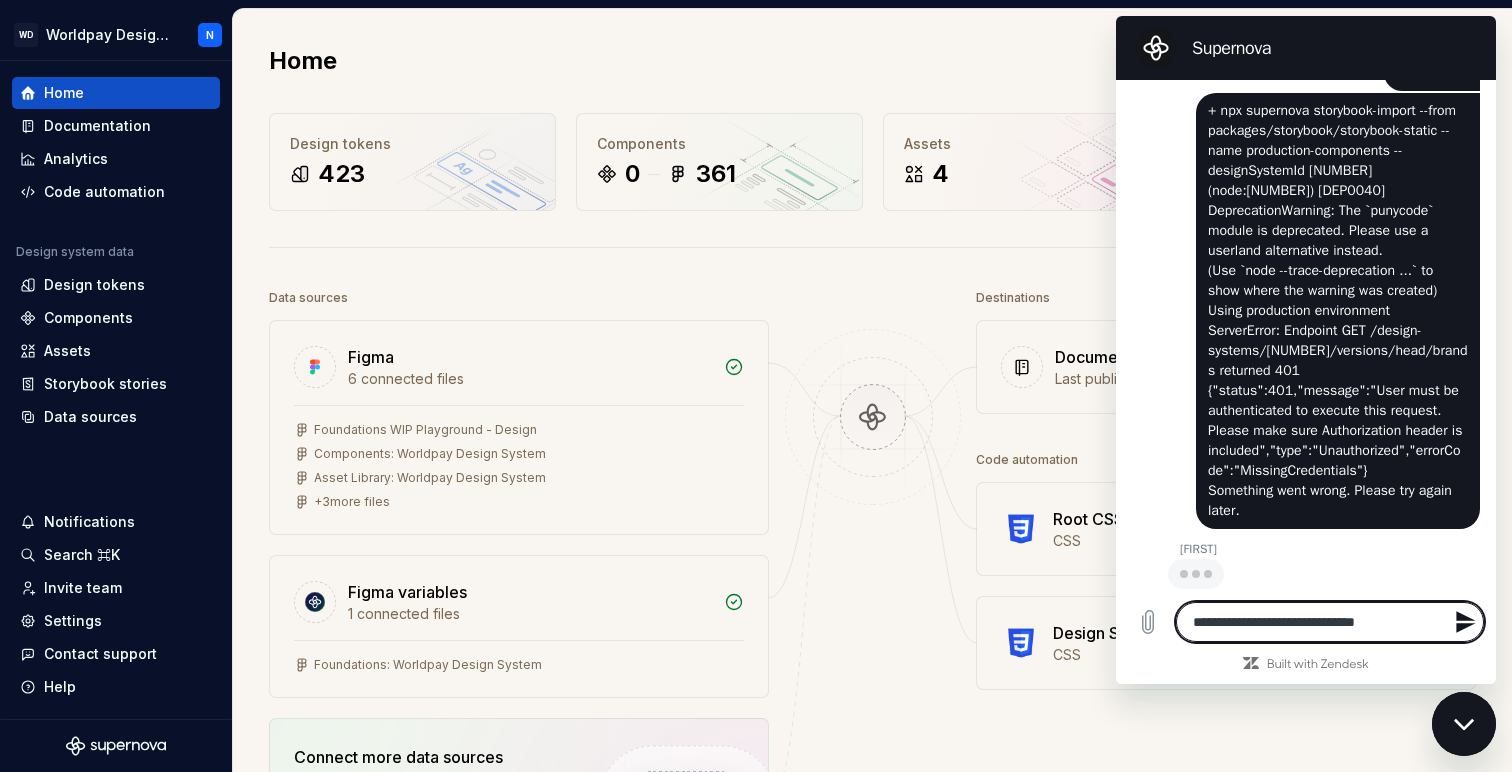 type on "**********" 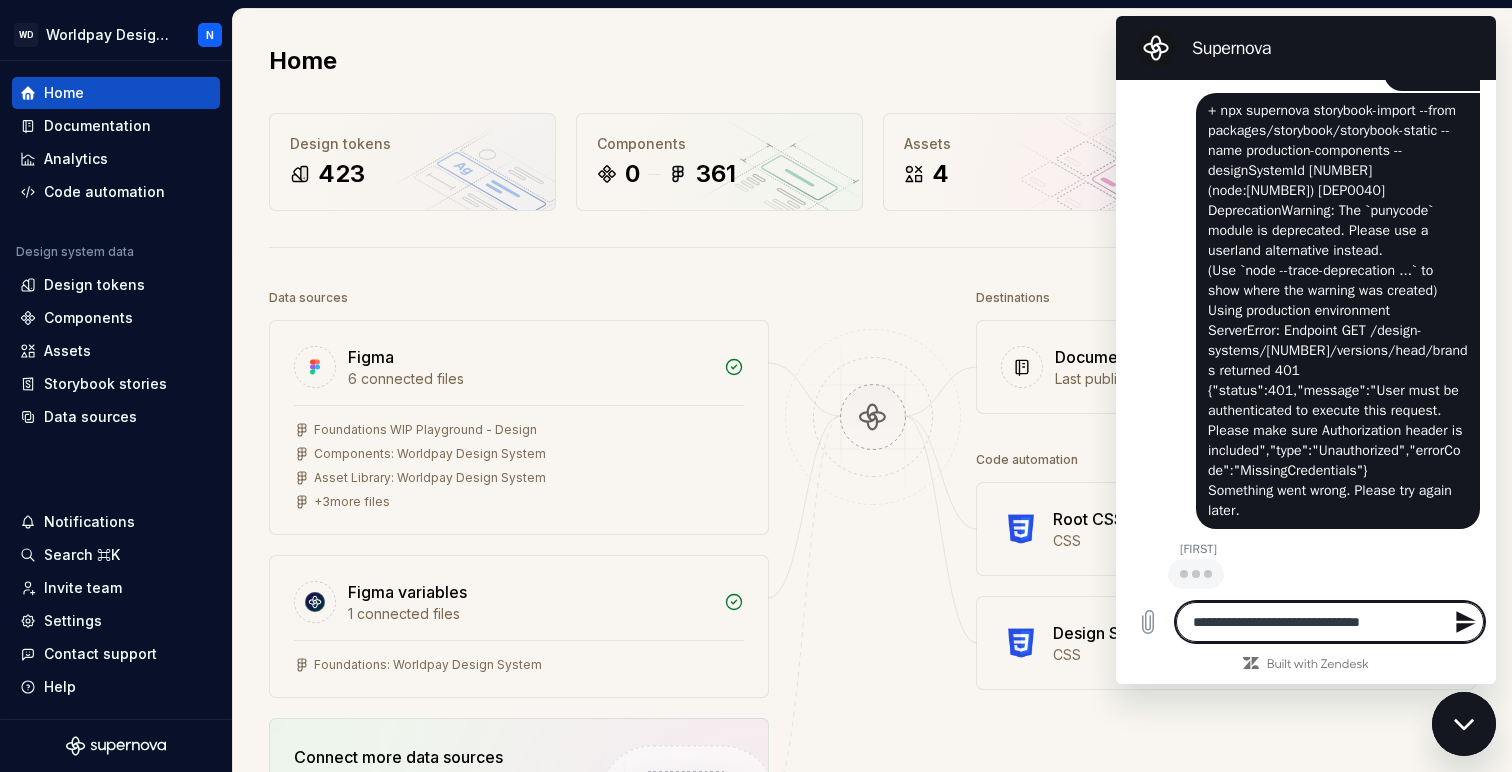 type on "*" 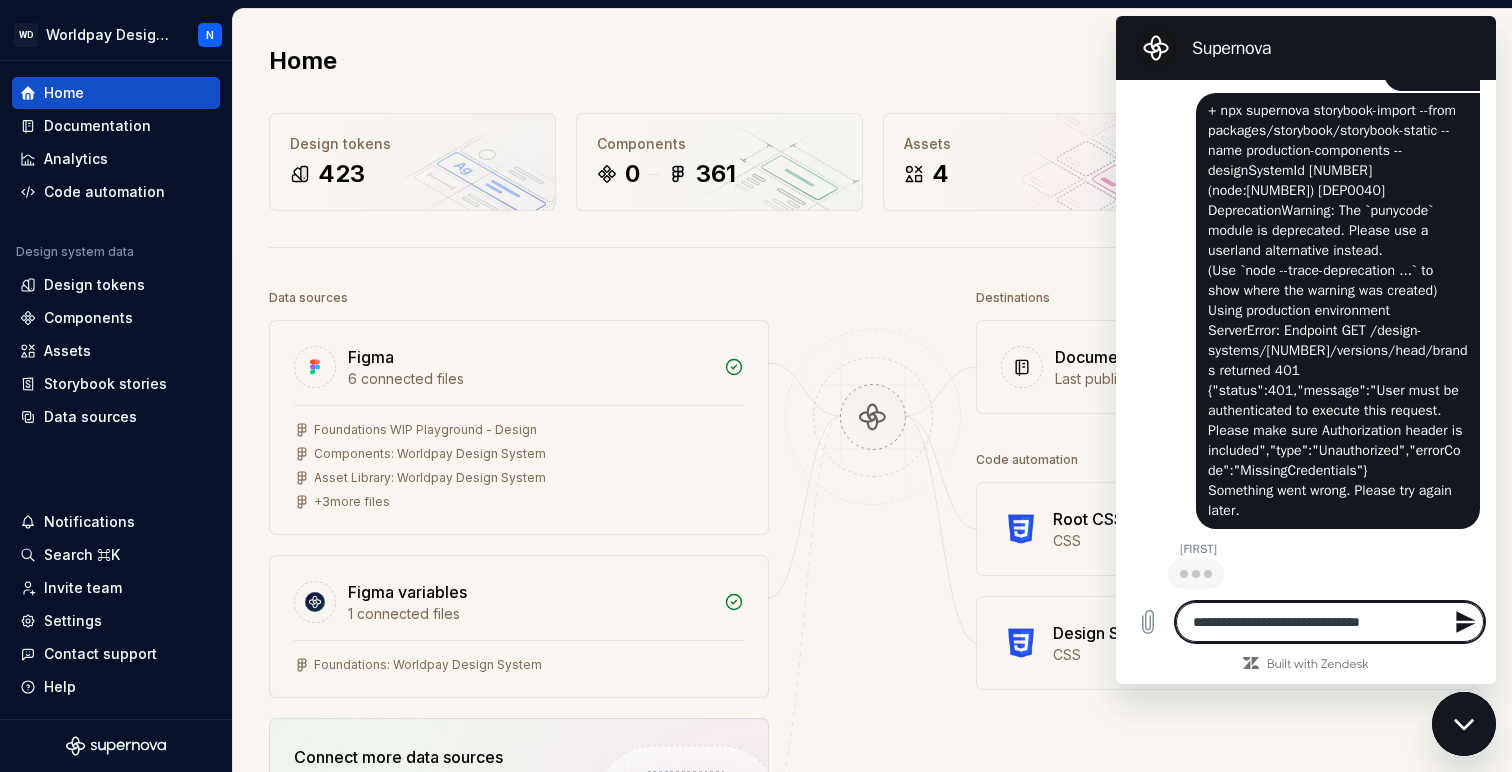 type on "**********" 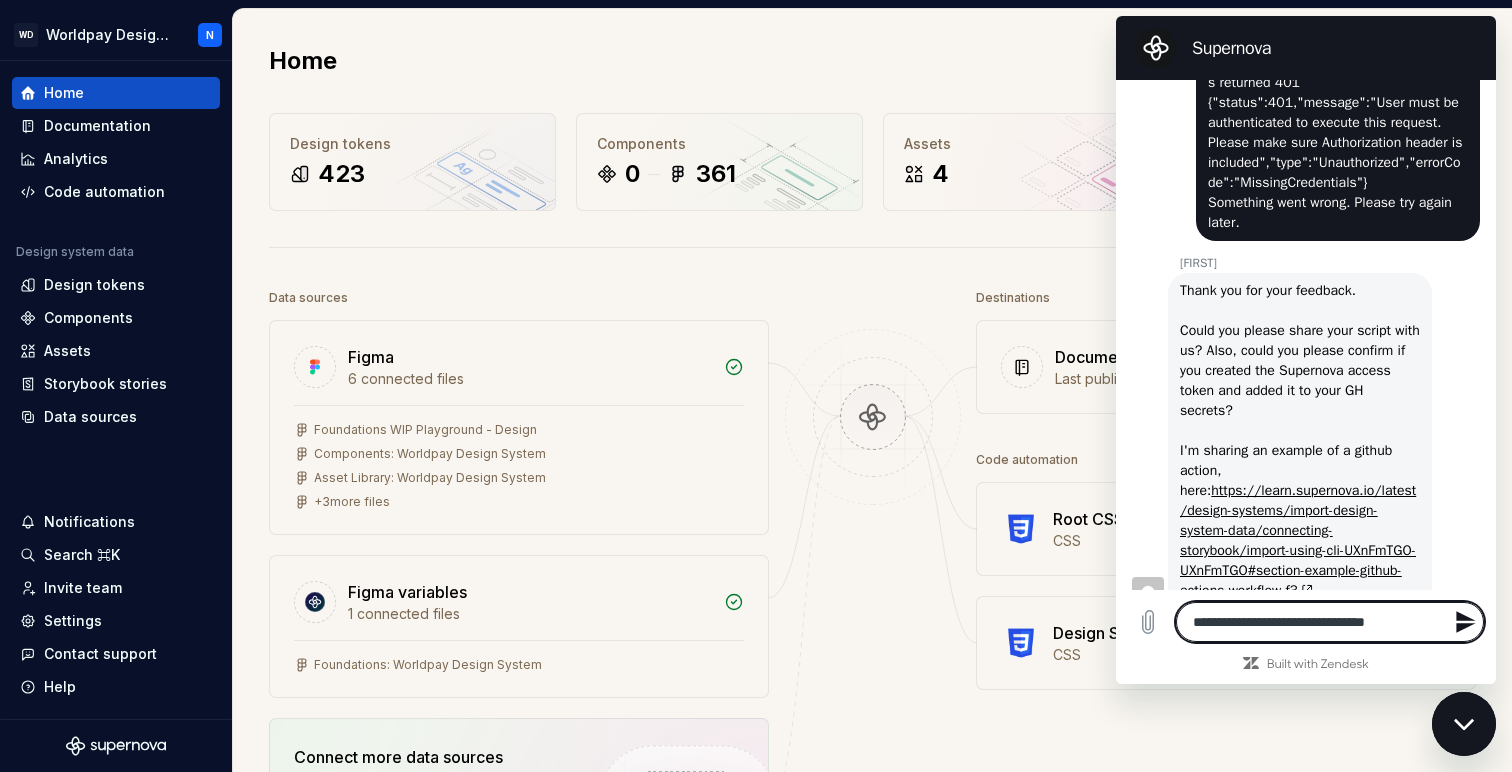 type on "*" 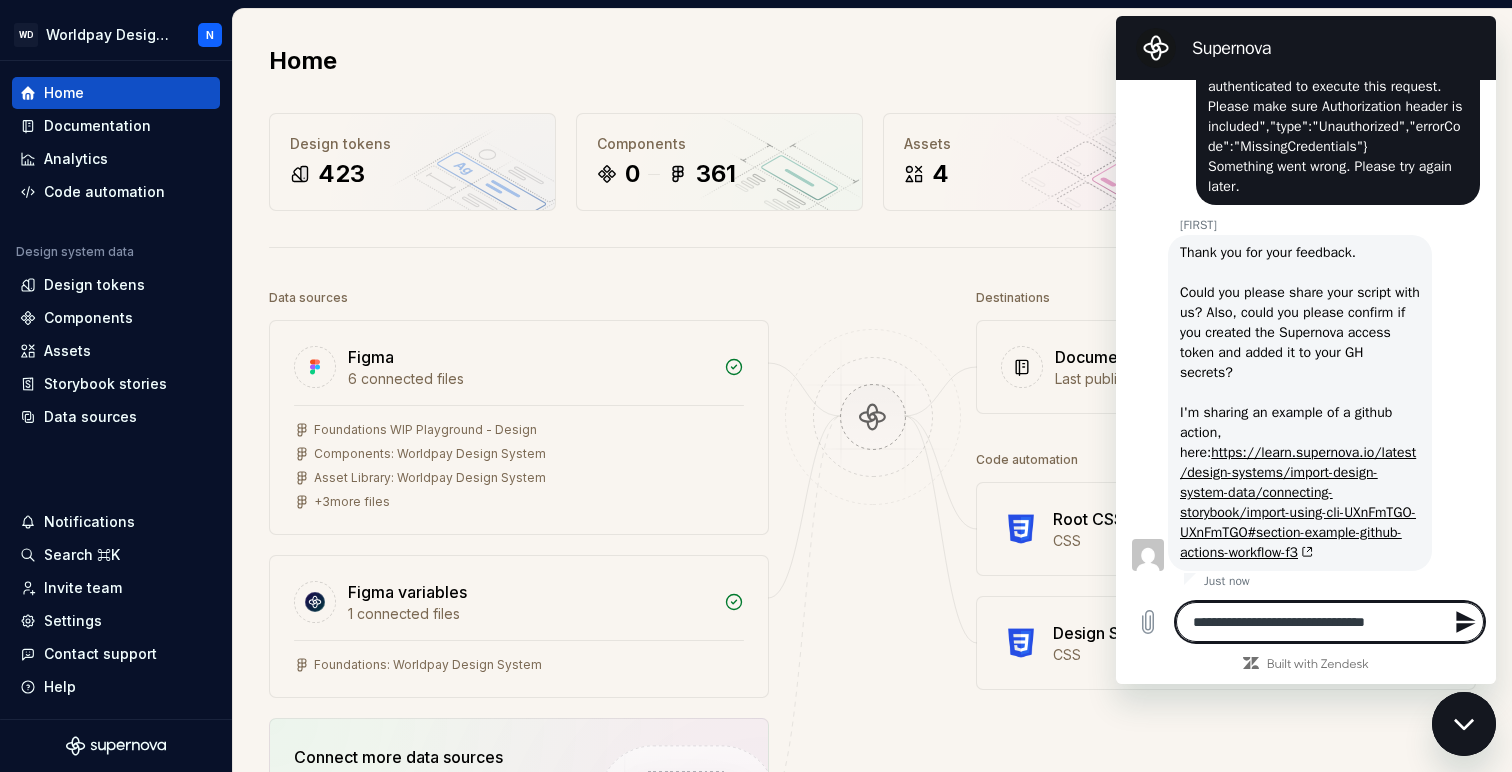 scroll, scrollTop: 3163, scrollLeft: 0, axis: vertical 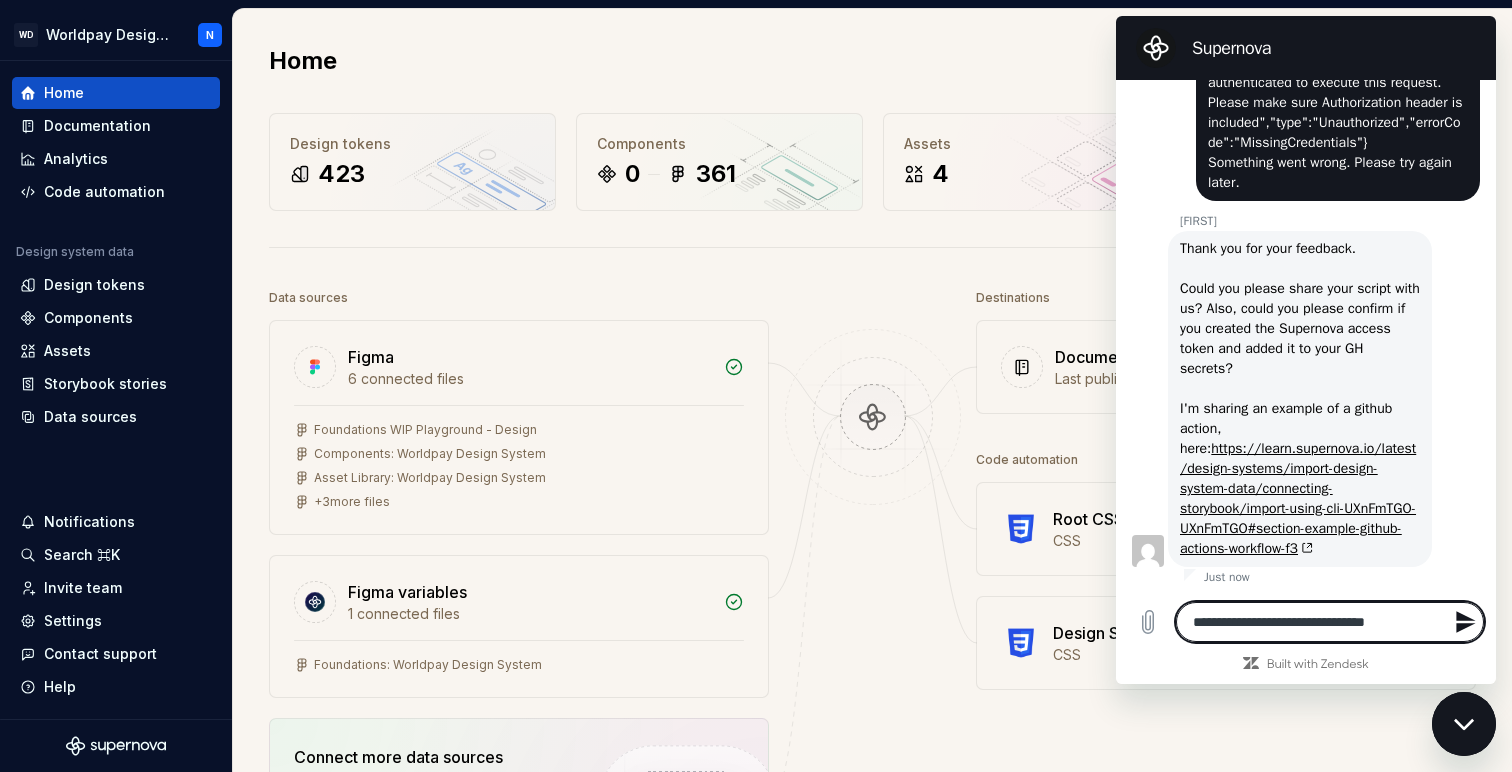type 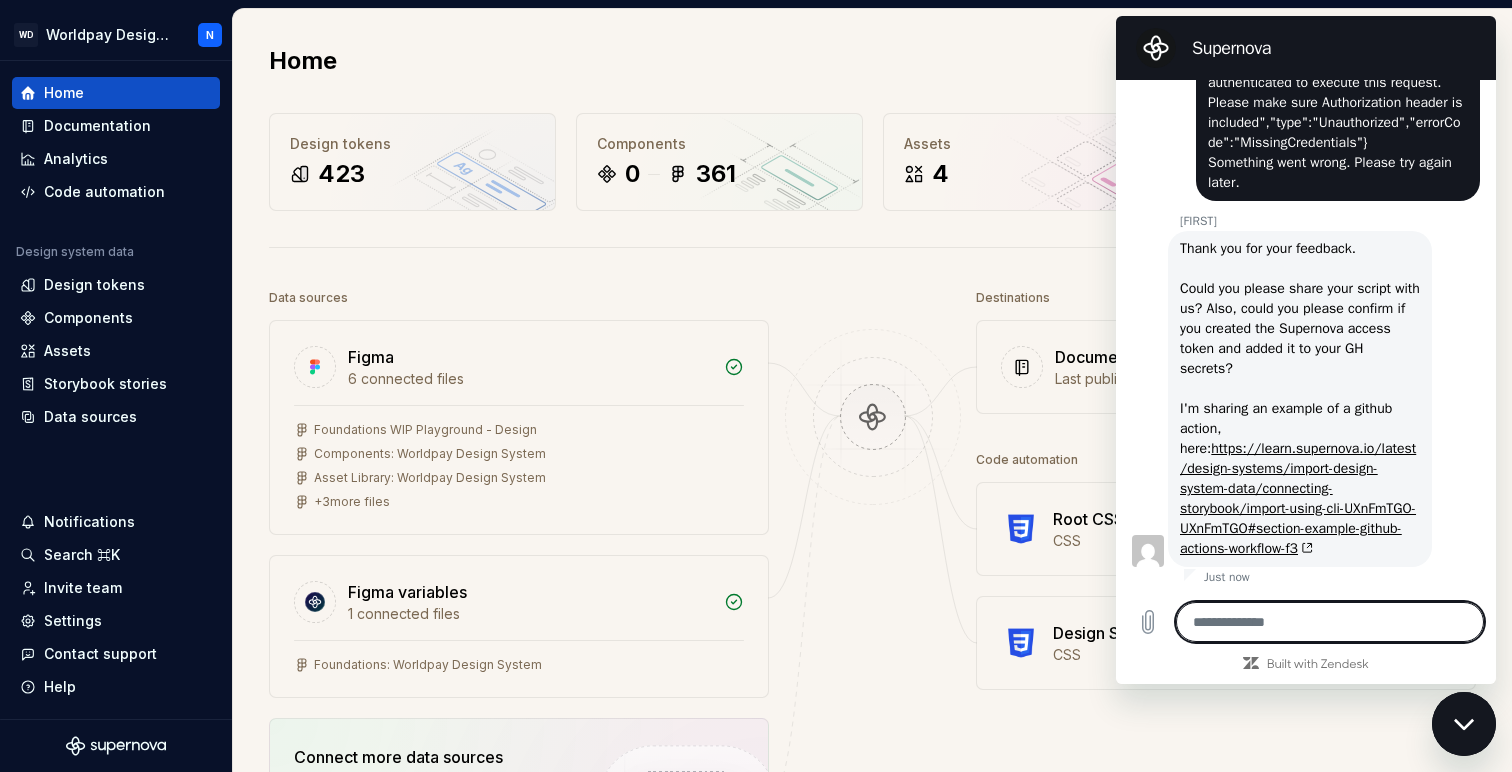 type on "*" 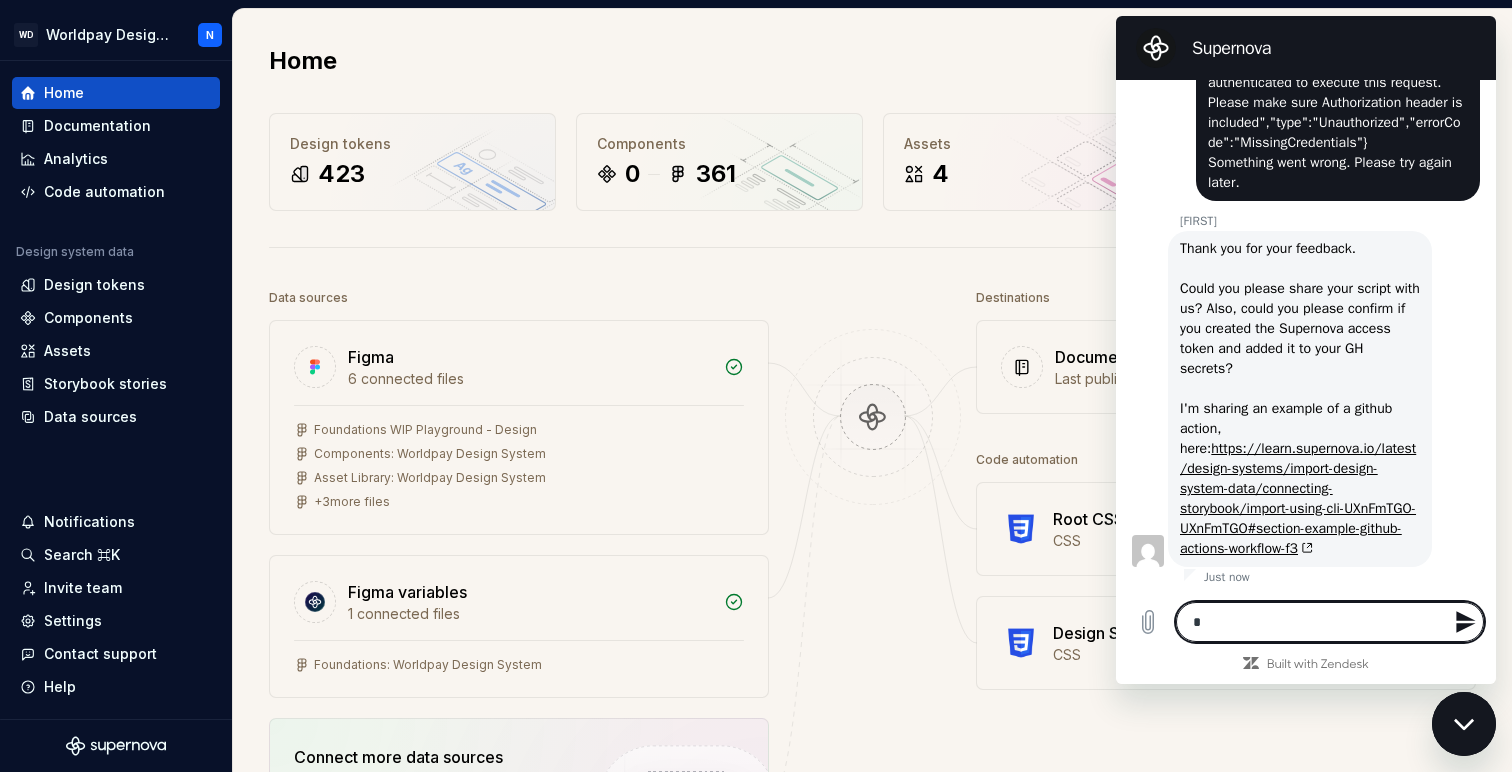 type on "*" 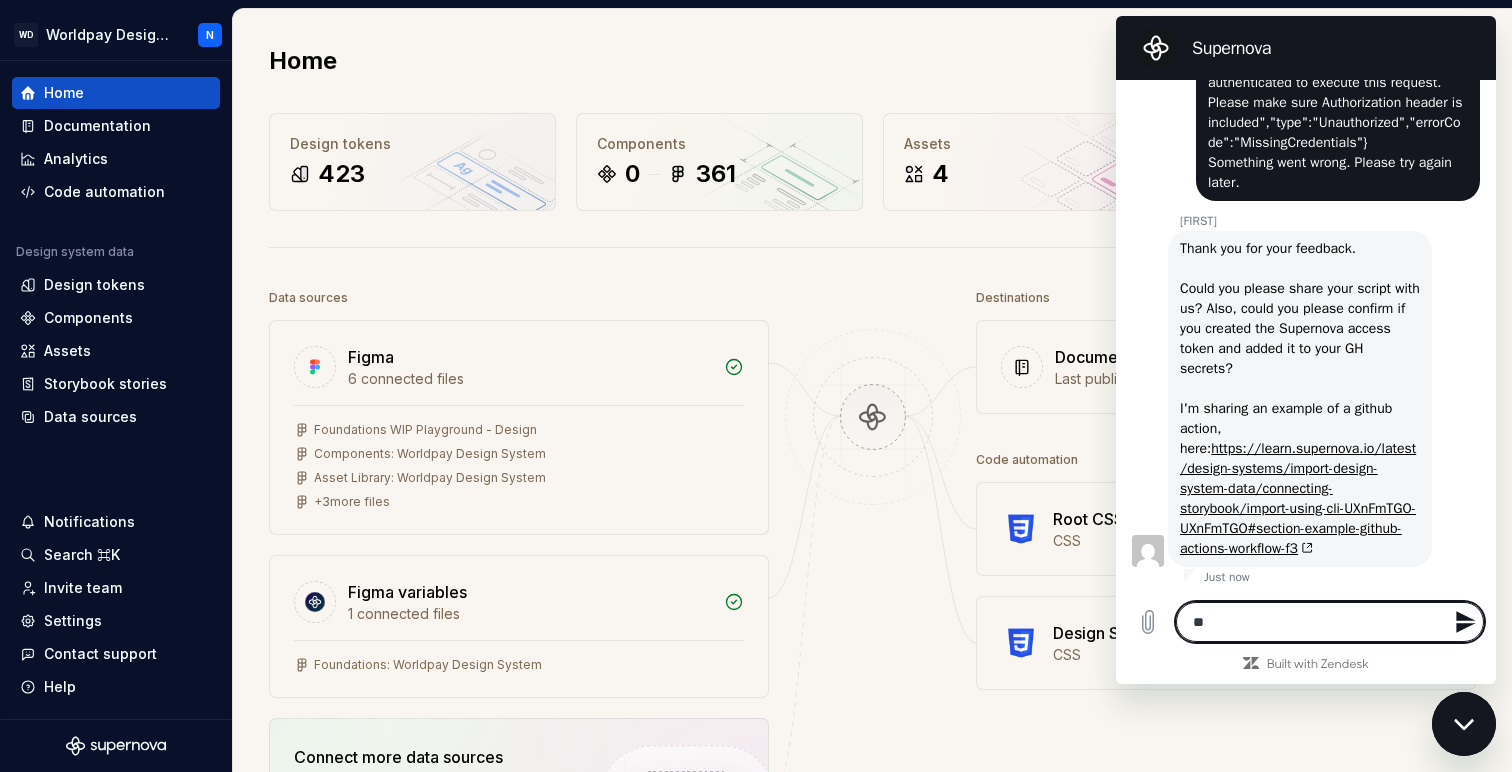 type on "***" 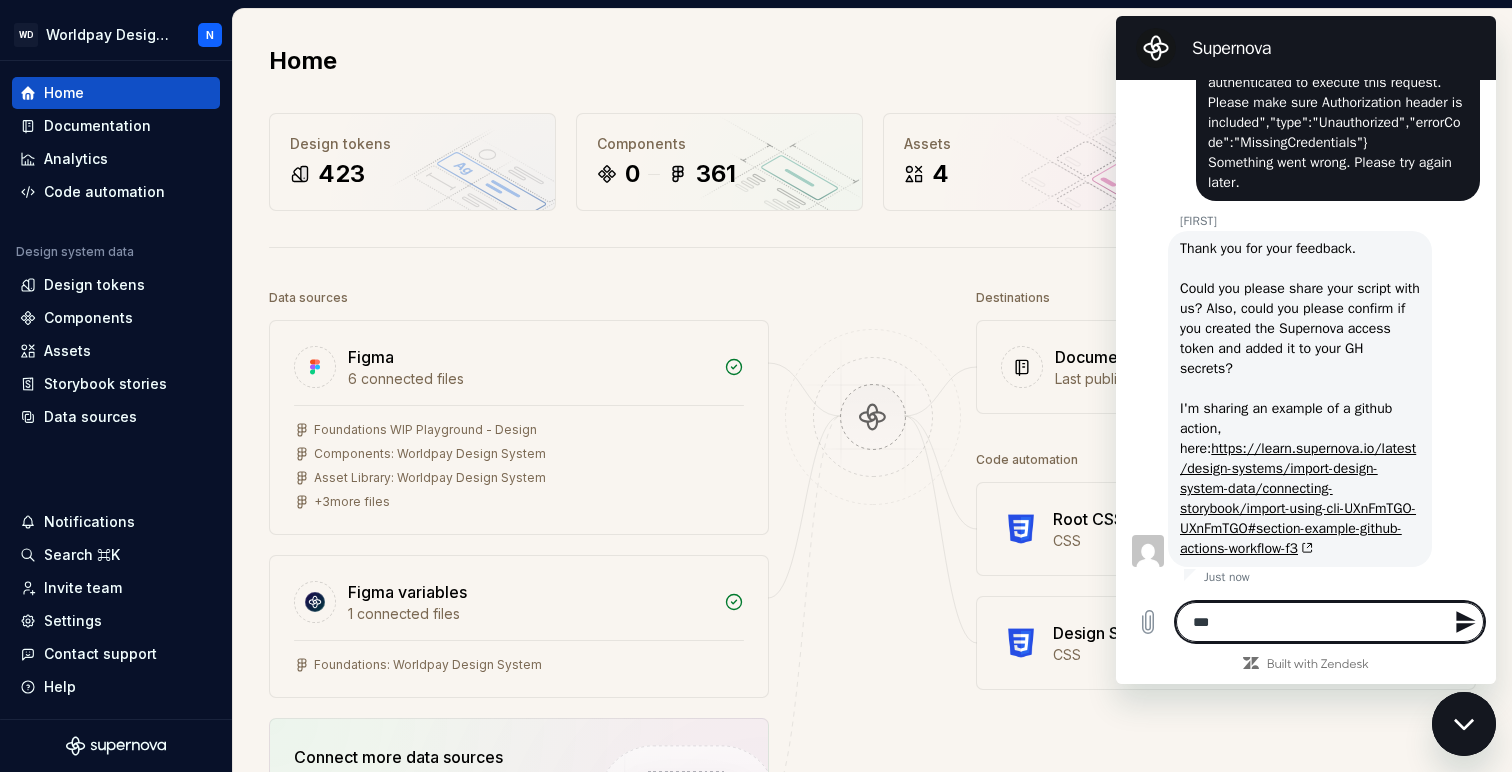 type on "****" 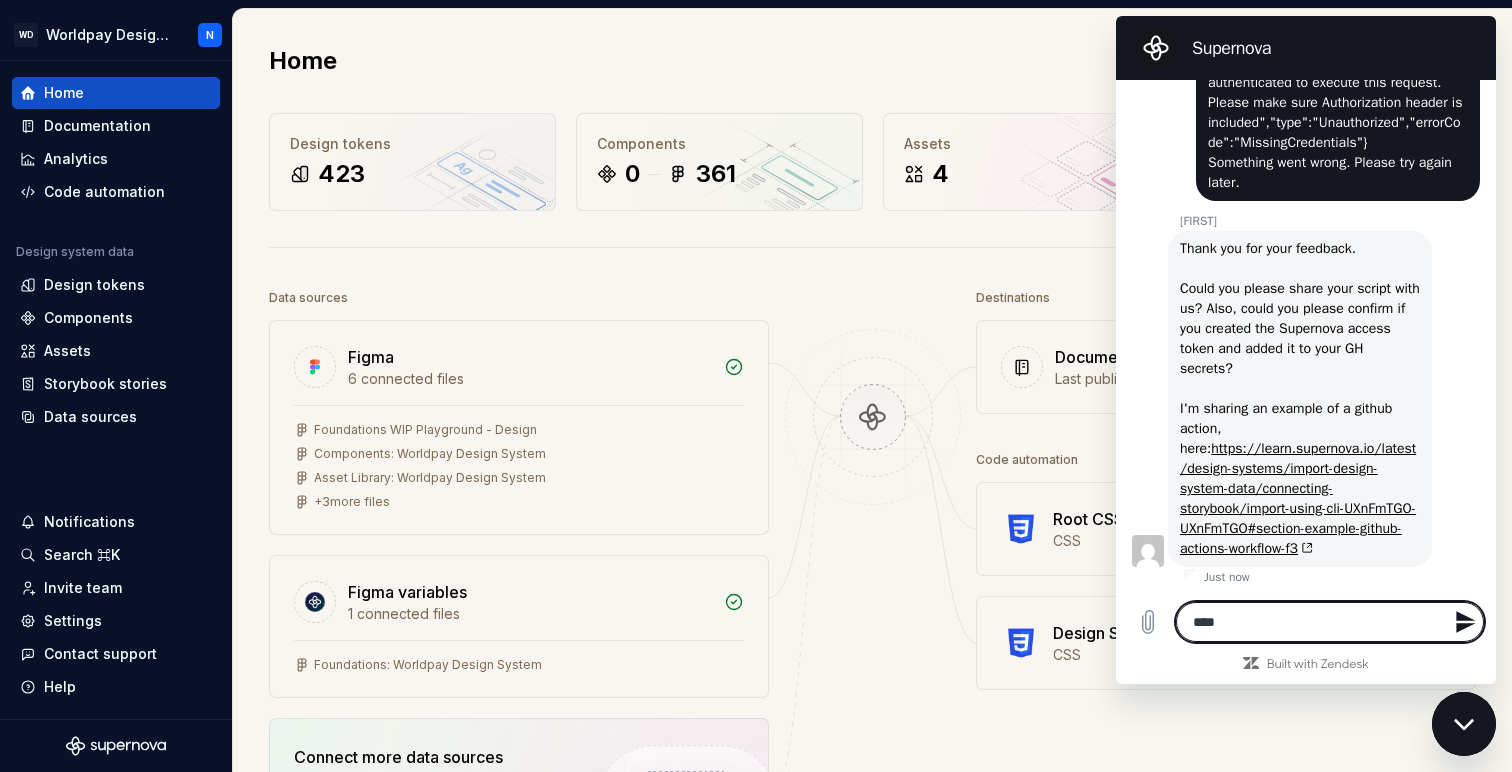 type on "****" 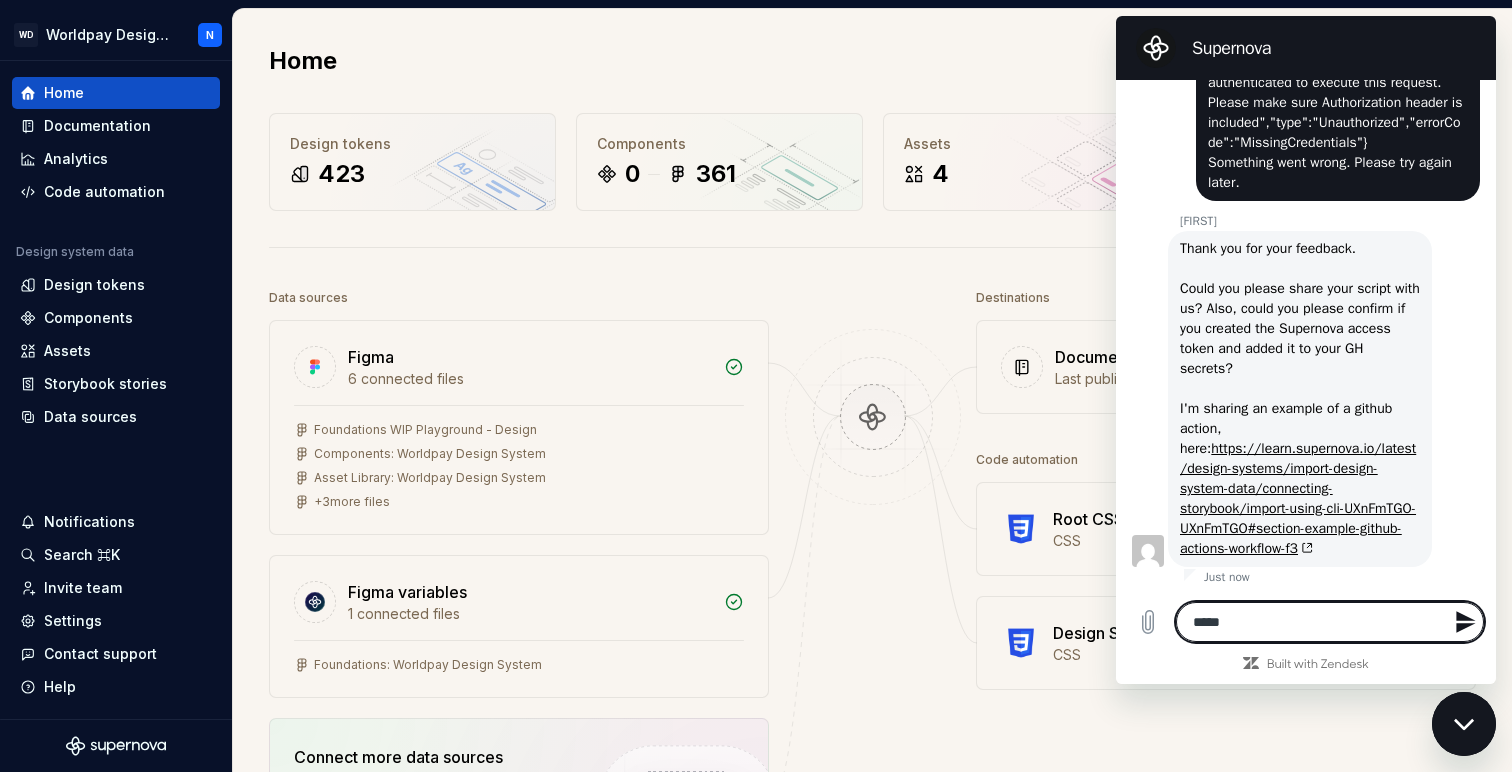 type on "******" 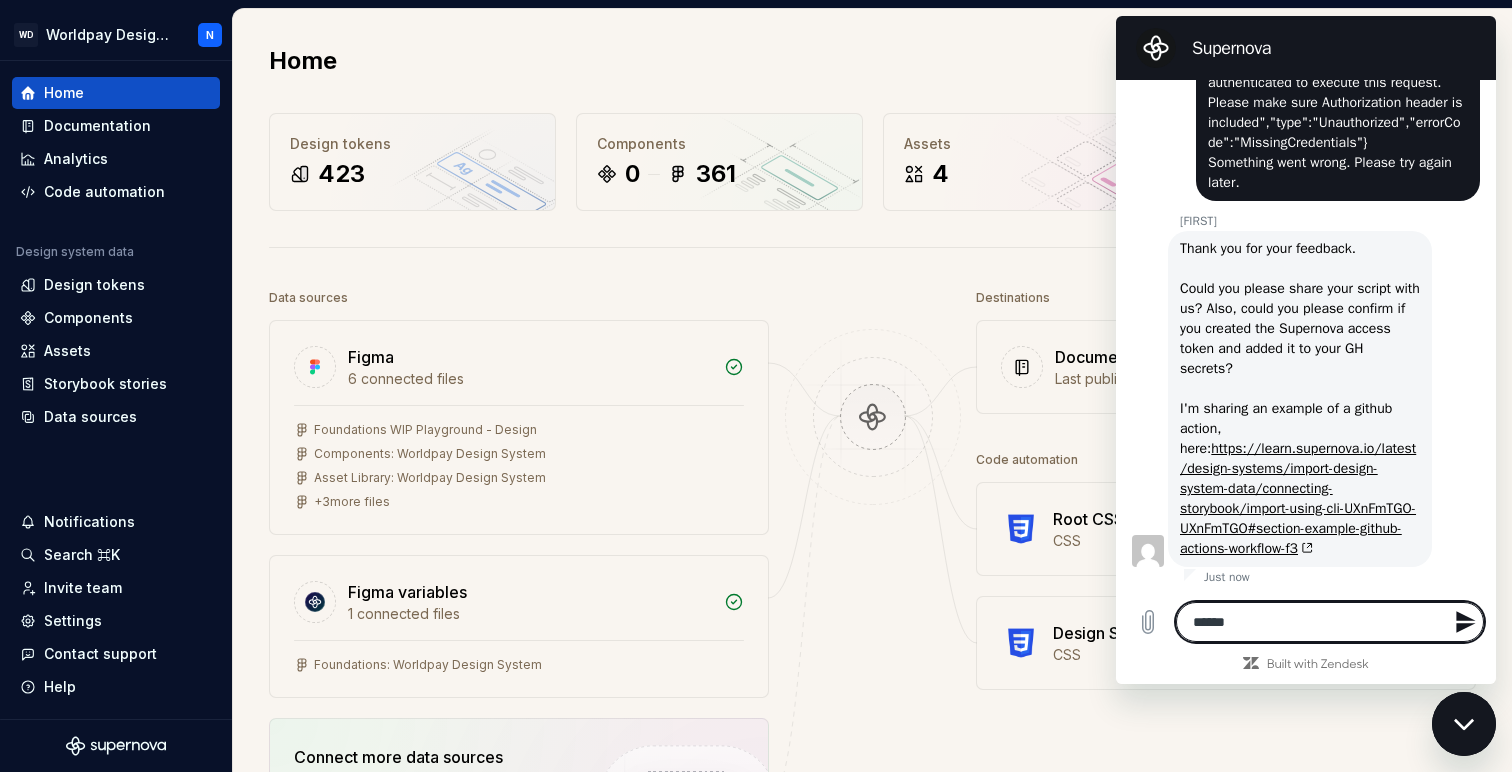 type on "*******" 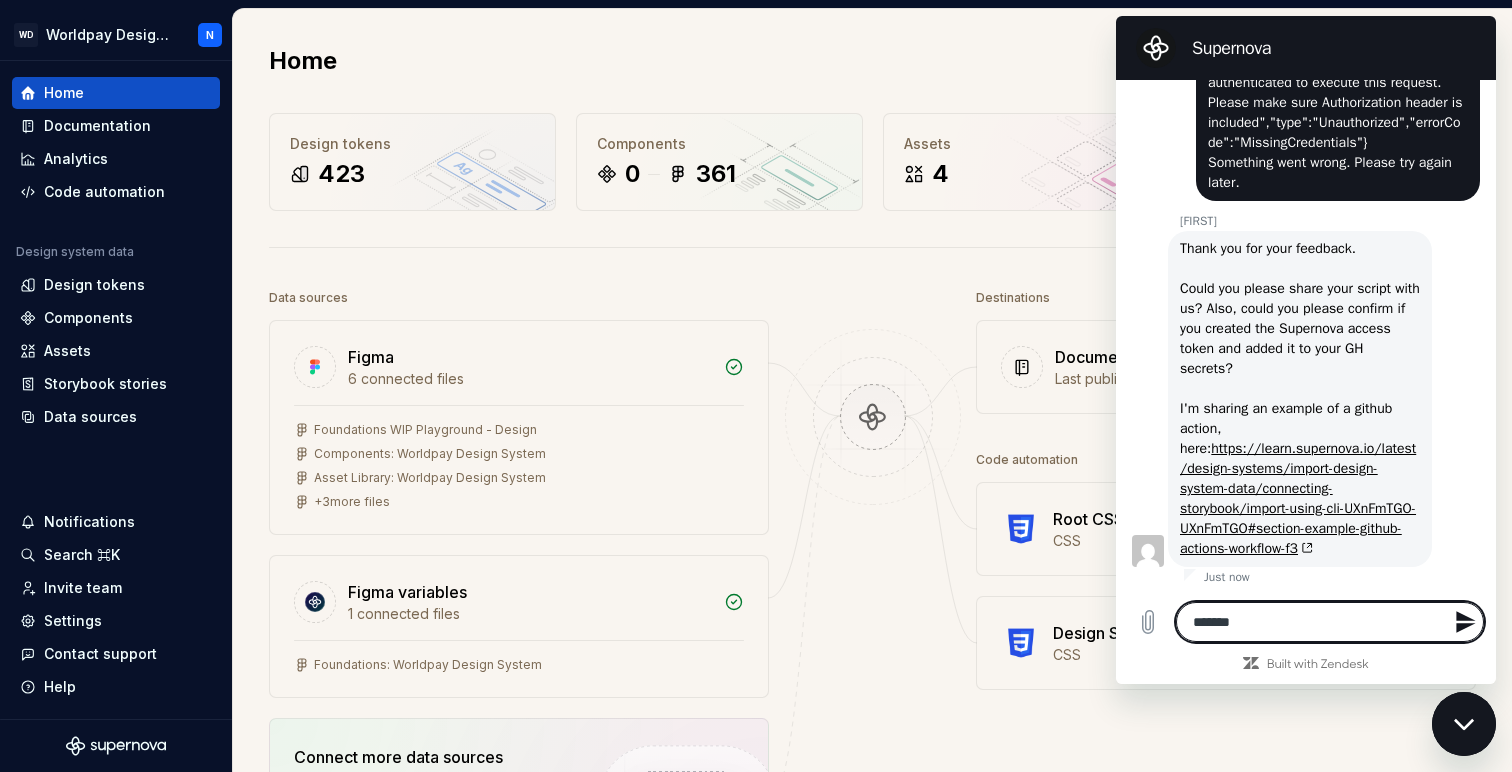 type on "********" 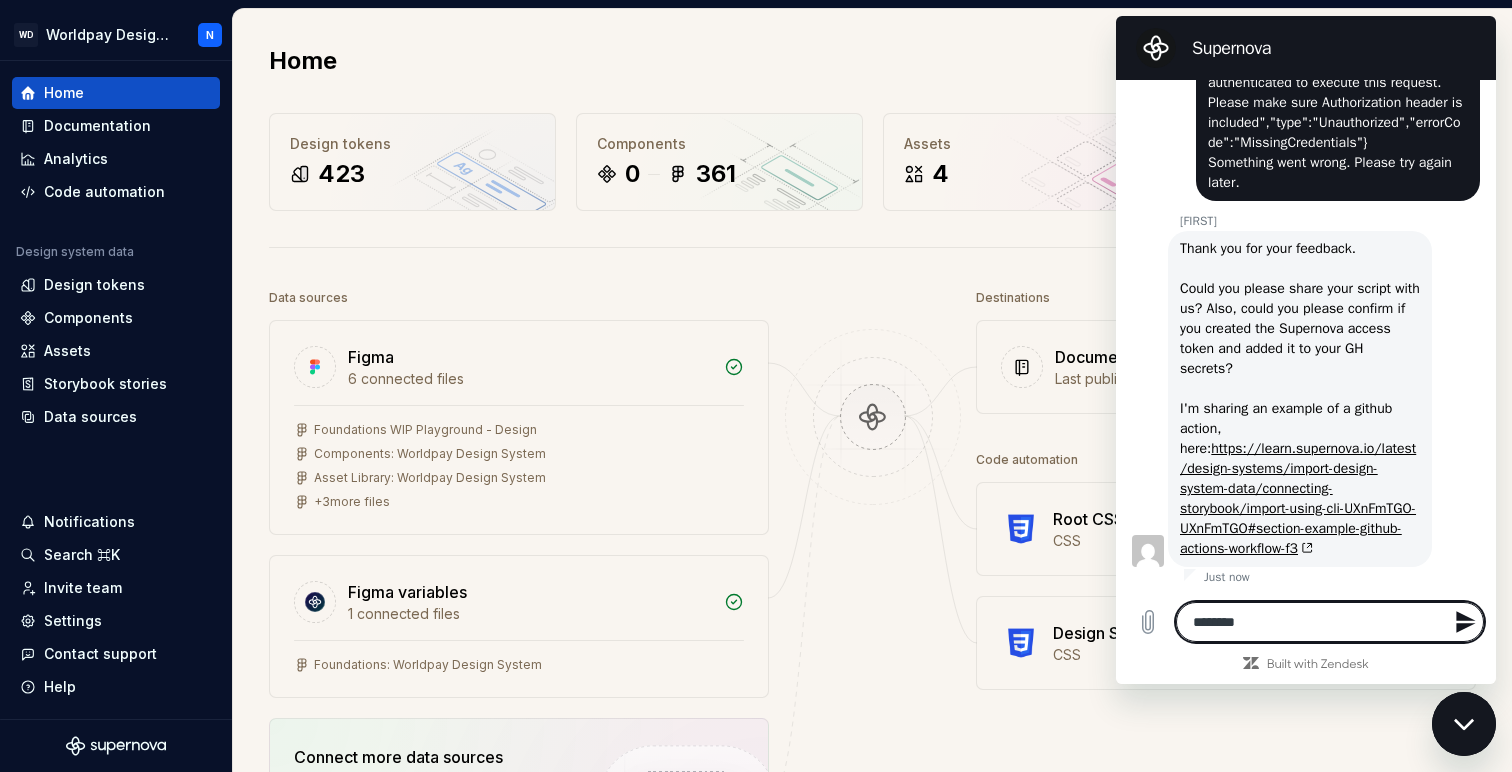 type on "*" 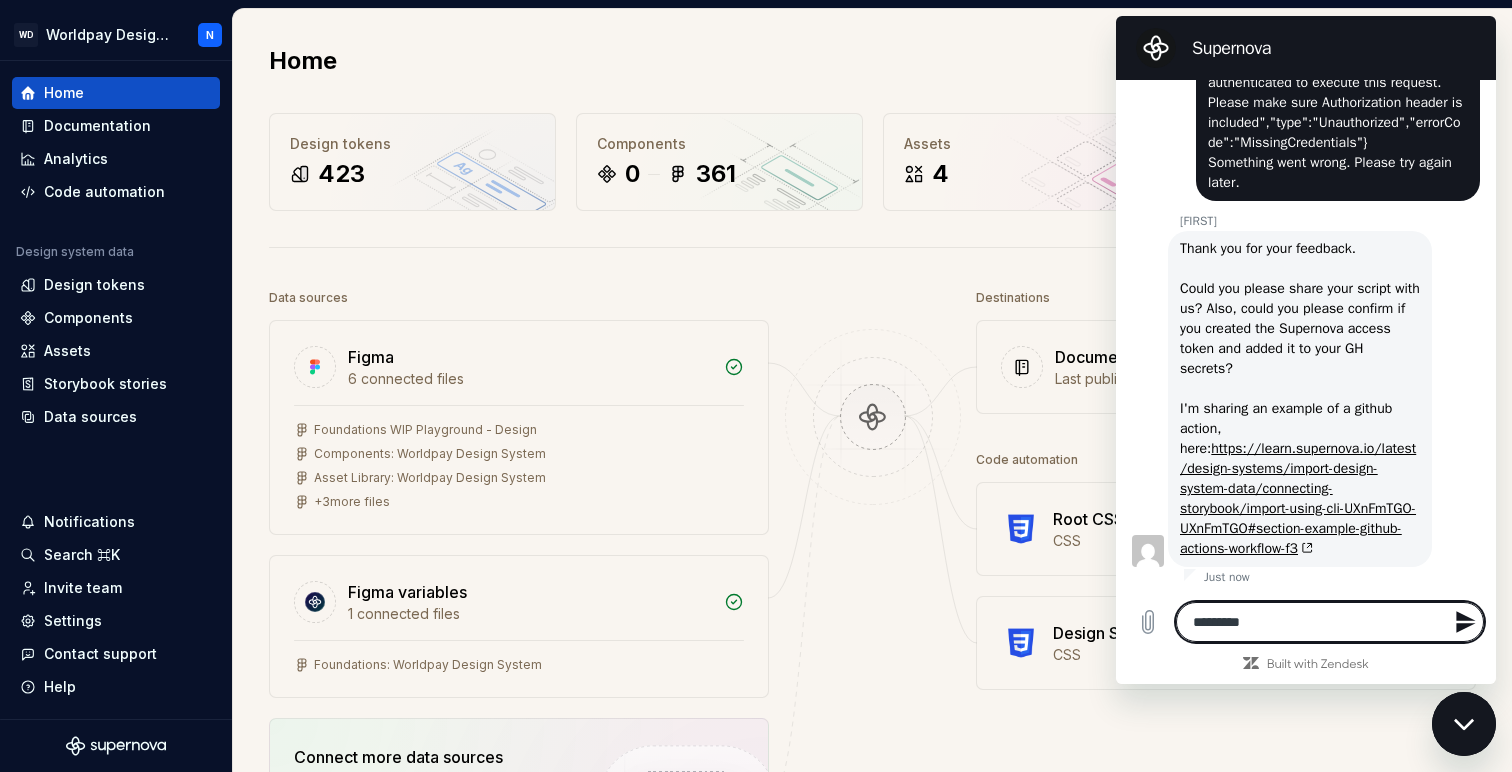type on "**********" 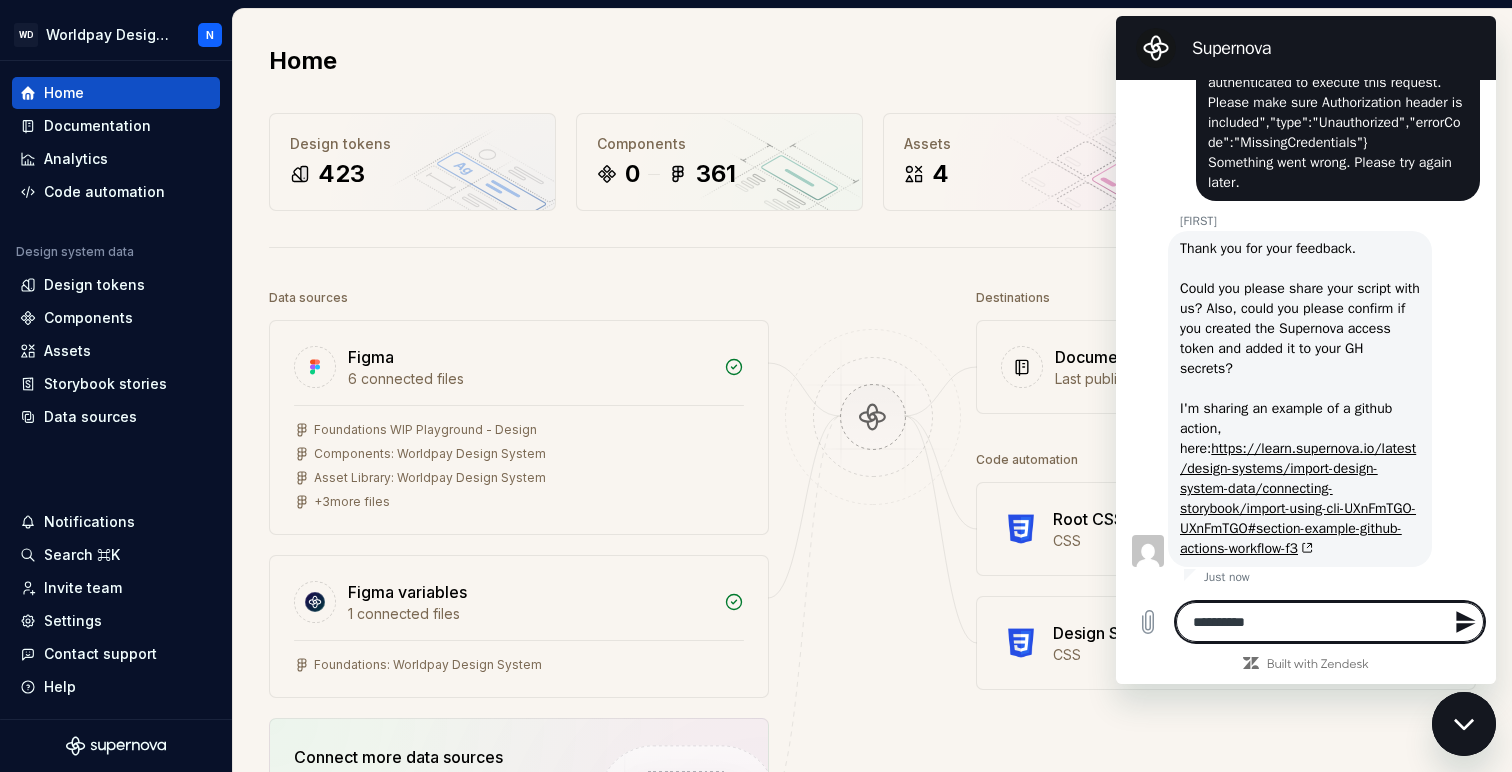 type on "**********" 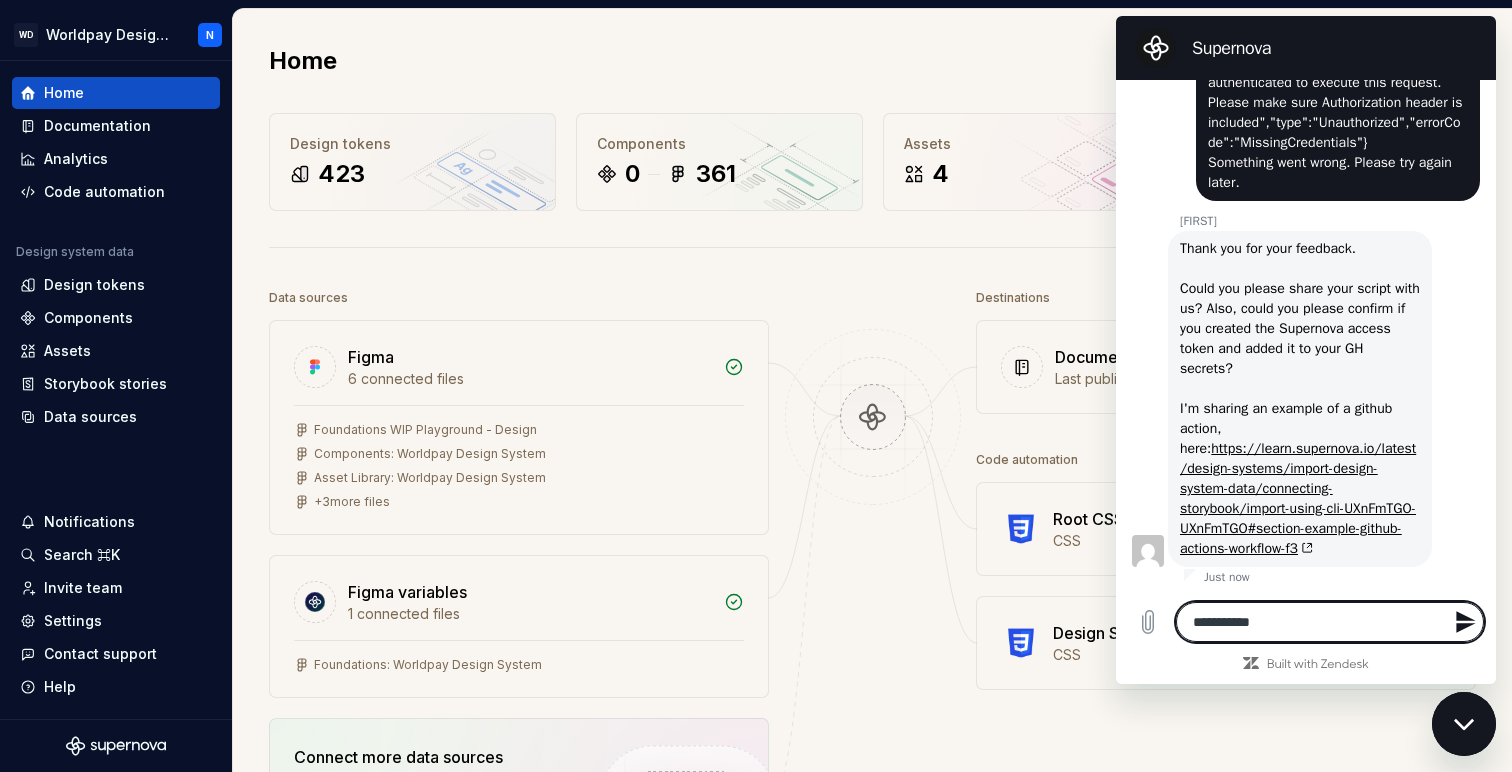 type on "**********" 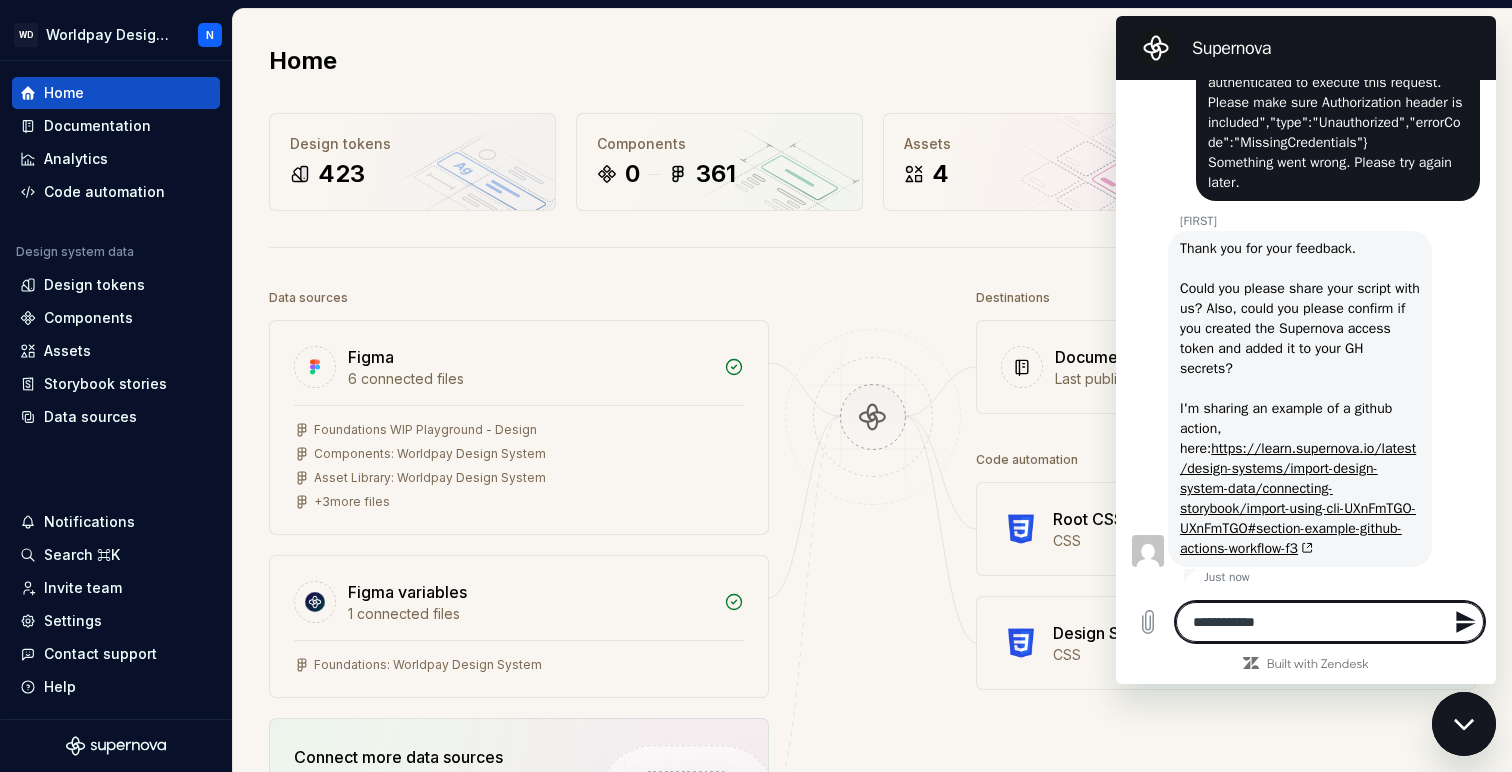 type on "**********" 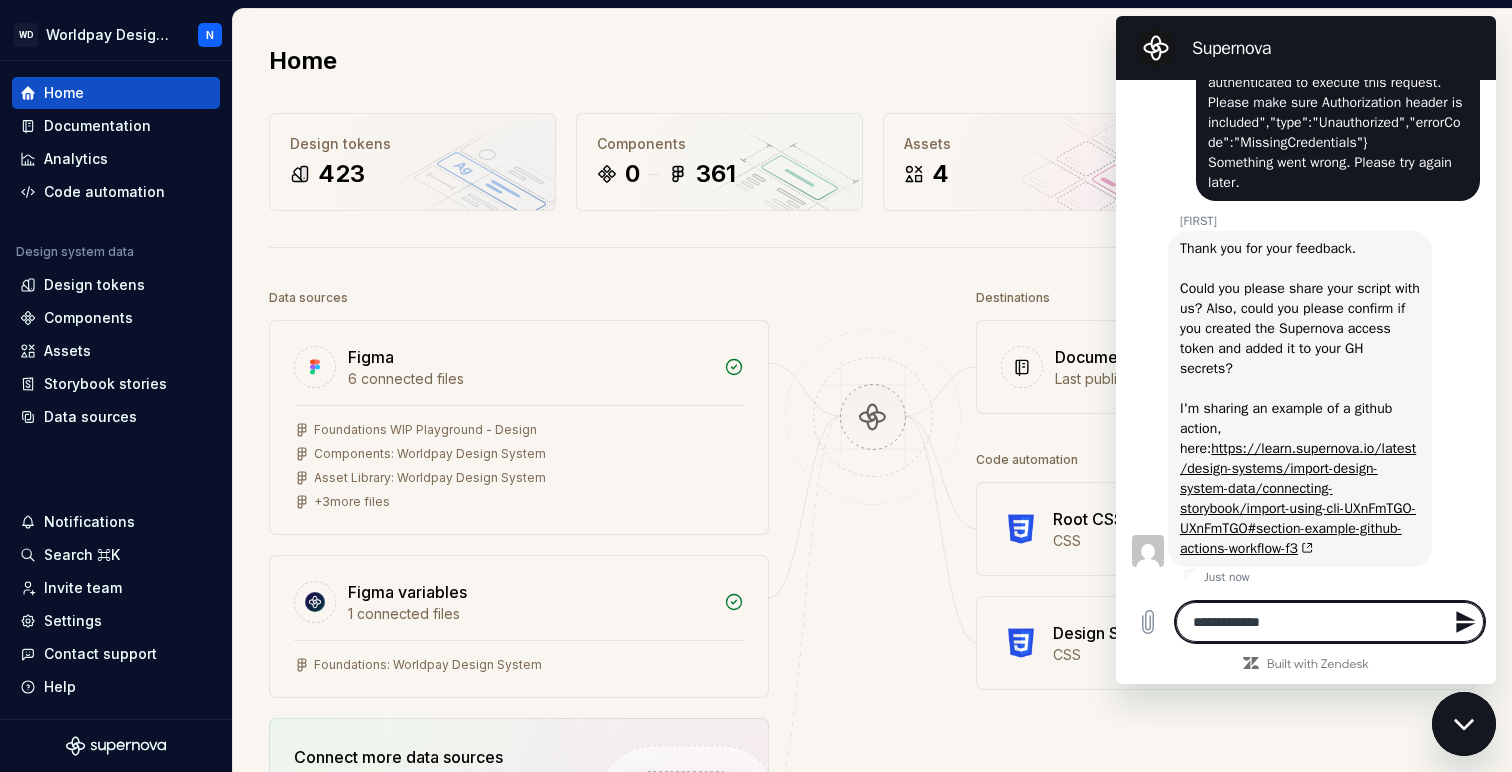 type on "**********" 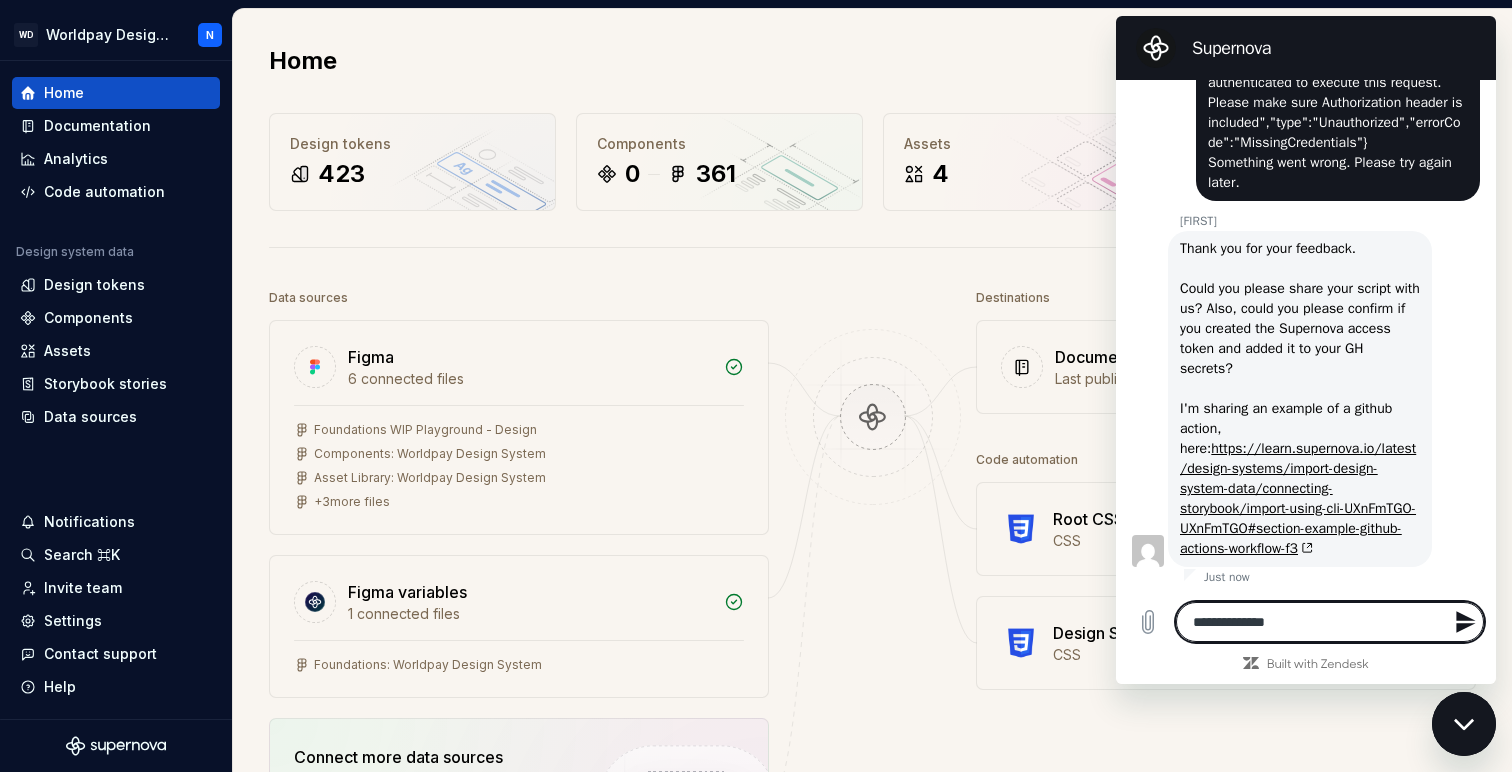 type on "**********" 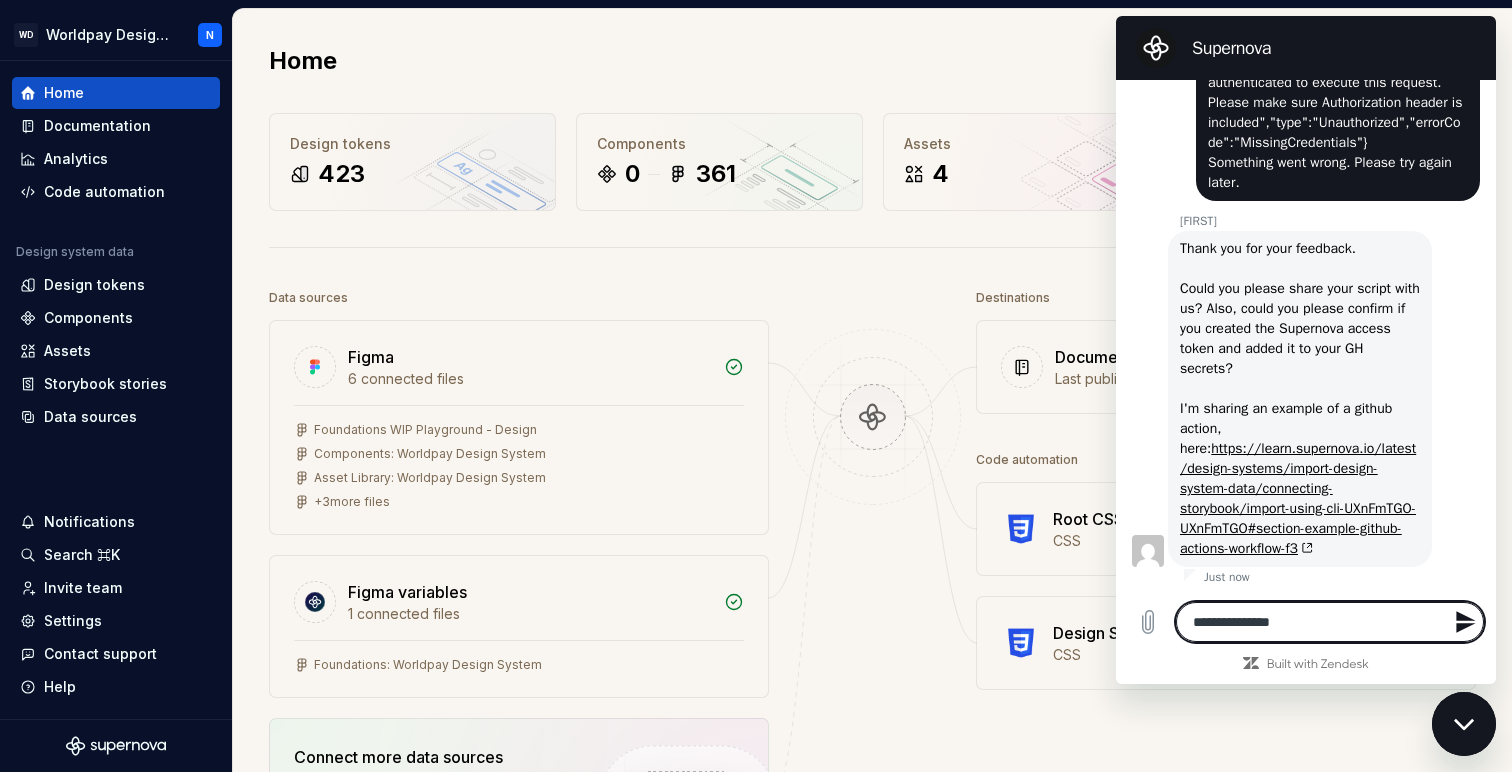 type on "**********" 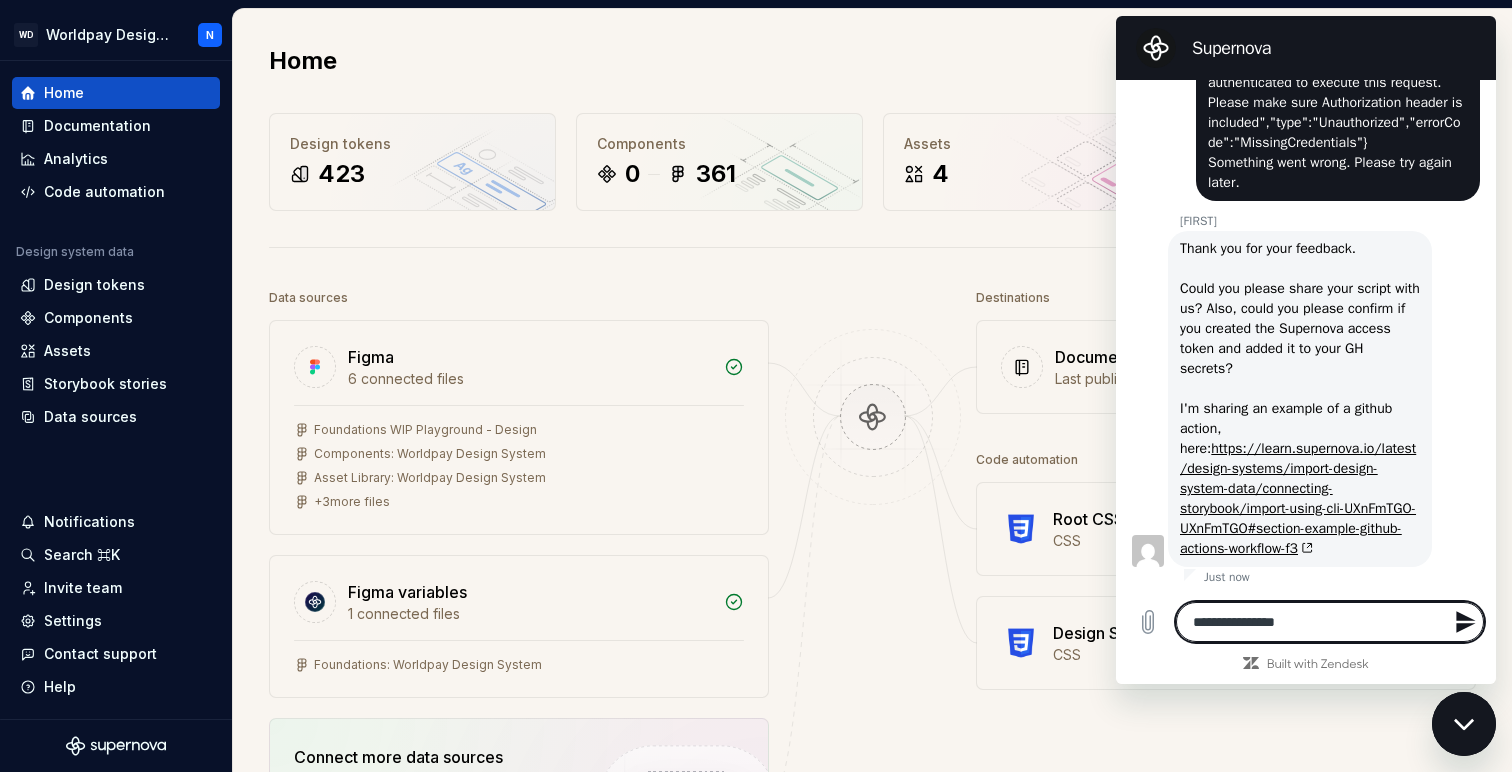 type on "**********" 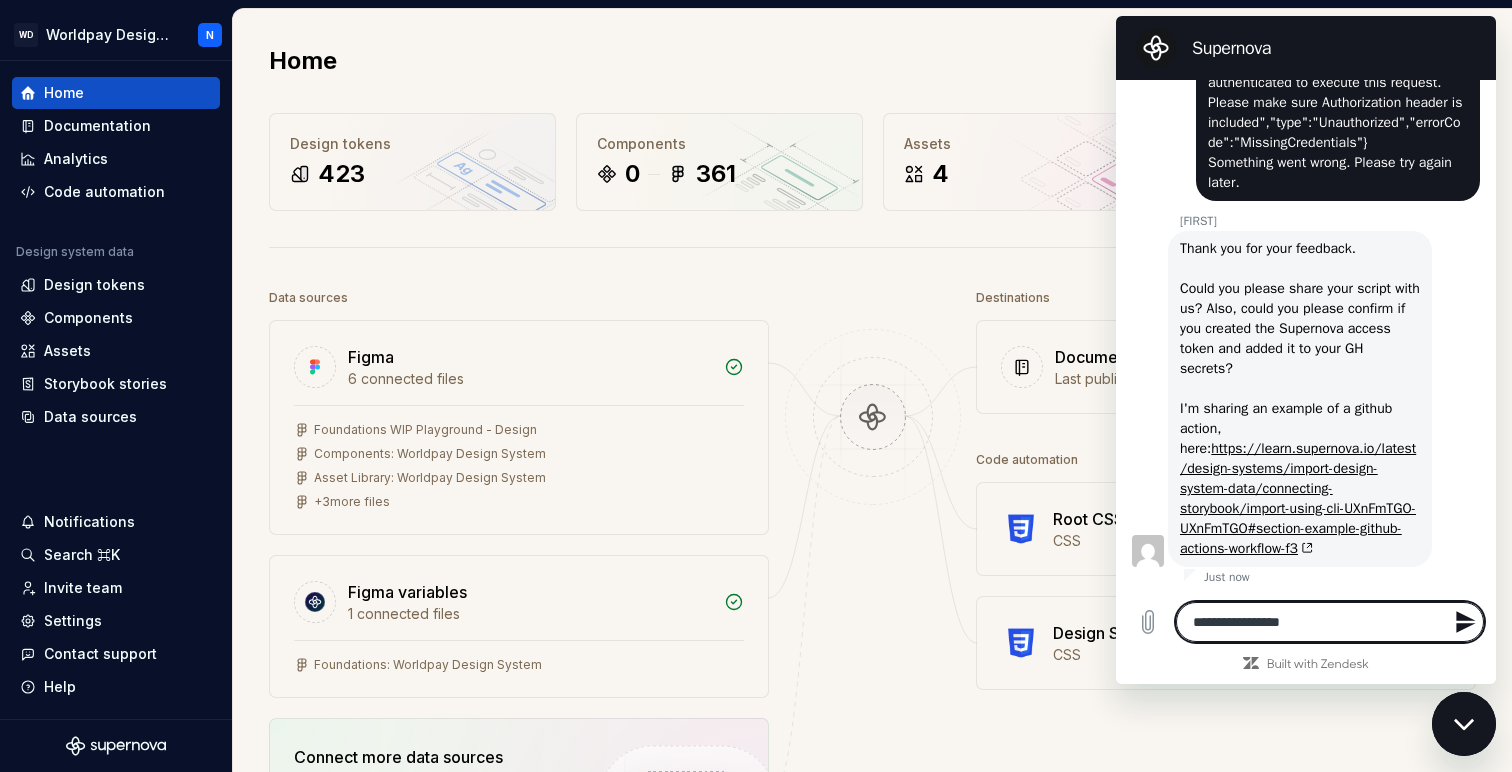 type on "**********" 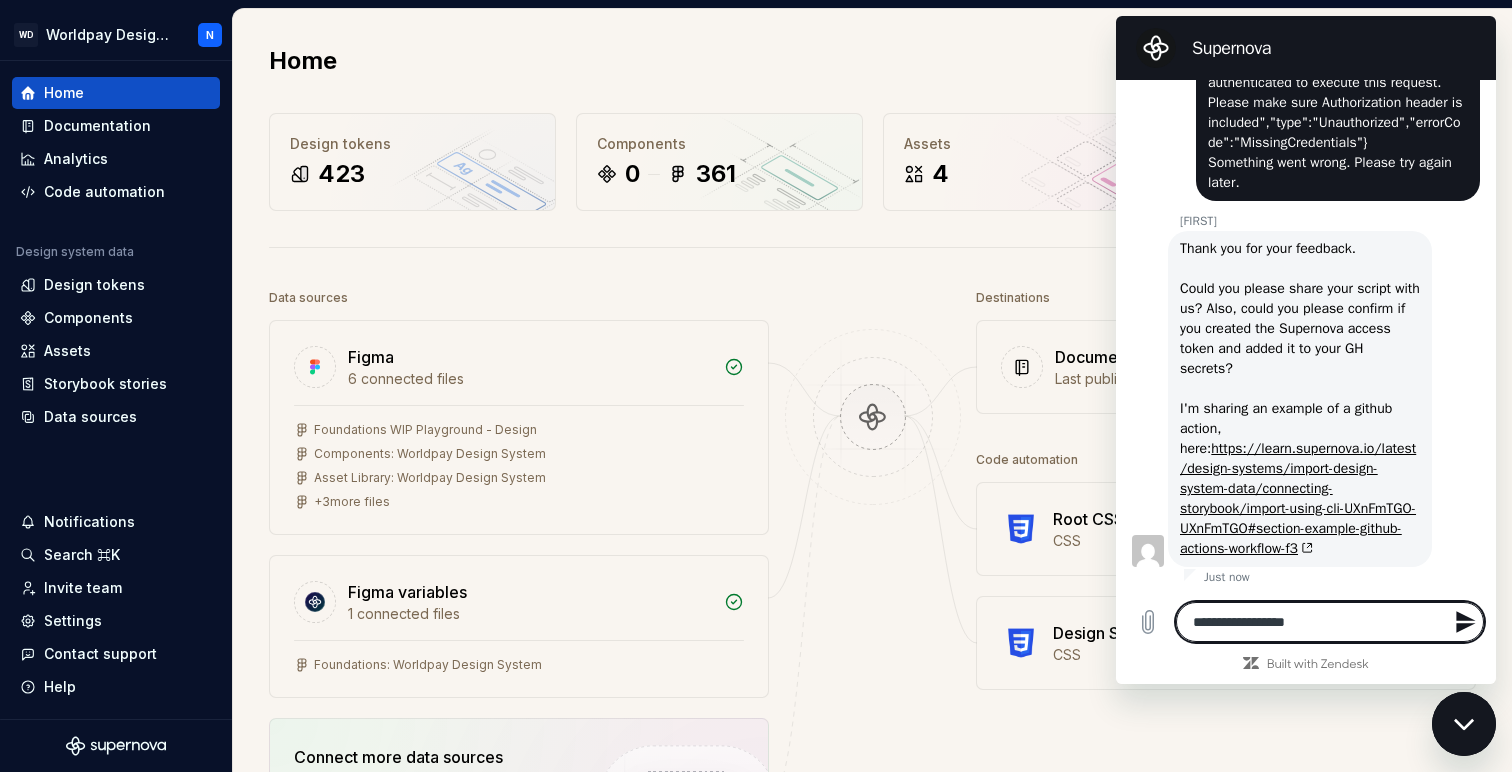 type on "**********" 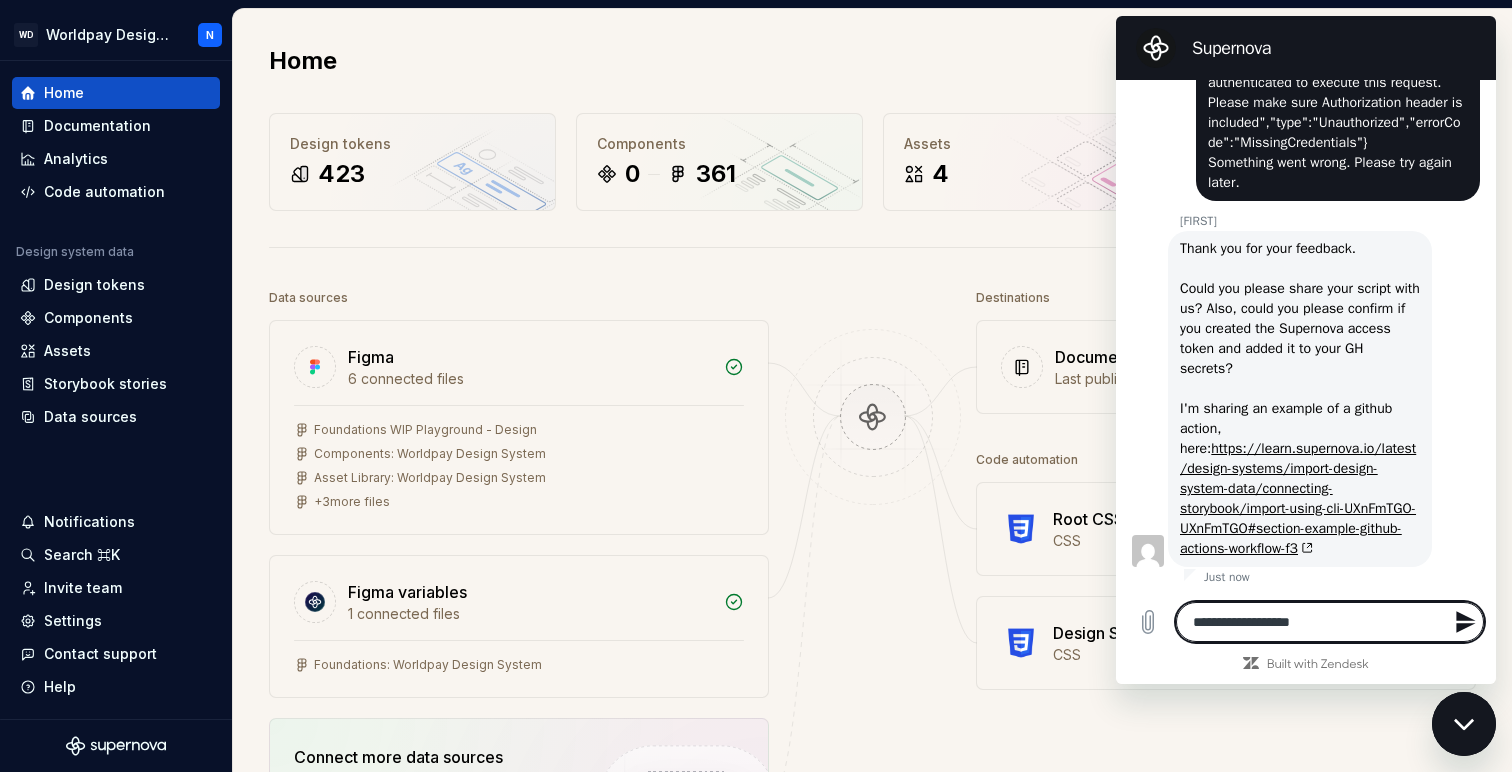 type on "**********" 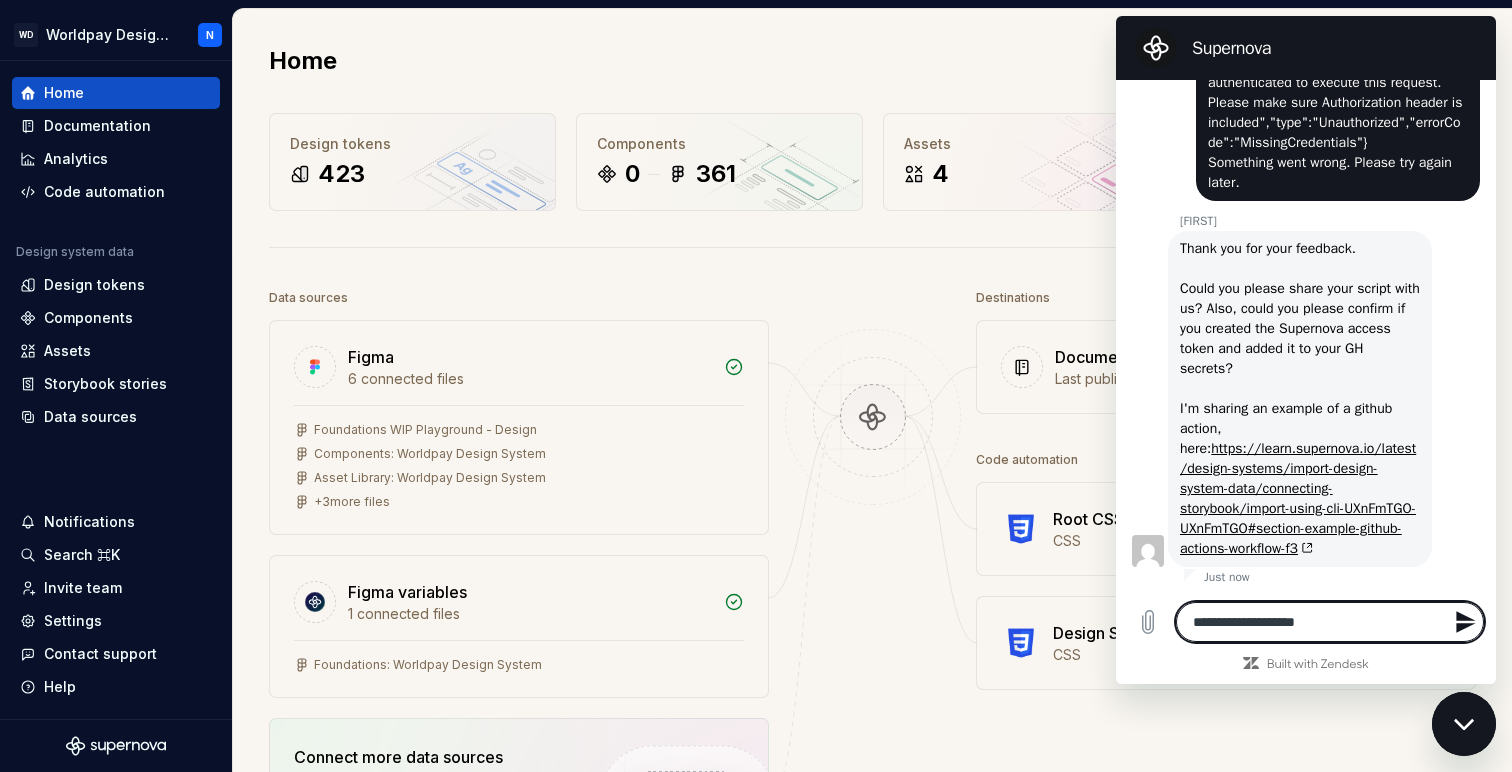 type on "**********" 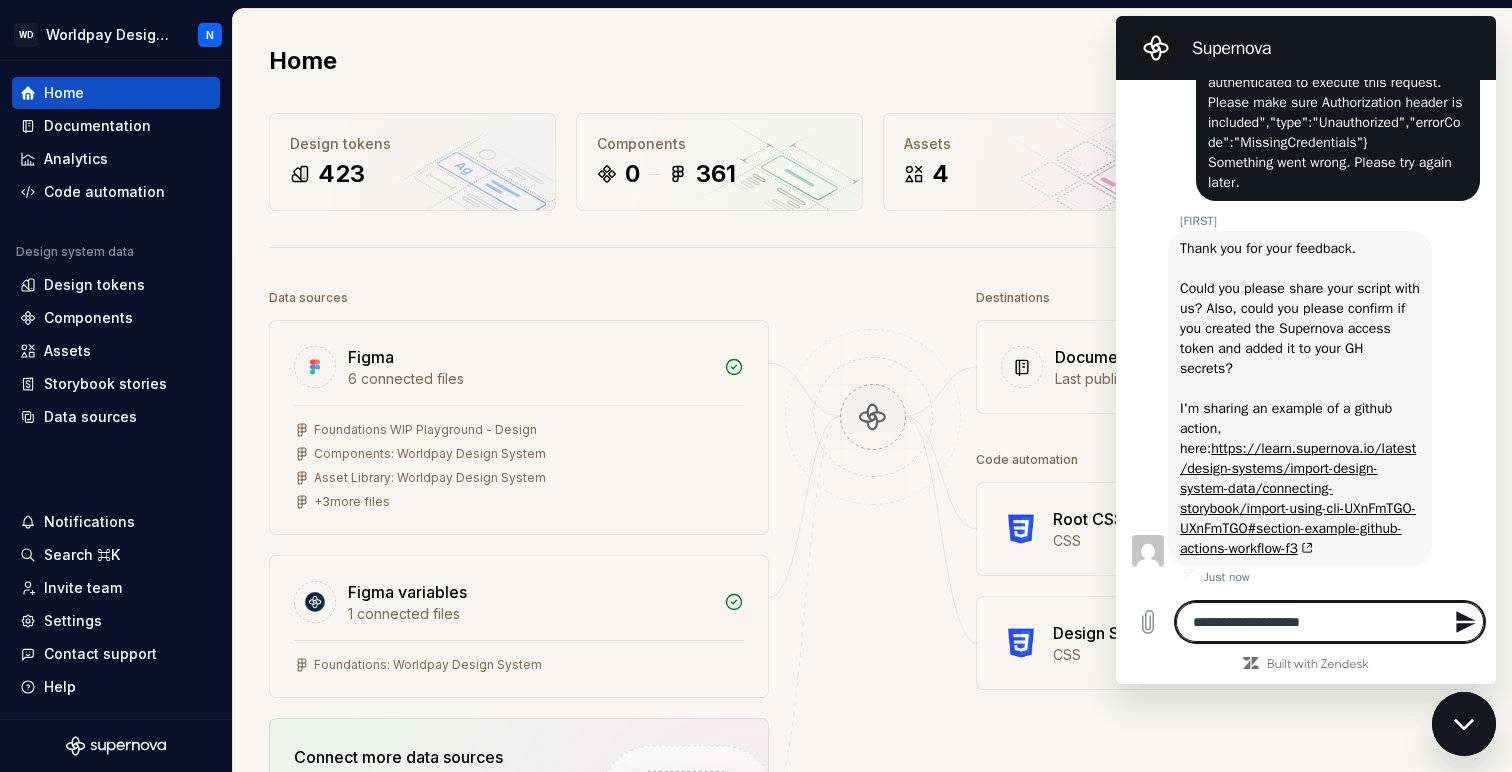 type on "**********" 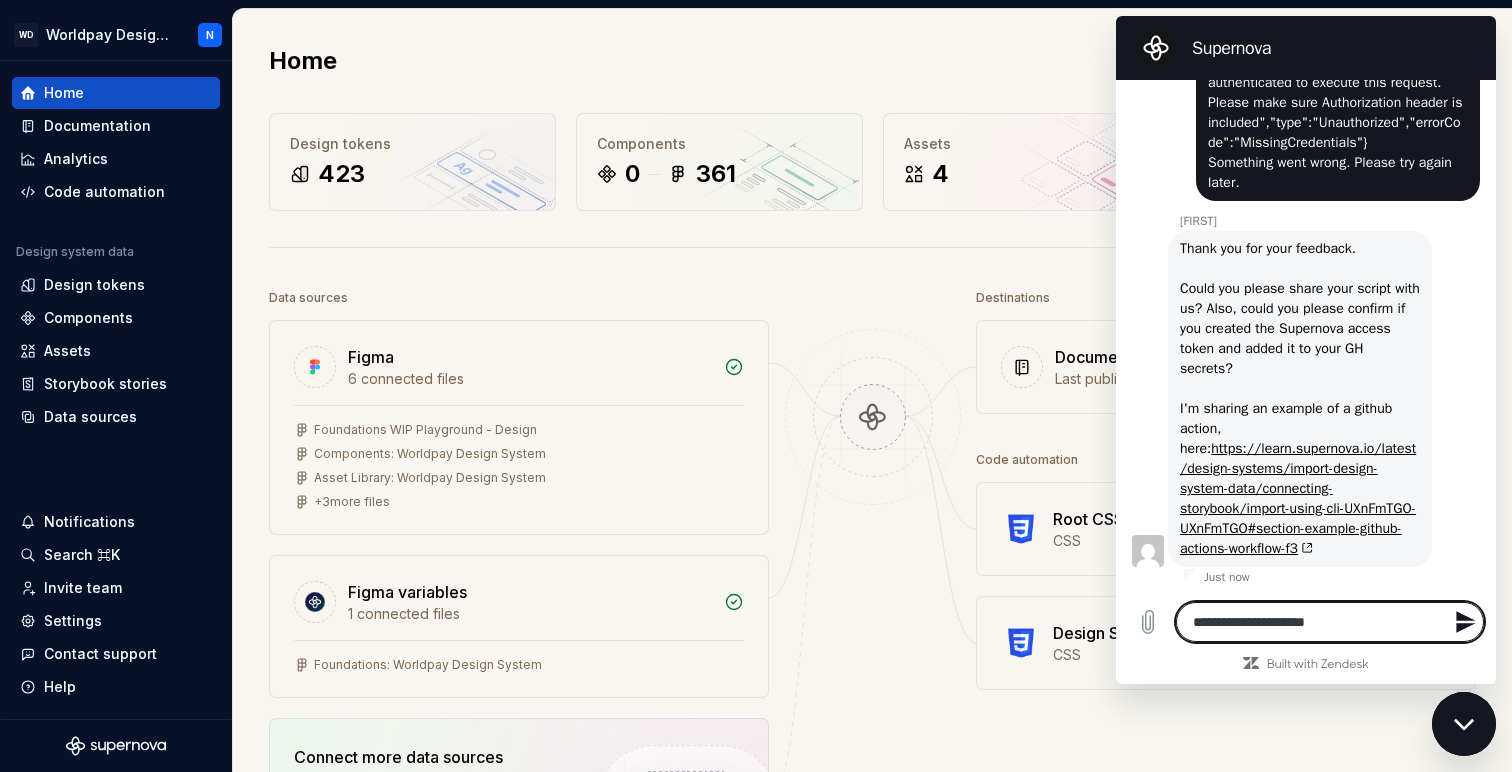 type on "**********" 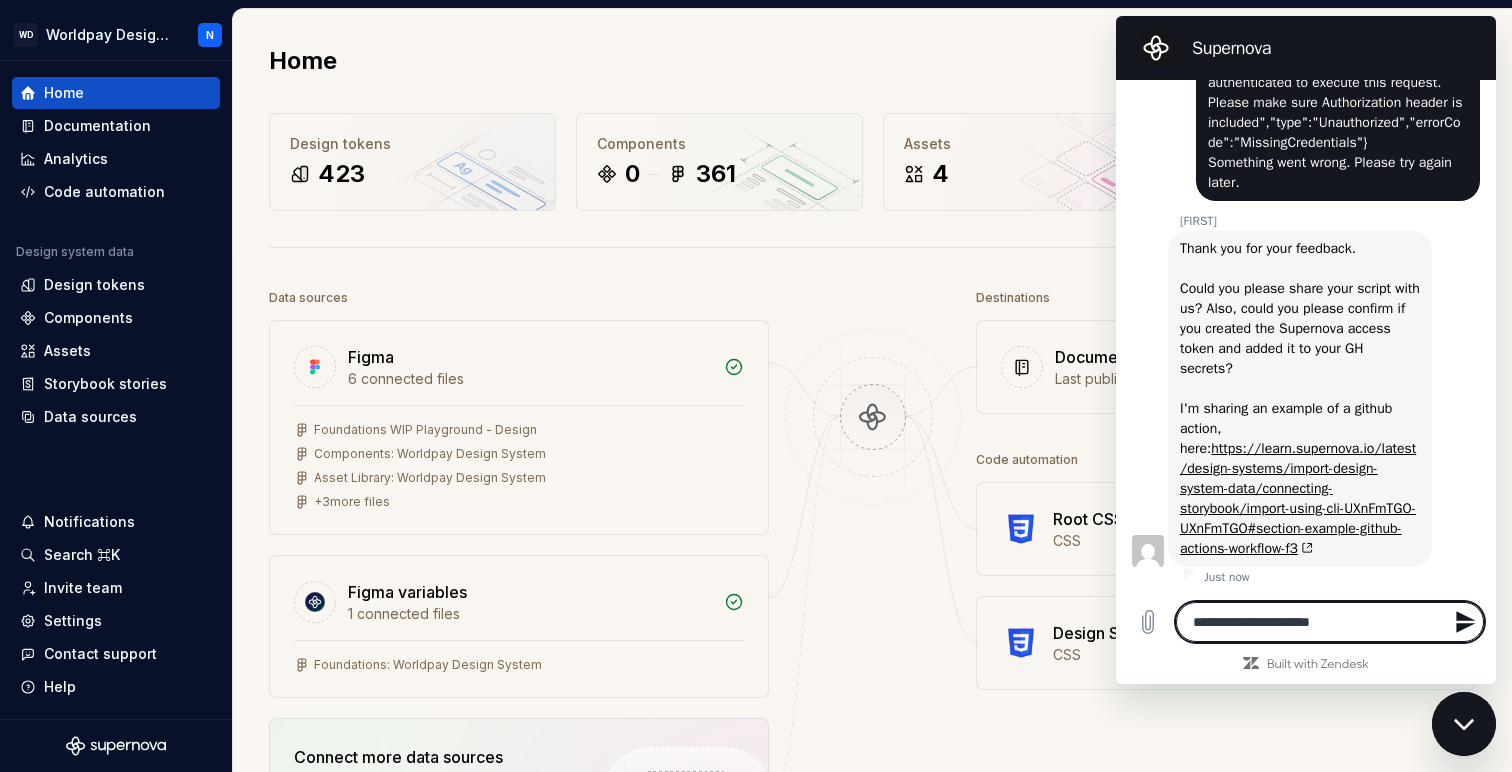 type on "**********" 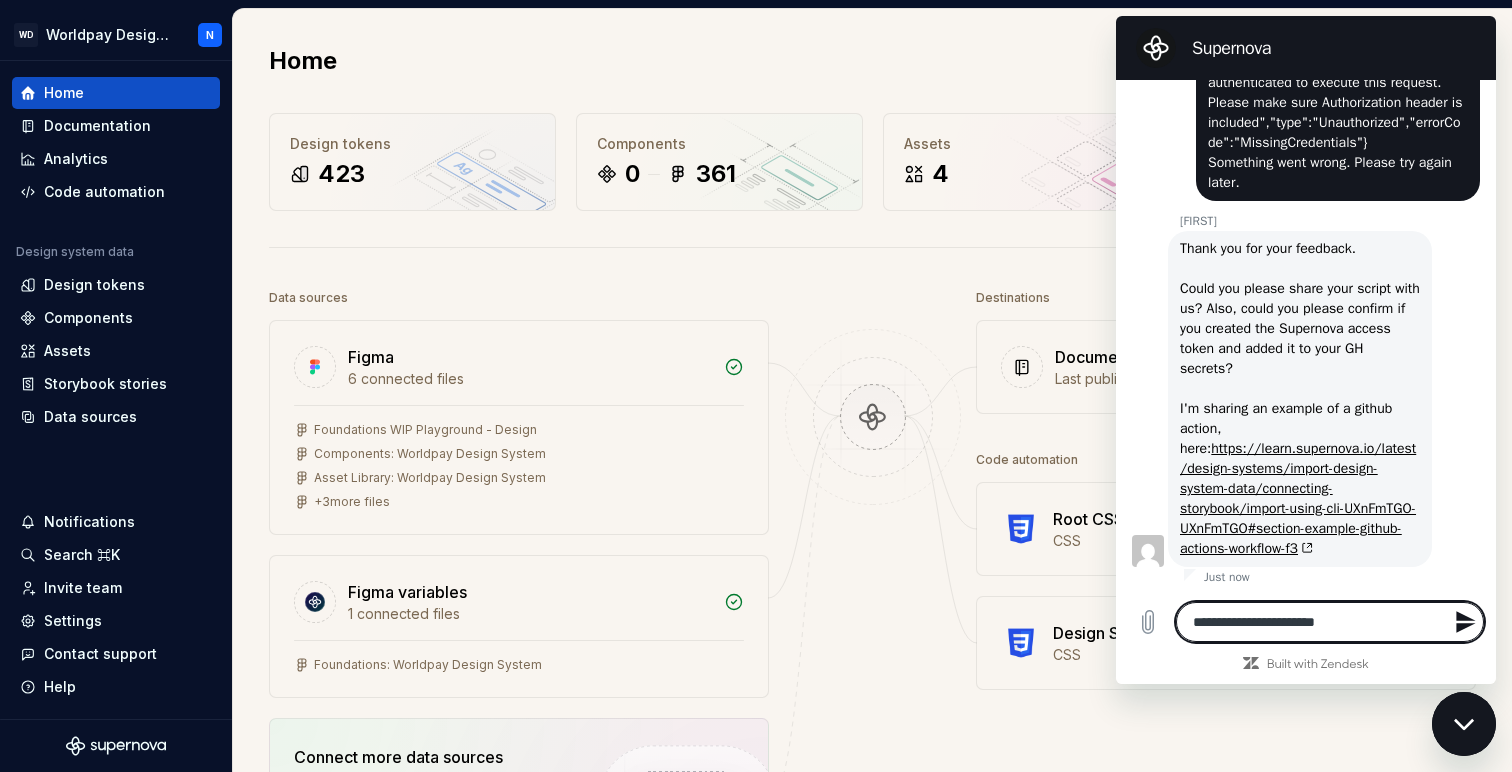 type on "**********" 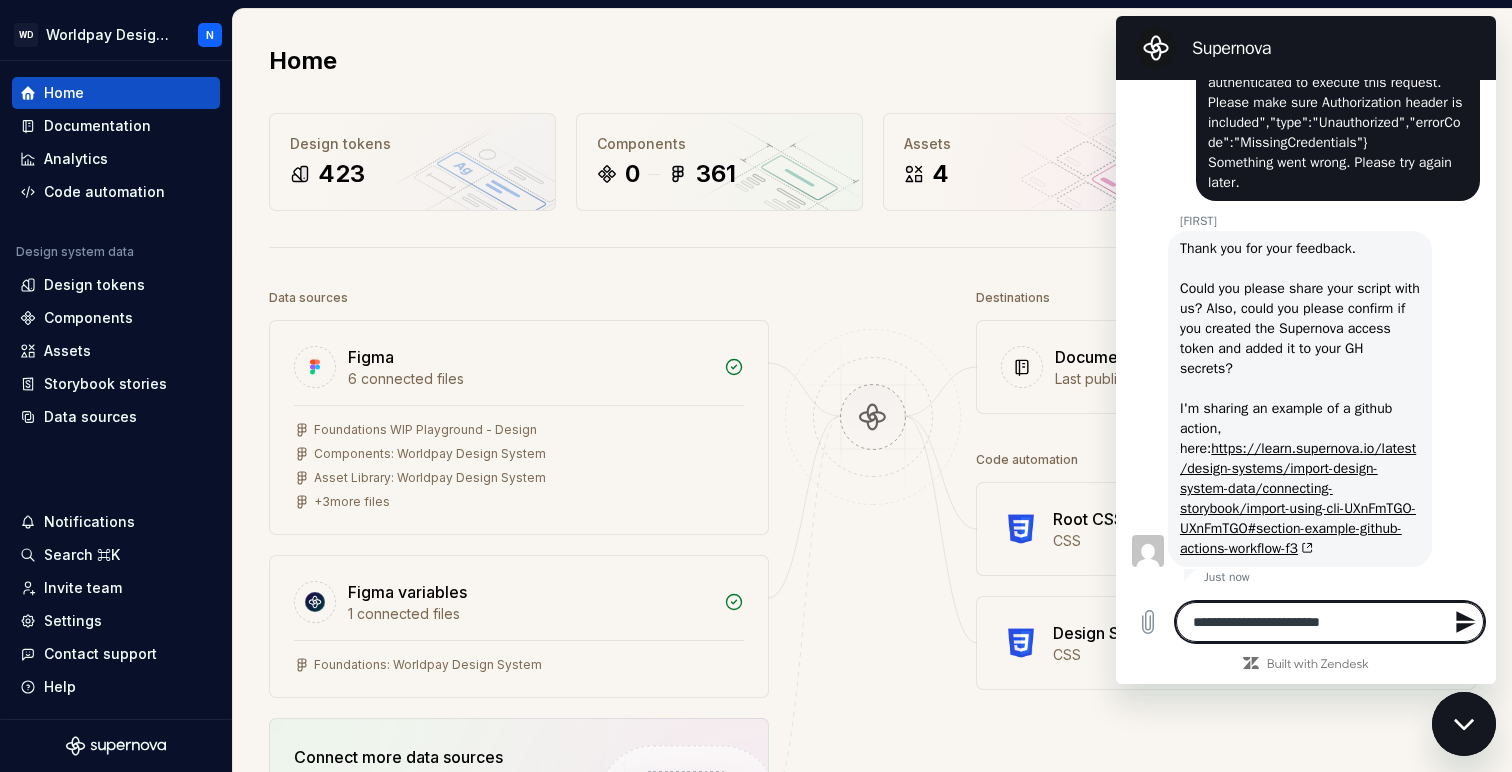 type on "**********" 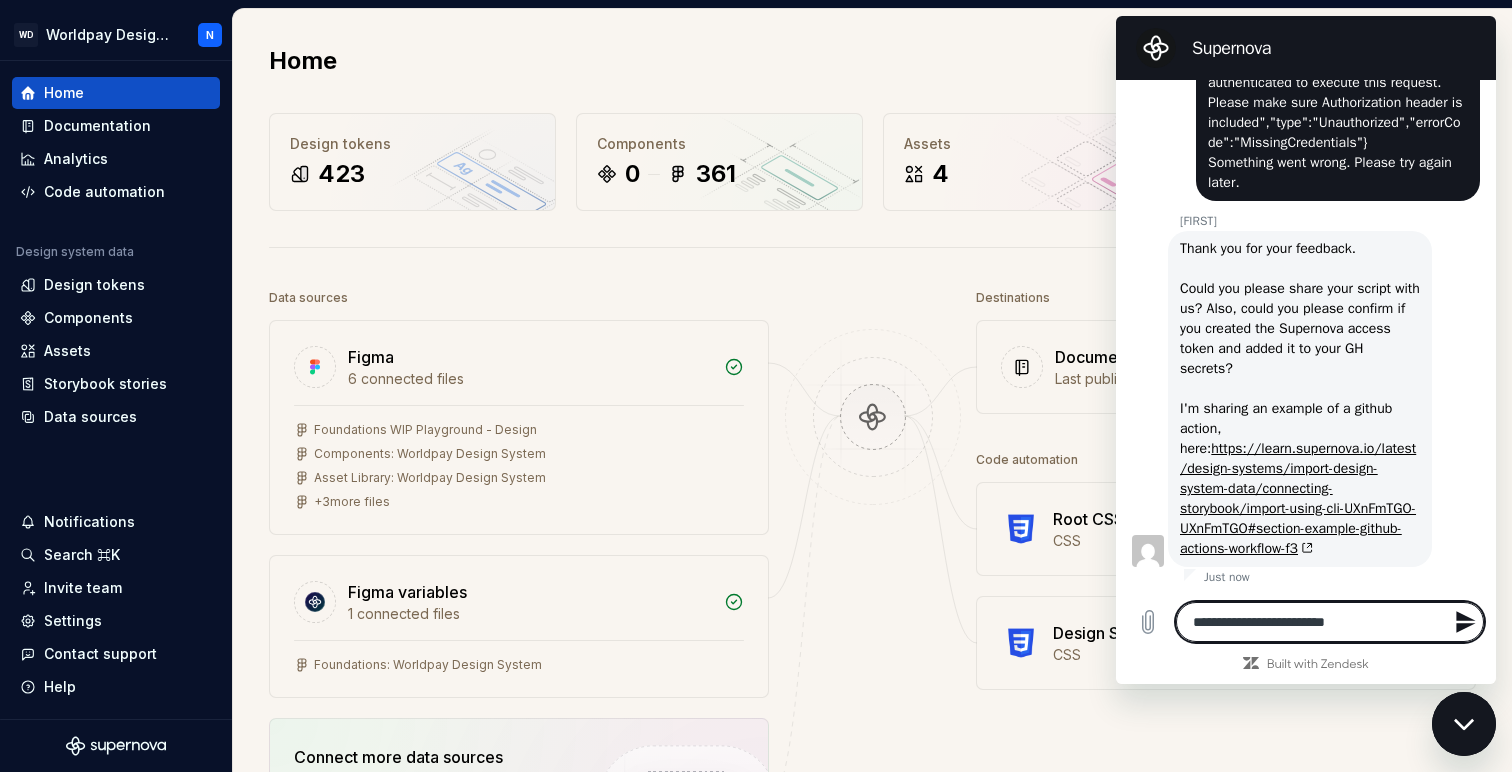 type on "**********" 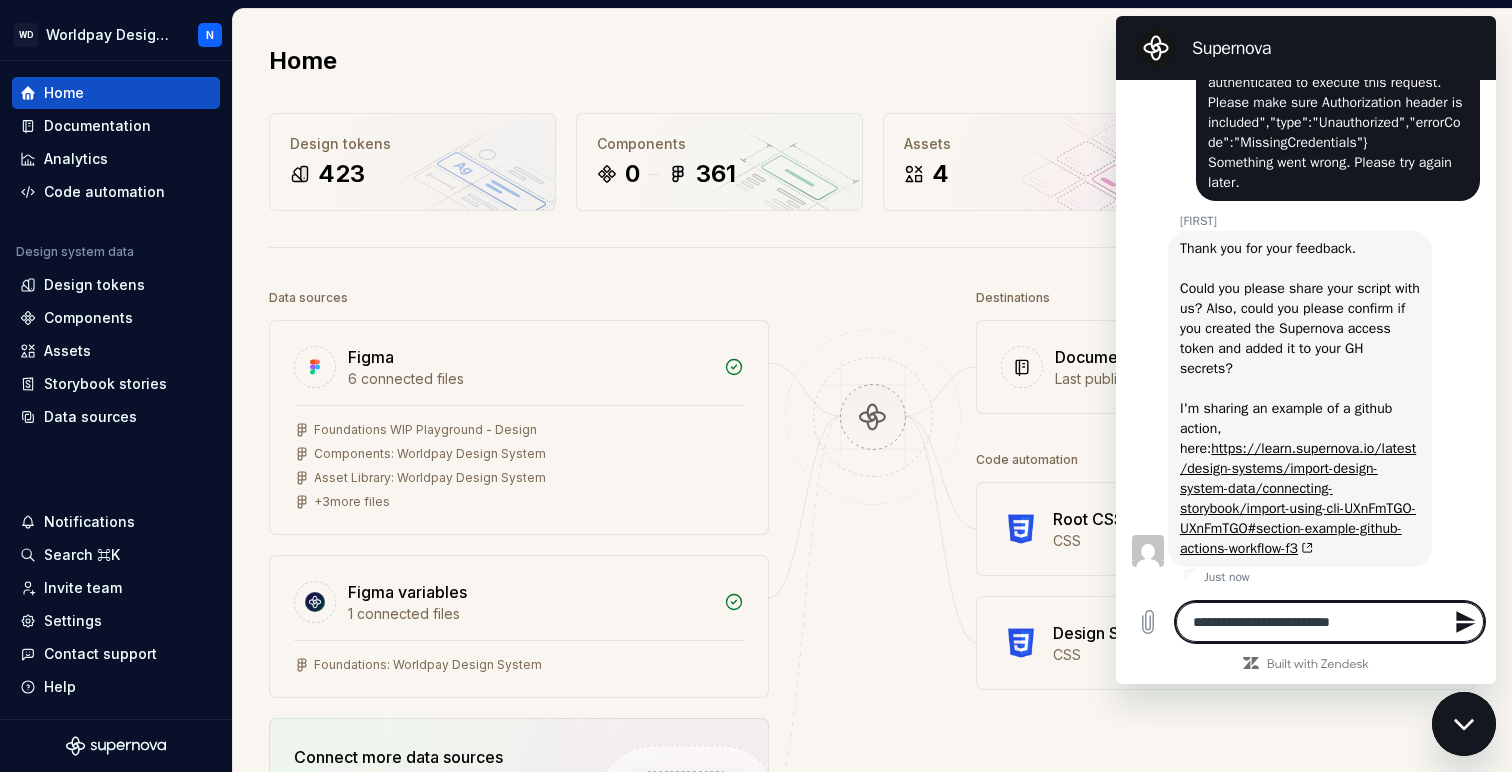 type on "**********" 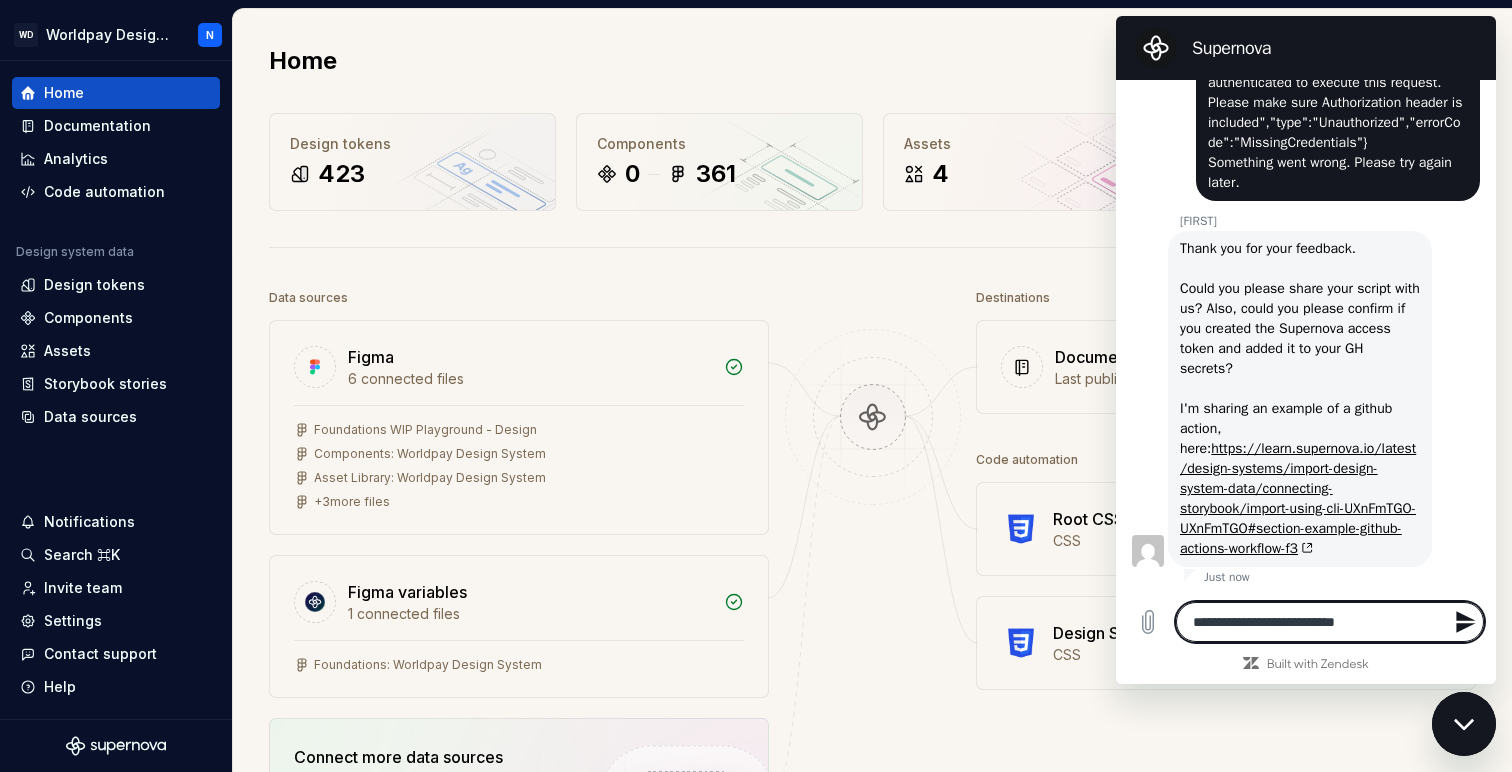 type 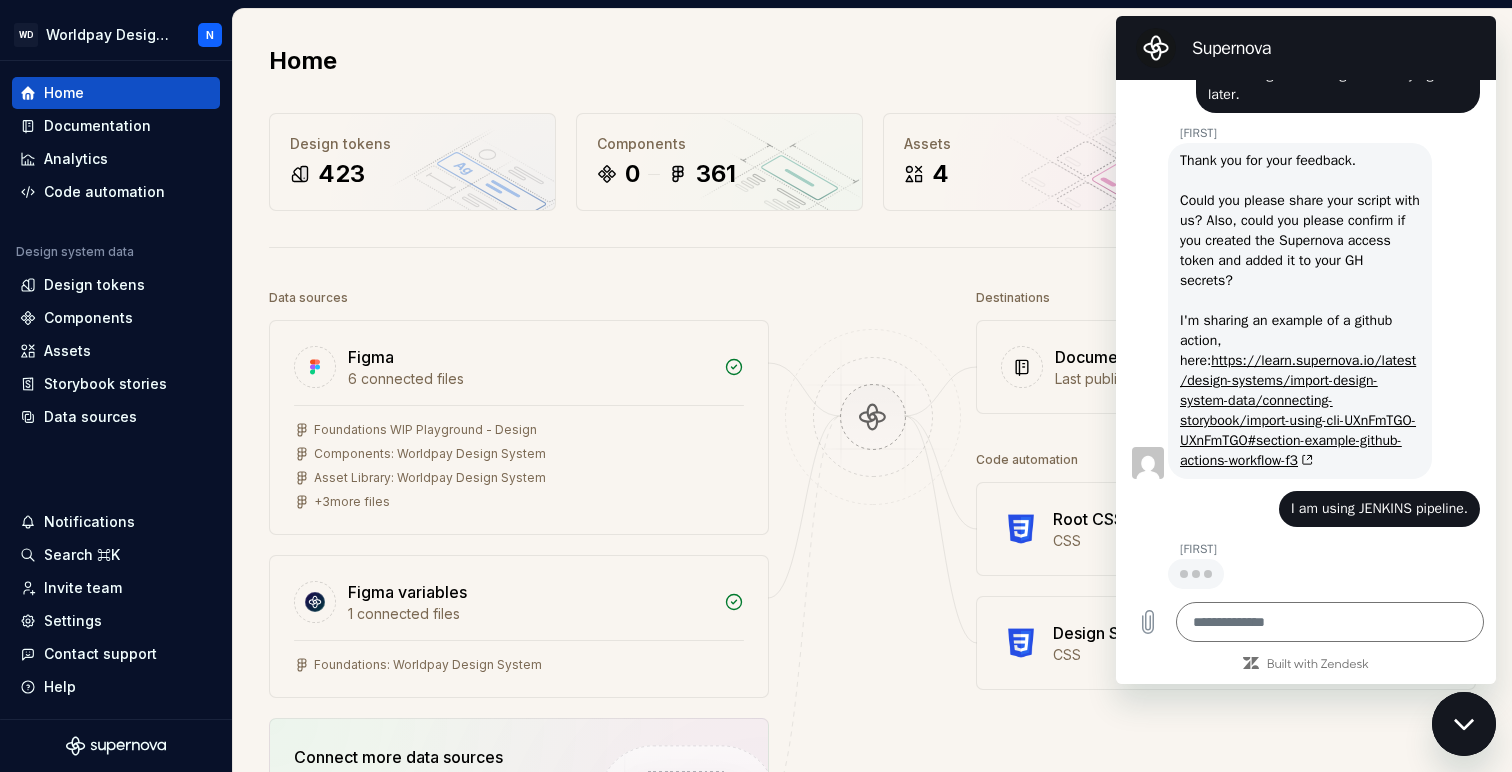 scroll, scrollTop: 3249, scrollLeft: 0, axis: vertical 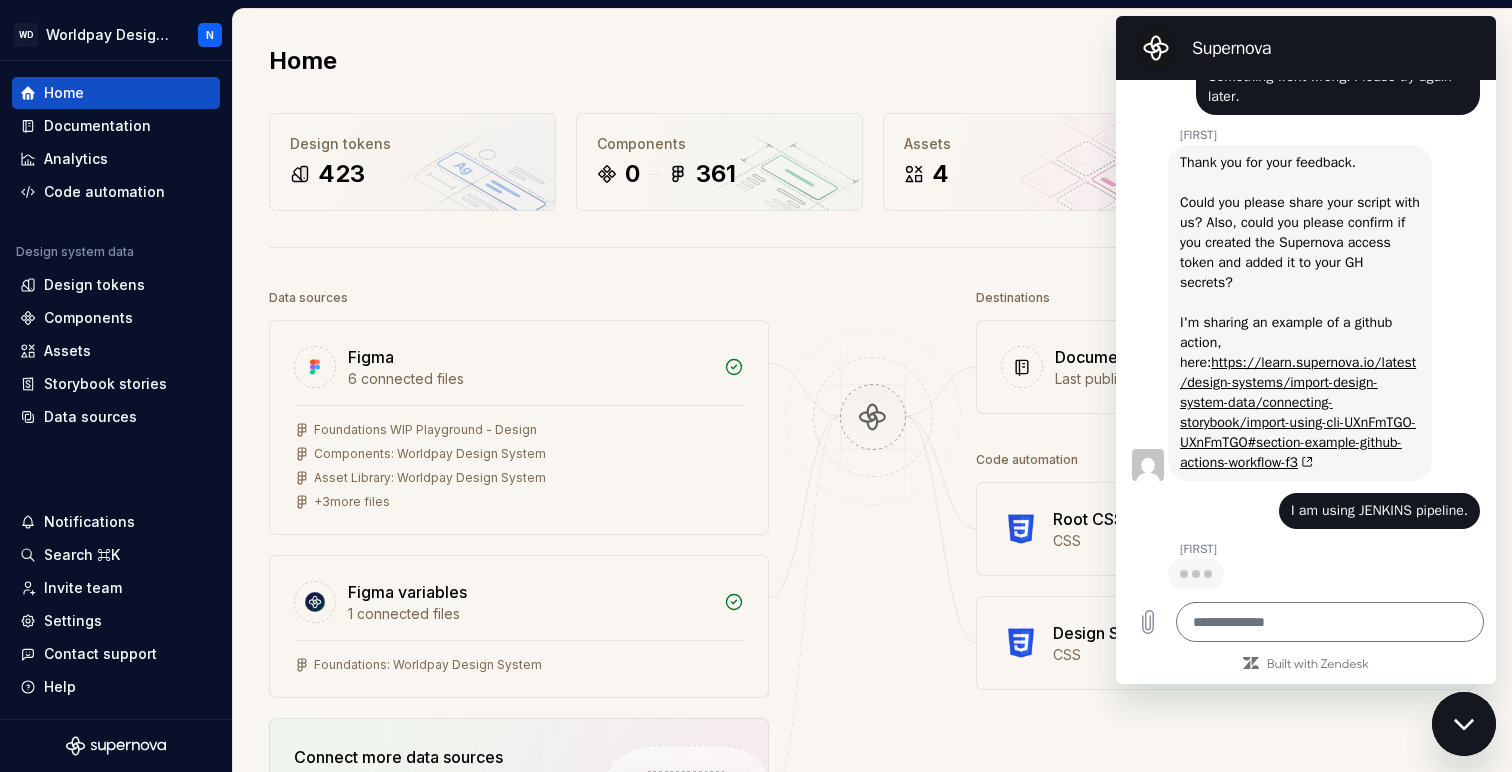 type on "*" 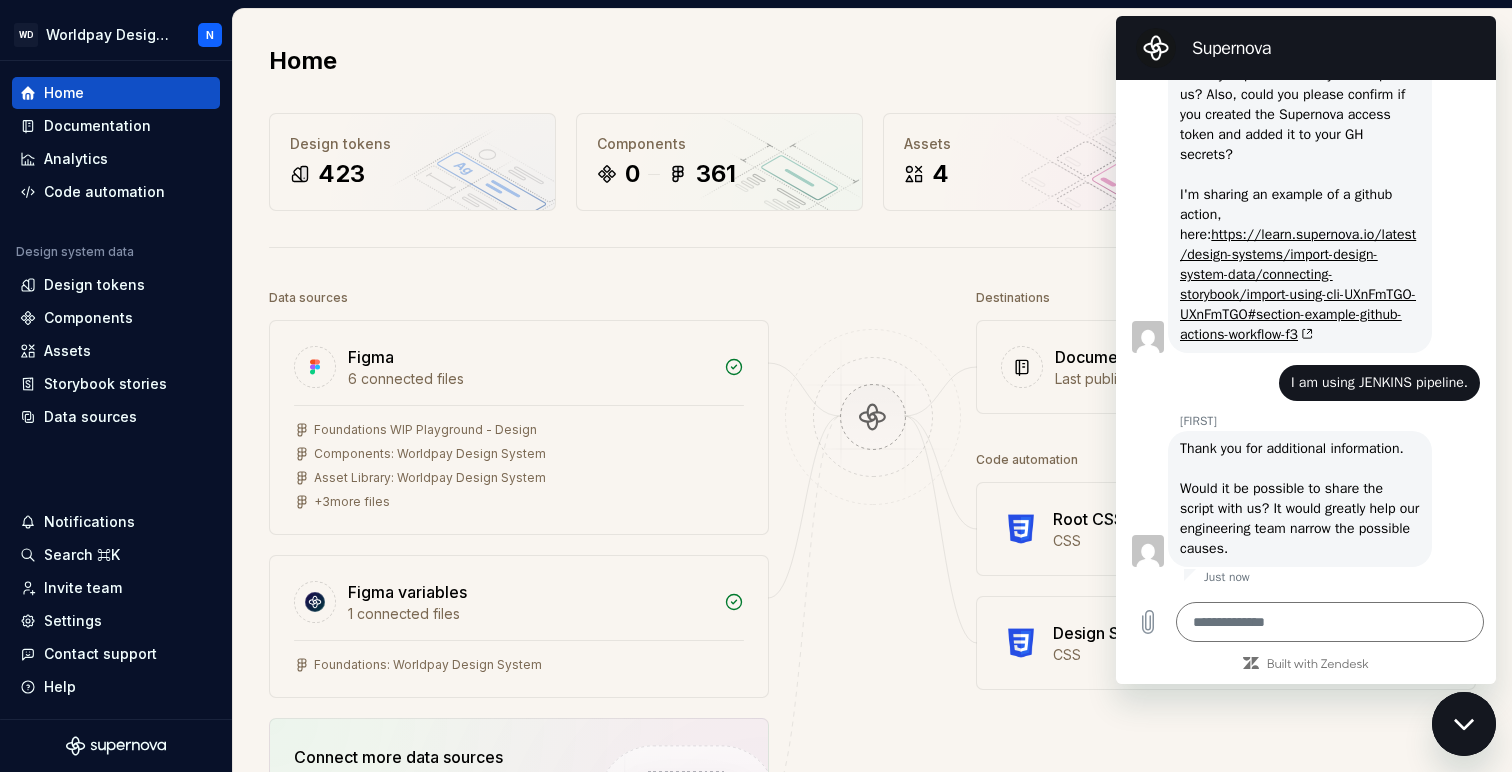 scroll, scrollTop: 3377, scrollLeft: 0, axis: vertical 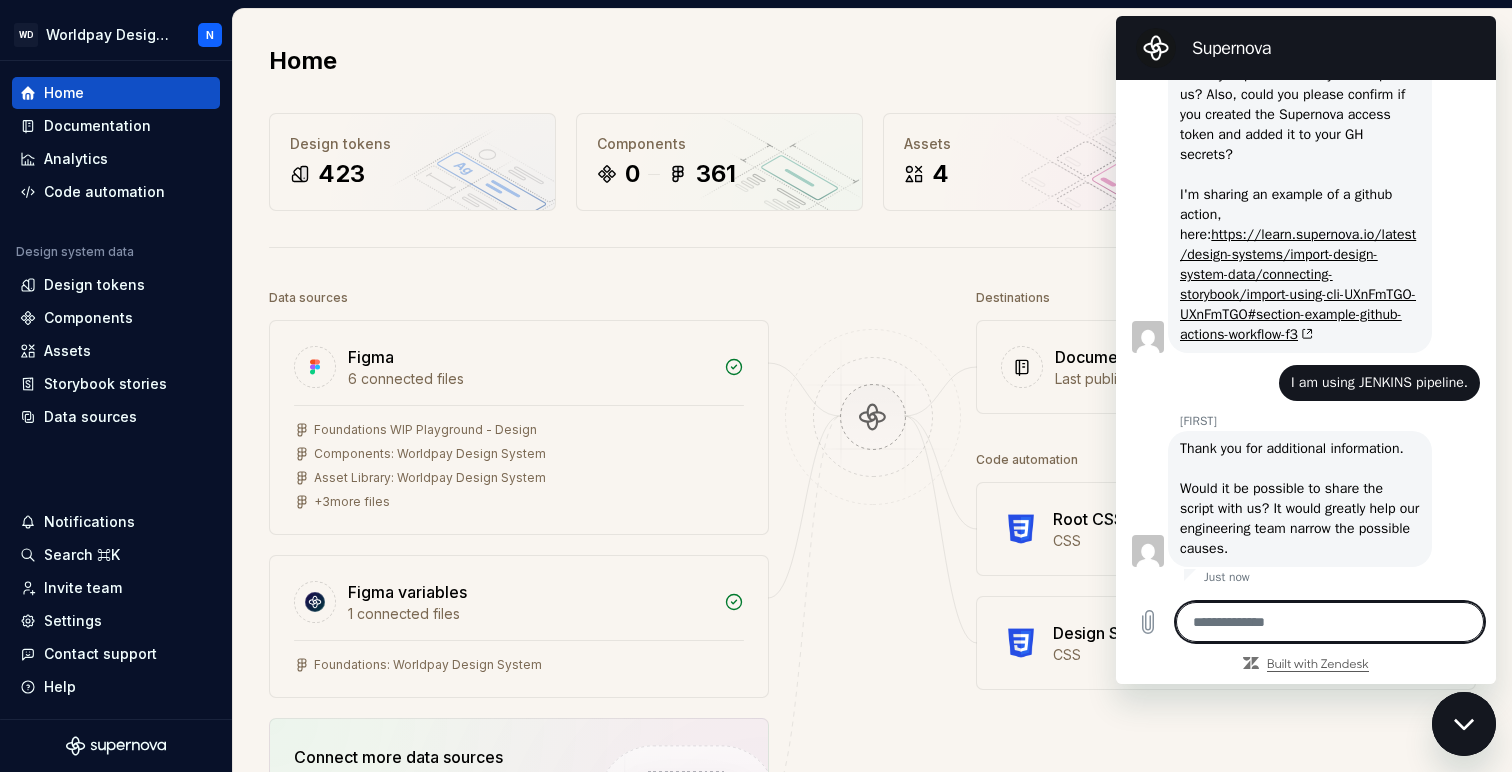 type on "*" 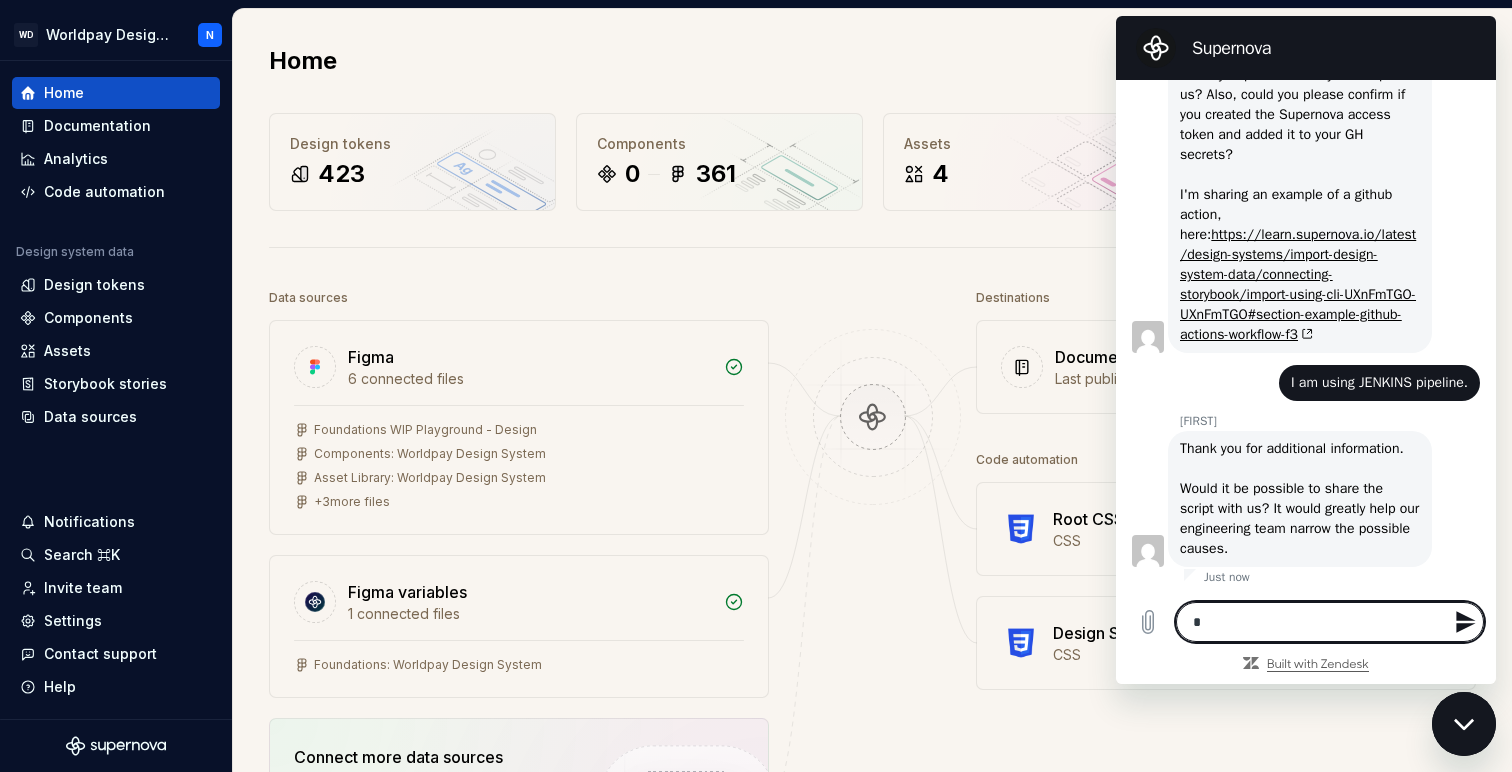type on "**" 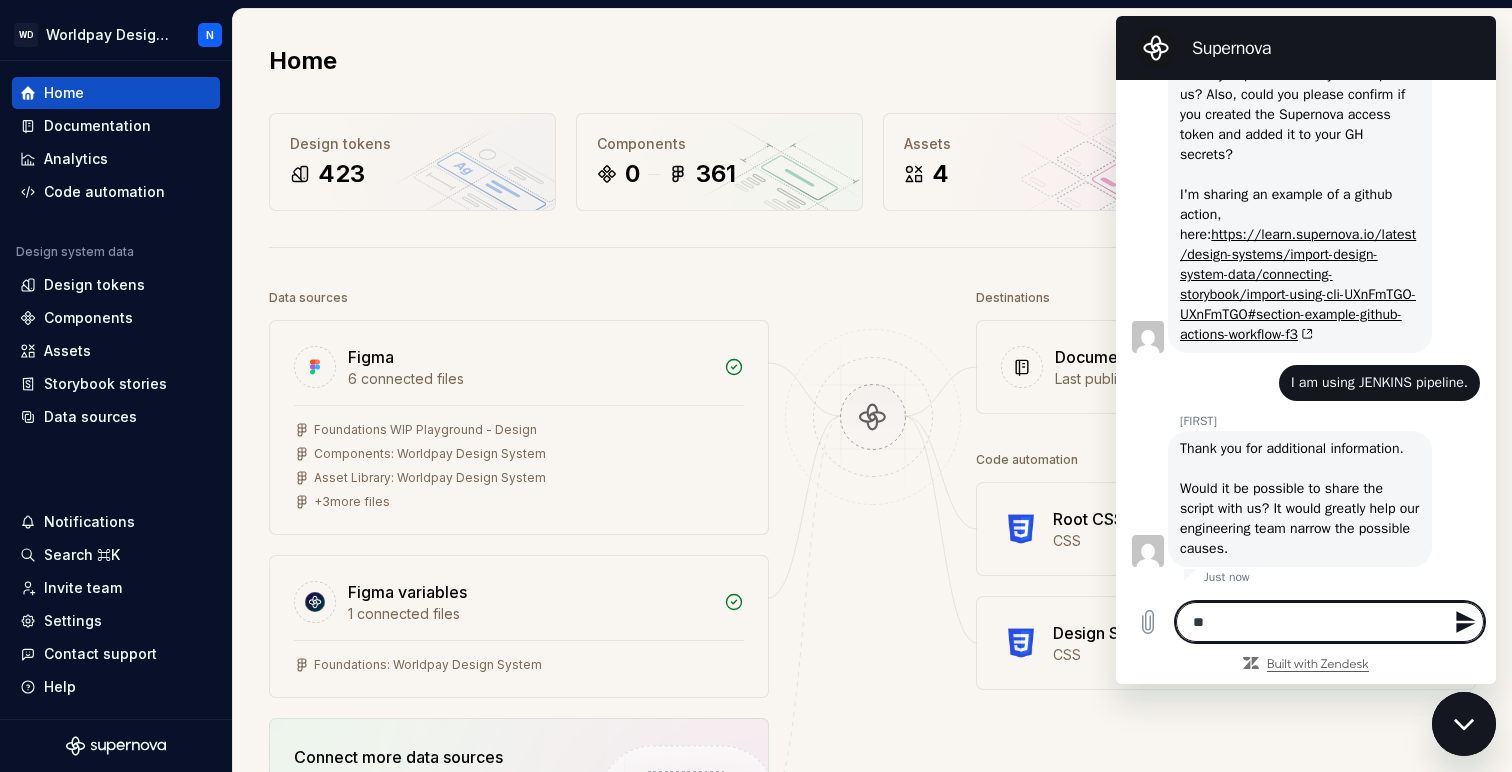 type on "***" 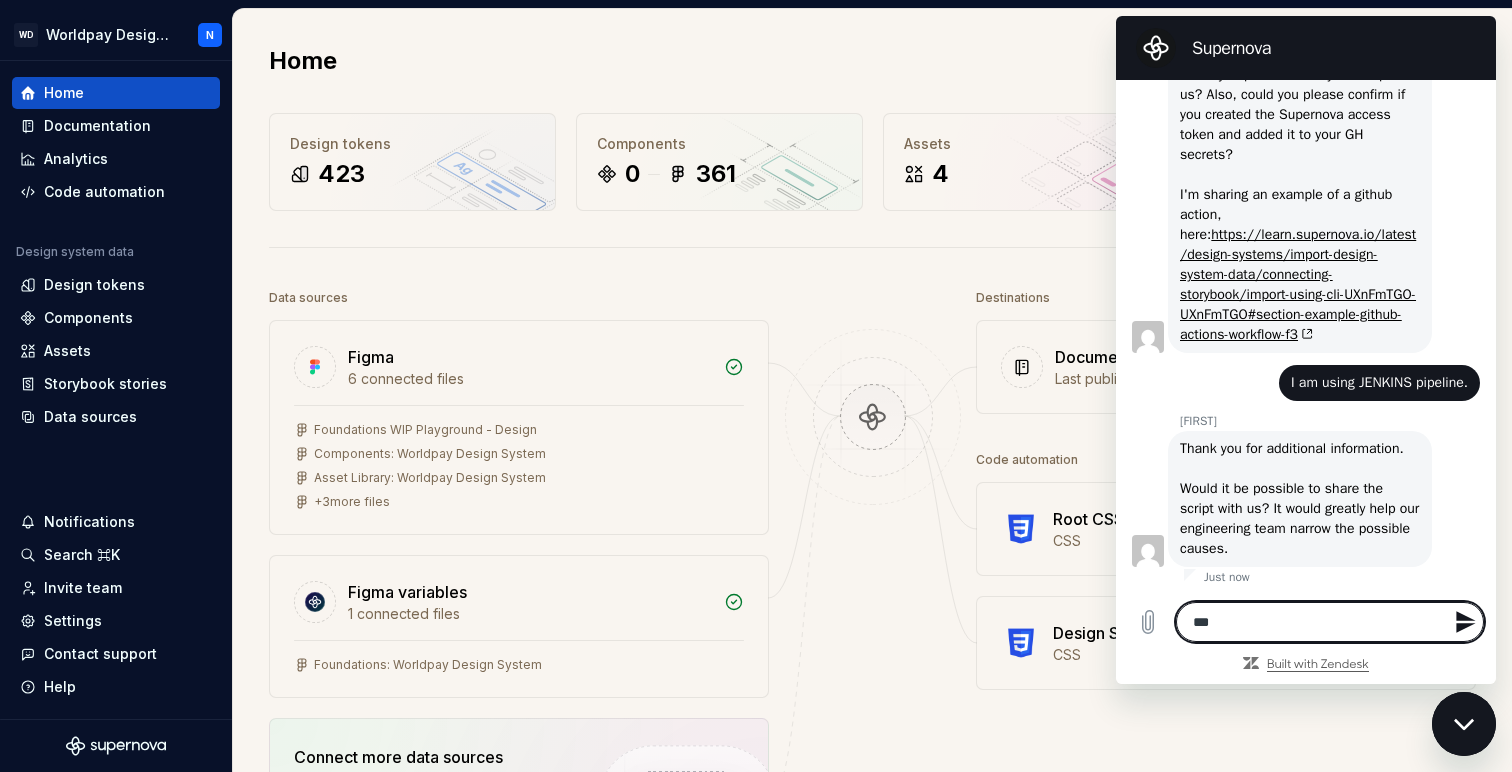 type on "****" 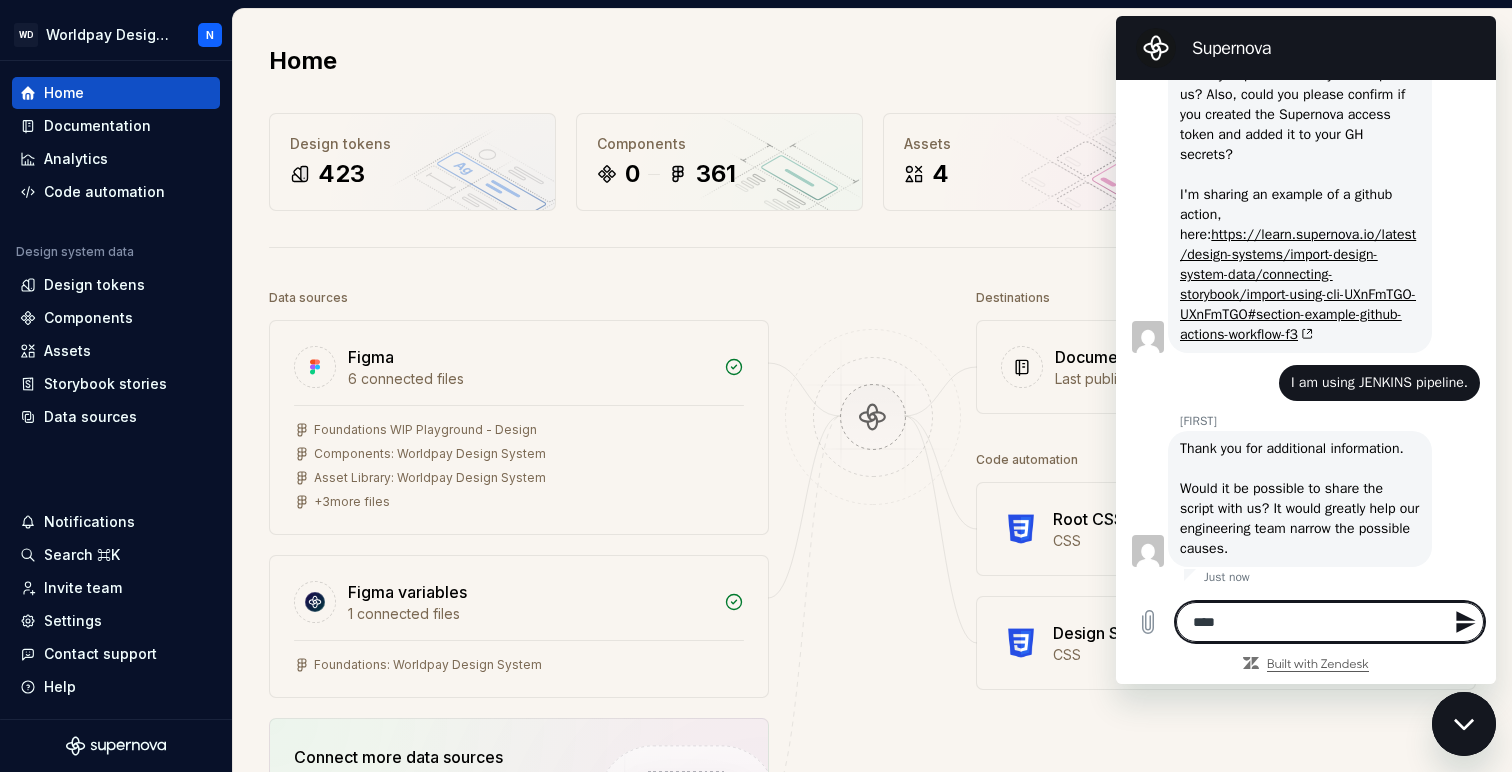 type 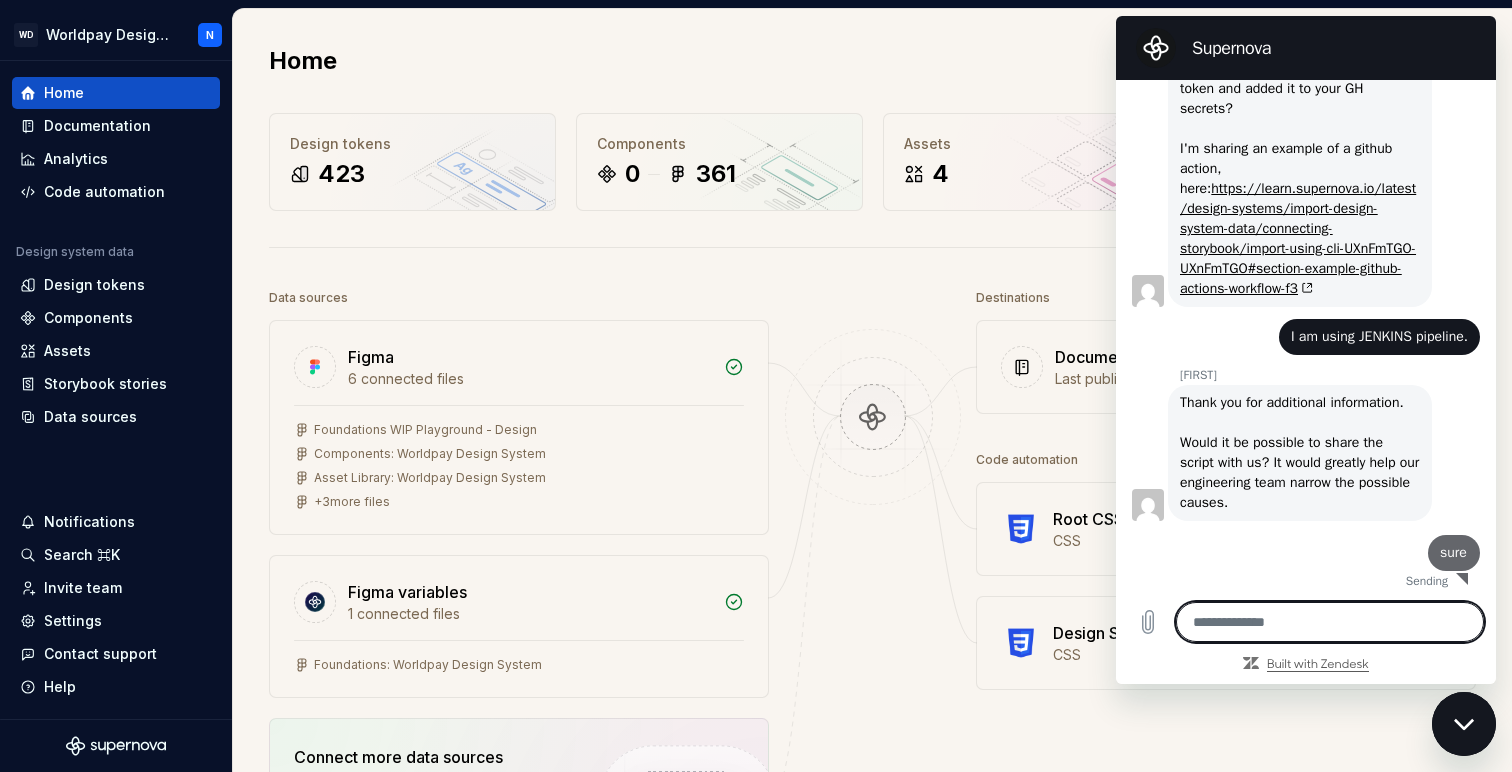 type on "*" 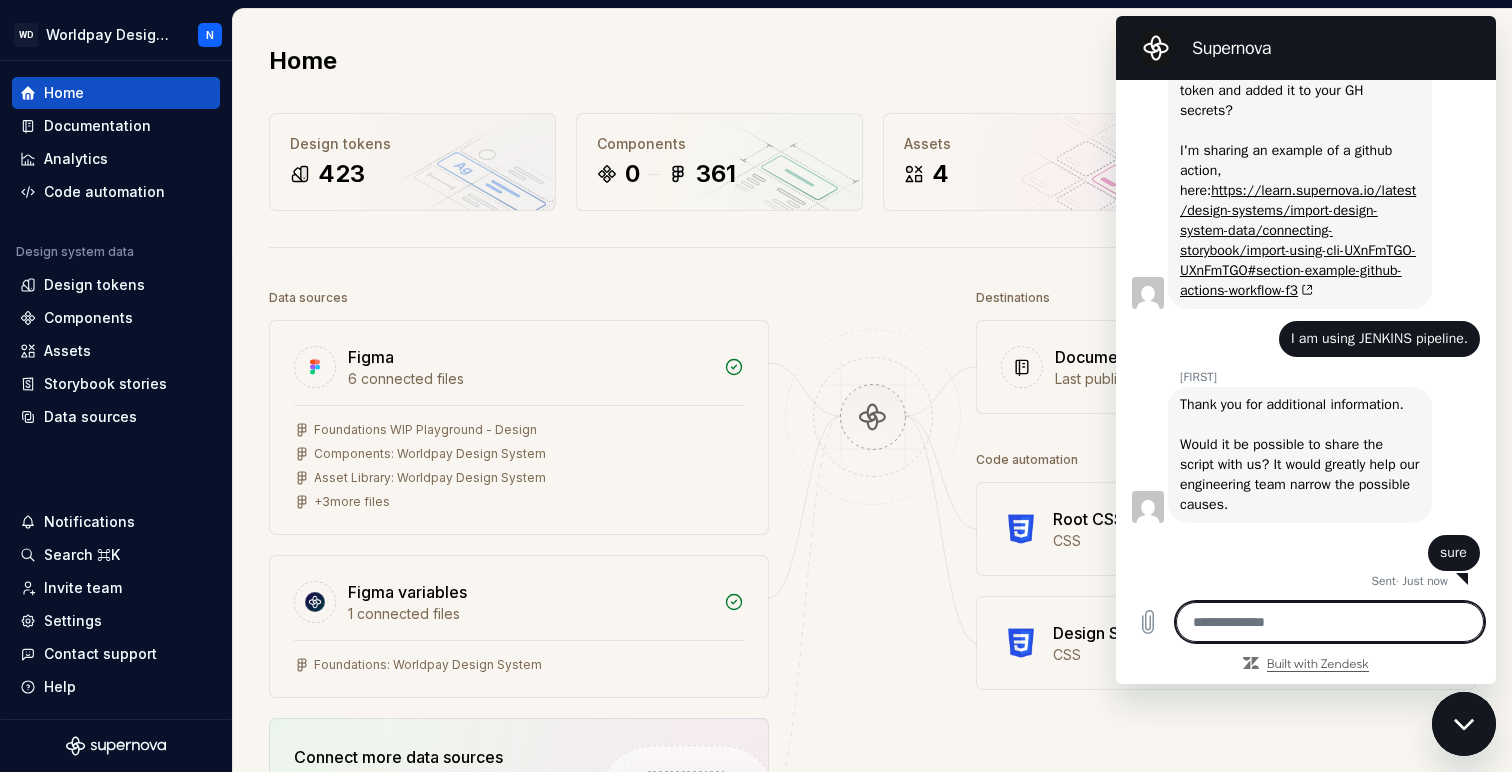 scroll, scrollTop: 3425, scrollLeft: 0, axis: vertical 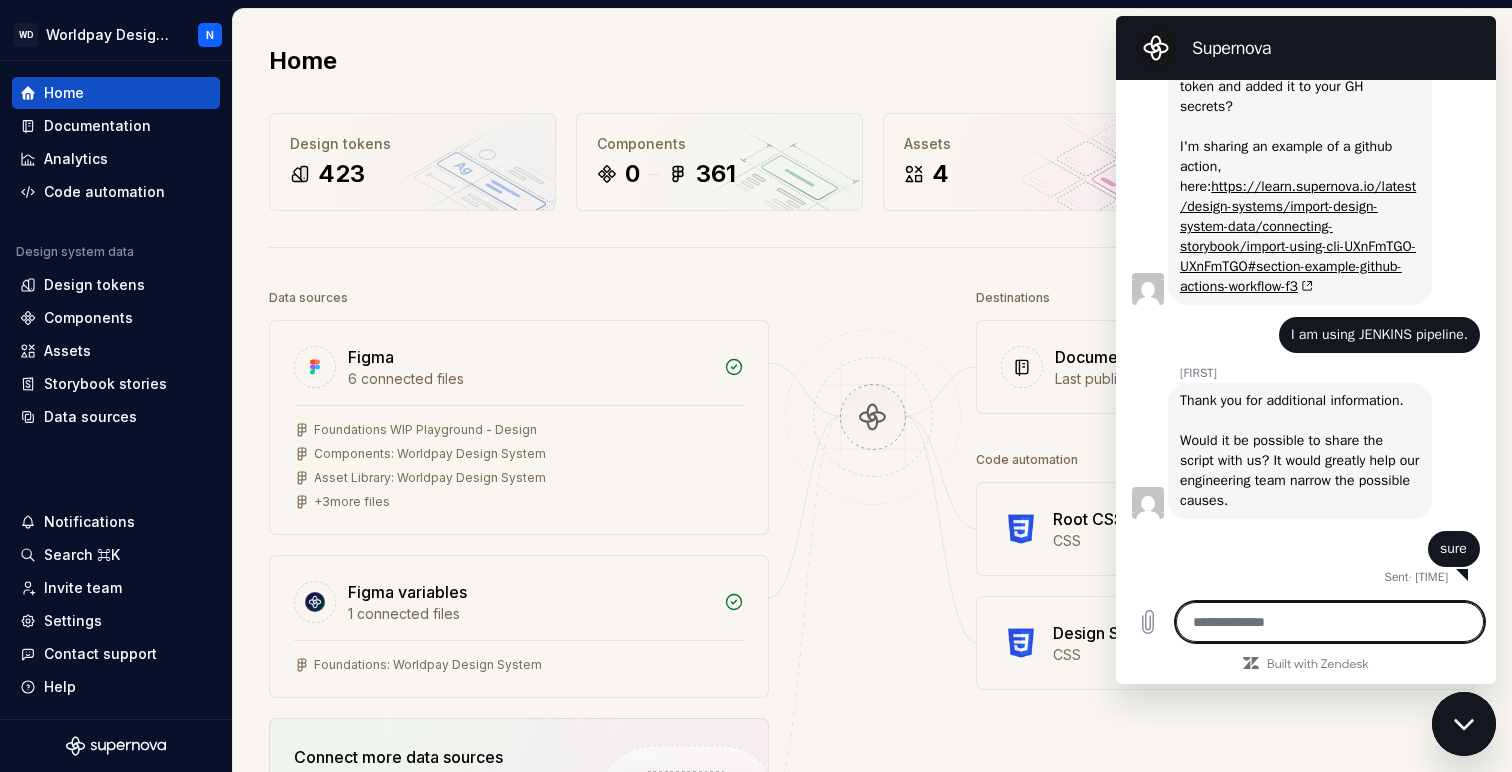 click at bounding box center (1330, 622) 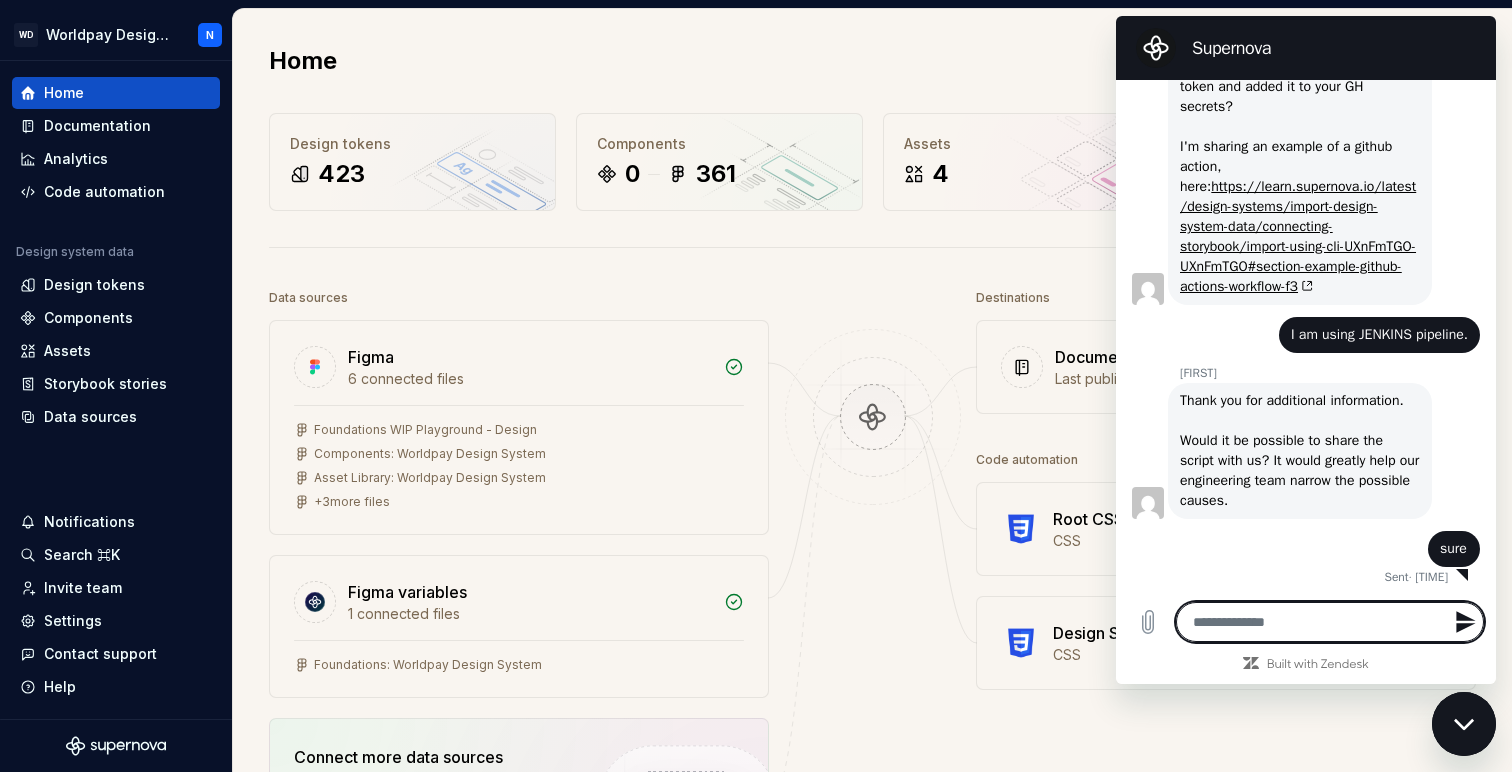 type on "*" 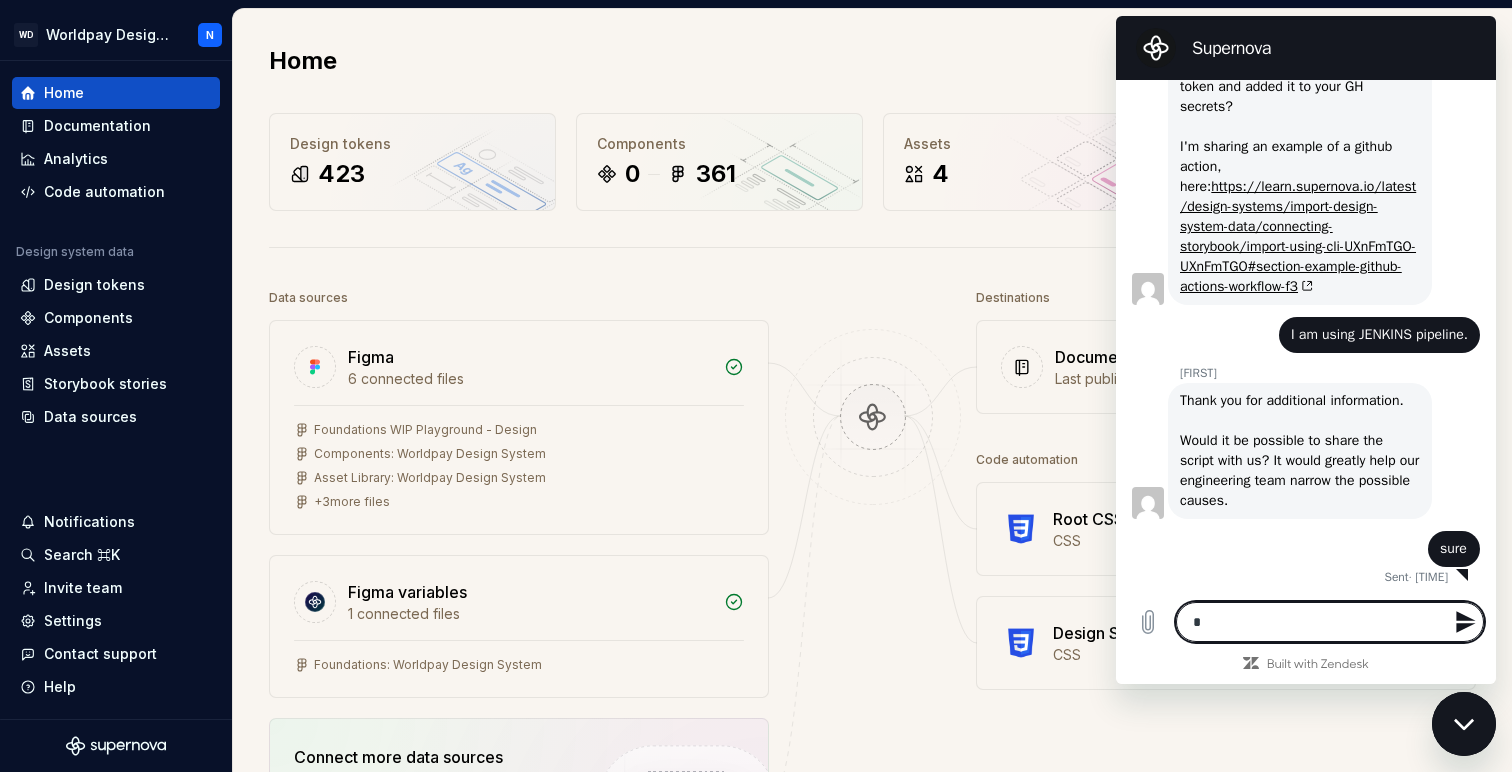 type on "**" 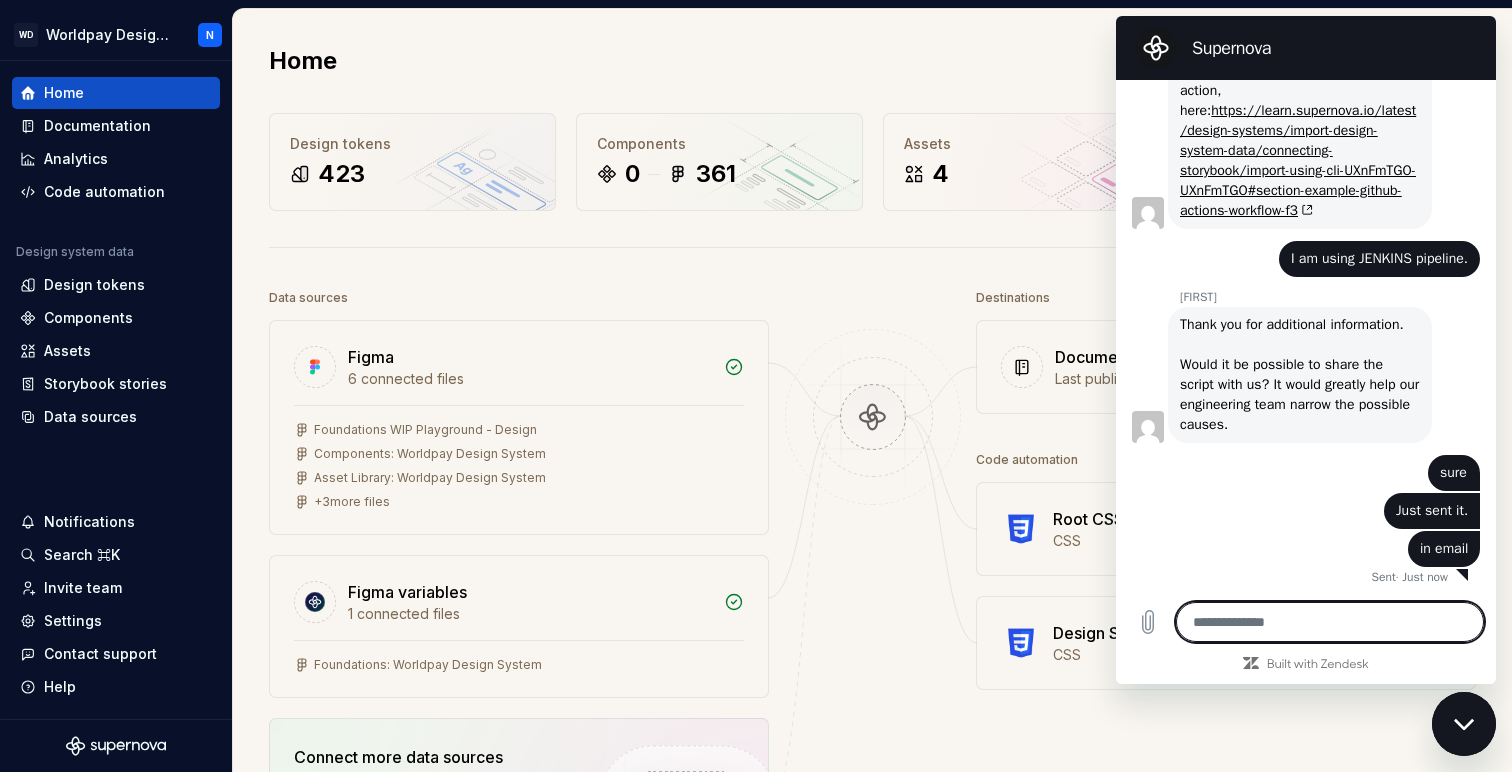 scroll, scrollTop: 3501, scrollLeft: 0, axis: vertical 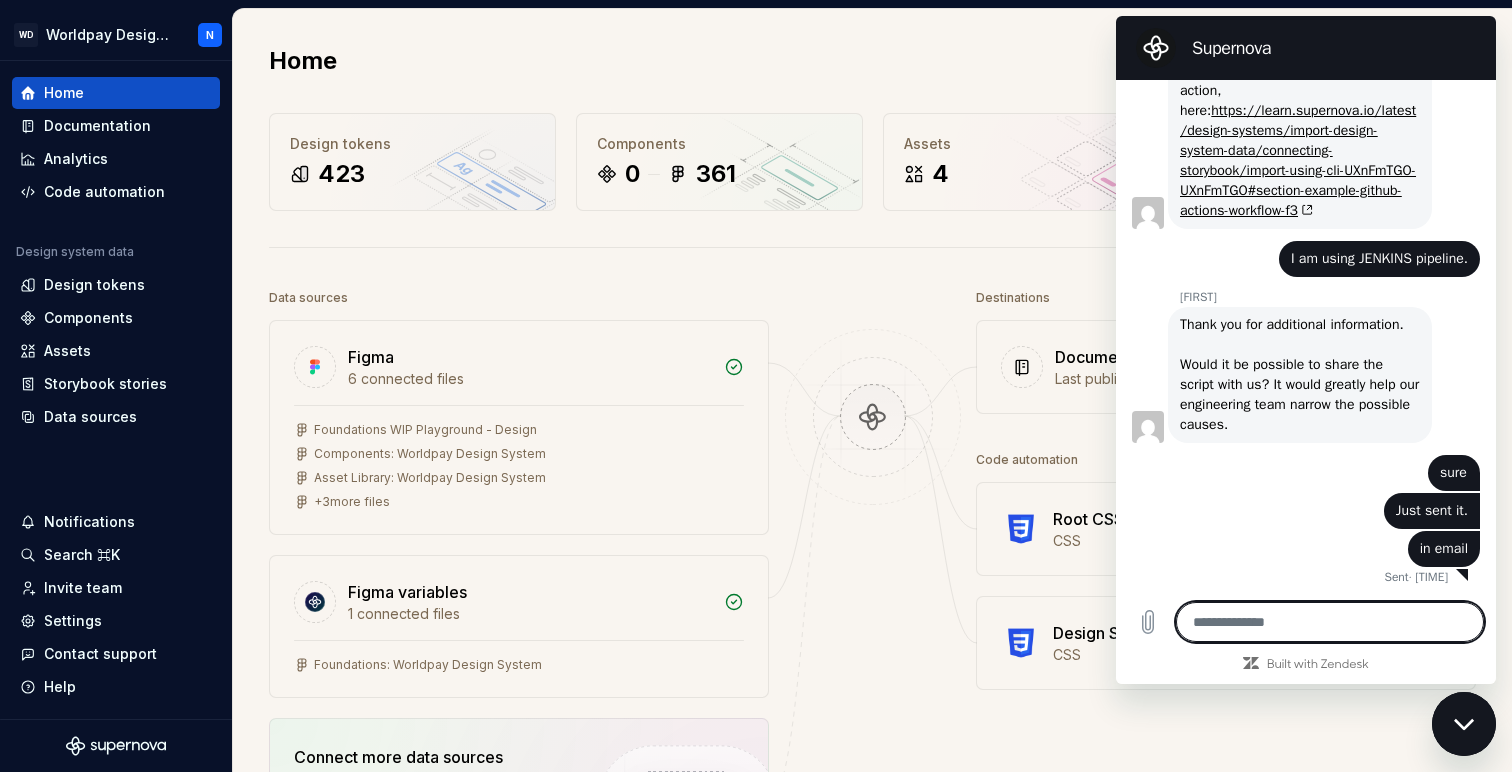 click on "says:  Just sent it." at bounding box center (1298, 510) 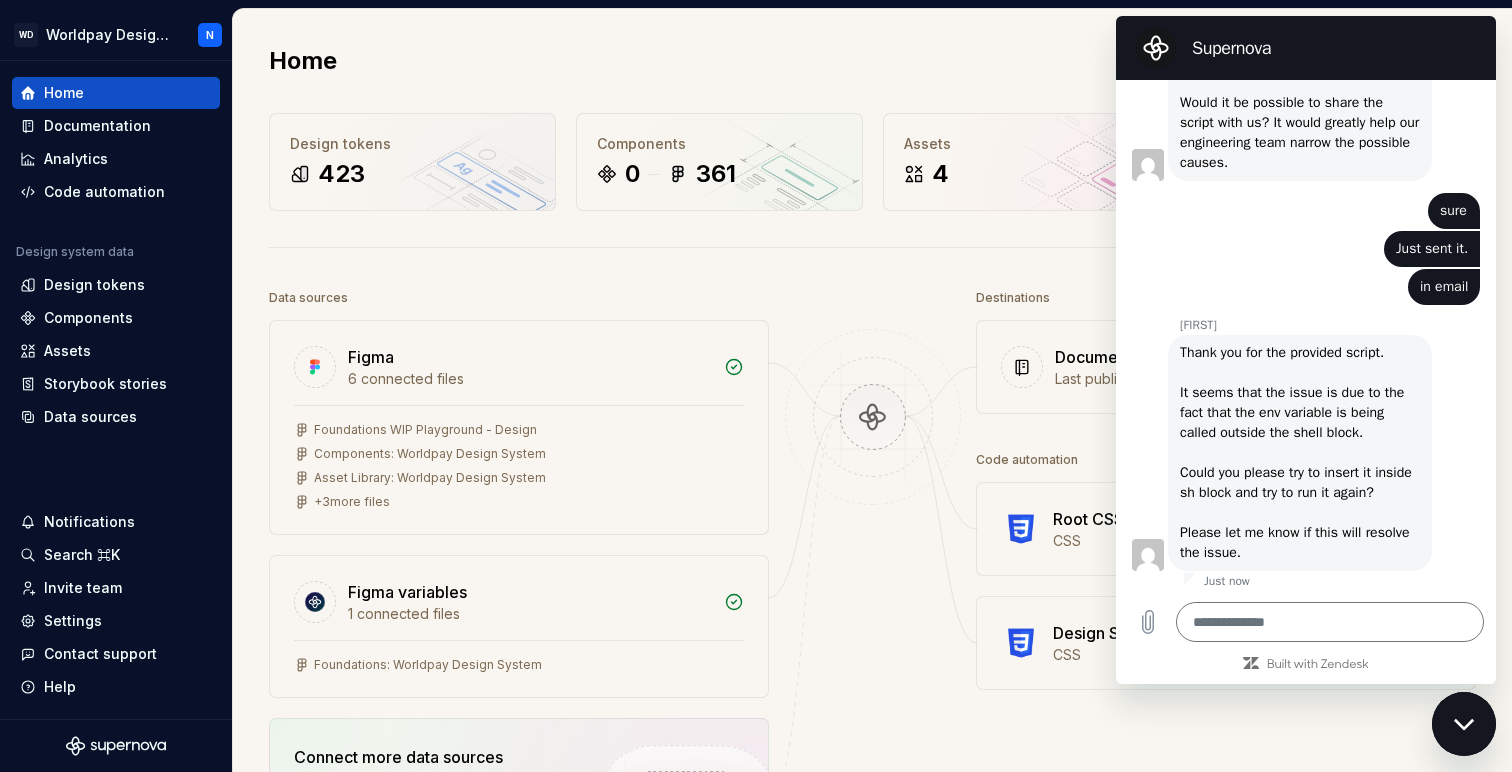 scroll, scrollTop: 3787, scrollLeft: 0, axis: vertical 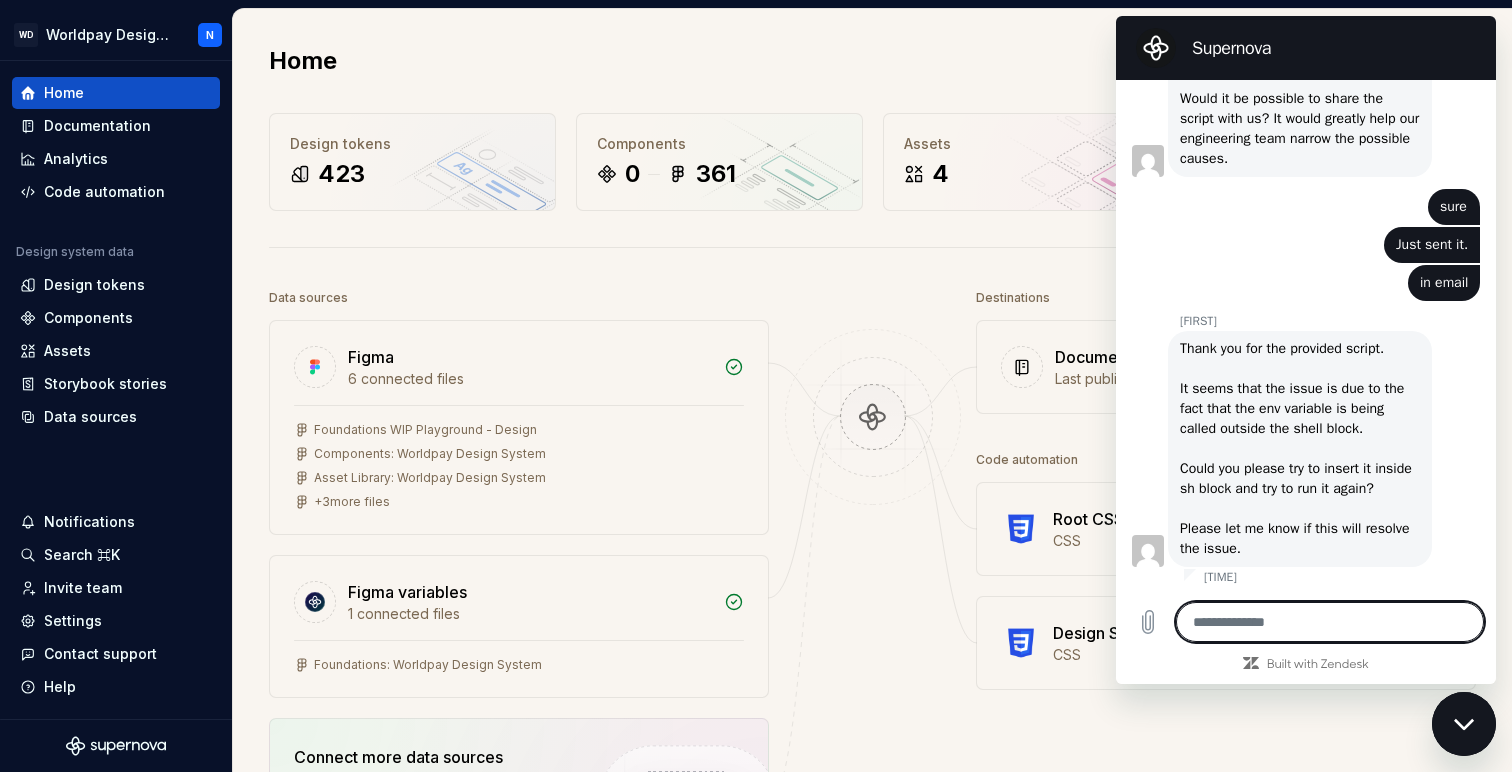 click at bounding box center [1330, 622] 